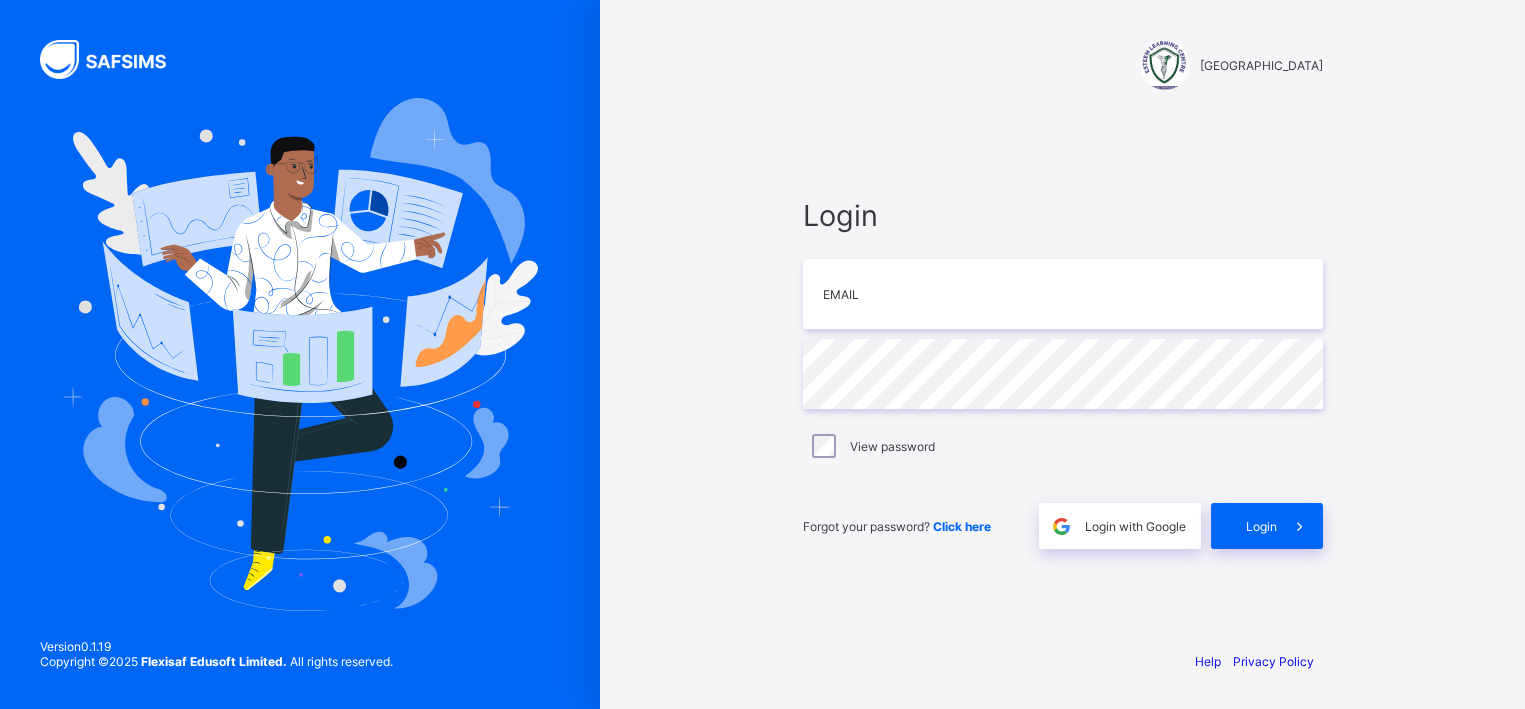 scroll, scrollTop: 0, scrollLeft: 0, axis: both 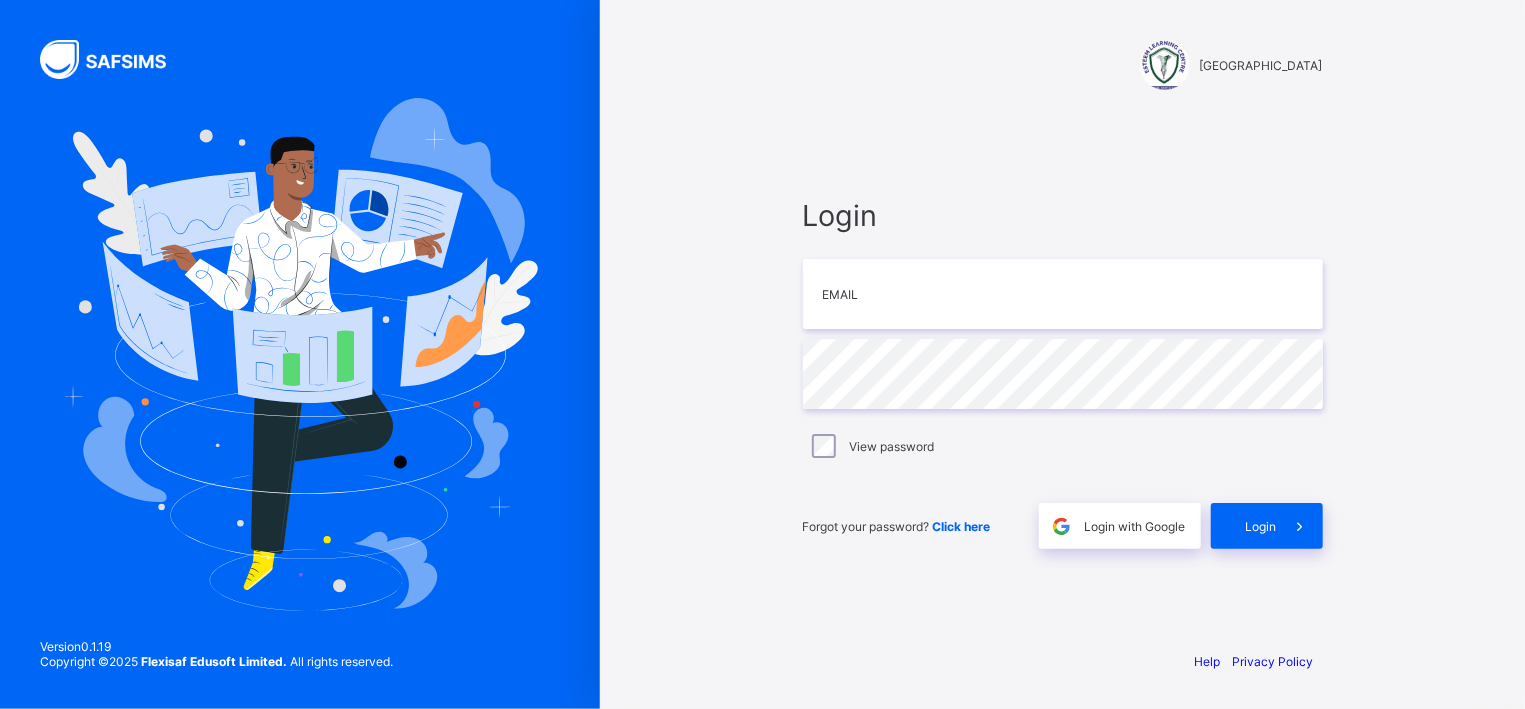 type on "*" 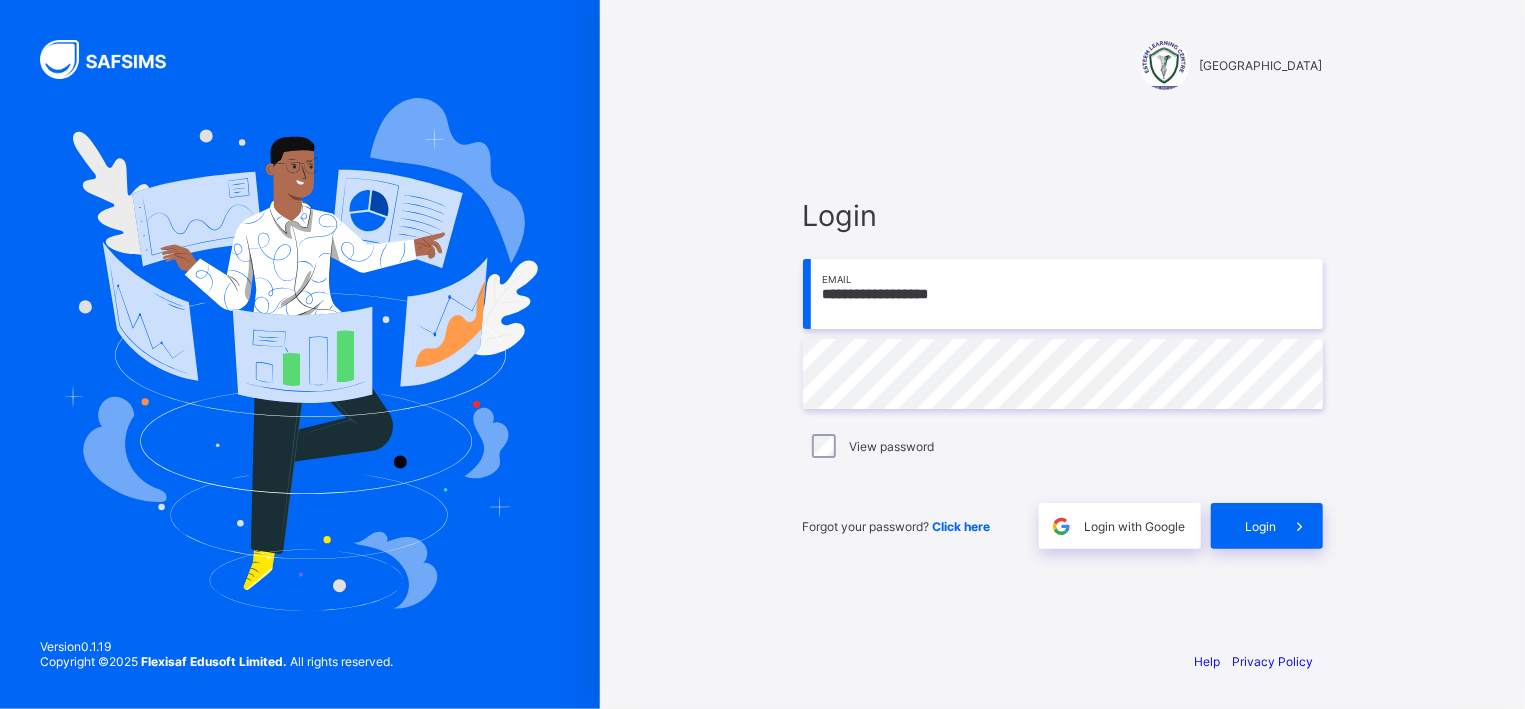 type on "**********" 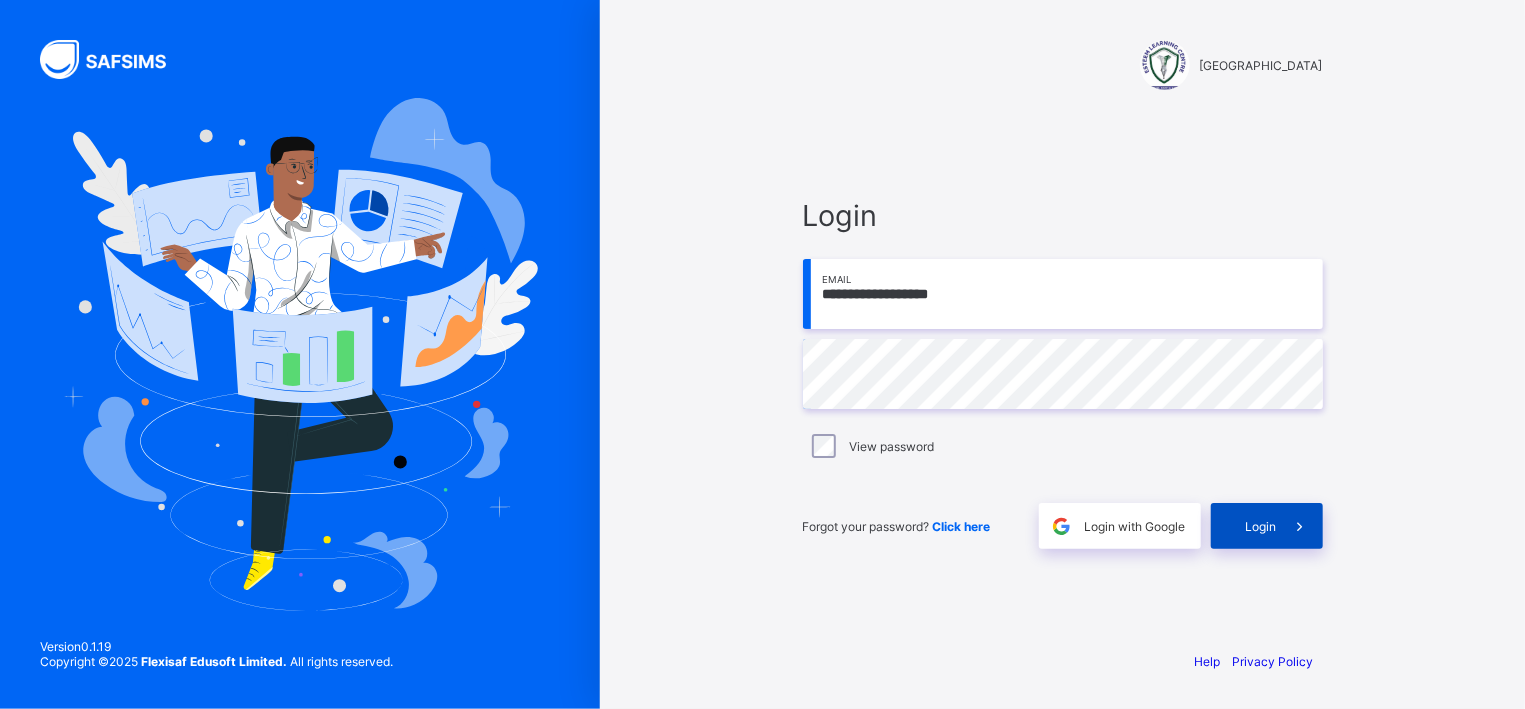 click at bounding box center (1299, 526) 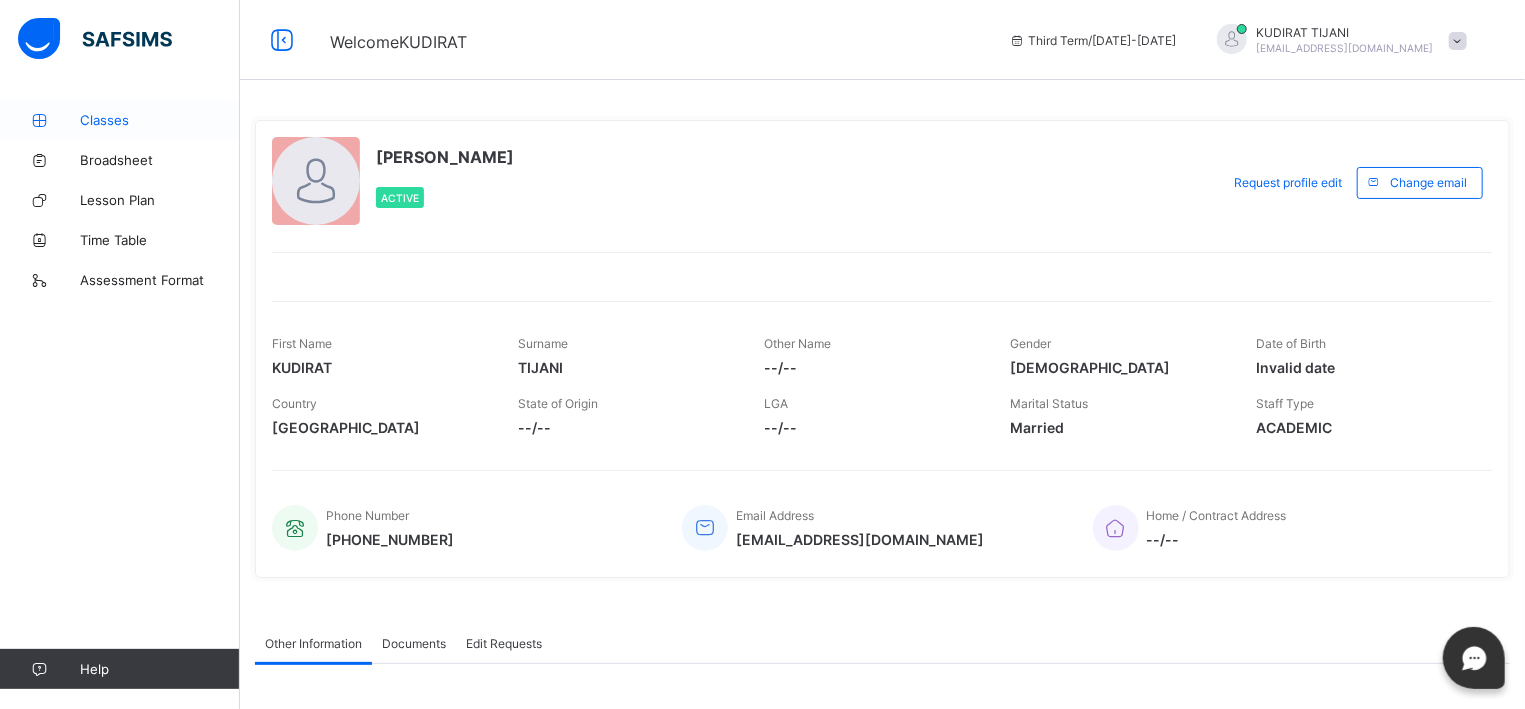 click on "Classes" at bounding box center (160, 120) 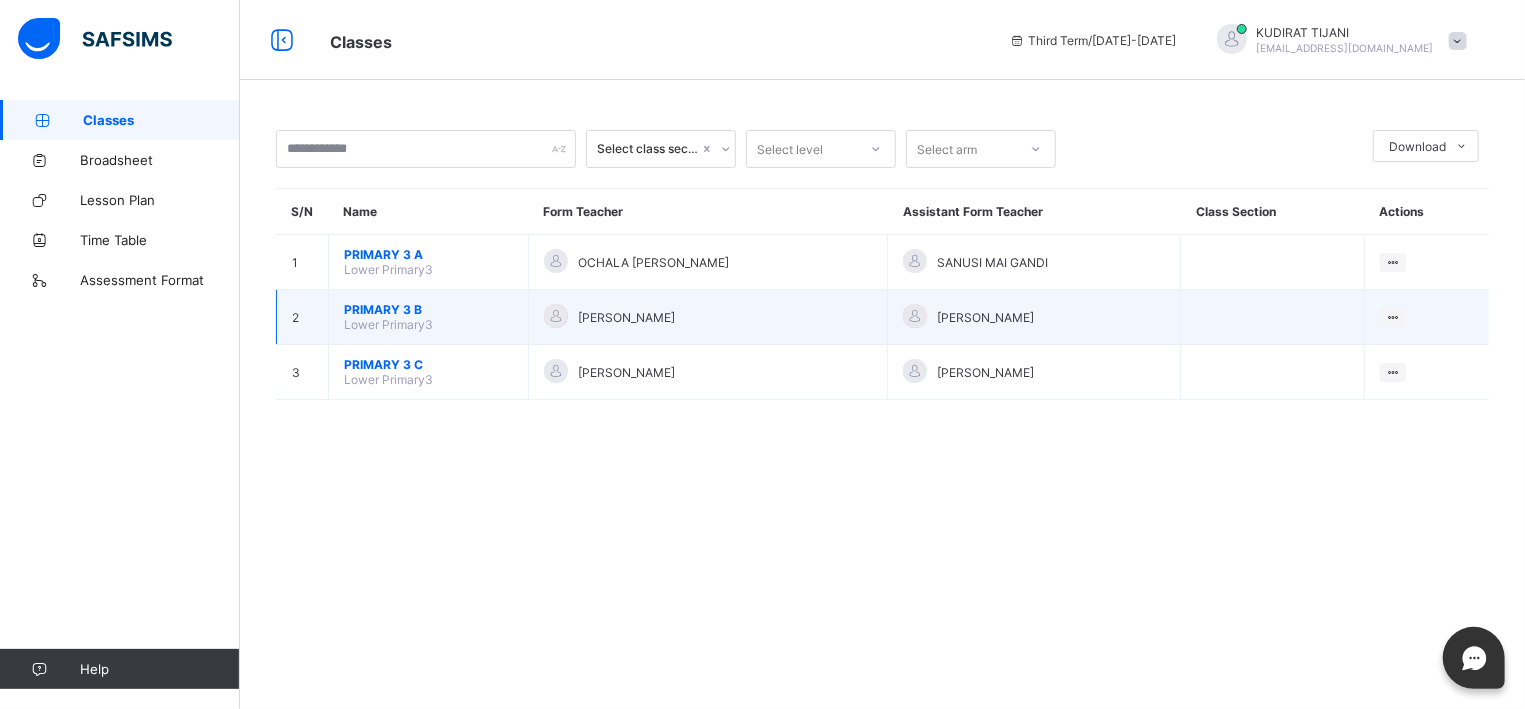 click on "PRIMARY 3   B   Lower Primary3" at bounding box center (429, 317) 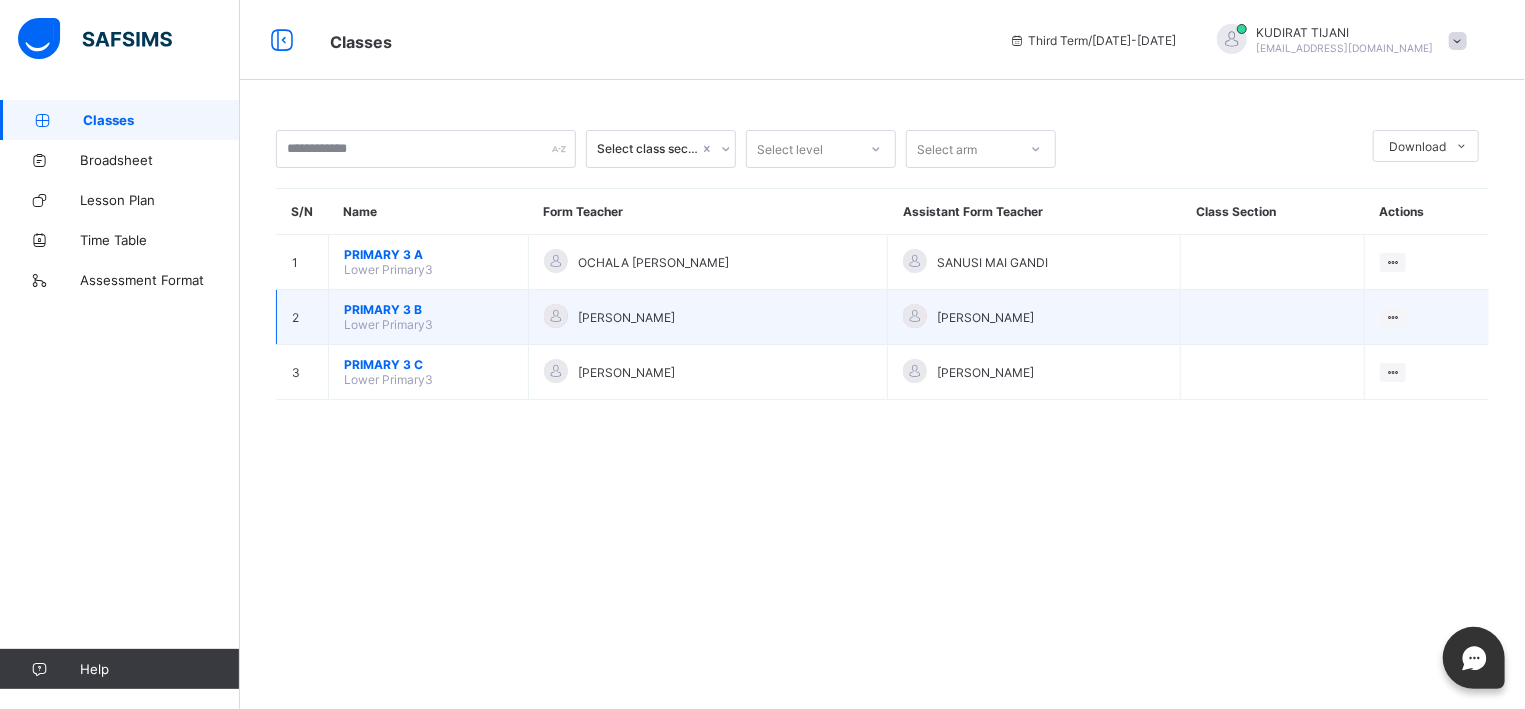 click on "PRIMARY 3   B" at bounding box center [428, 309] 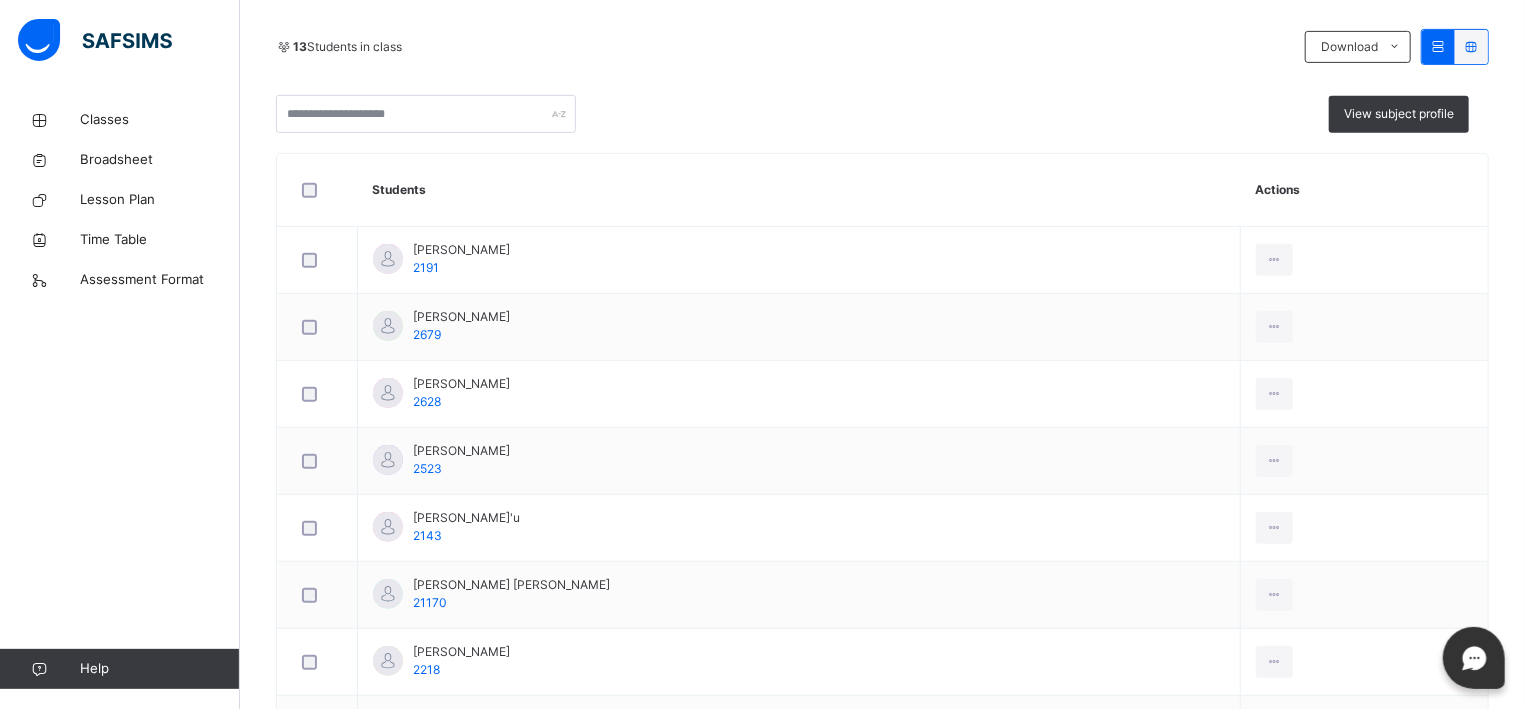 scroll, scrollTop: 375, scrollLeft: 0, axis: vertical 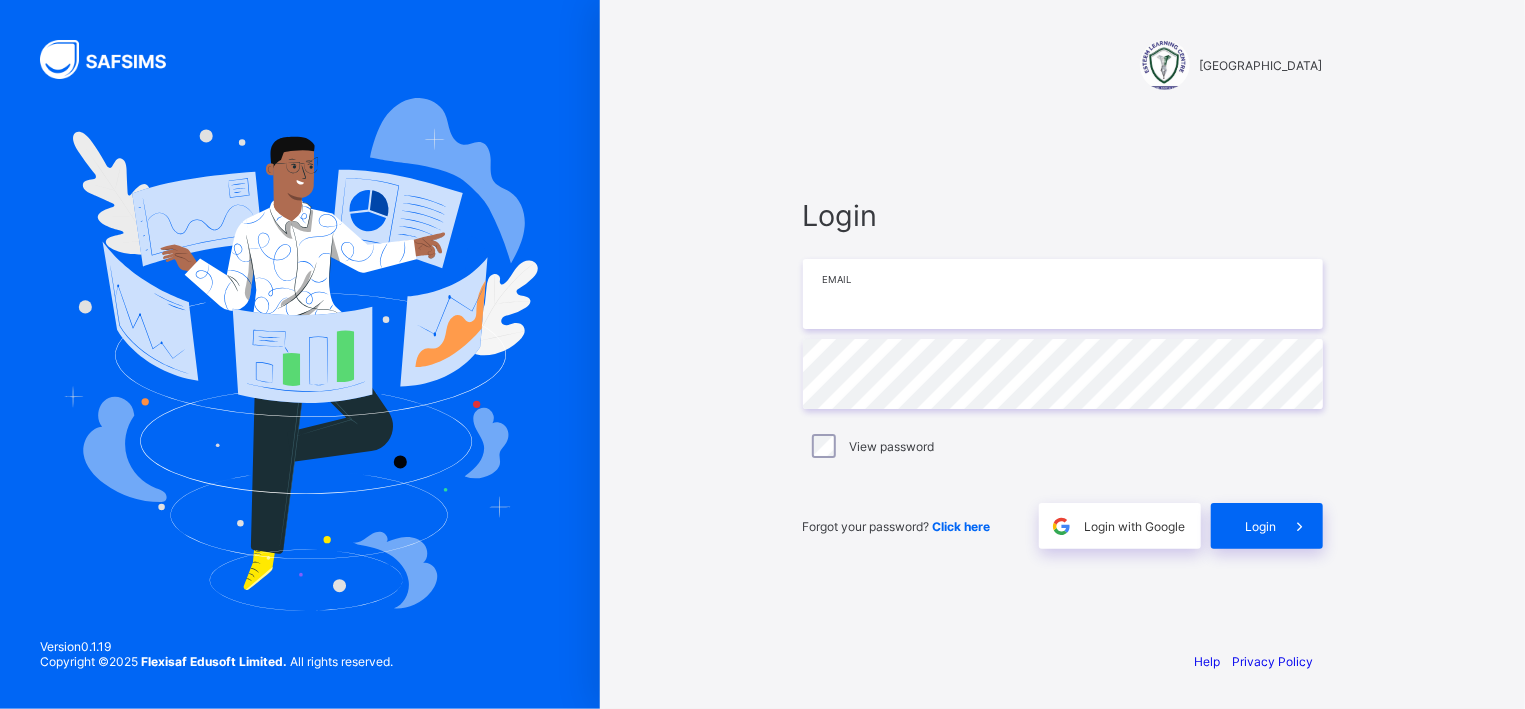 click at bounding box center [1063, 294] 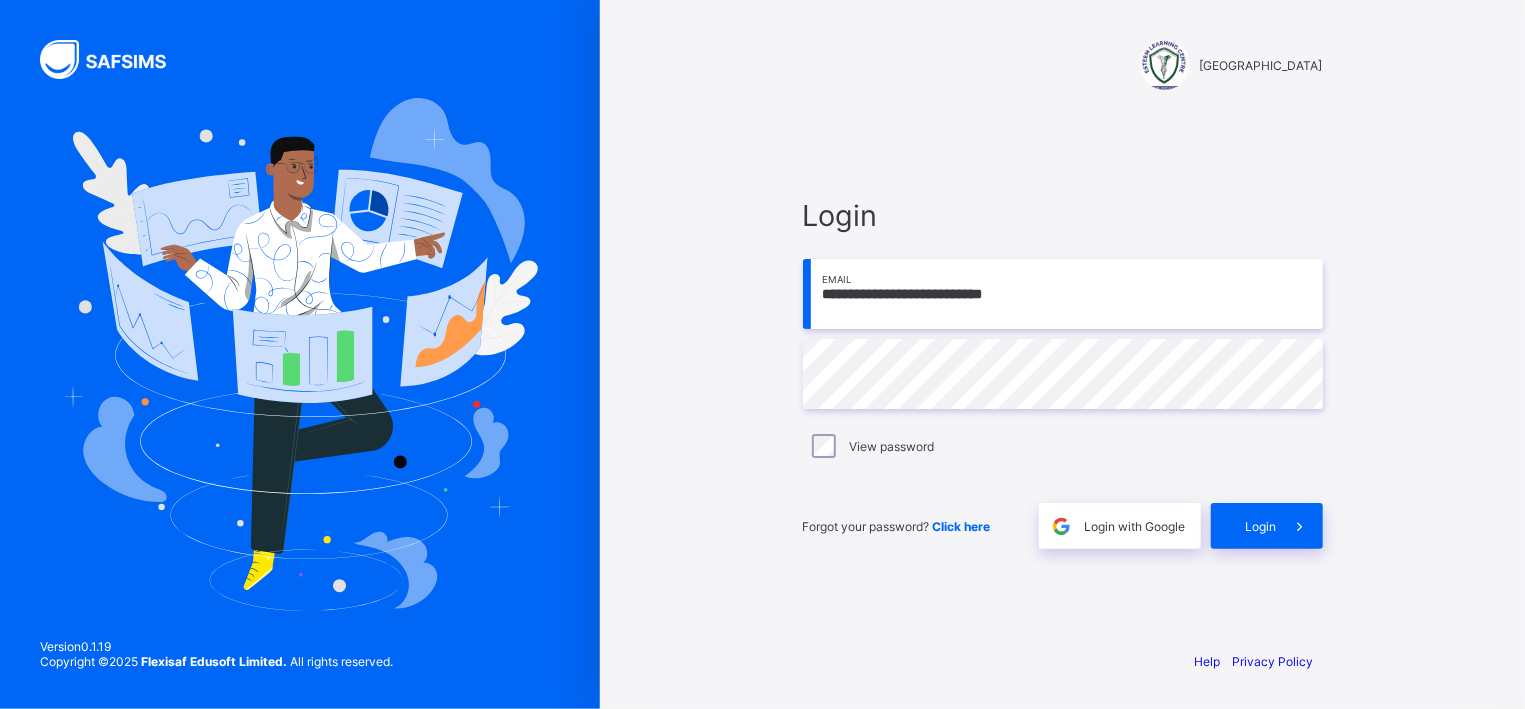 type on "**********" 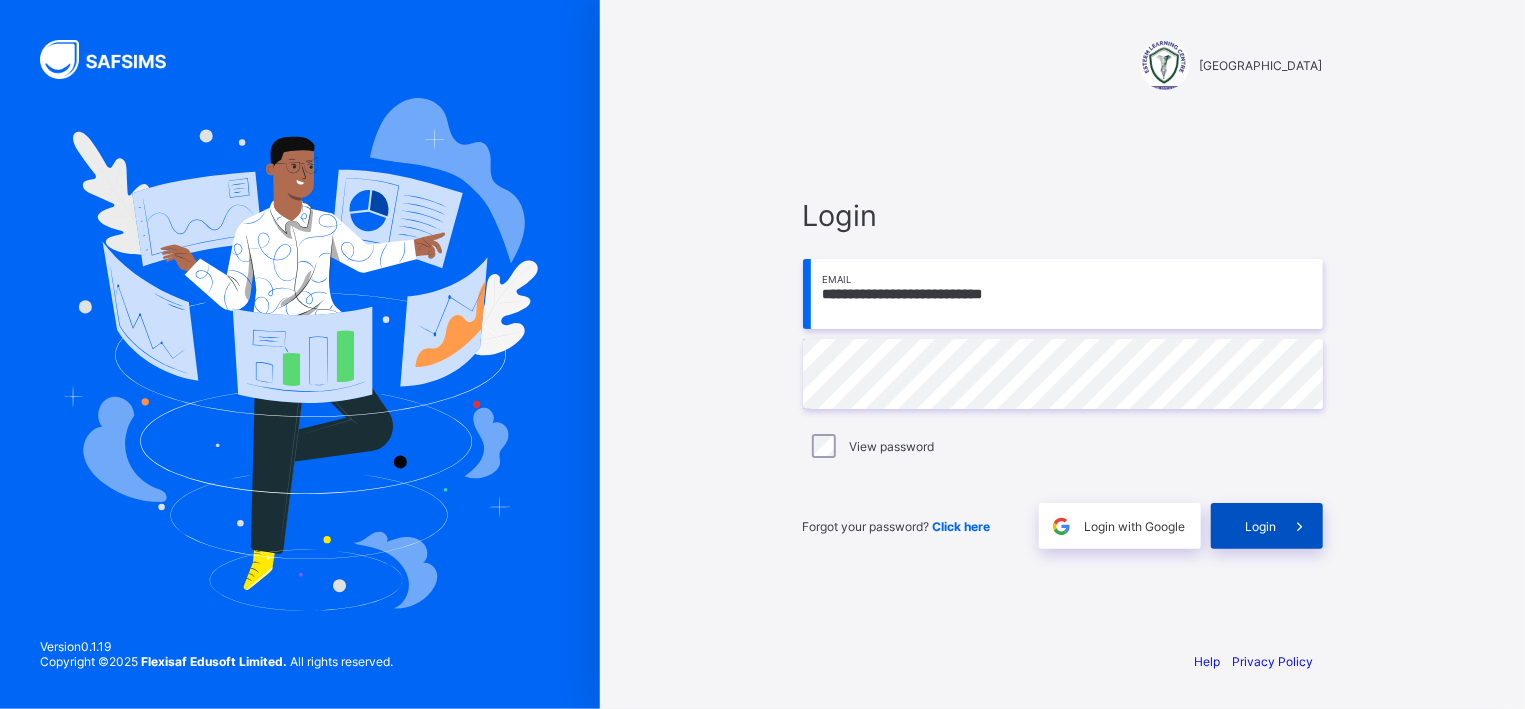 click at bounding box center [1299, 526] 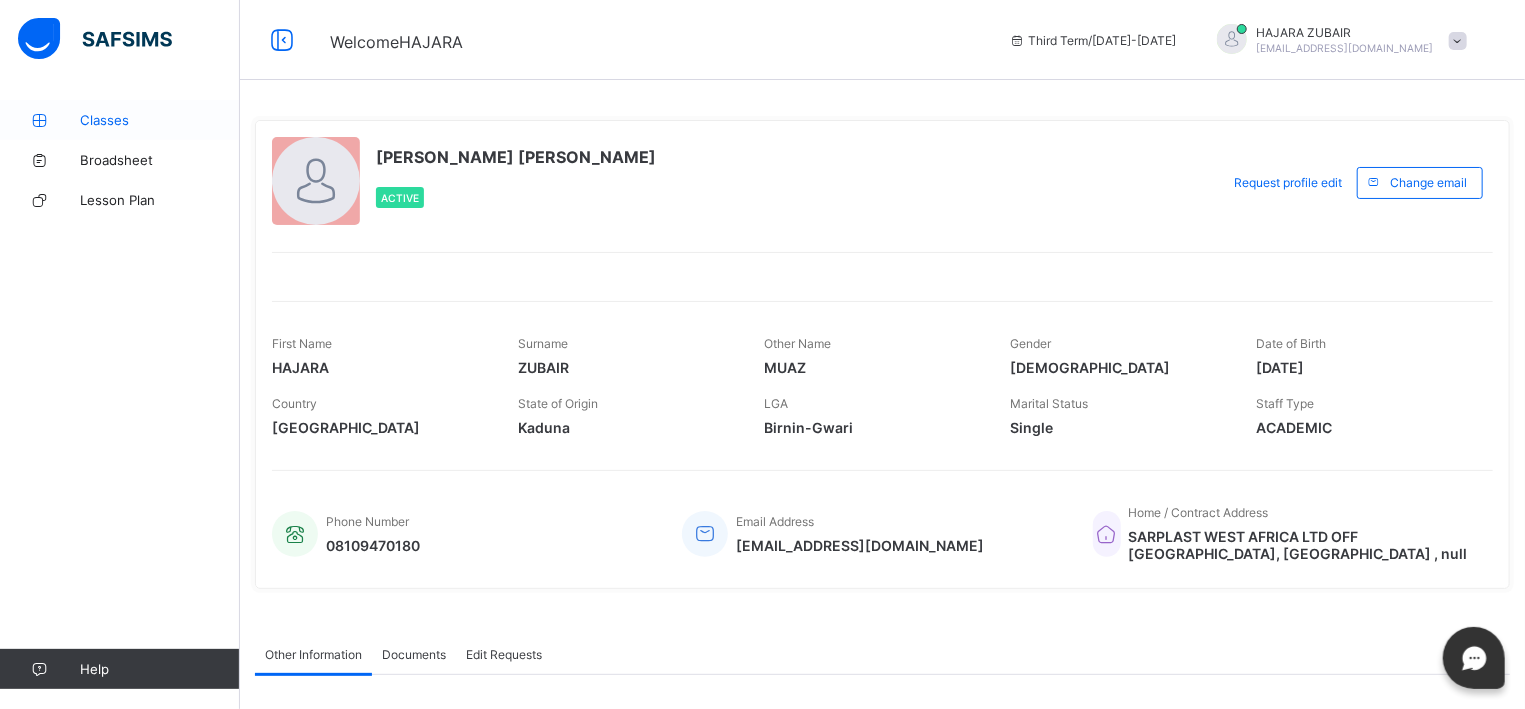 click on "Classes" at bounding box center (160, 120) 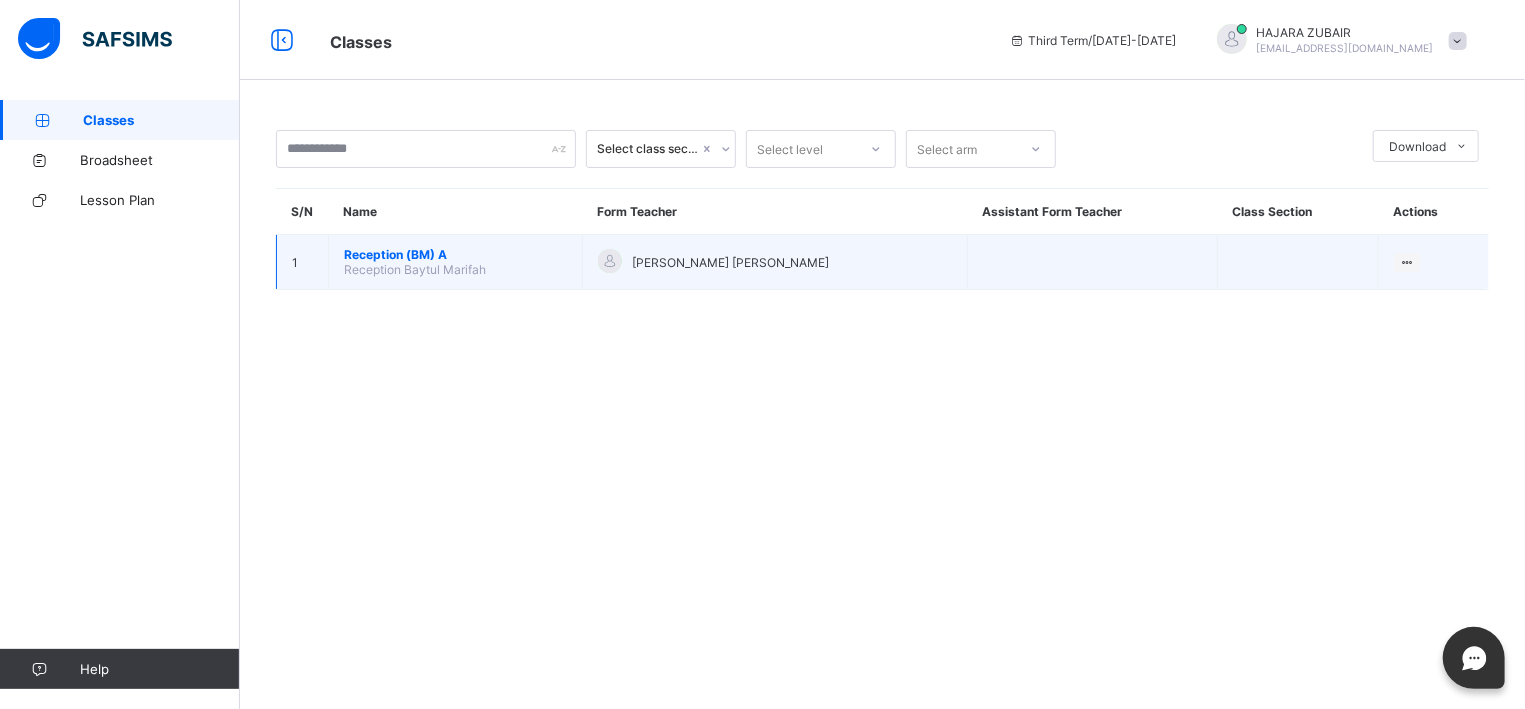 click on "Reception (BM)   A   Reception Baytul Marifah" at bounding box center [456, 262] 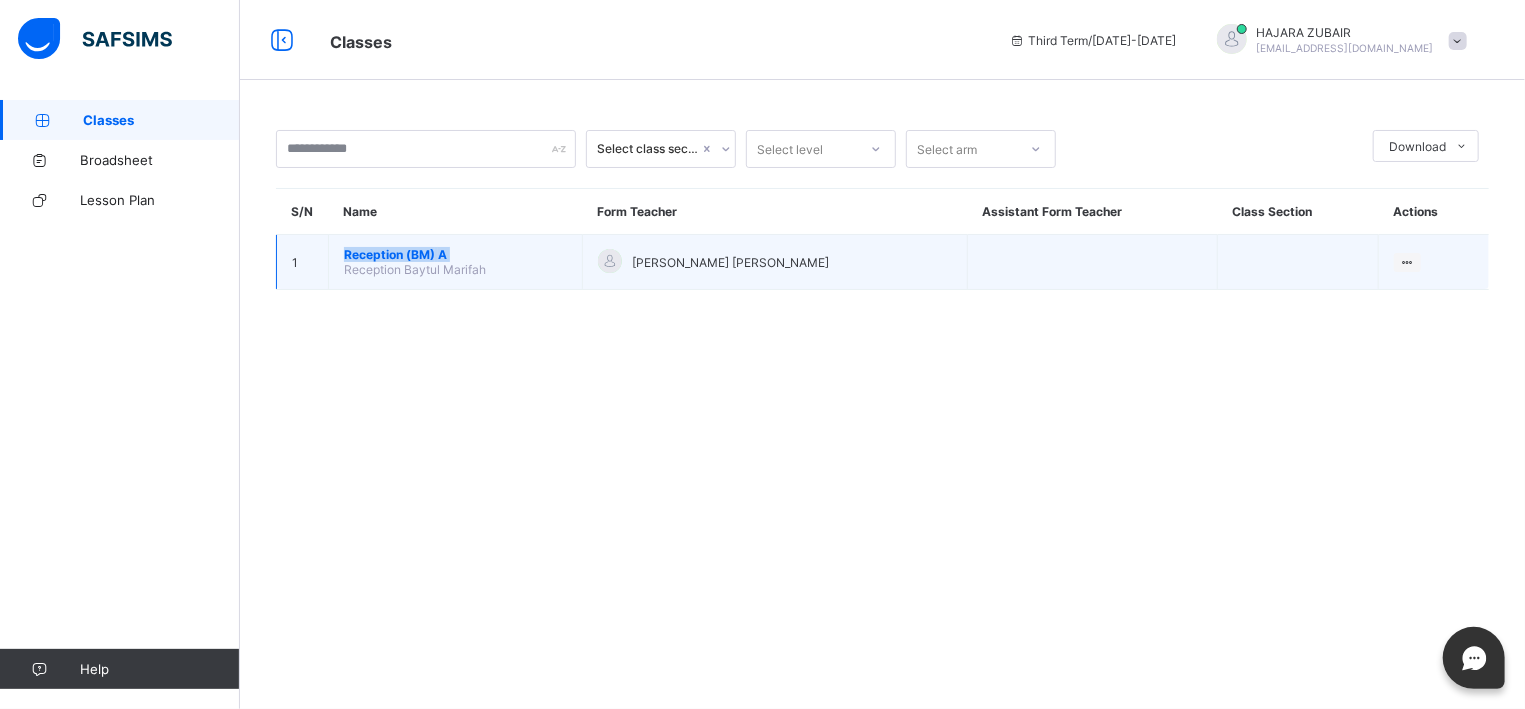 click on "Reception (BM)   A   Reception Baytul Marifah" at bounding box center (456, 262) 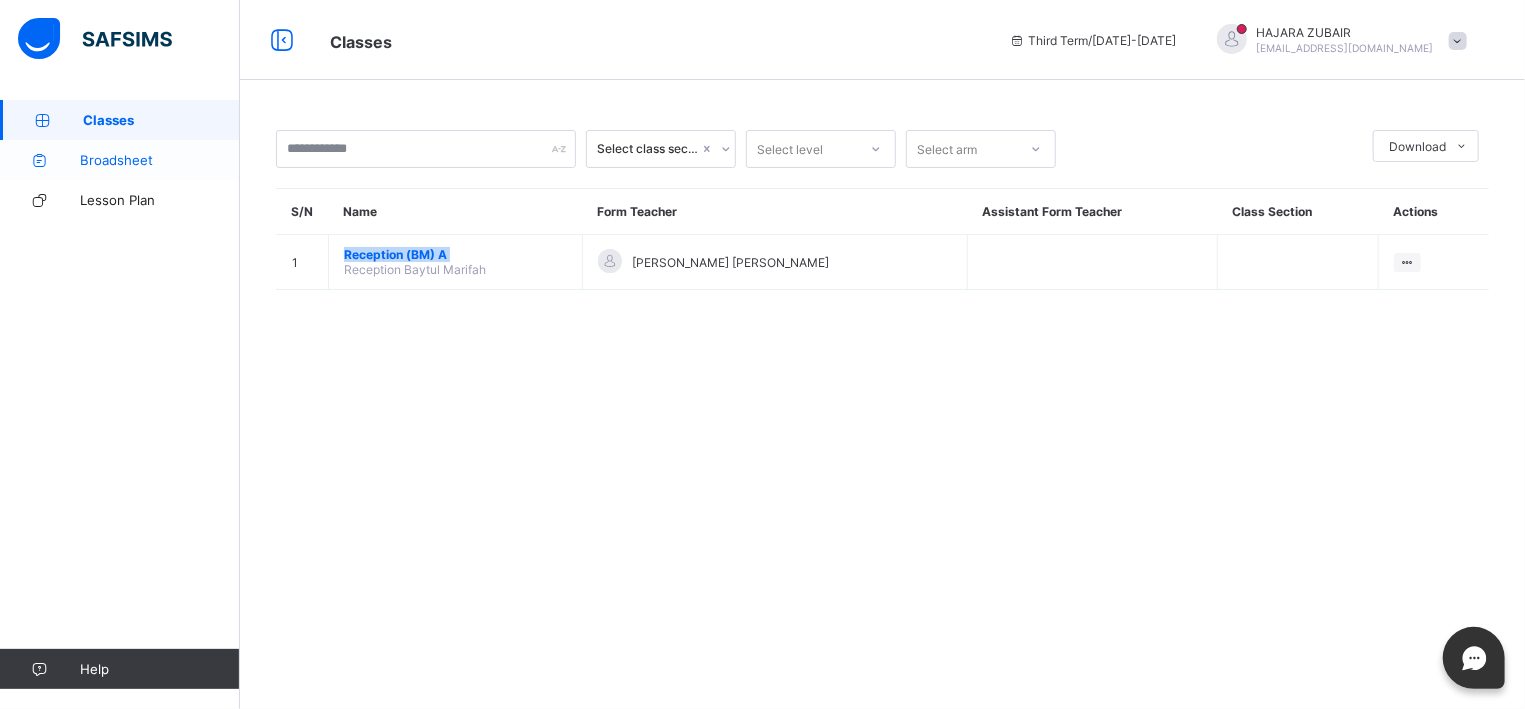 click on "Broadsheet" at bounding box center (120, 160) 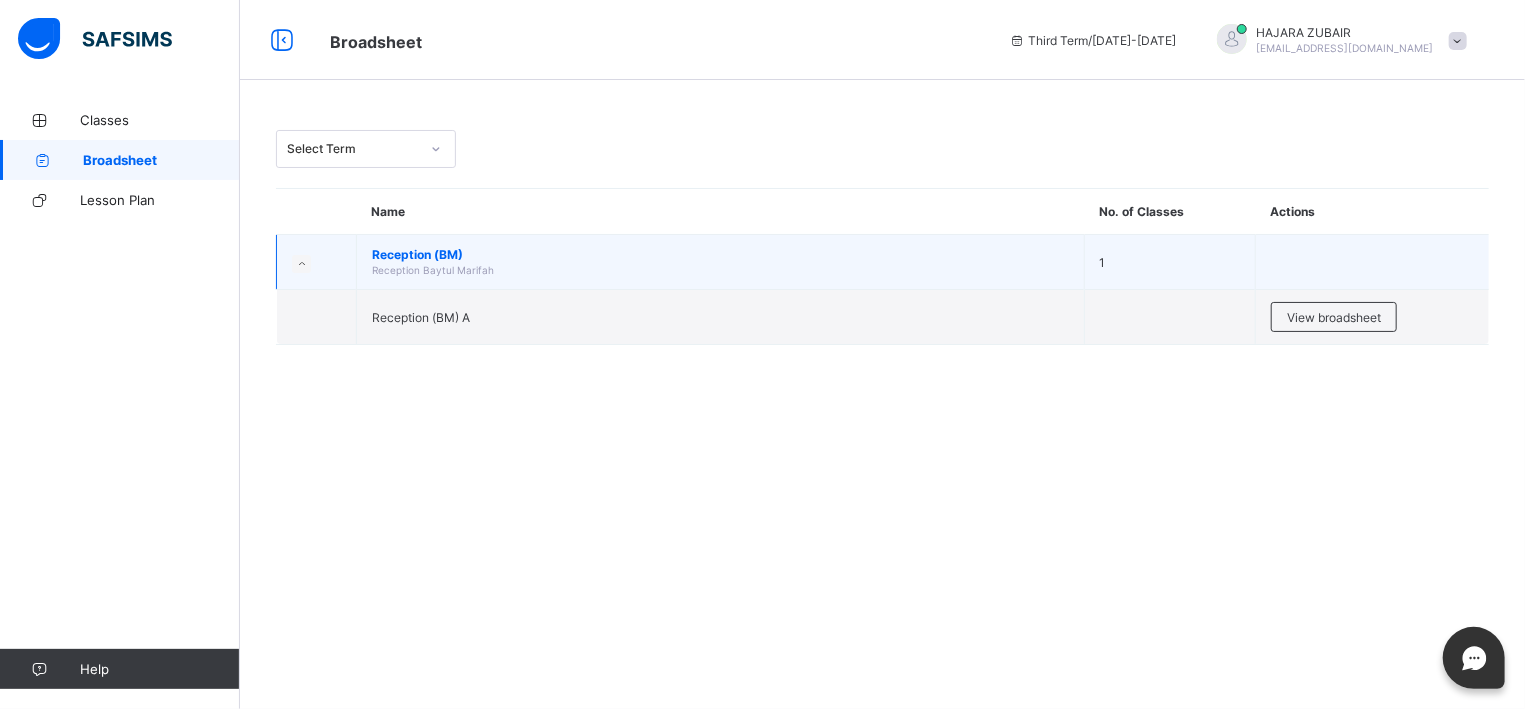 click on "Reception (BM)     Reception Baytul Marifah" at bounding box center [721, 262] 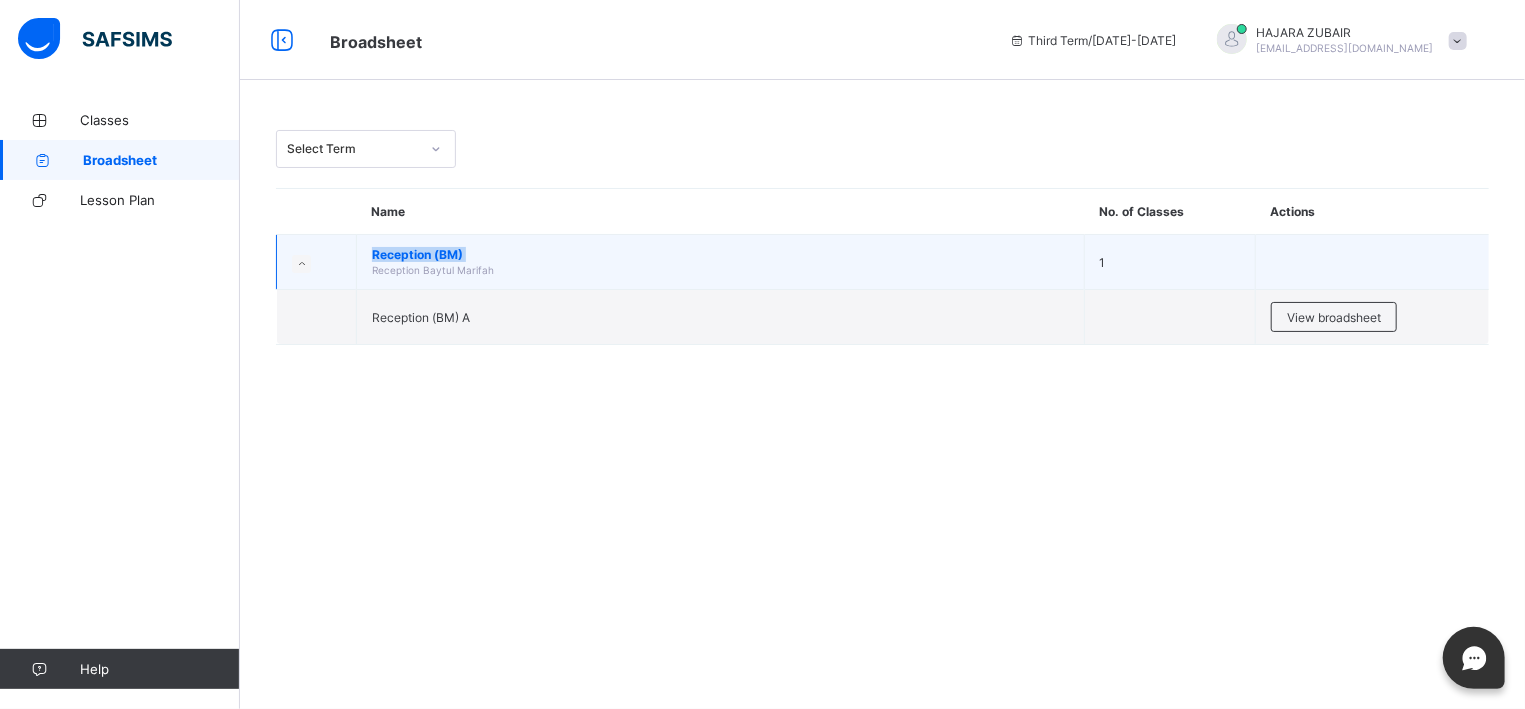 click on "Reception Baytul Marifah" at bounding box center [433, 270] 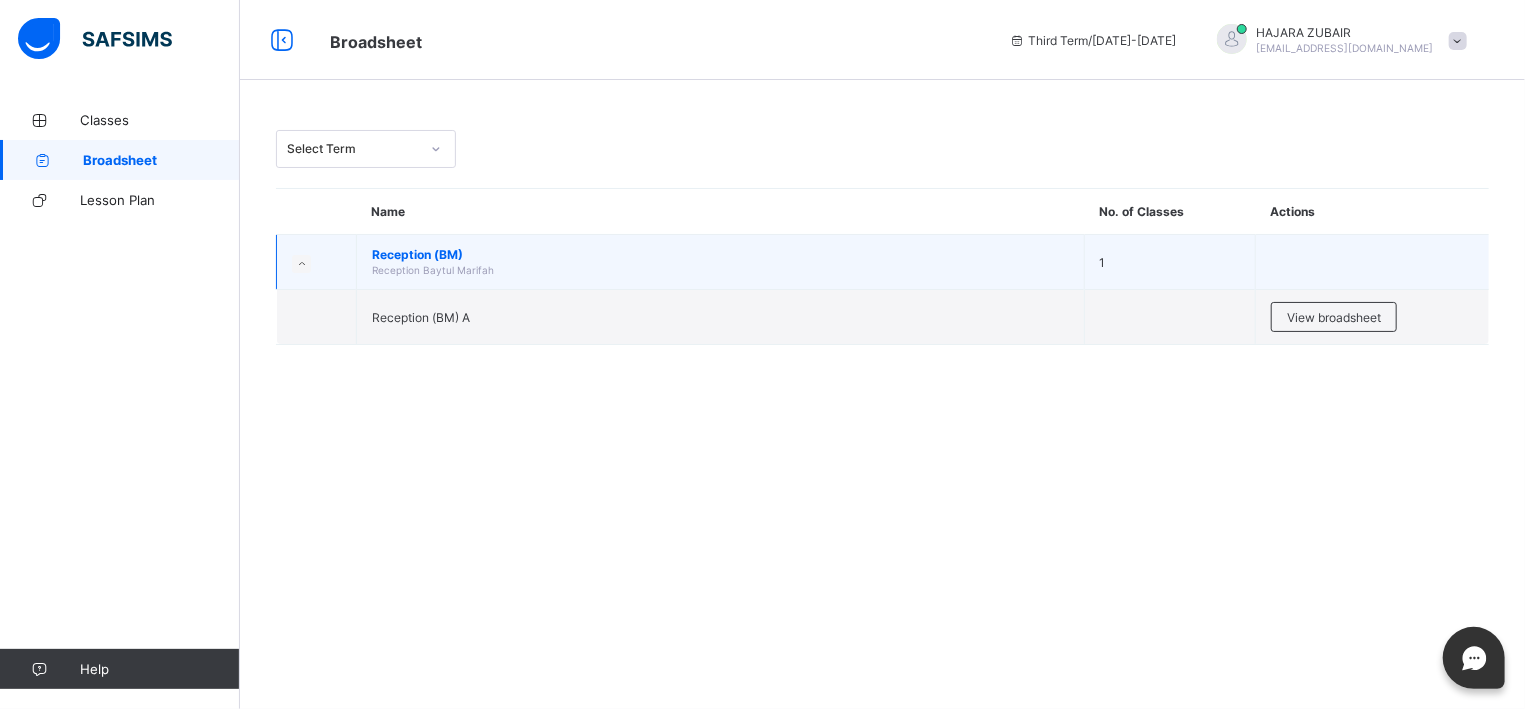 click on "Reception (BM)" at bounding box center (720, 254) 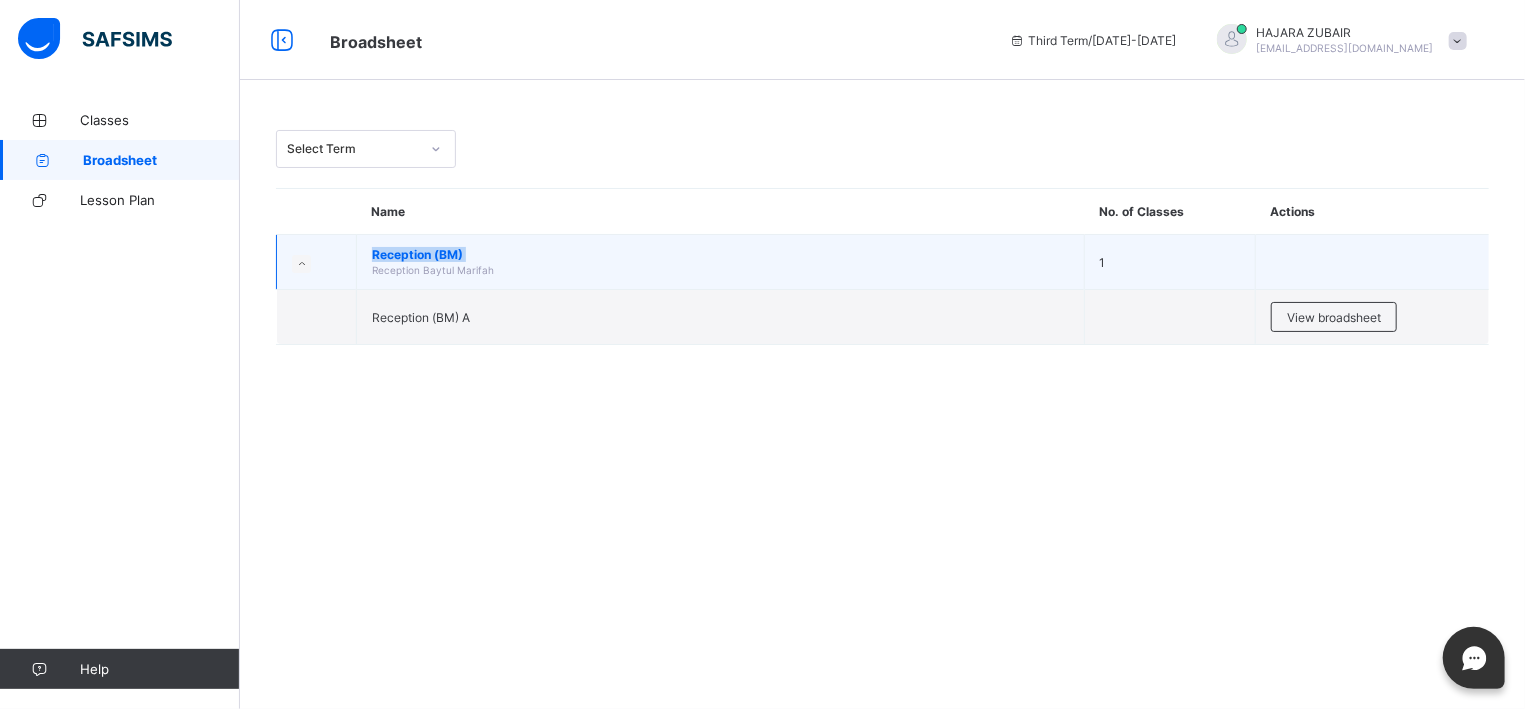 click on "Reception (BM)" at bounding box center (720, 254) 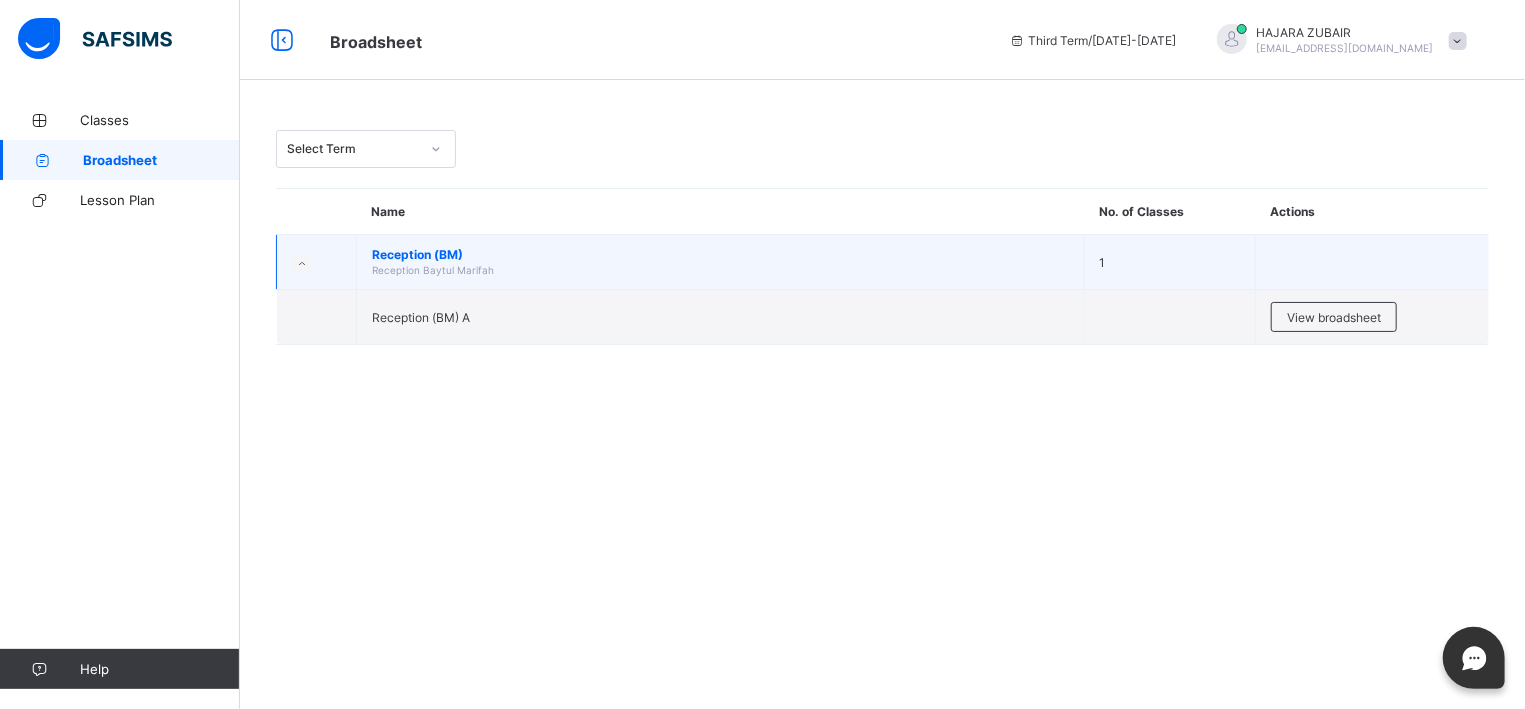 click on "Reception (BM)     Reception Baytul Marifah" at bounding box center (721, 262) 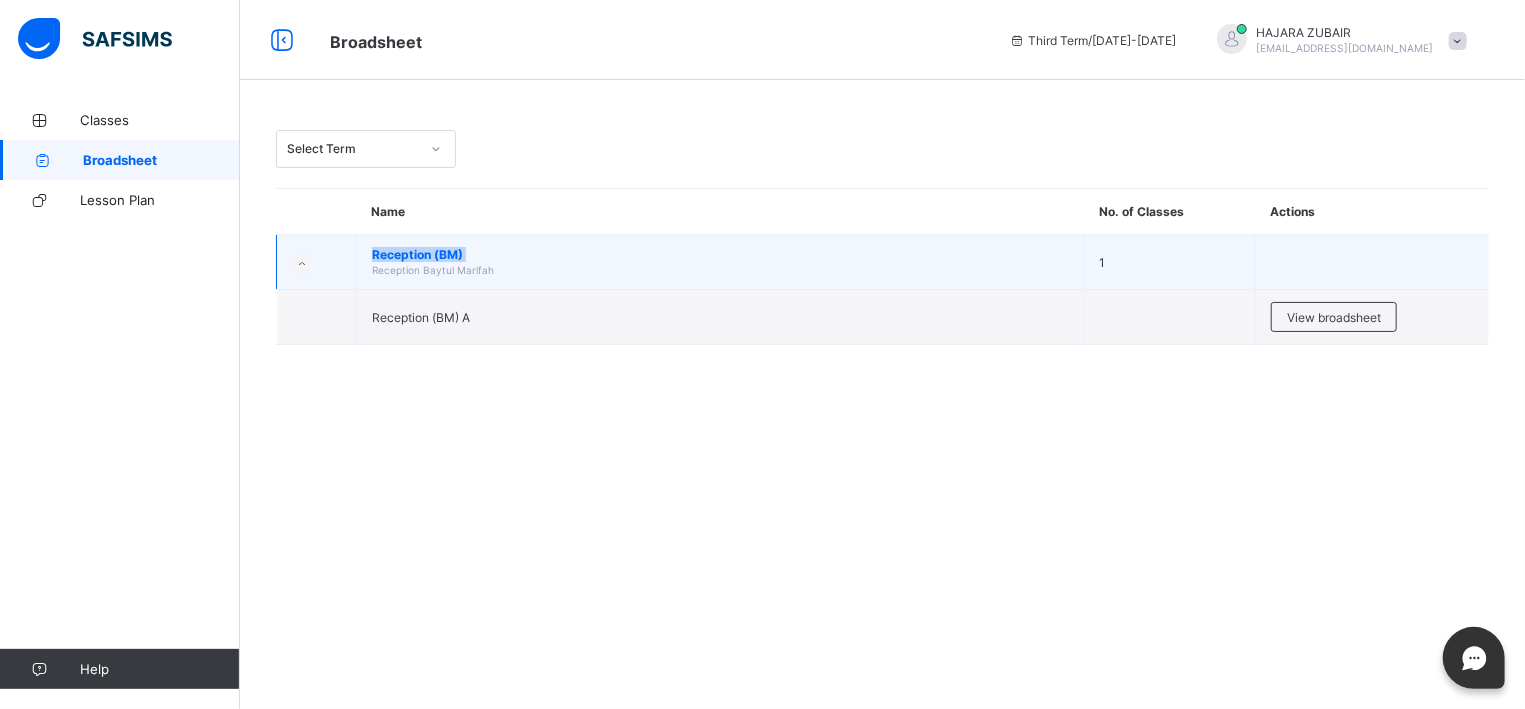 click on "Reception (BM)     Reception Baytul Marifah" at bounding box center [721, 262] 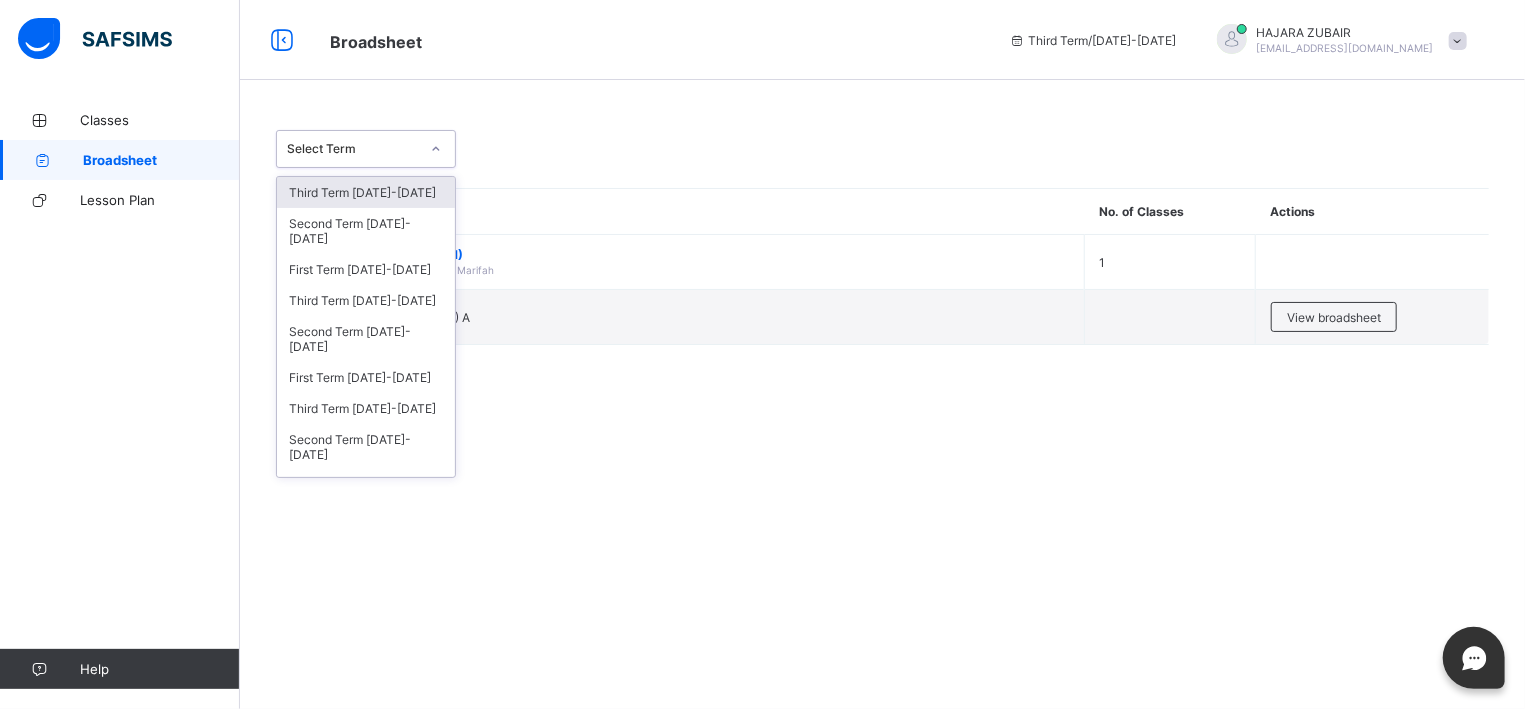 click 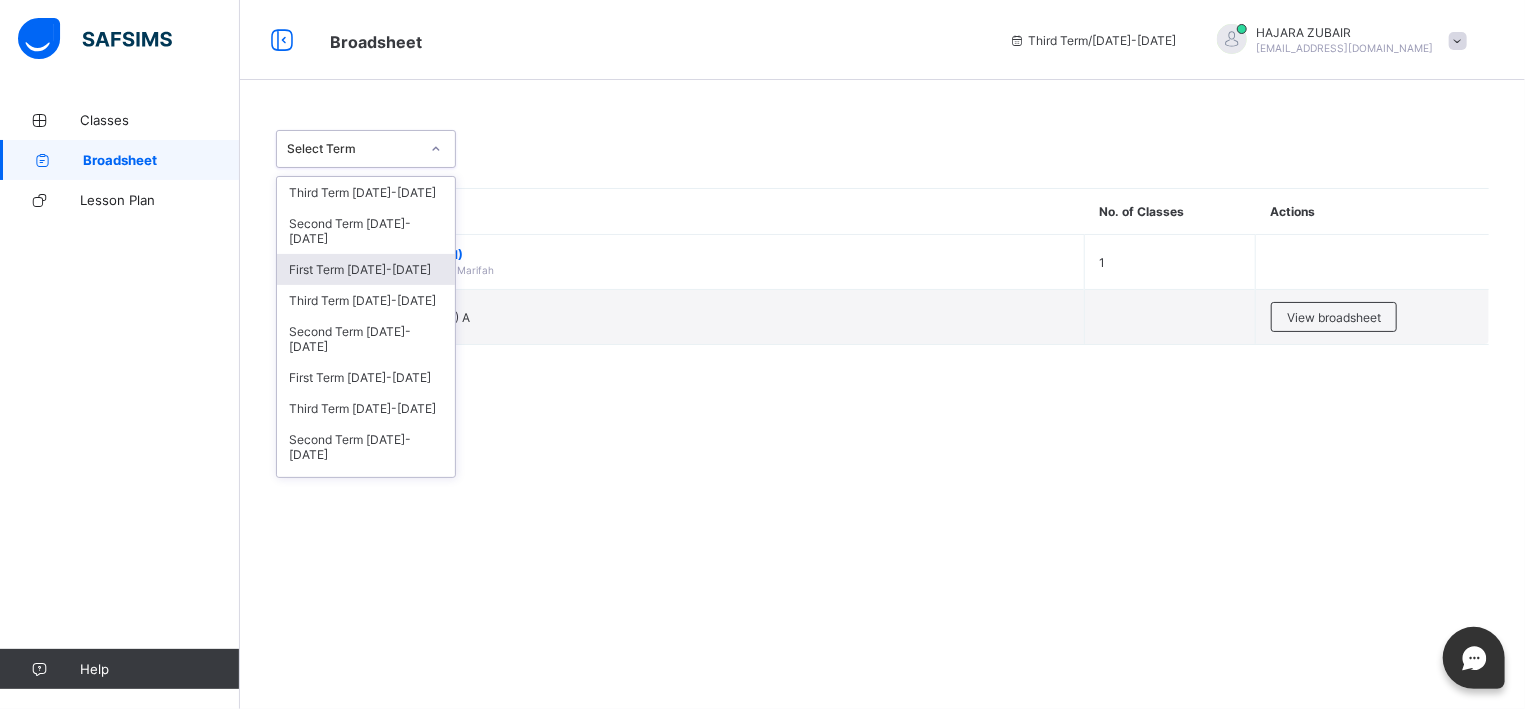 click on "First Term [DATE]-[DATE]" at bounding box center (366, 269) 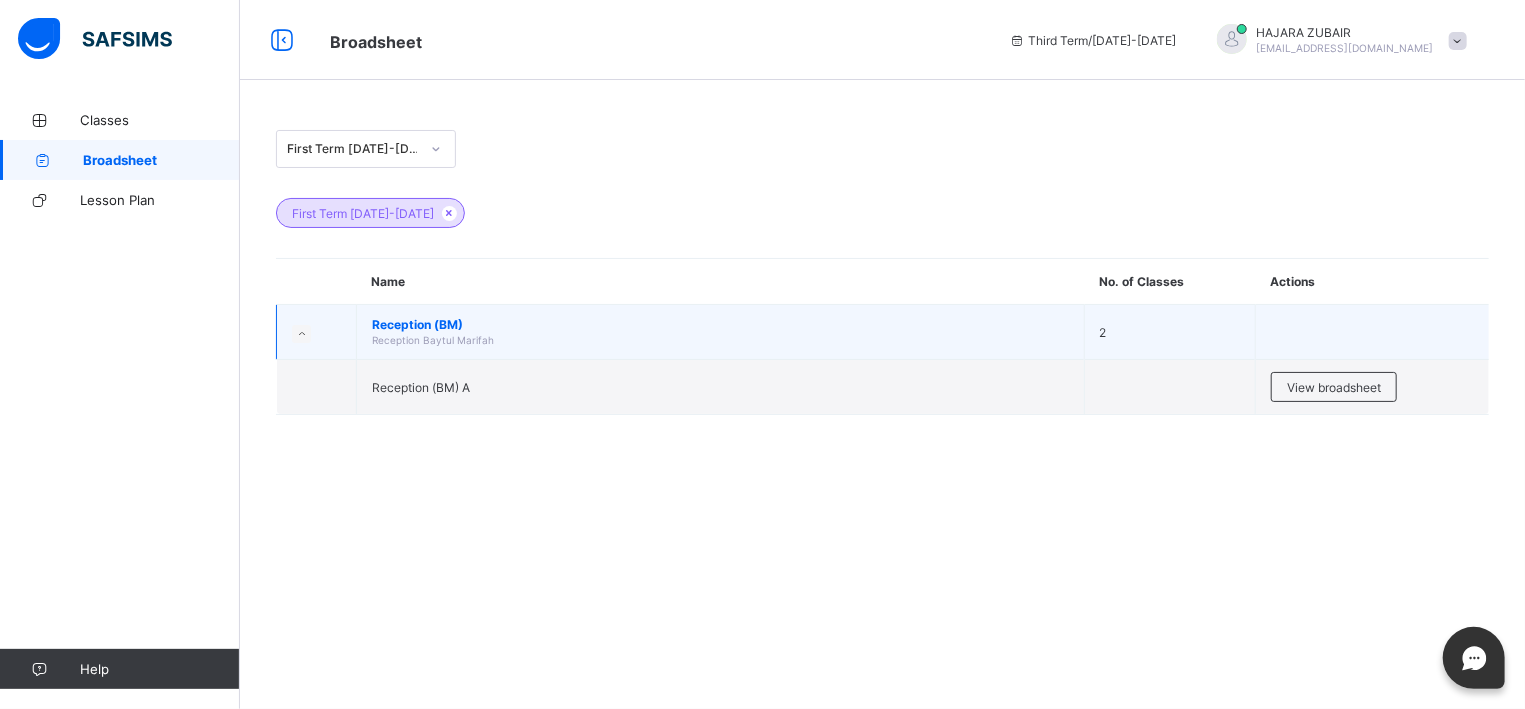 click on "Reception (BM)" at bounding box center (720, 324) 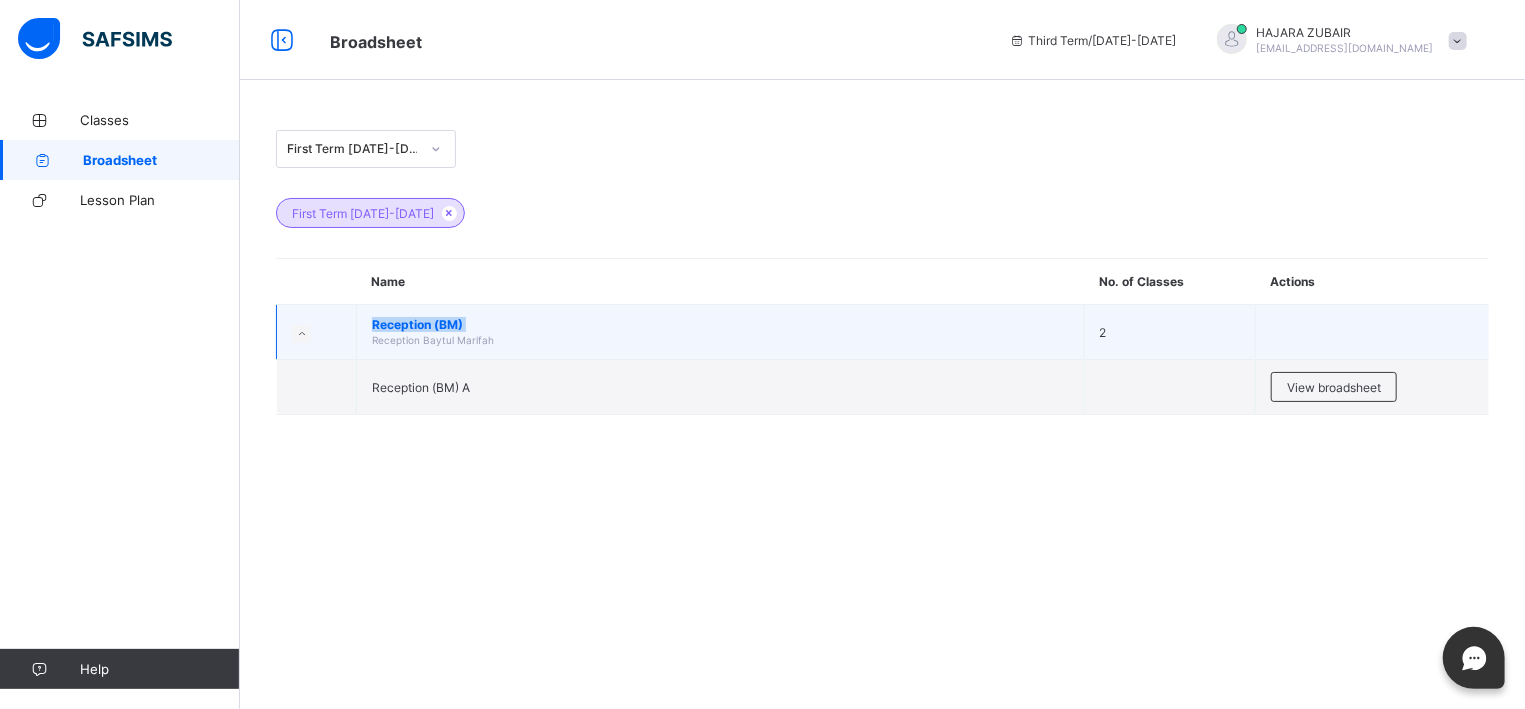 click on "Reception (BM)" at bounding box center [720, 324] 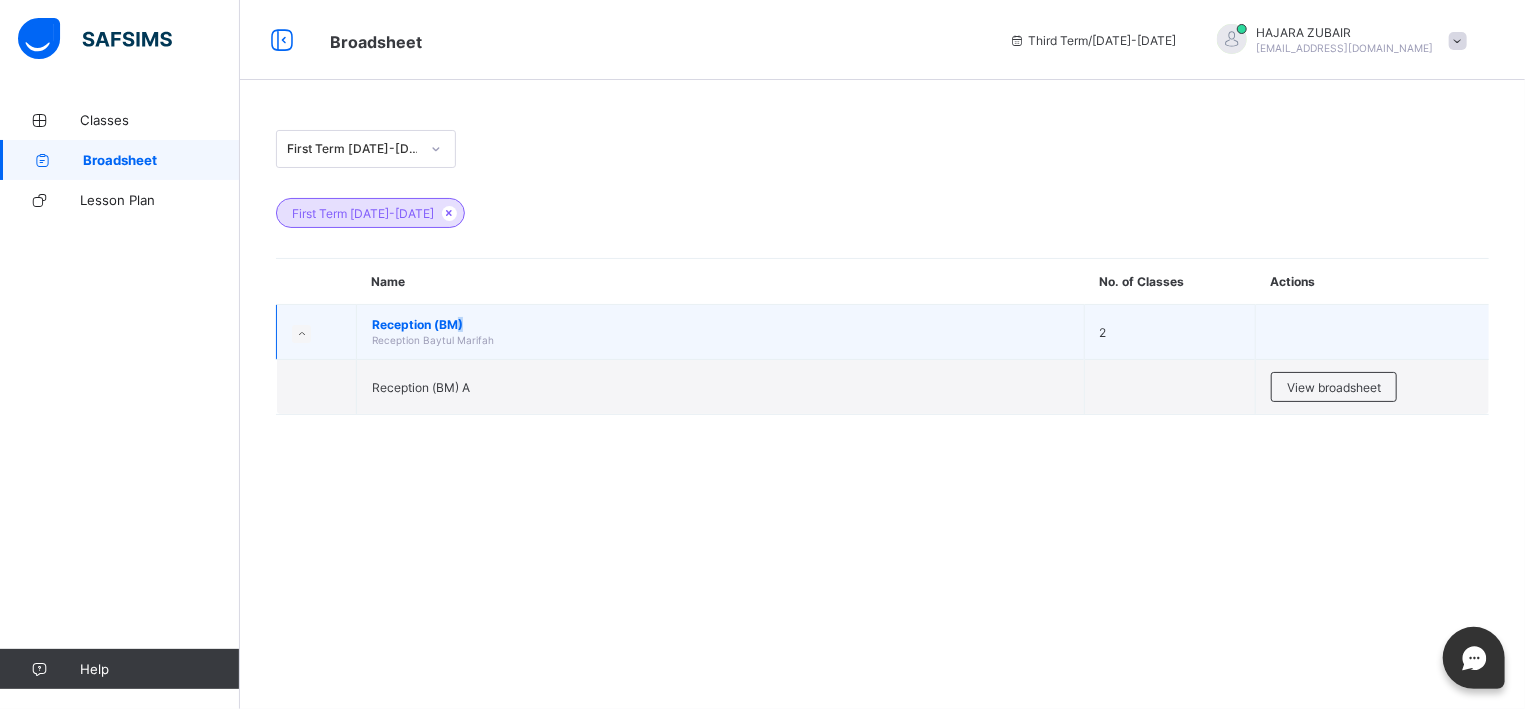 click on "Reception (BM)" at bounding box center [720, 324] 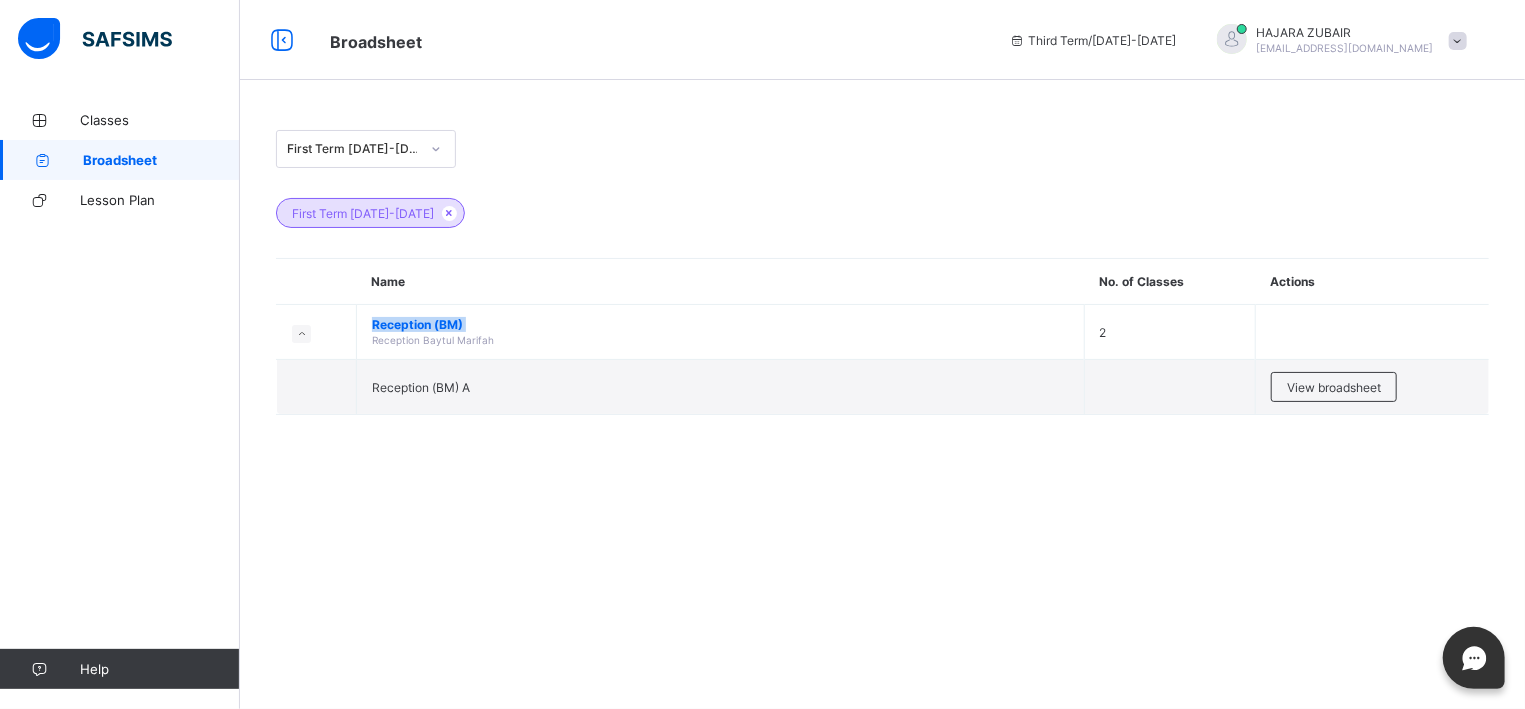 click on "Broadsheet" at bounding box center (120, 160) 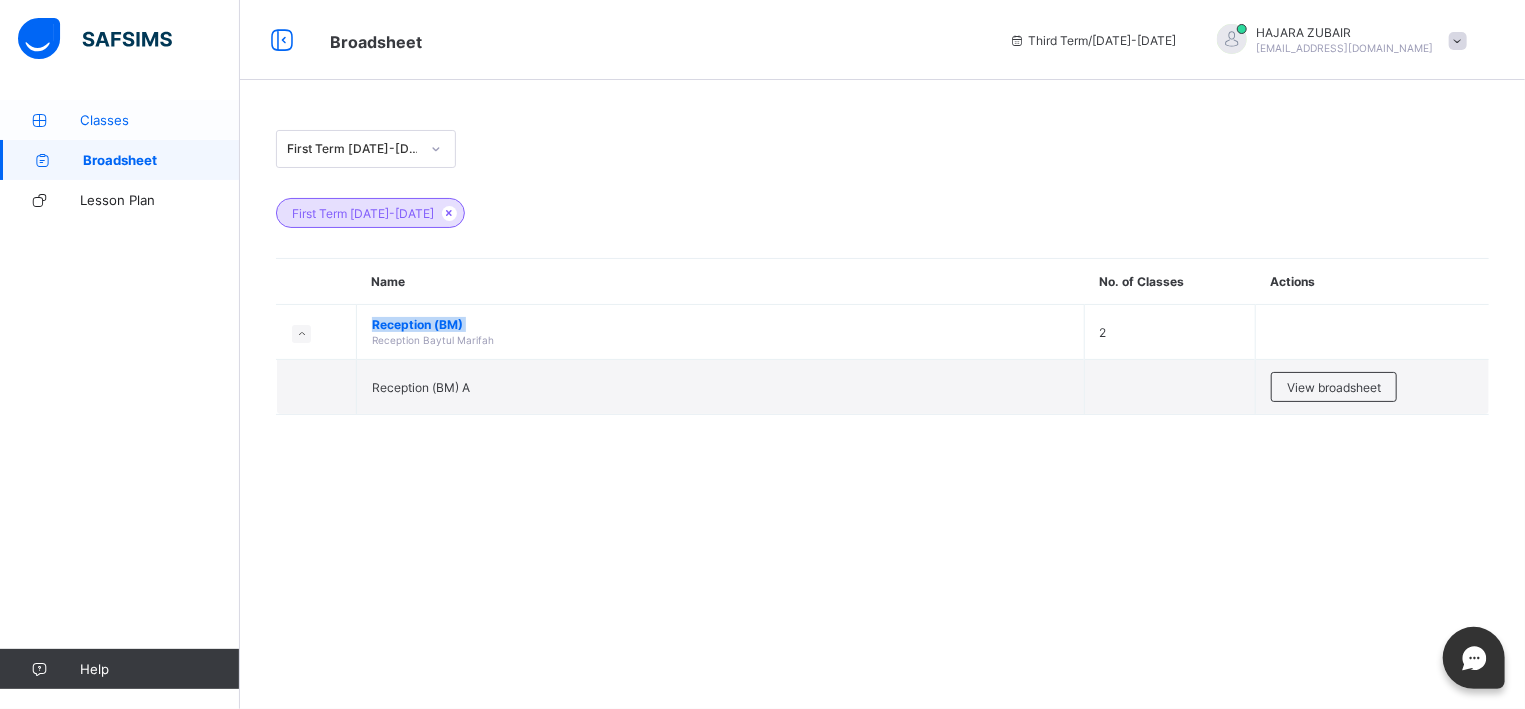 click on "Classes" at bounding box center [120, 120] 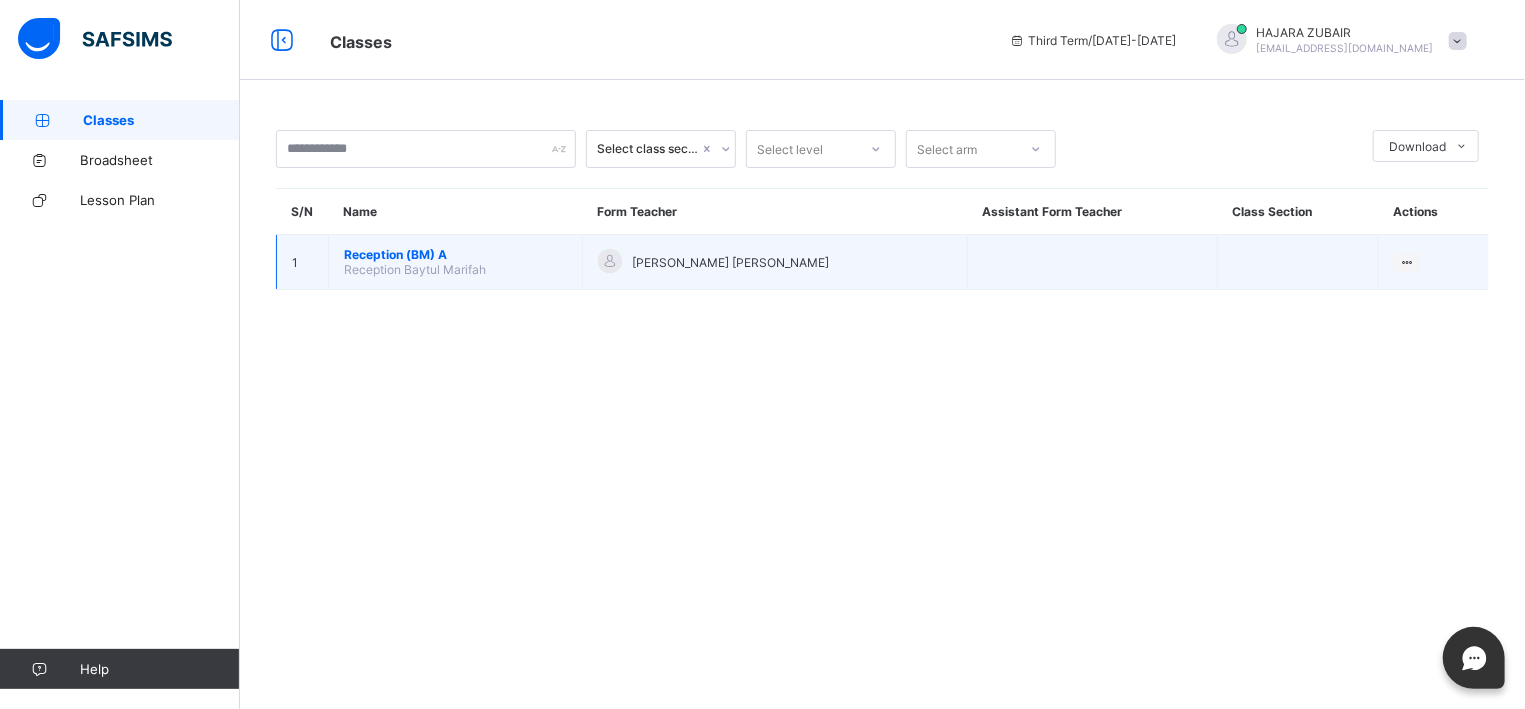 click on "Reception Baytul Marifah" at bounding box center [415, 269] 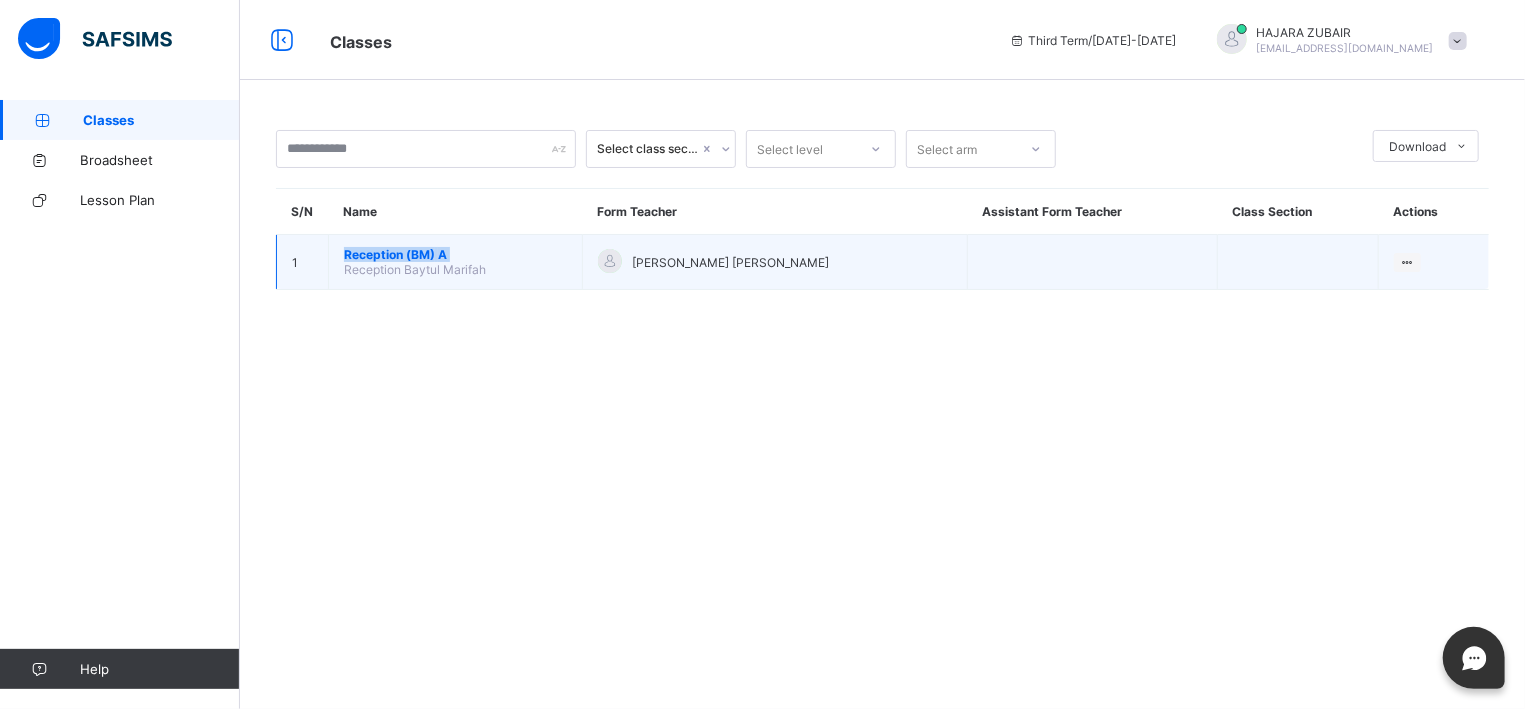 click on "Reception (BM)   A   Reception Baytul Marifah" at bounding box center [456, 262] 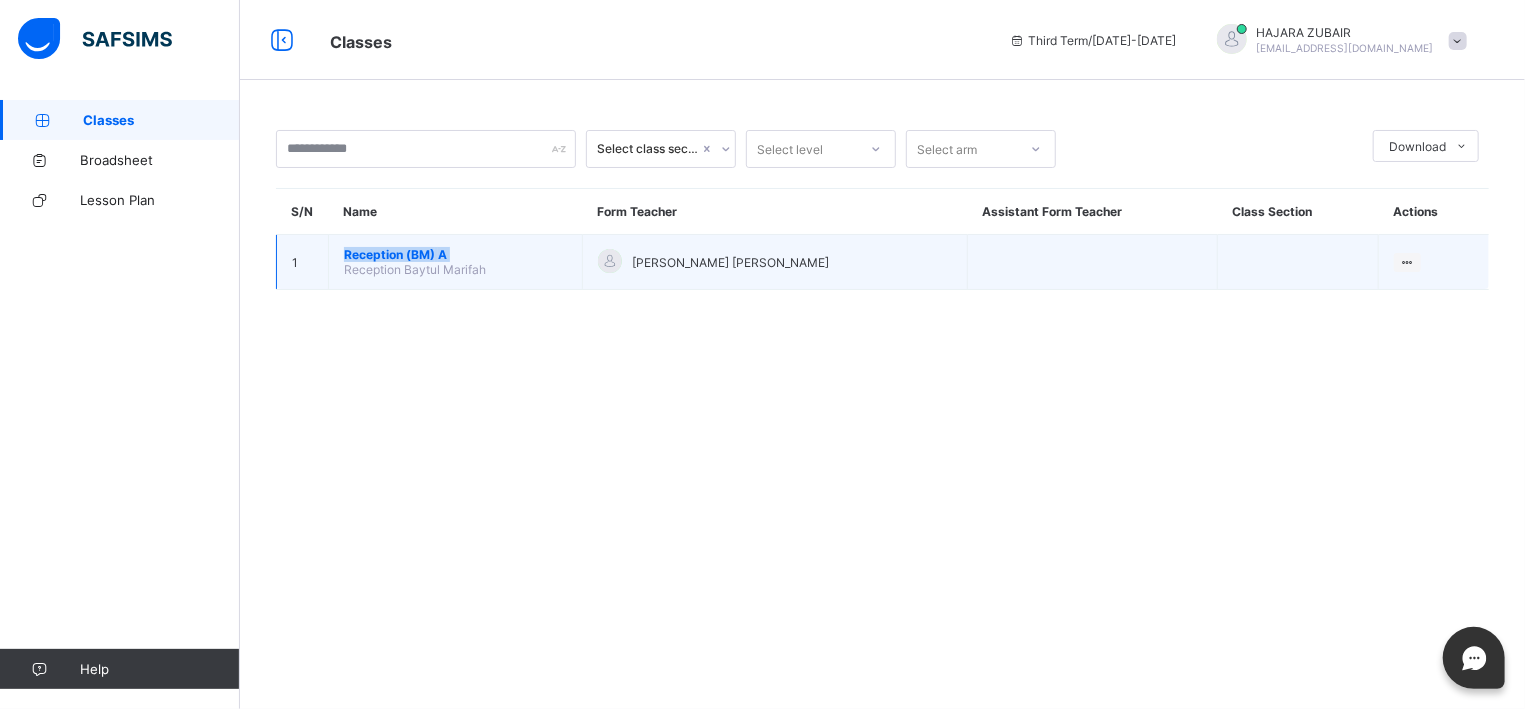 click on "Reception (BM)   A   Reception Baytul Marifah" at bounding box center [456, 262] 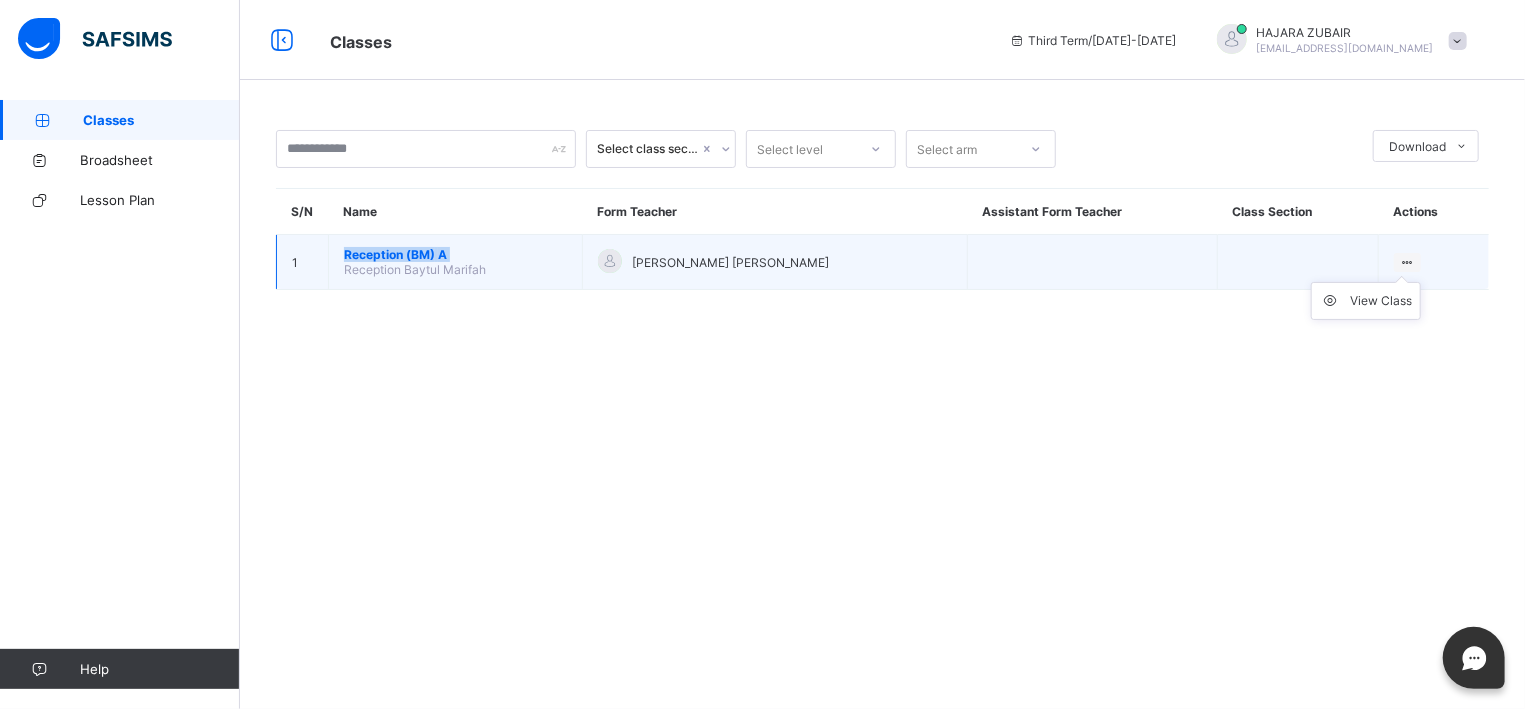 click on "View Class" at bounding box center [1366, 301] 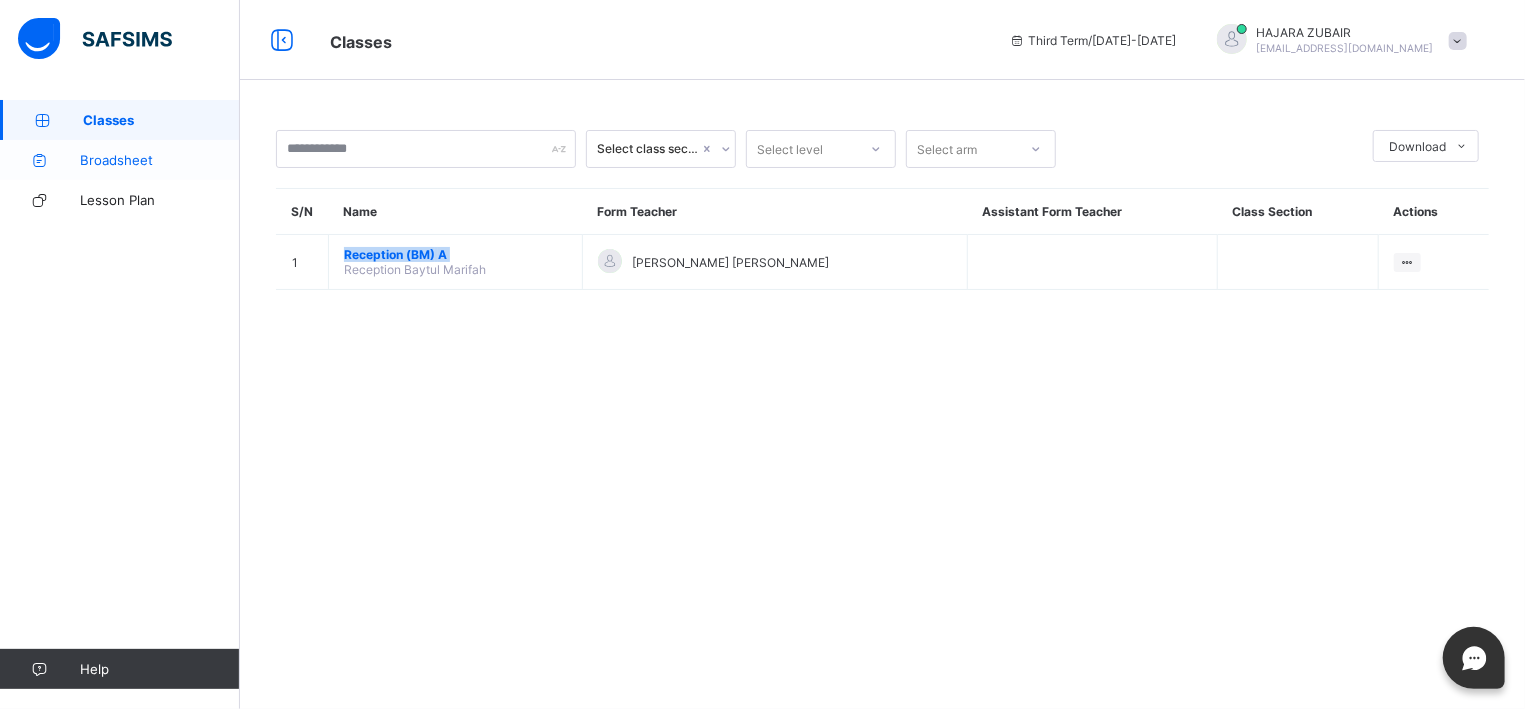 click on "Broadsheet" at bounding box center (160, 160) 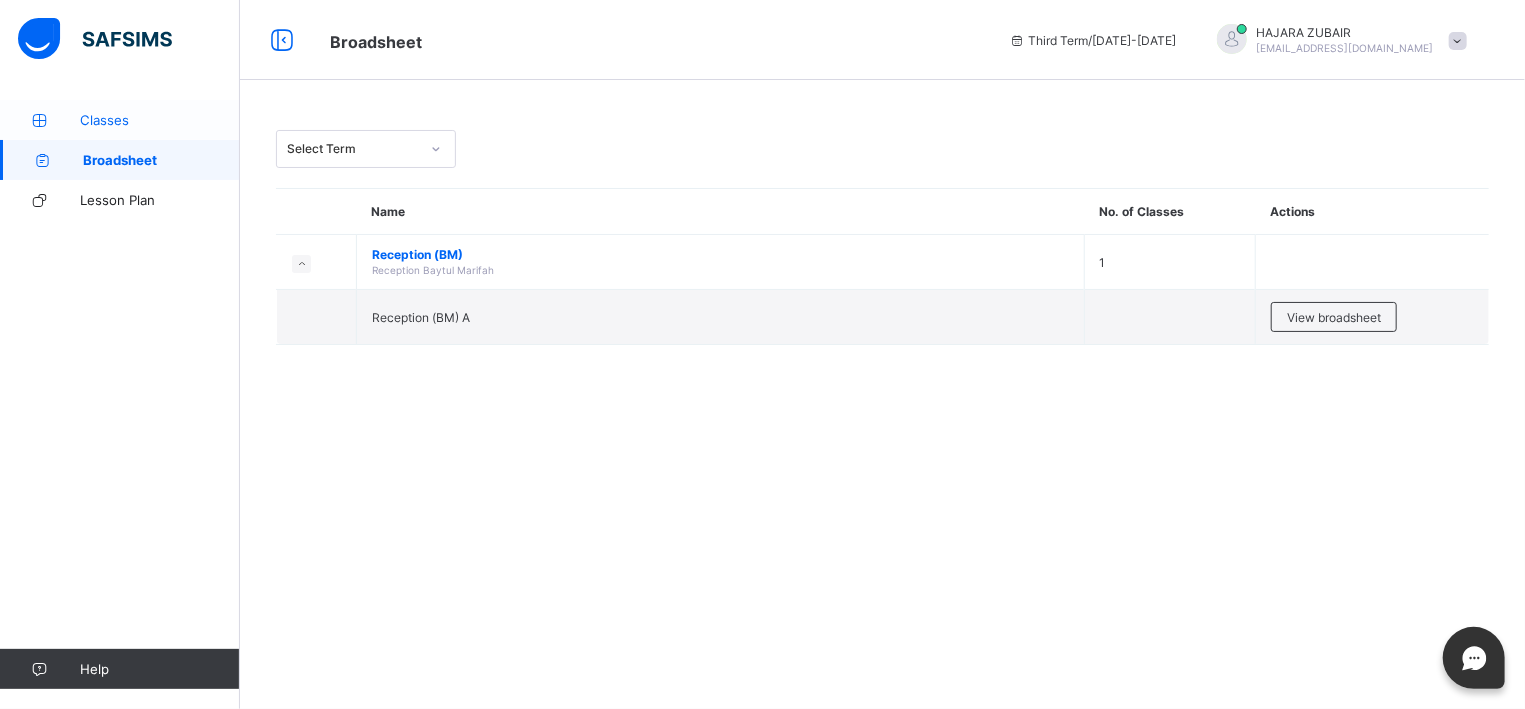 click at bounding box center [40, 120] 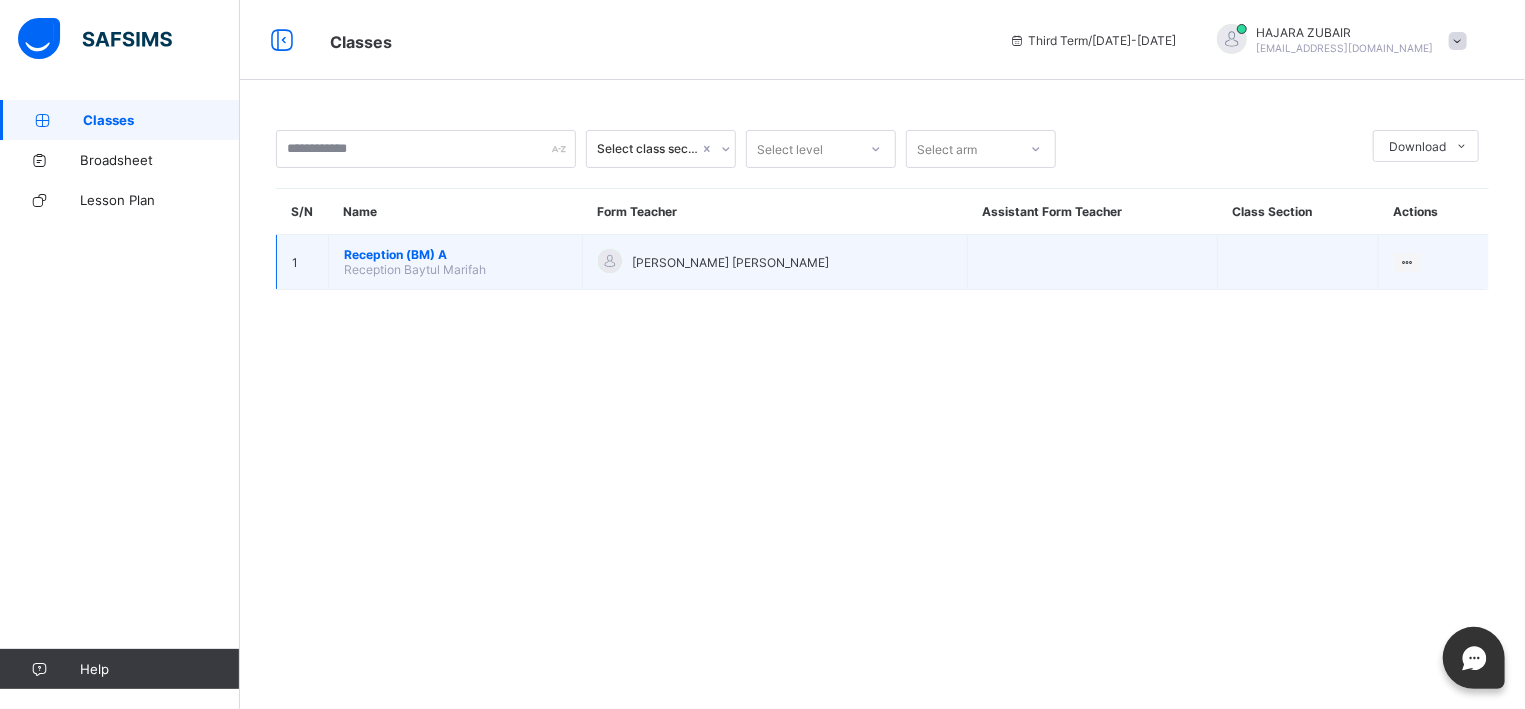 click on "Reception Baytul Marifah" at bounding box center [415, 269] 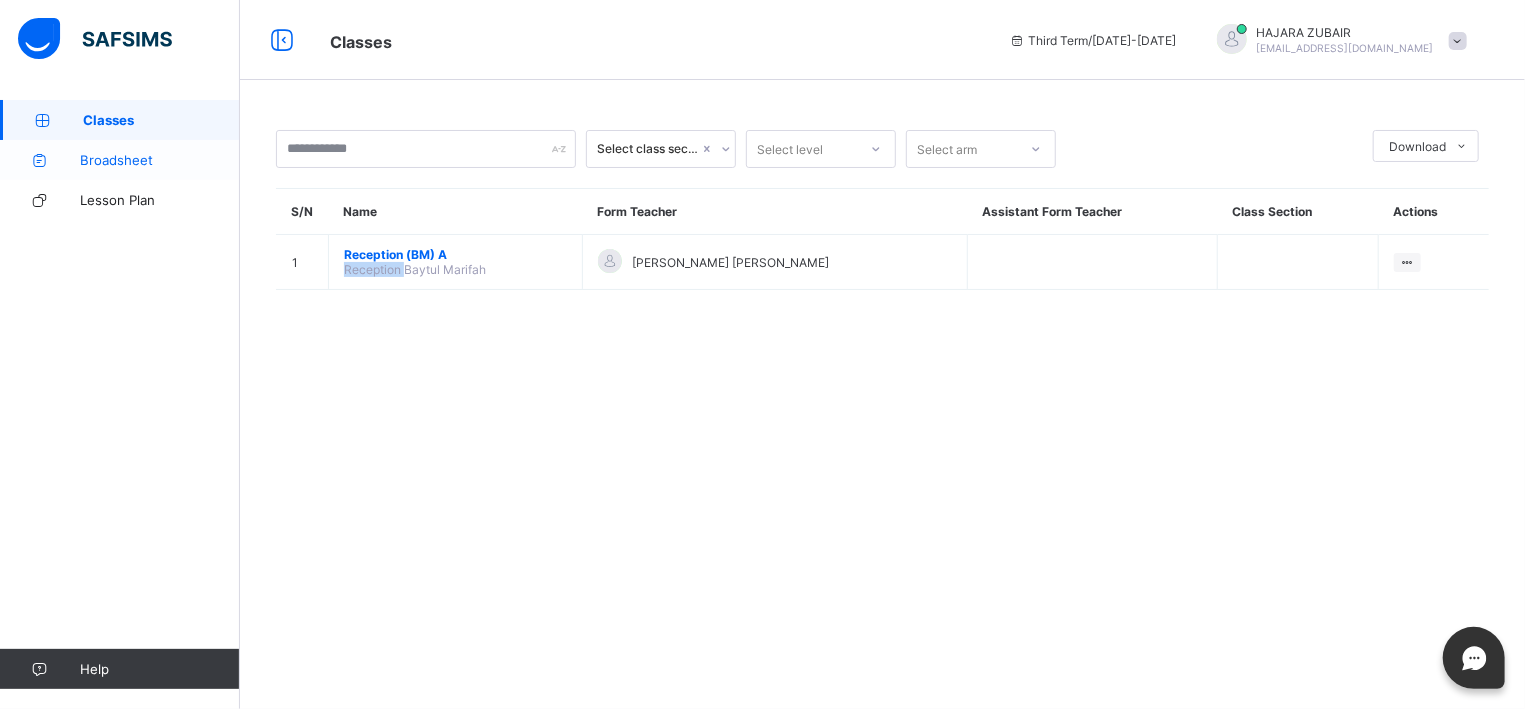 click on "Broadsheet" at bounding box center (160, 160) 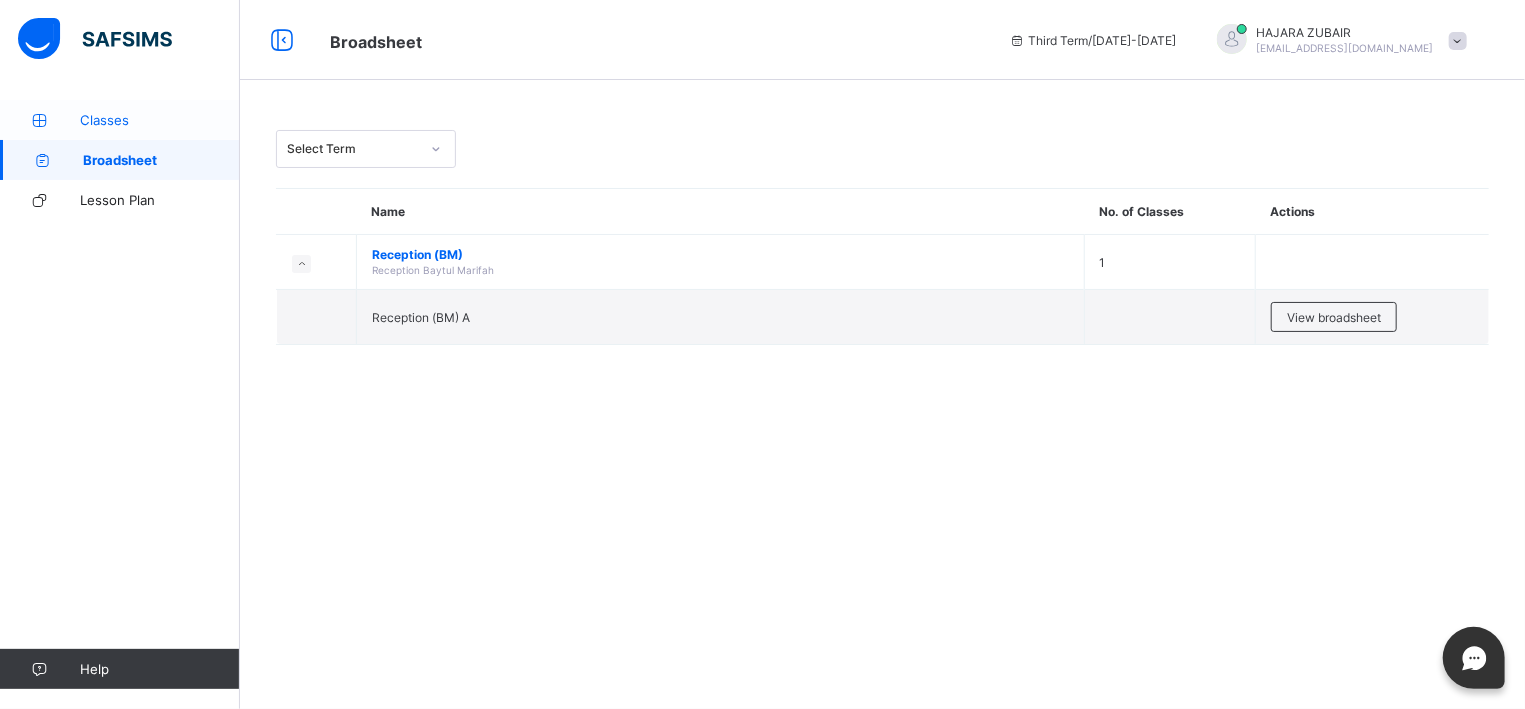 click on "Classes" at bounding box center (120, 120) 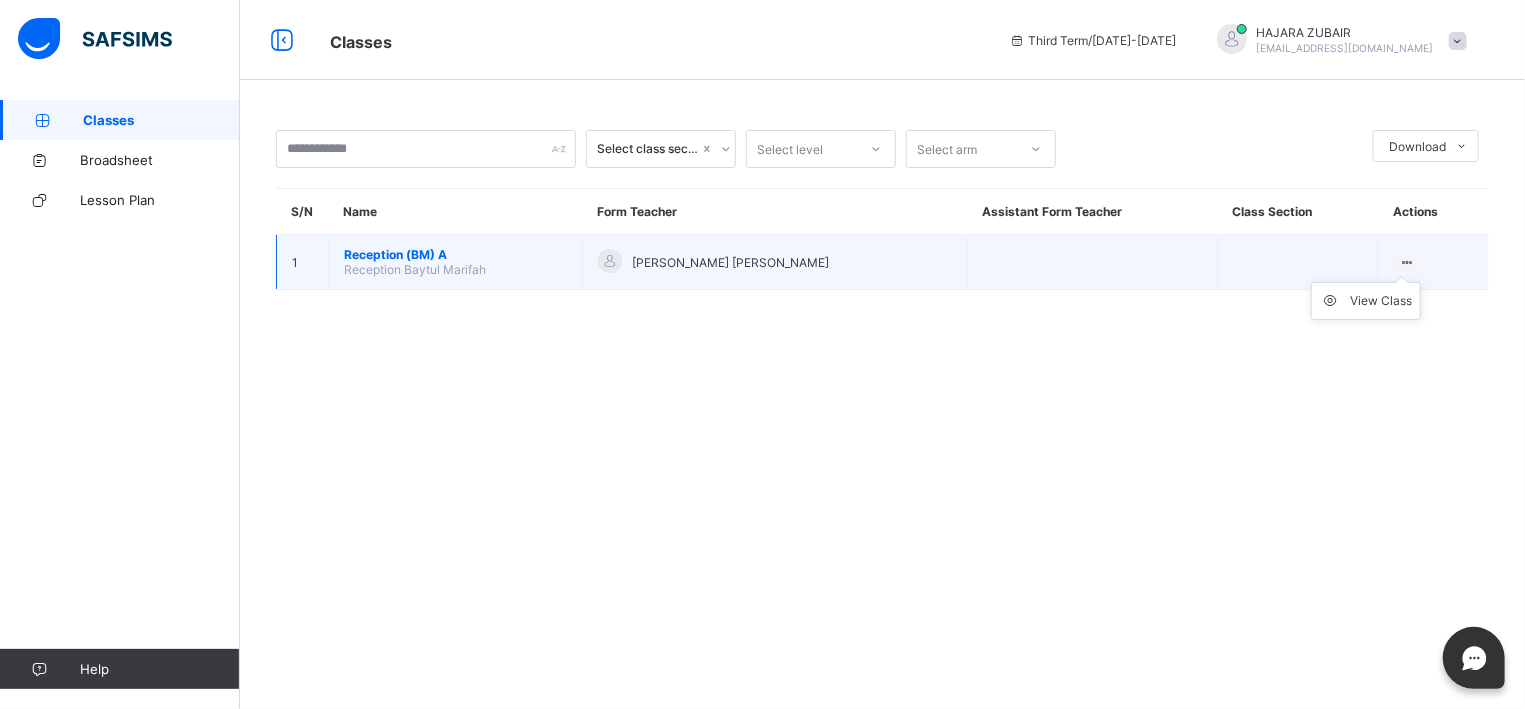 click at bounding box center [1407, 262] 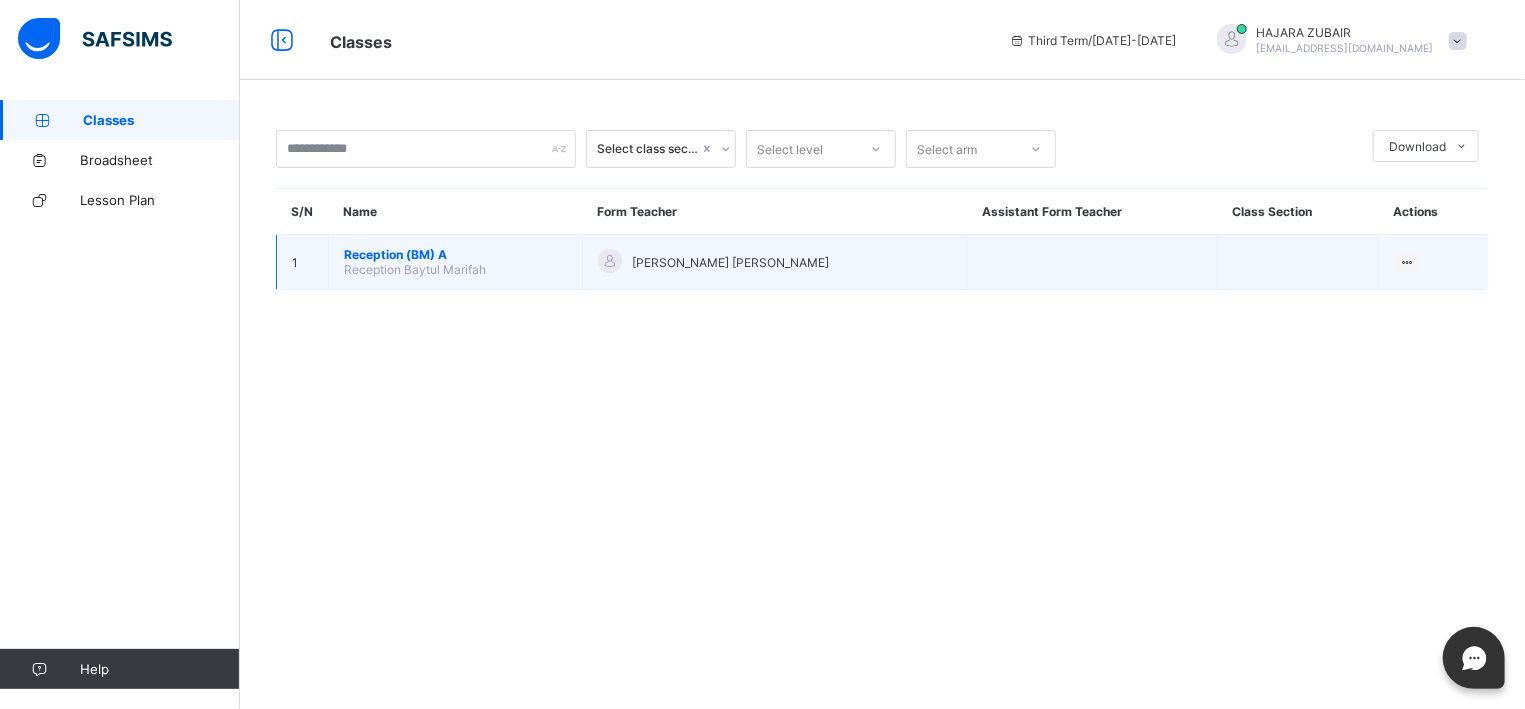 click on "Reception (BM)   A" at bounding box center [455, 254] 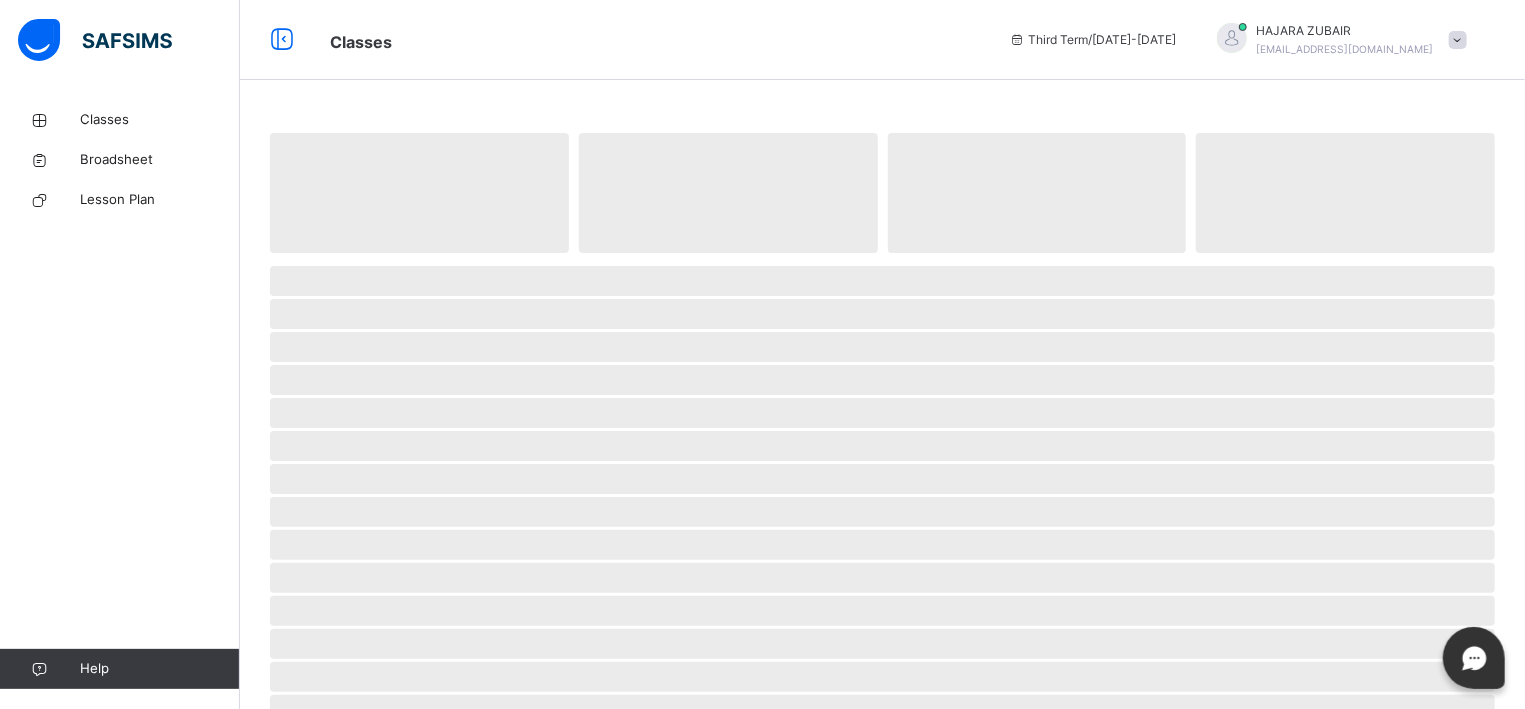 click on "‌" at bounding box center (882, 281) 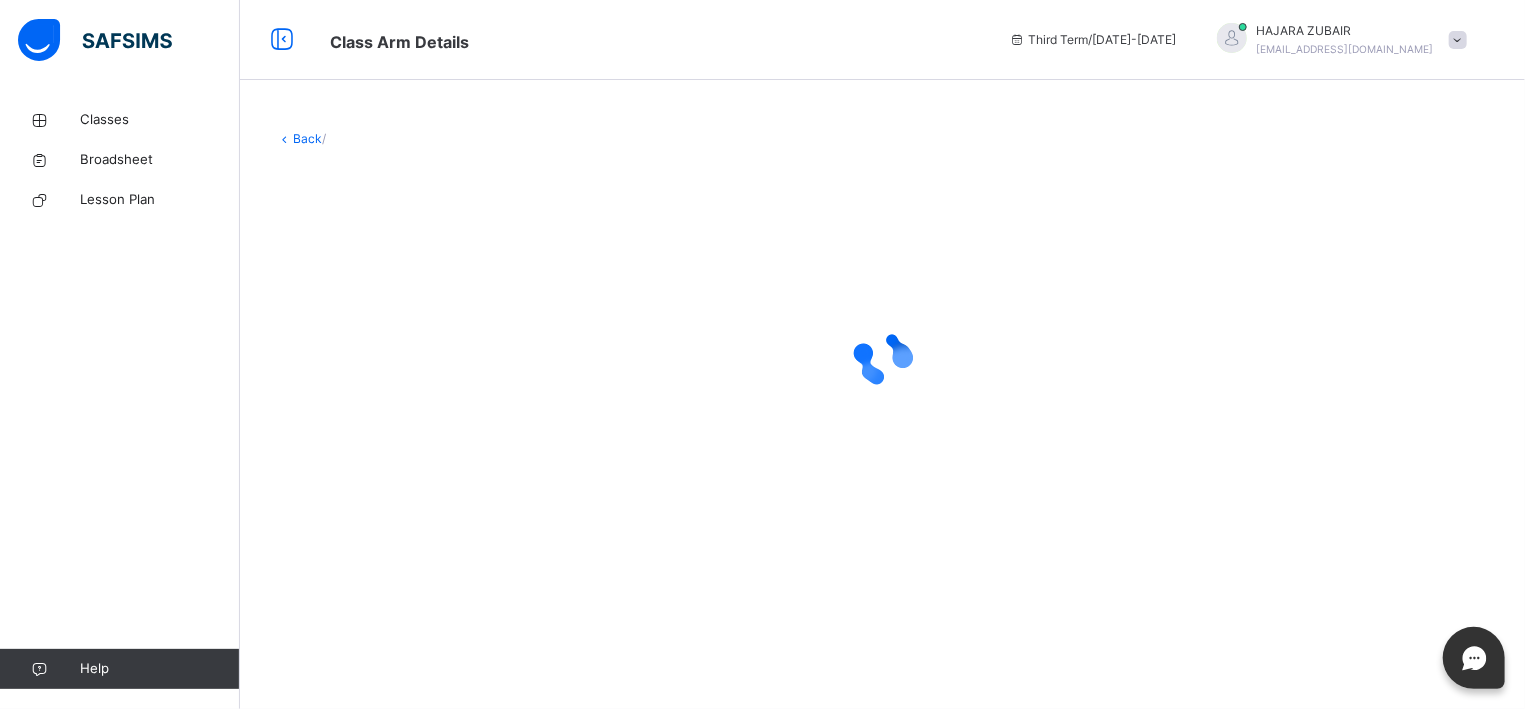 click at bounding box center [882, 358] 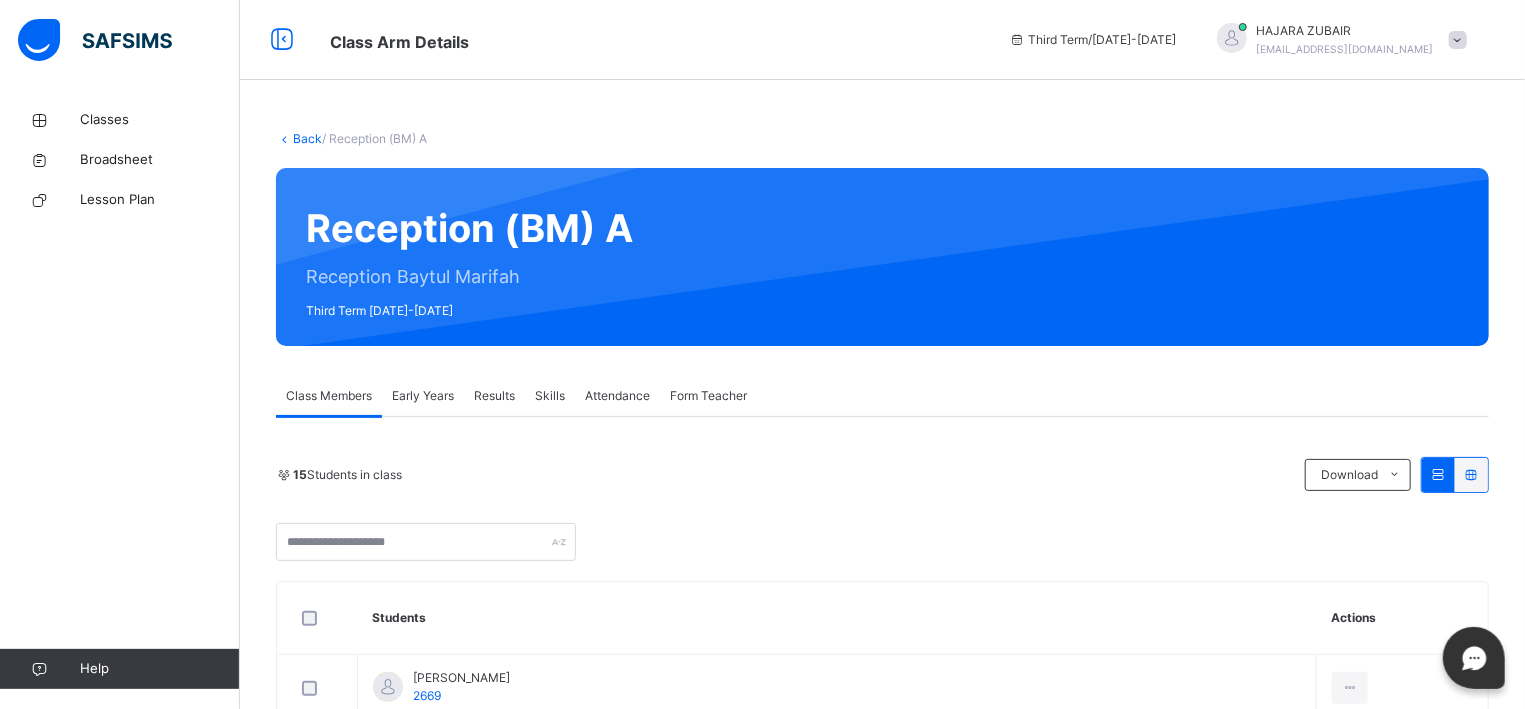 click on "Results" at bounding box center (494, 396) 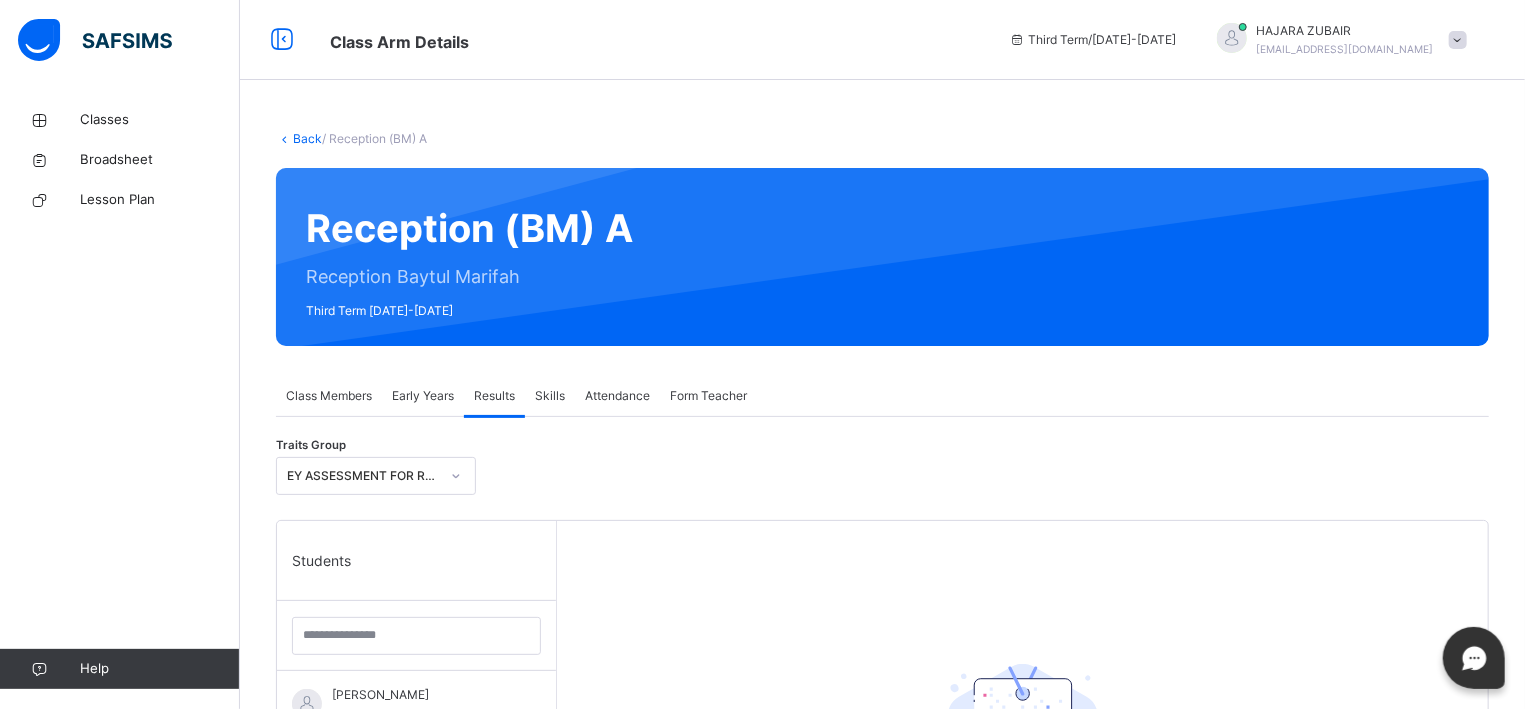 scroll, scrollTop: 572, scrollLeft: 0, axis: vertical 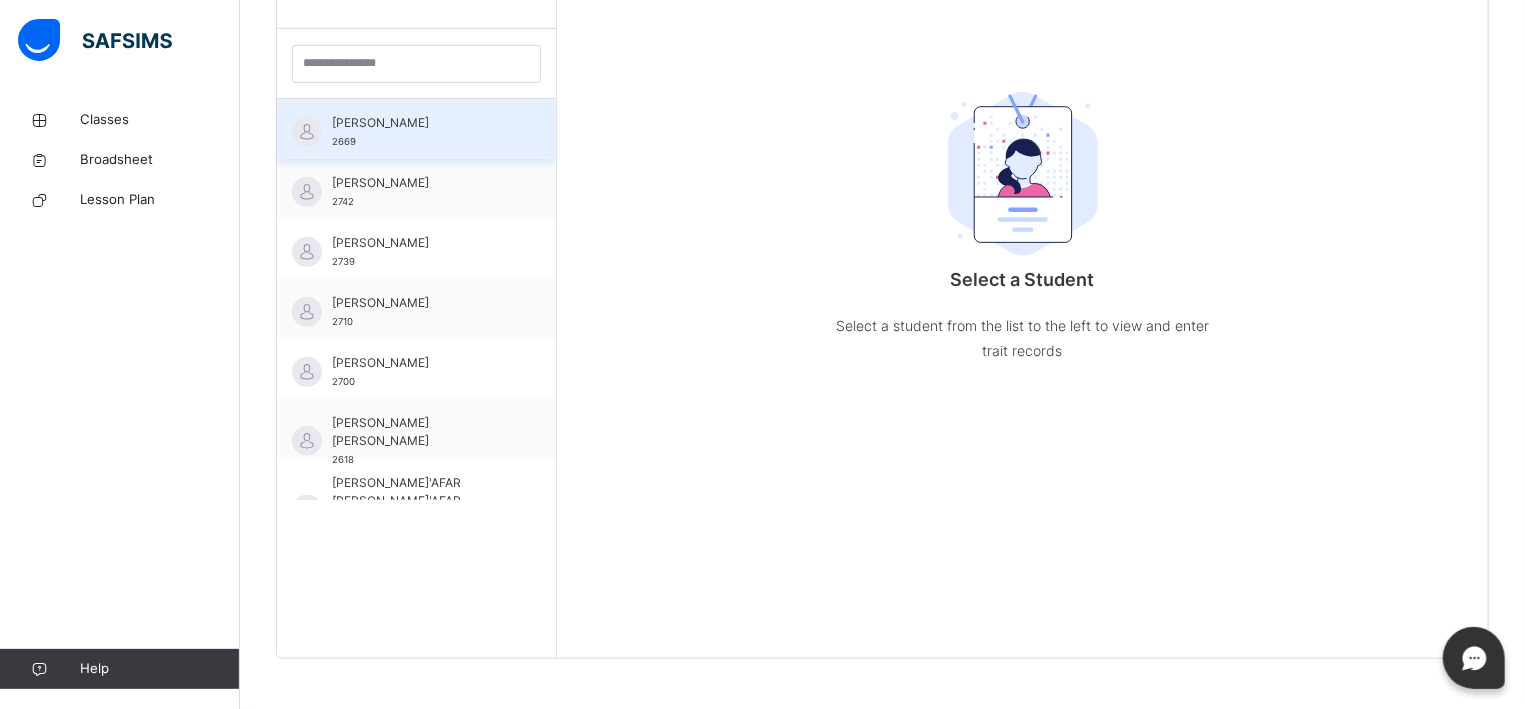 click on "[PERSON_NAME]" at bounding box center (421, 123) 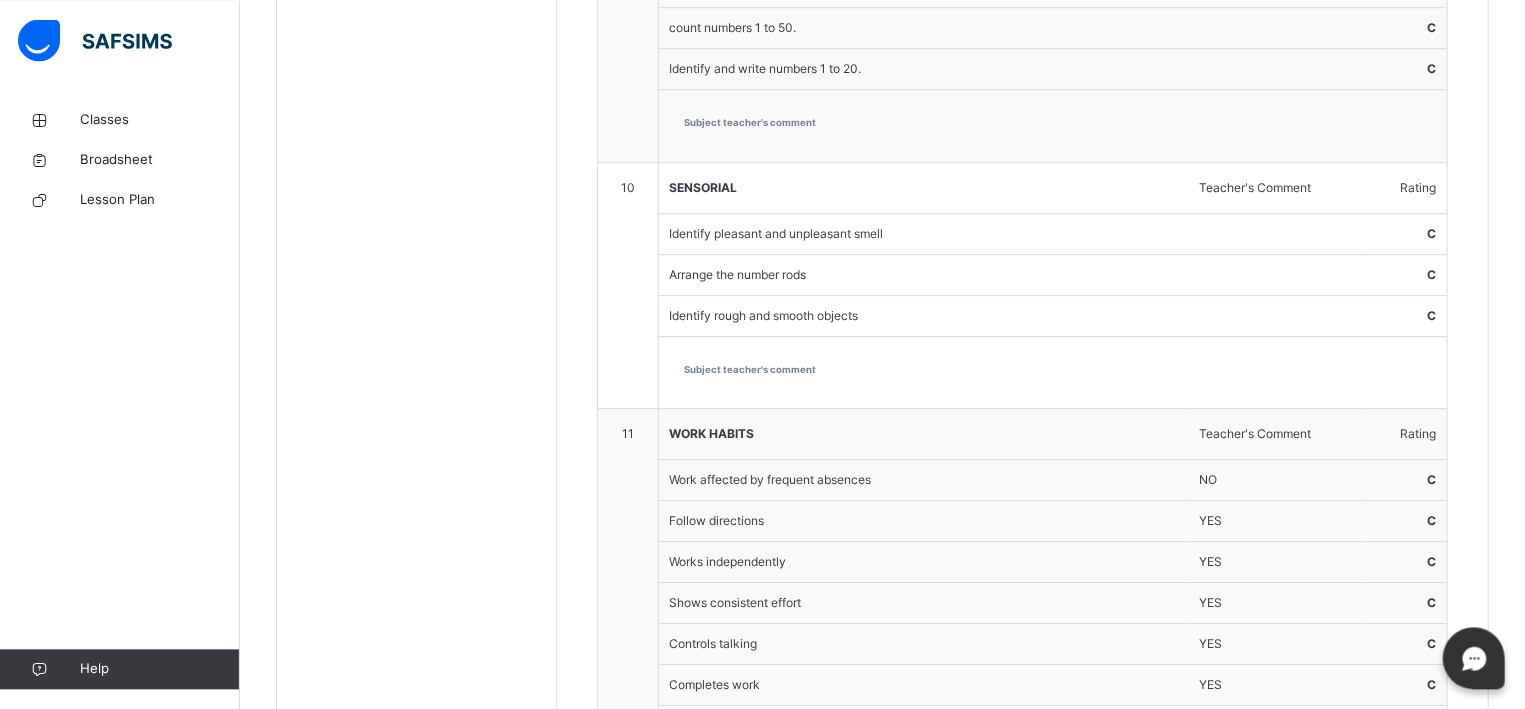scroll, scrollTop: 3266, scrollLeft: 0, axis: vertical 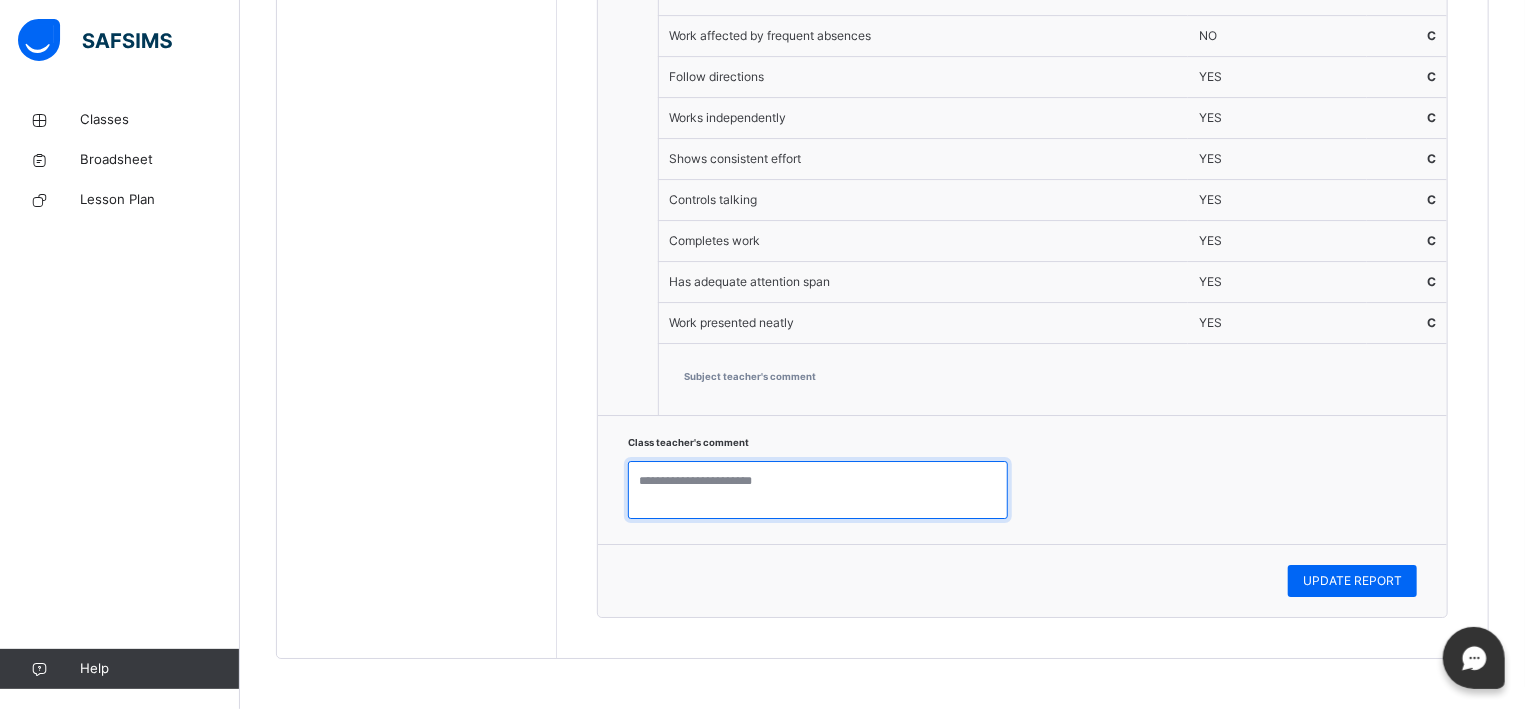 click at bounding box center (818, 490) 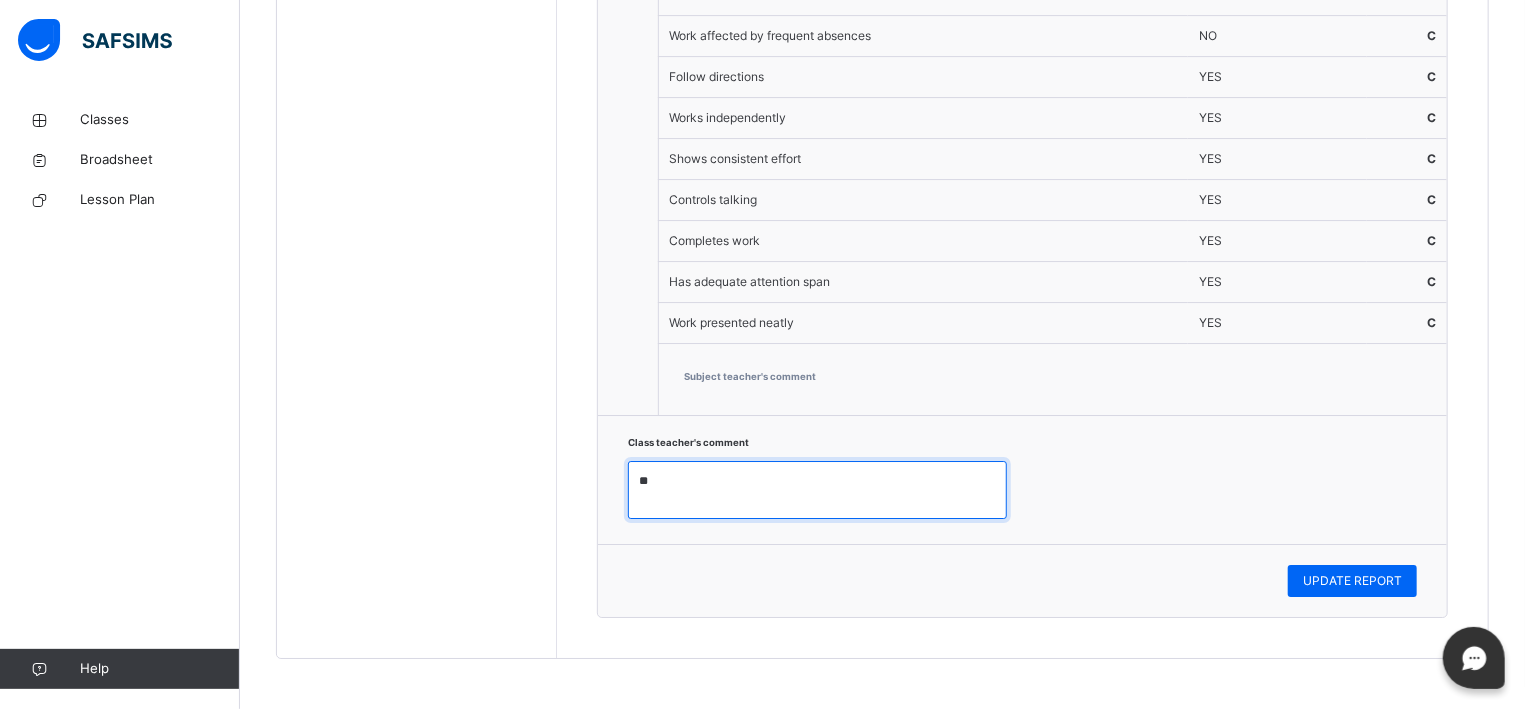 type on "*" 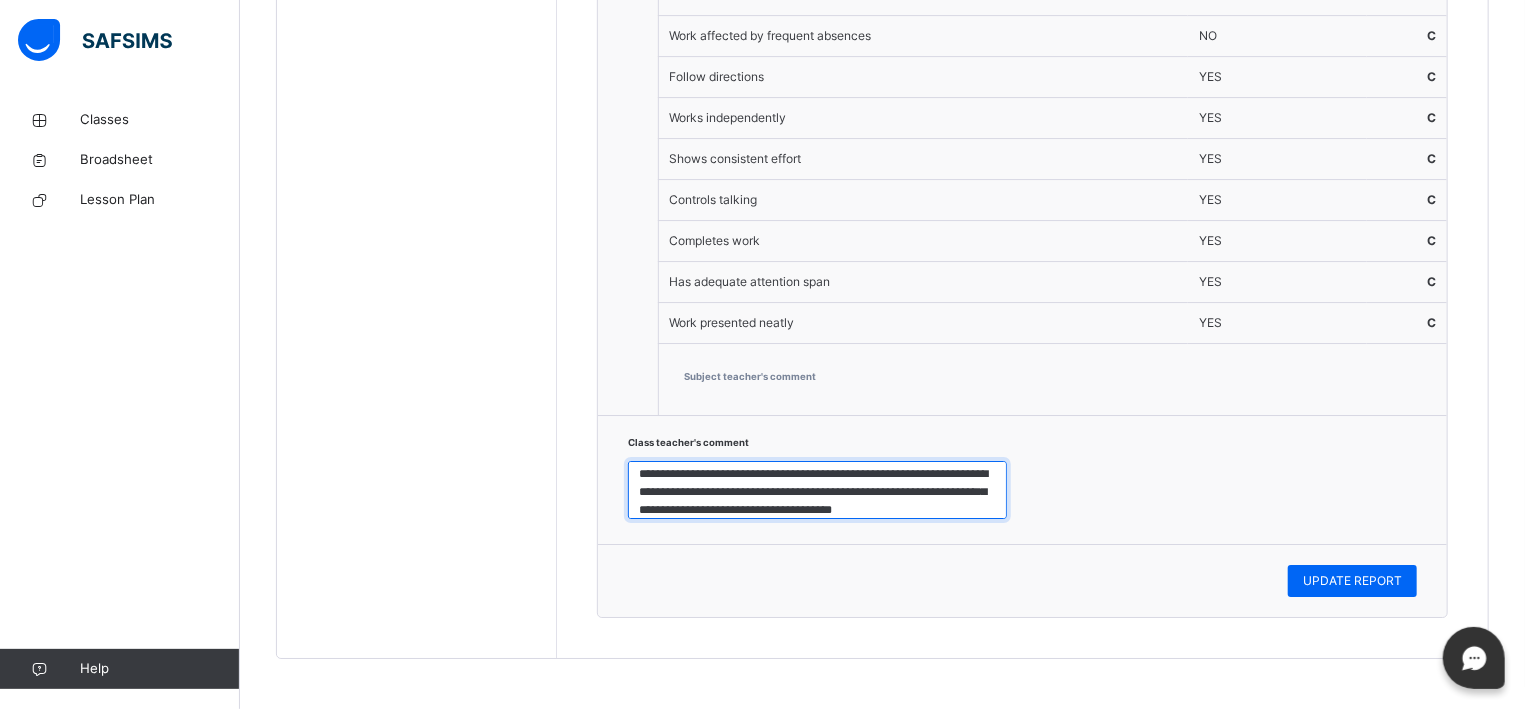 scroll, scrollTop: 25, scrollLeft: 0, axis: vertical 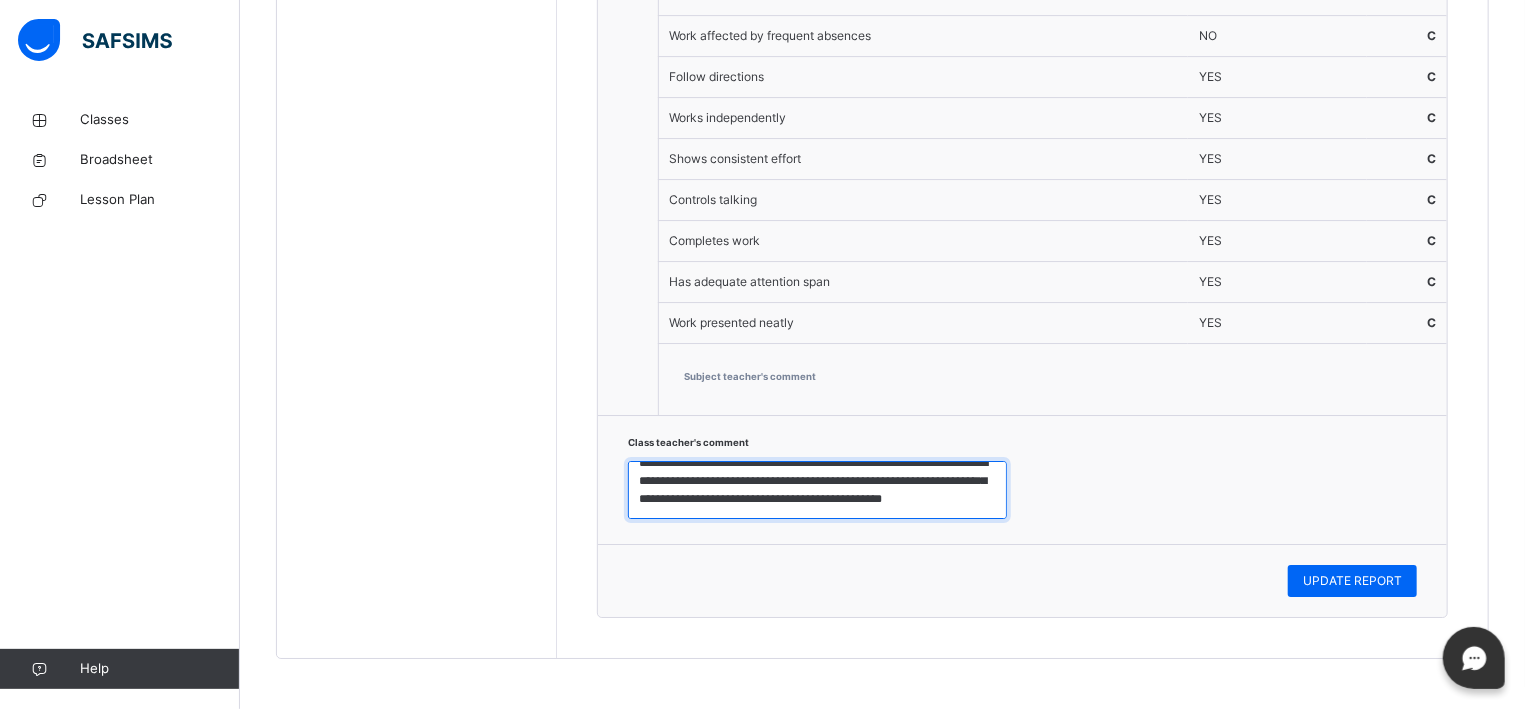 click on "**********" at bounding box center (817, 490) 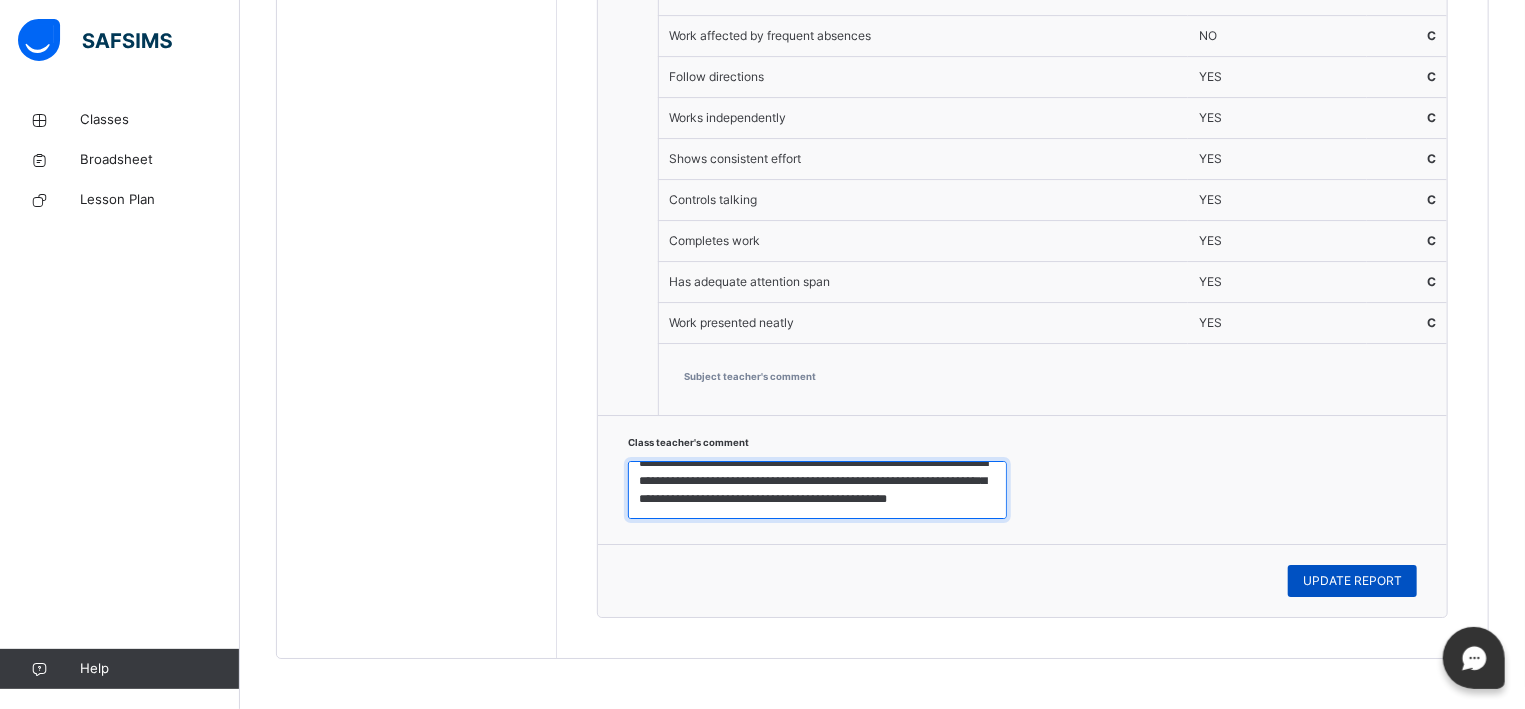 type on "**********" 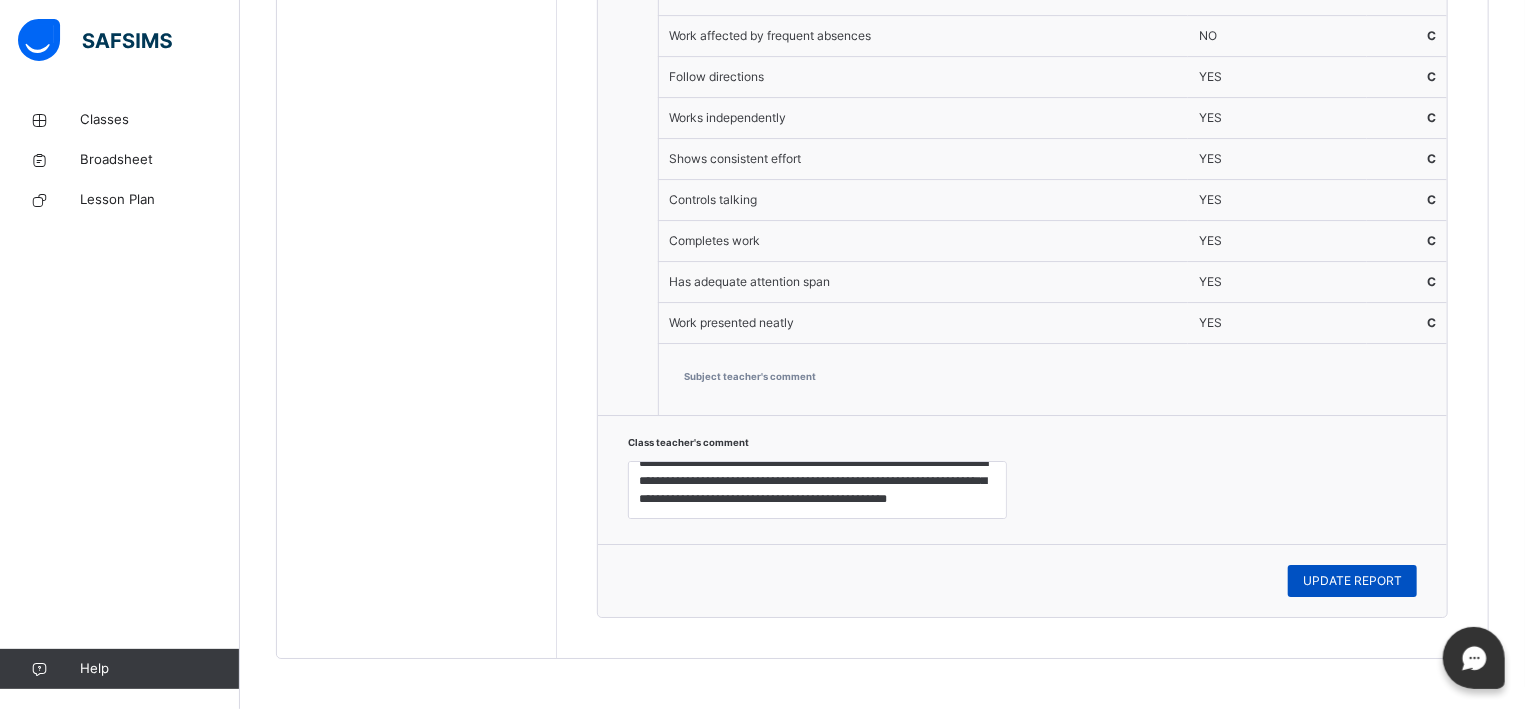 click on "UPDATE REPORT" at bounding box center [1352, 581] 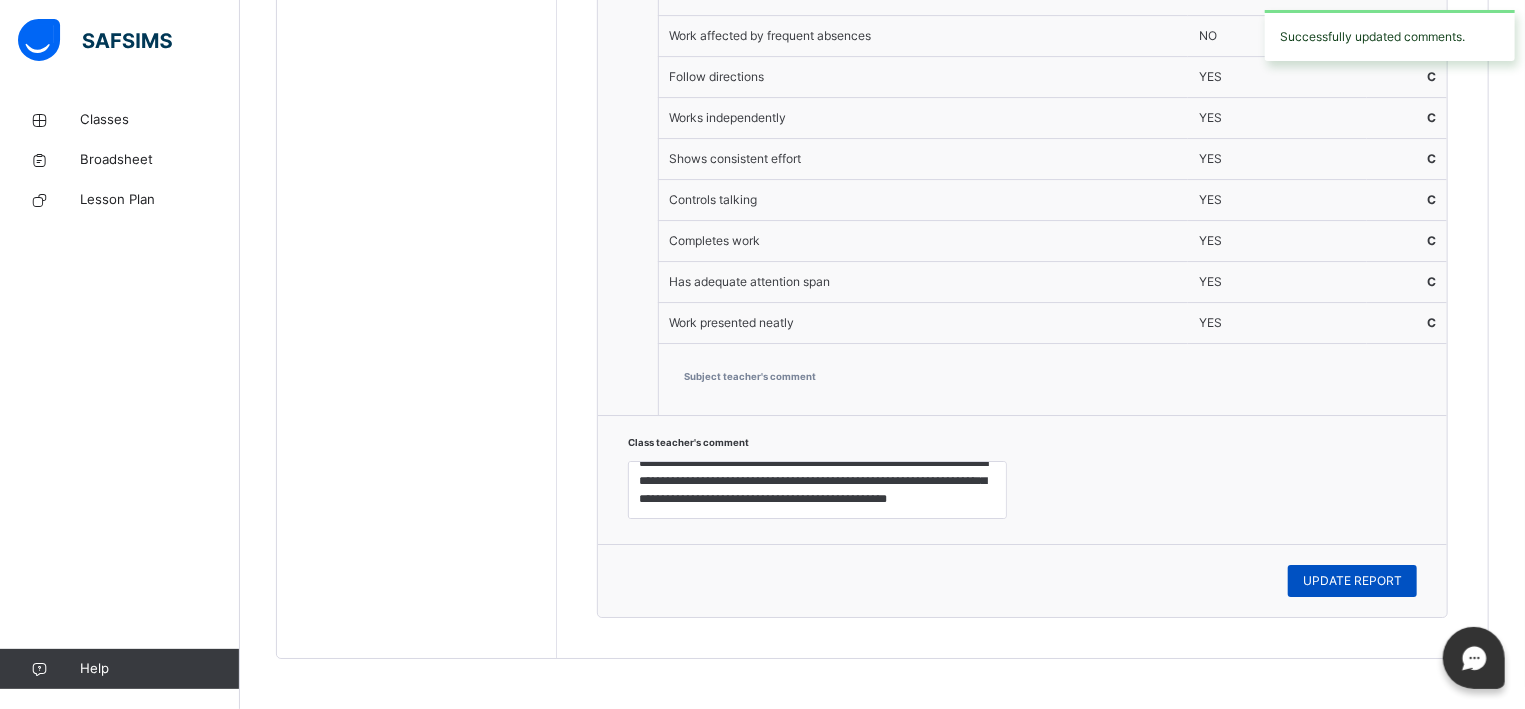 click on "UPDATE REPORT" at bounding box center [1352, 581] 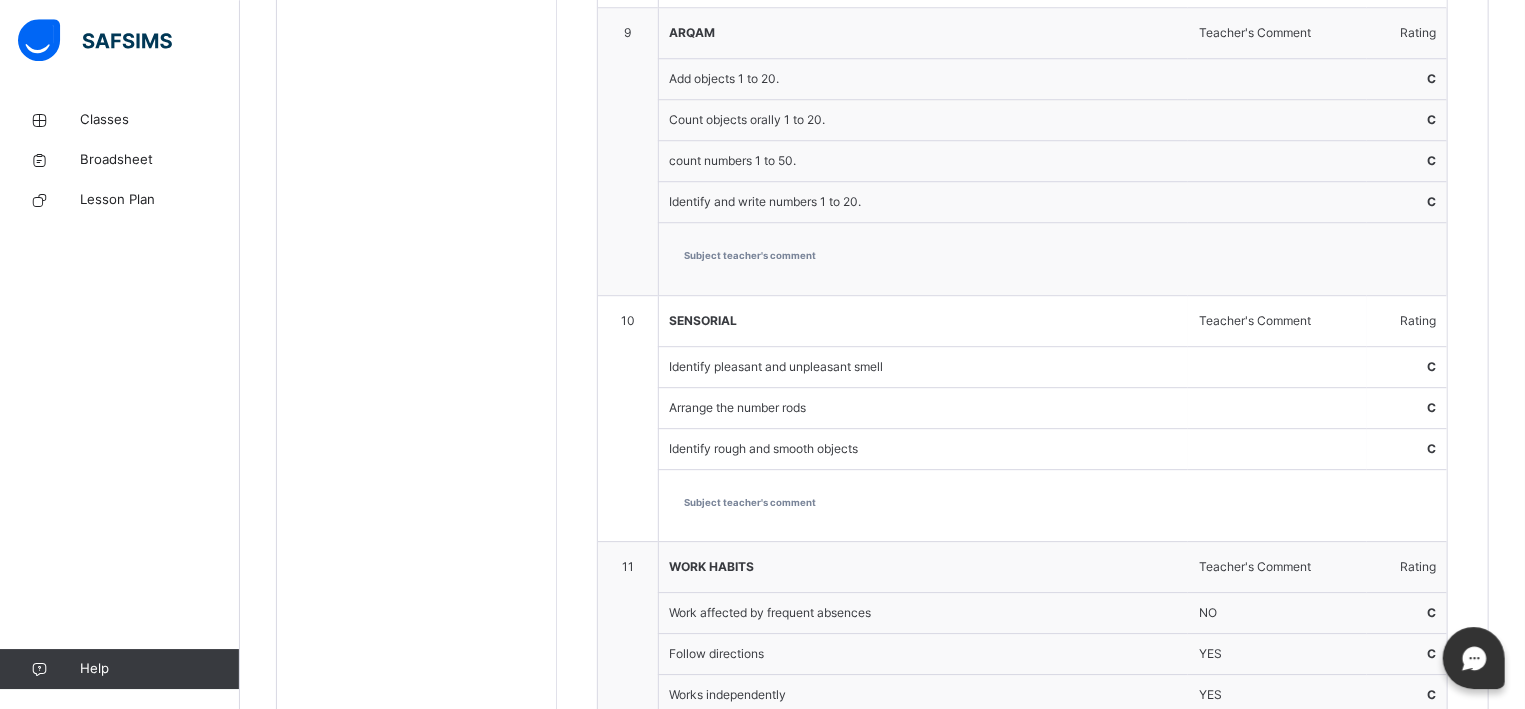 scroll, scrollTop: 2965, scrollLeft: 0, axis: vertical 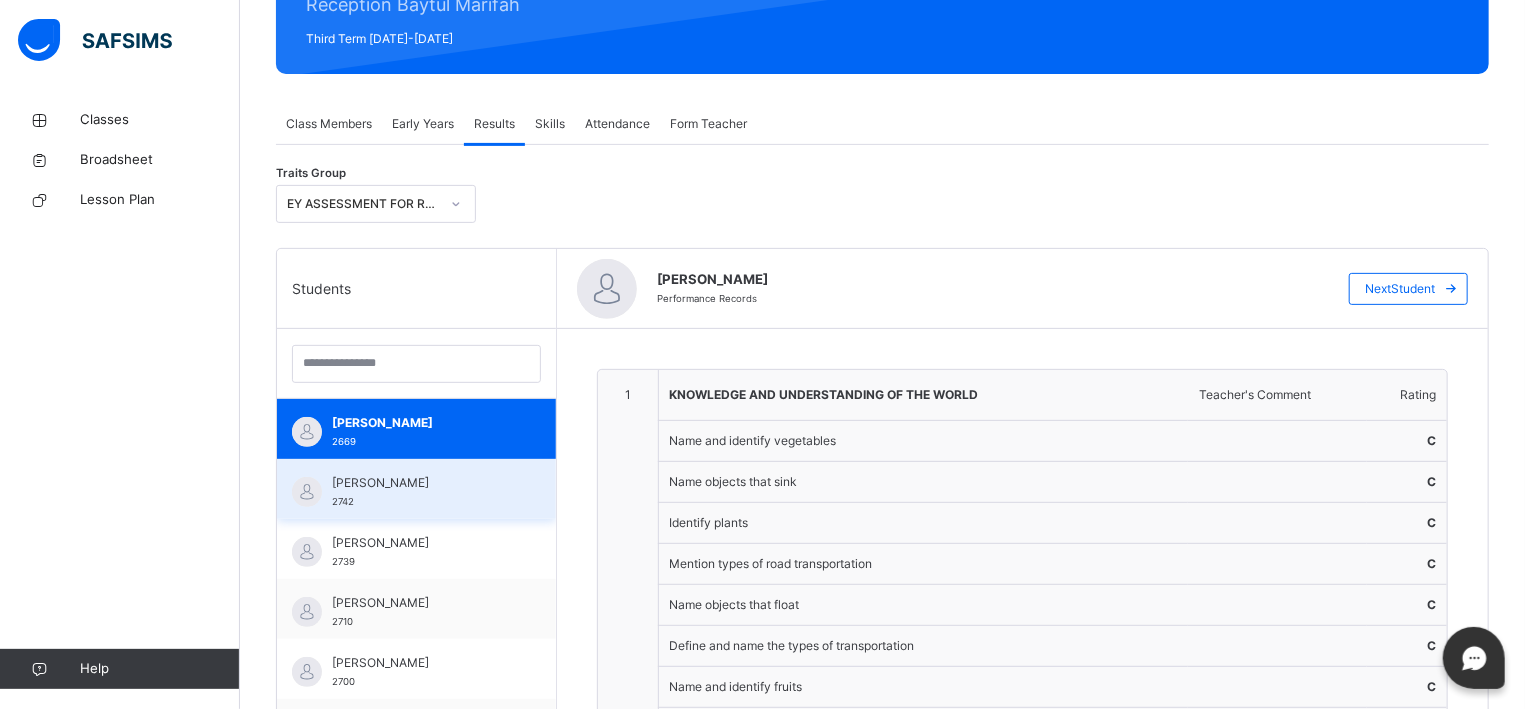 click on "[PERSON_NAME]" at bounding box center (421, 483) 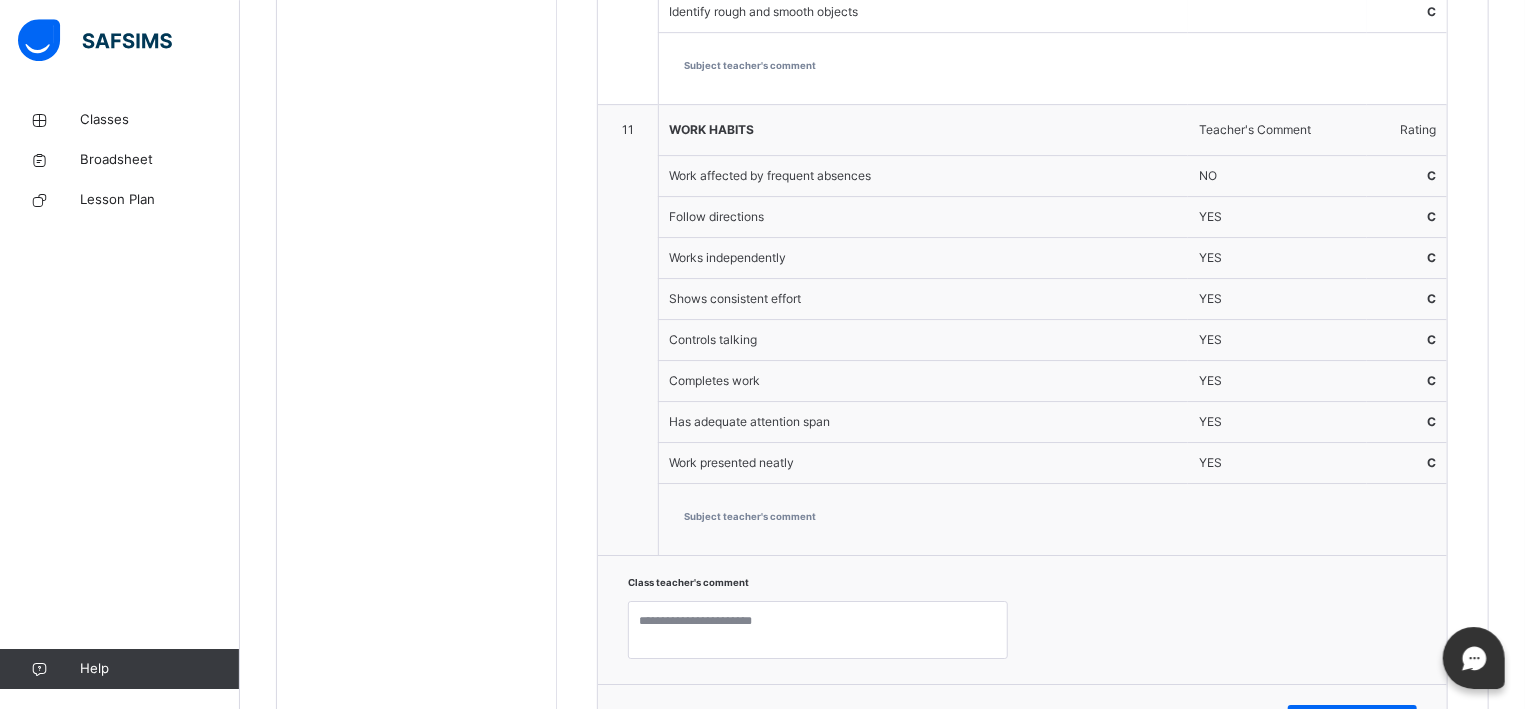 scroll, scrollTop: 3639, scrollLeft: 0, axis: vertical 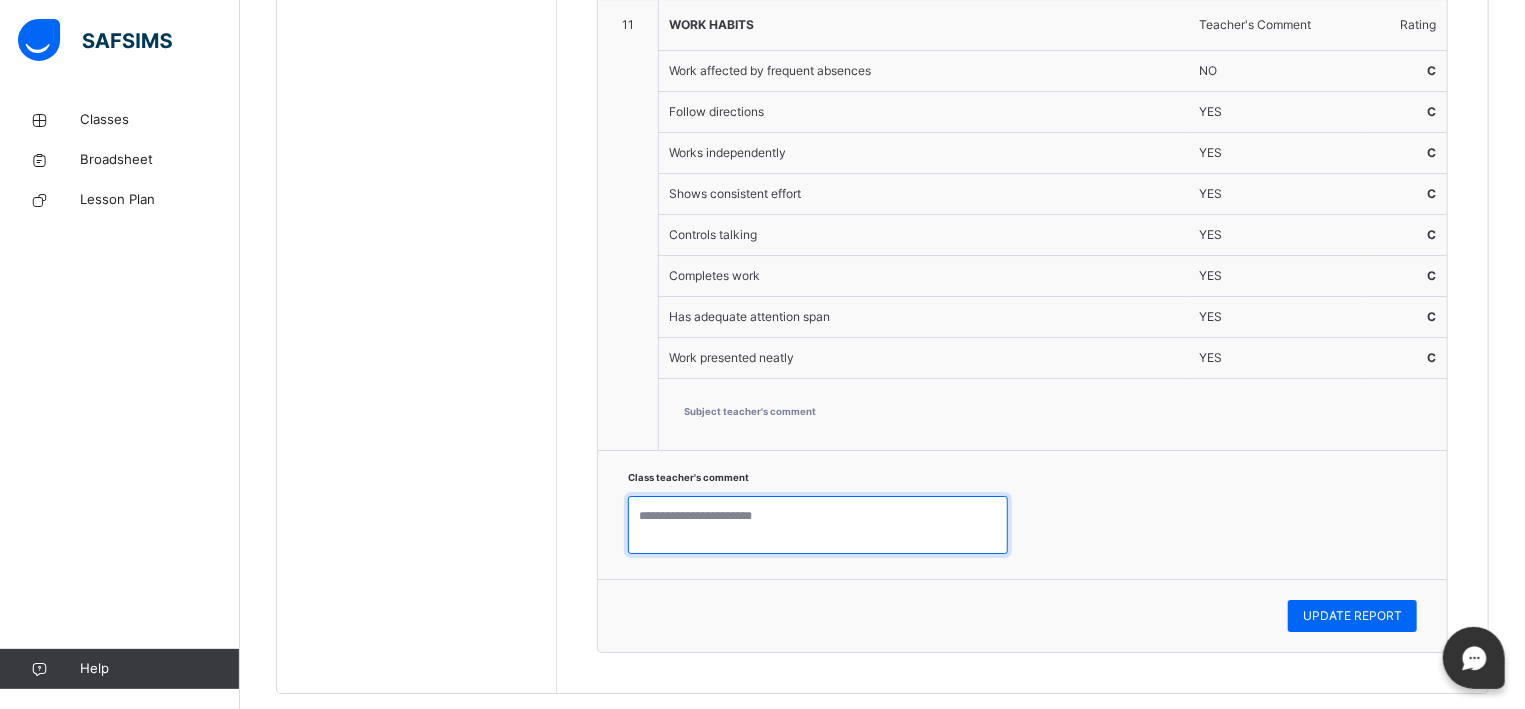 click at bounding box center [818, 525] 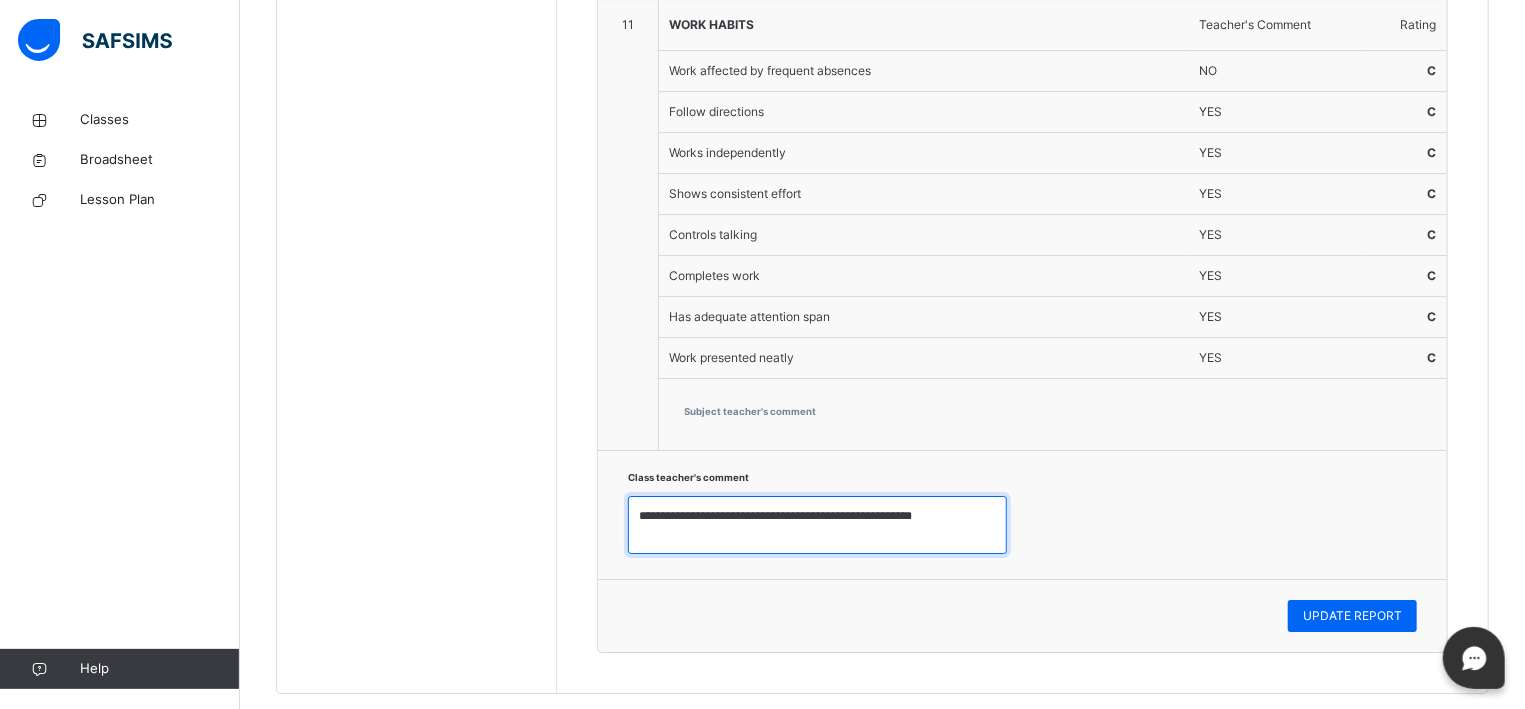 click on "**********" at bounding box center (817, 525) 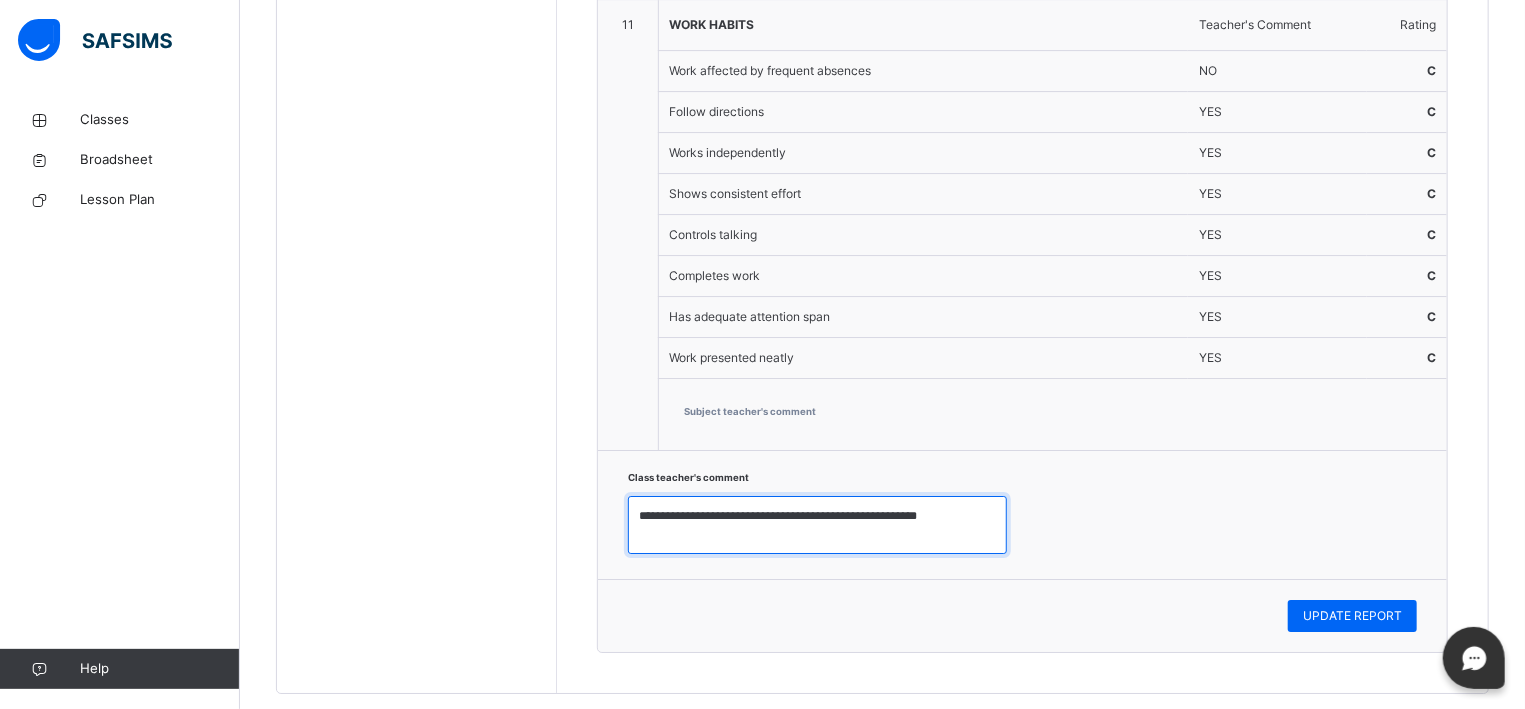 click on "**********" at bounding box center [817, 525] 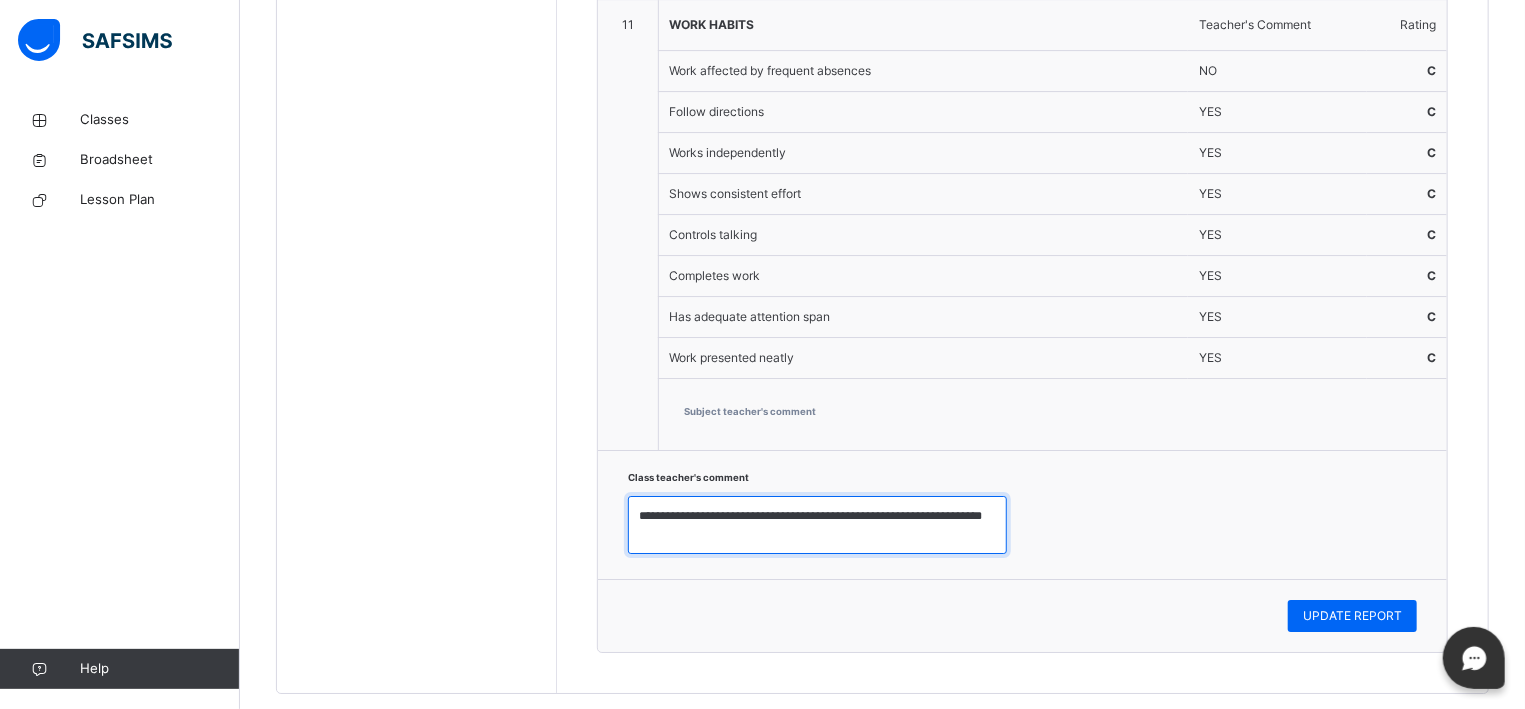 click on "**********" at bounding box center [817, 525] 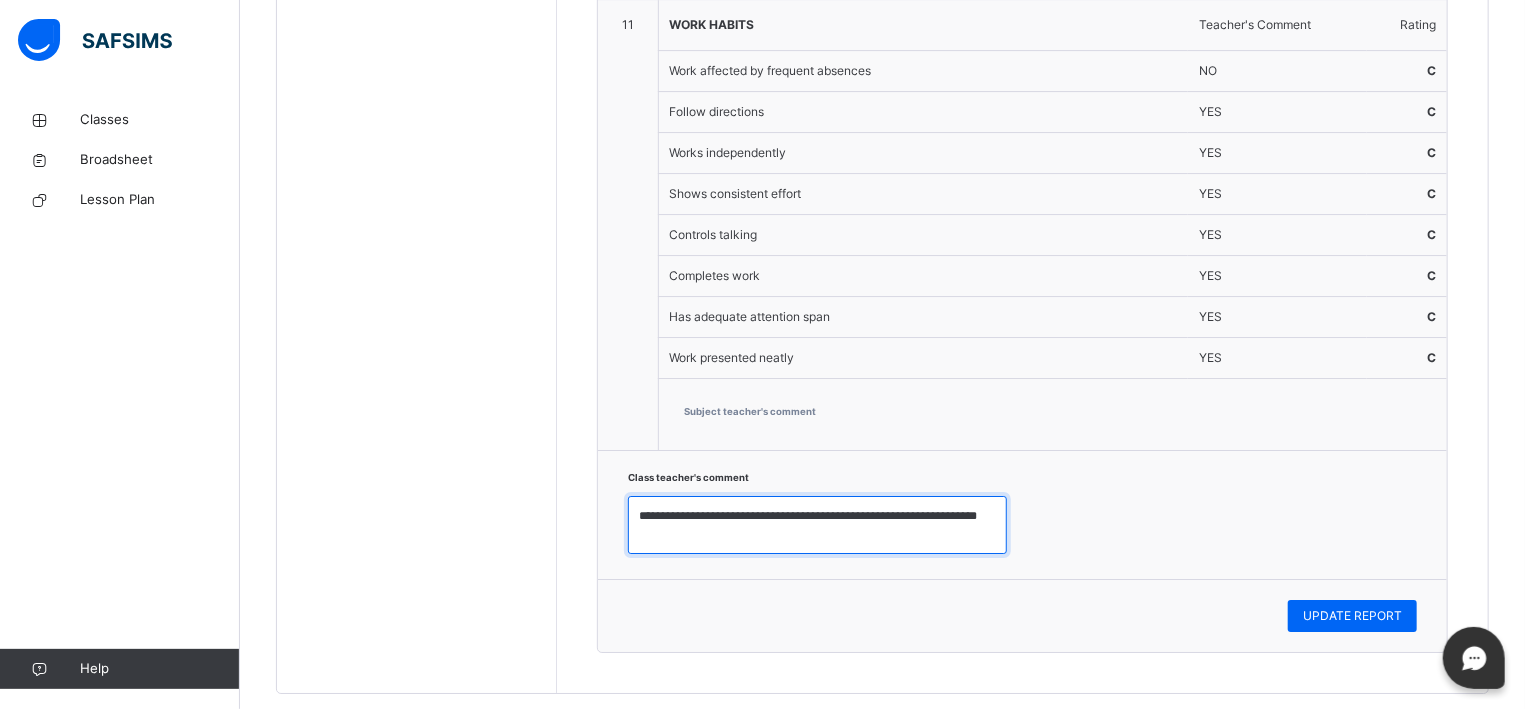 click on "**********" at bounding box center (817, 525) 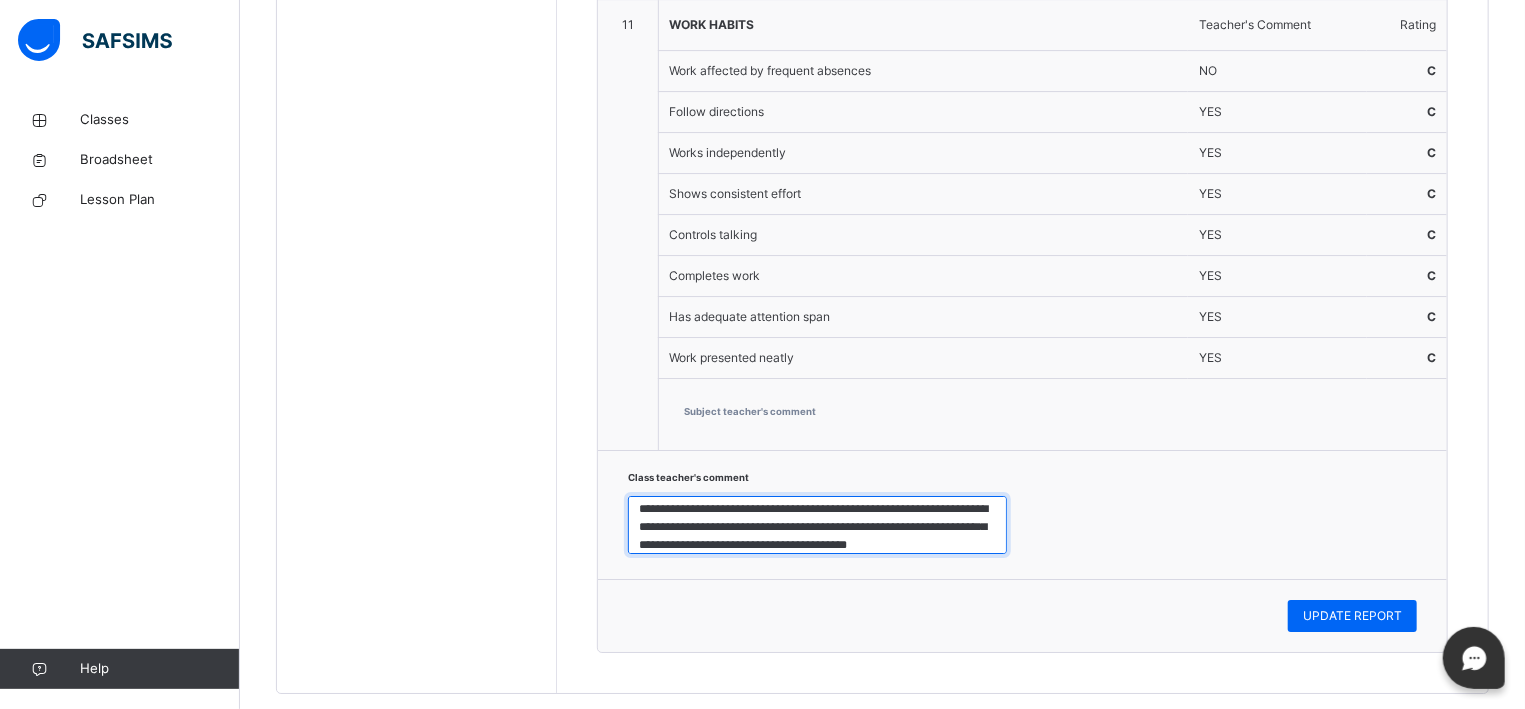 scroll, scrollTop: 25, scrollLeft: 0, axis: vertical 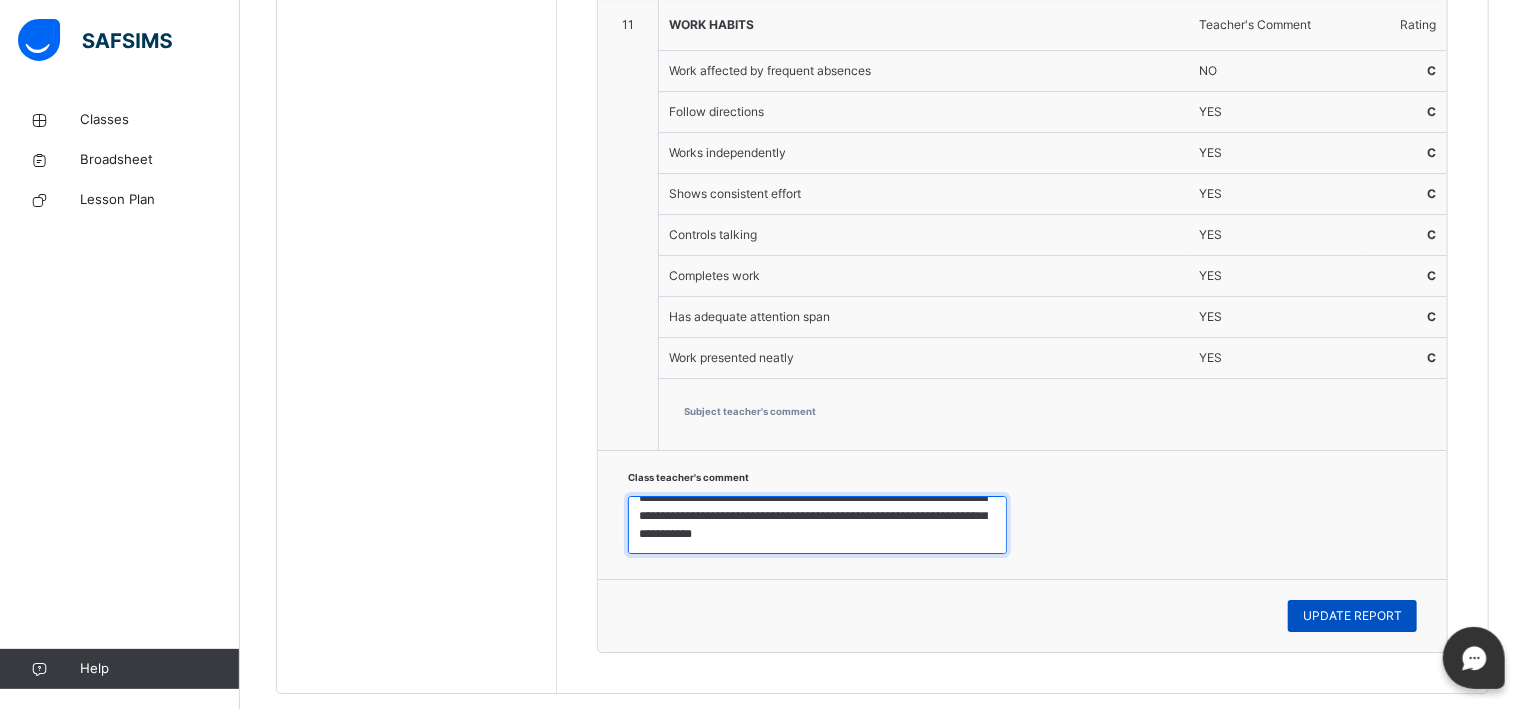 type on "**********" 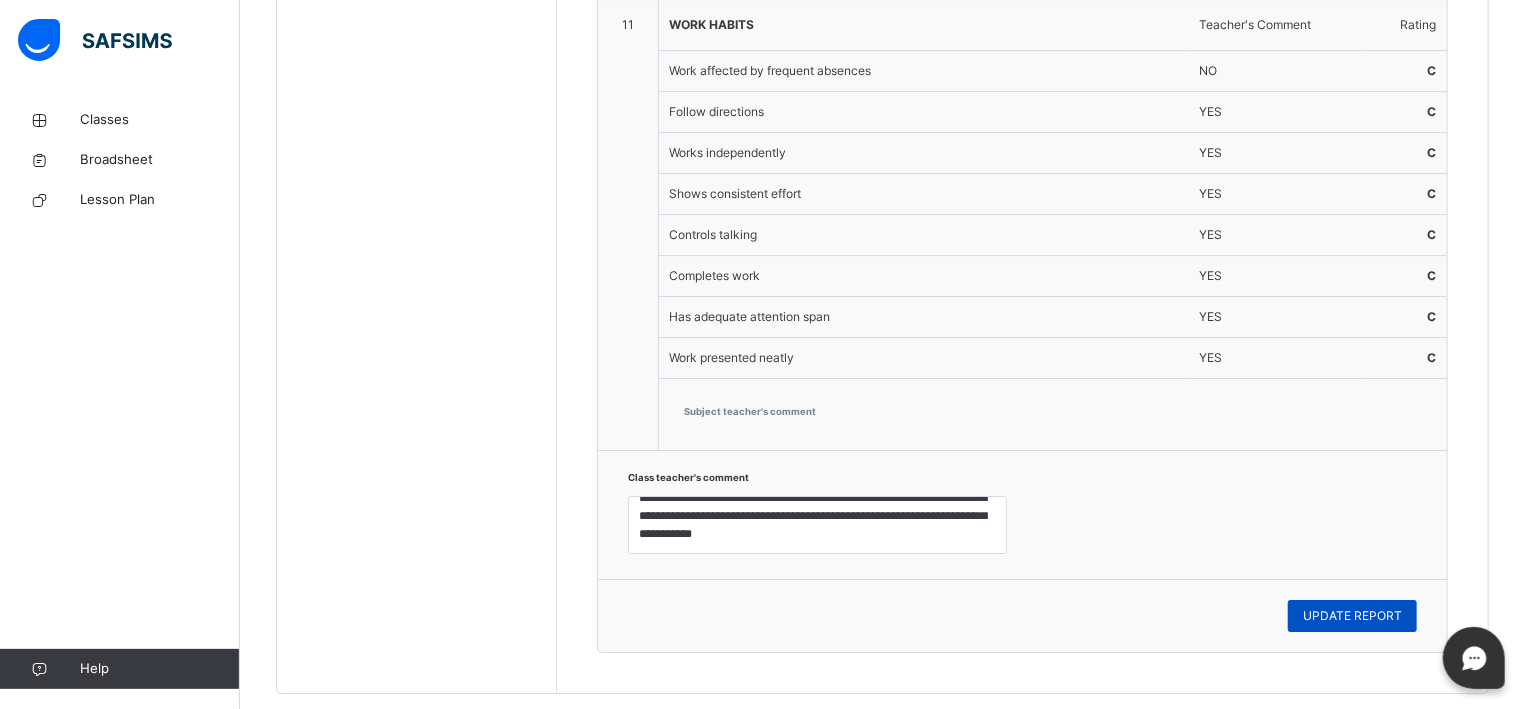 click on "UPDATE REPORT" at bounding box center (1352, 616) 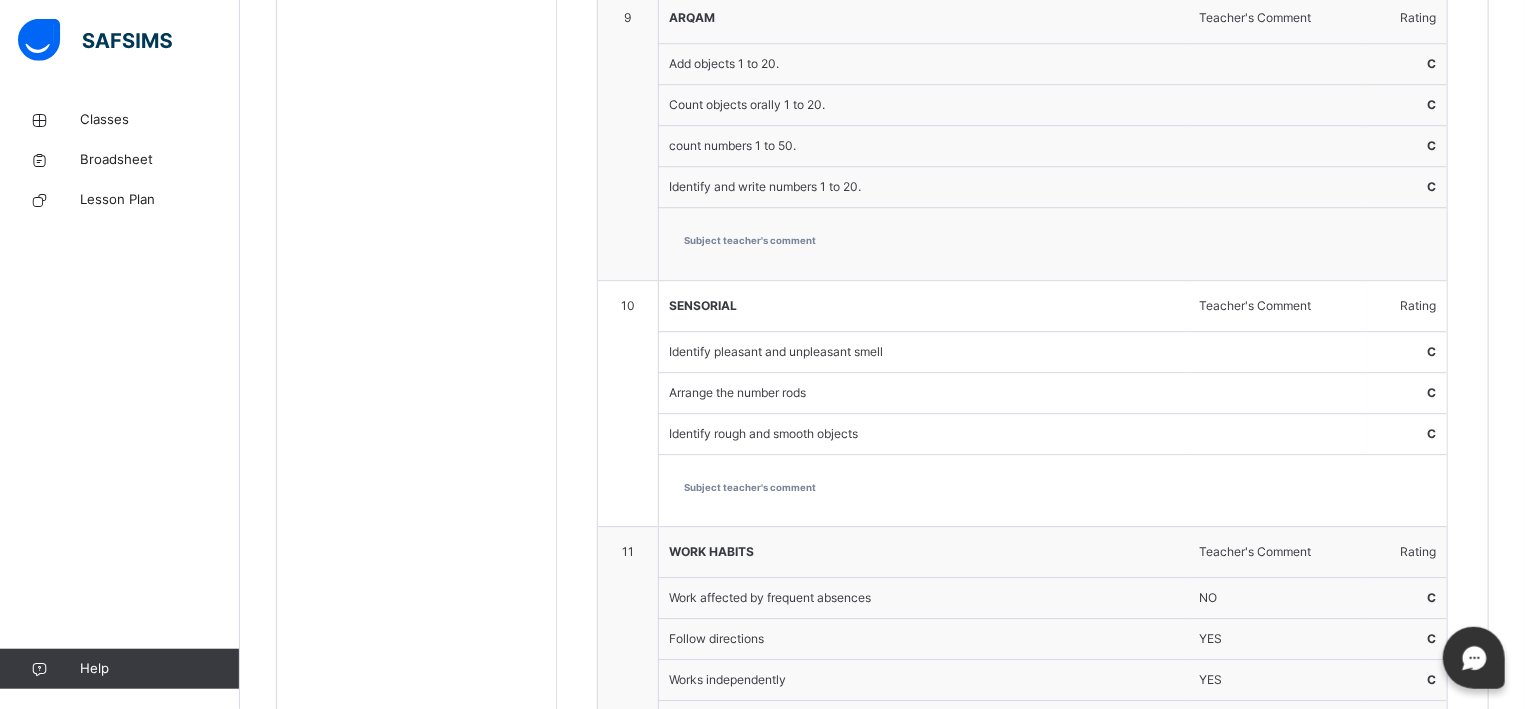 scroll, scrollTop: 2965, scrollLeft: 0, axis: vertical 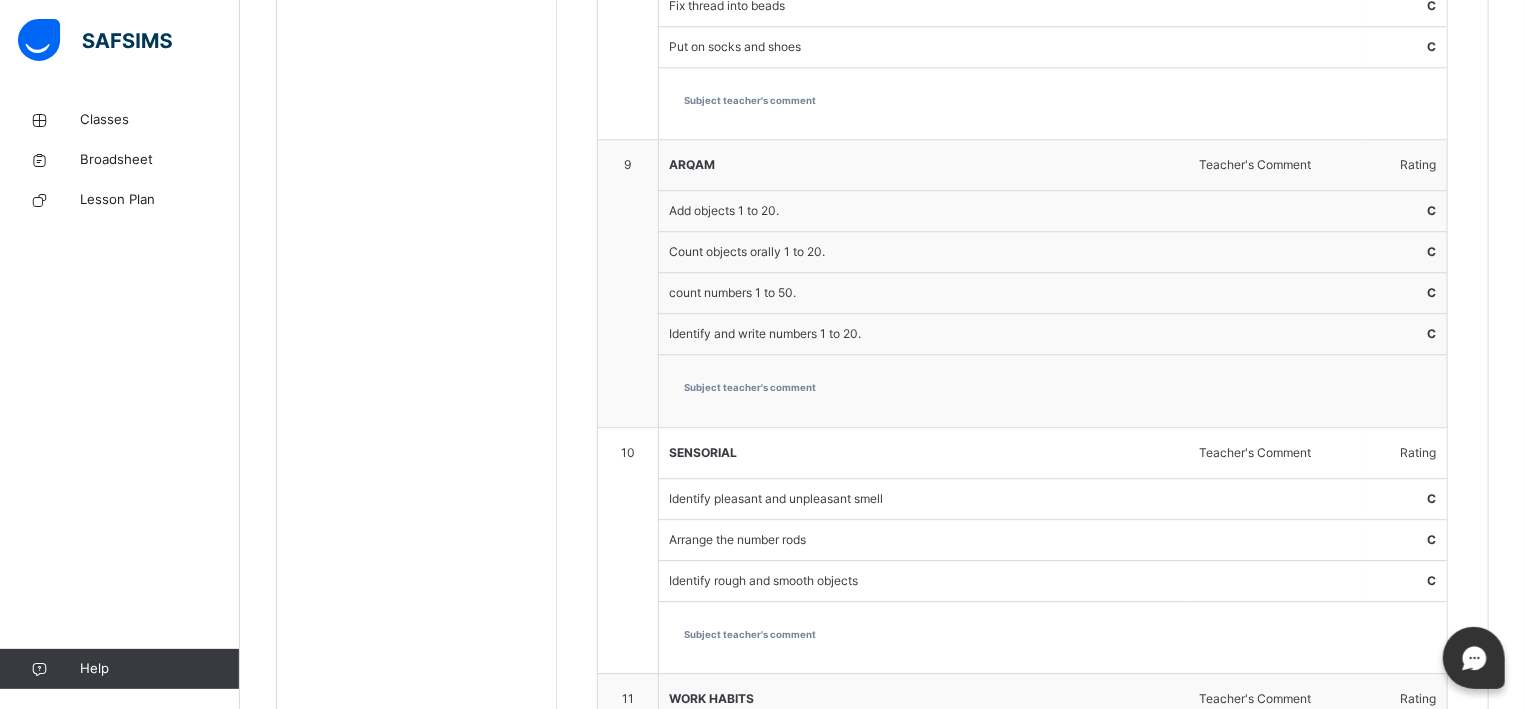 click on "Back  / Reception (BM) A Reception (BM) A Reception Baytul Marifah Third Term [DATE]-[DATE] Class Members Early Years Results Skills Attendance Form Teacher Results More Options   15  Students in class Download Pdf Report Excel Report ESTEEM LEARNING CENTRE Date: [DATE] 11:17:28 am Class Members Class:  Reception (BM) A Total no. of Students:  15 Term:  Third Term Session:  [DATE]-[DATE] S/NO Admission No. Last Name First Name Other Name 1 2669 [PERSON_NAME] 2 2742 [PERSON_NAME] 3 2739 [PERSON_NAME] 4 2710 [PERSON_NAME]  5 2700 [PERSON_NAME] 6 2618 [PERSON_NAME] [PERSON_NAME] 7 2685 [PERSON_NAME]'AFAR  [PERSON_NAME]'AFAR [PERSON_NAME] 8 2688 [PERSON_NAME] 9 2593 NAHIM [PERSON_NAME] 10 2744 [PERSON_NAME] 11 2754 [PERSON_NAME] 12 2569 SHERIFF [PERSON_NAME] 13 2652 [PERSON_NAME] 14 2584 [PERSON_NAME] 15 2649 [PERSON_NAME] Students Actions [PERSON_NAME]  2669 [PERSON_NAME] 2742 [PERSON_NAME]  2739 [PERSON_NAME]   2710 [PERSON_NAME] 2700 2618 2685 2688" at bounding box center (882, -724) 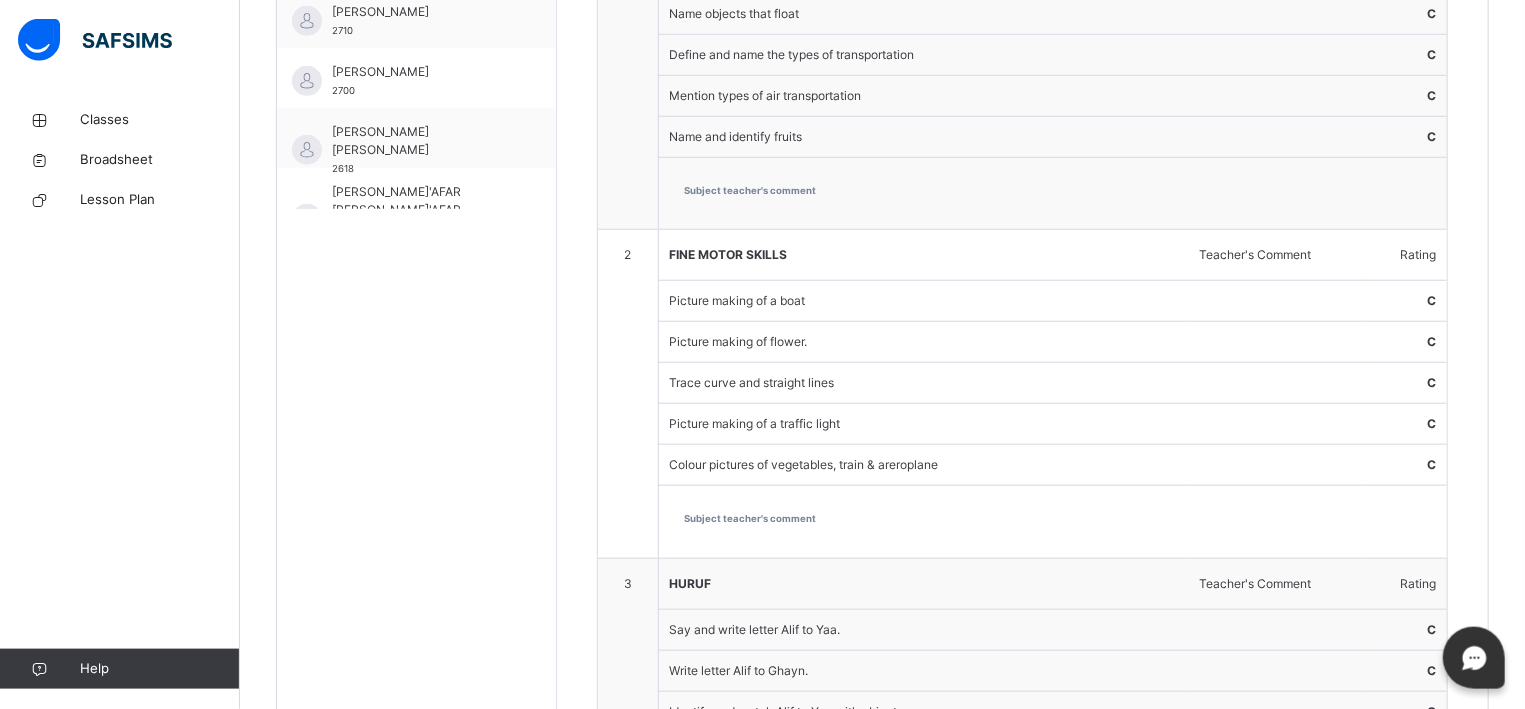 scroll, scrollTop: 272, scrollLeft: 0, axis: vertical 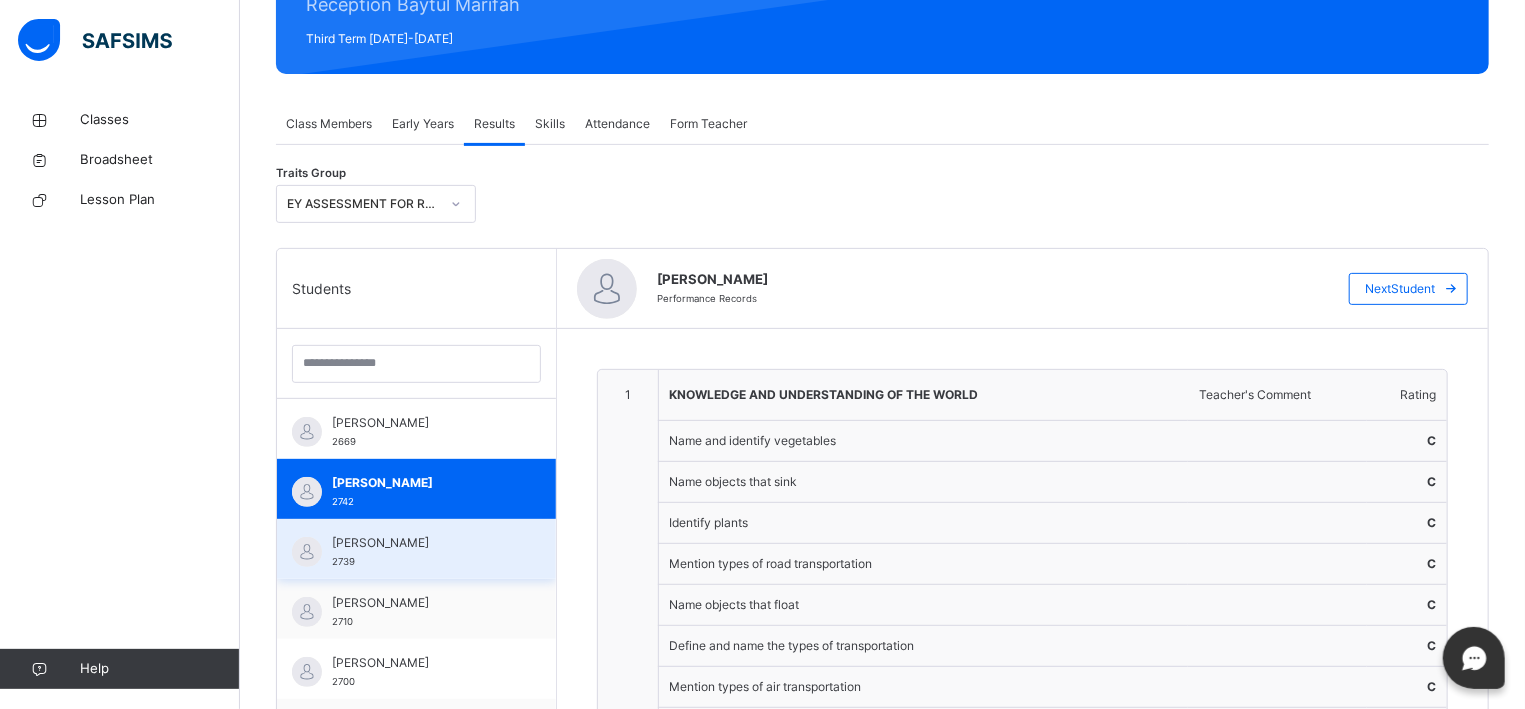 click on "[PERSON_NAME]" at bounding box center [421, 543] 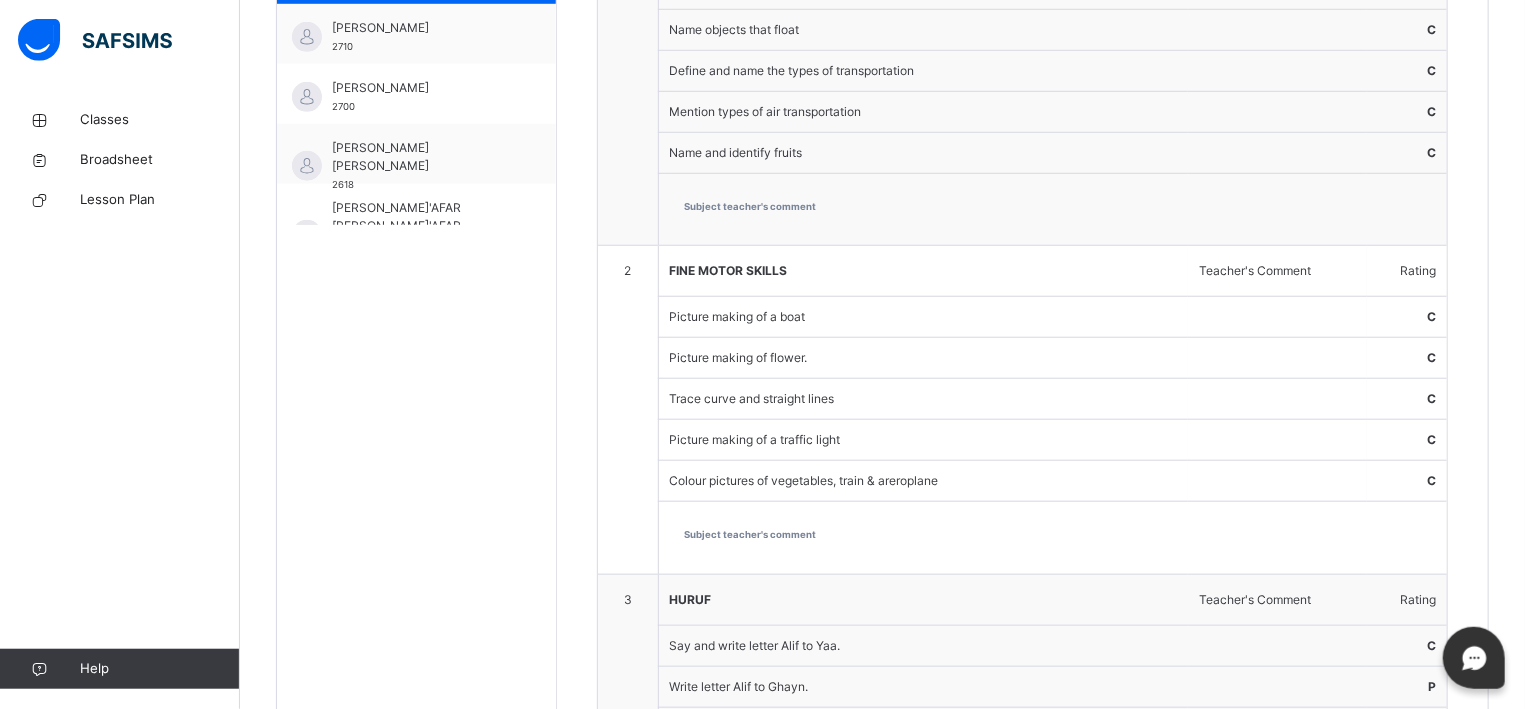 scroll, scrollTop: 945, scrollLeft: 0, axis: vertical 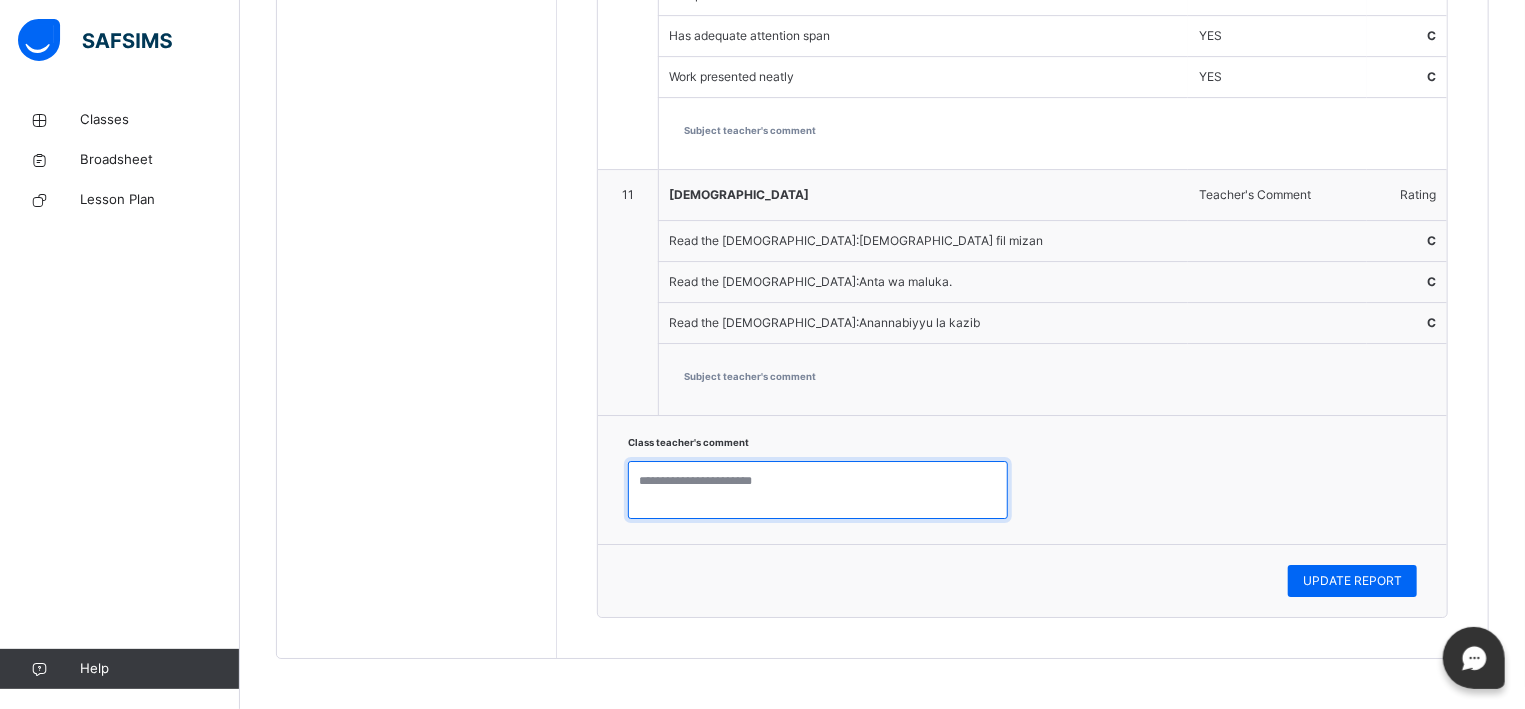 click at bounding box center [818, 490] 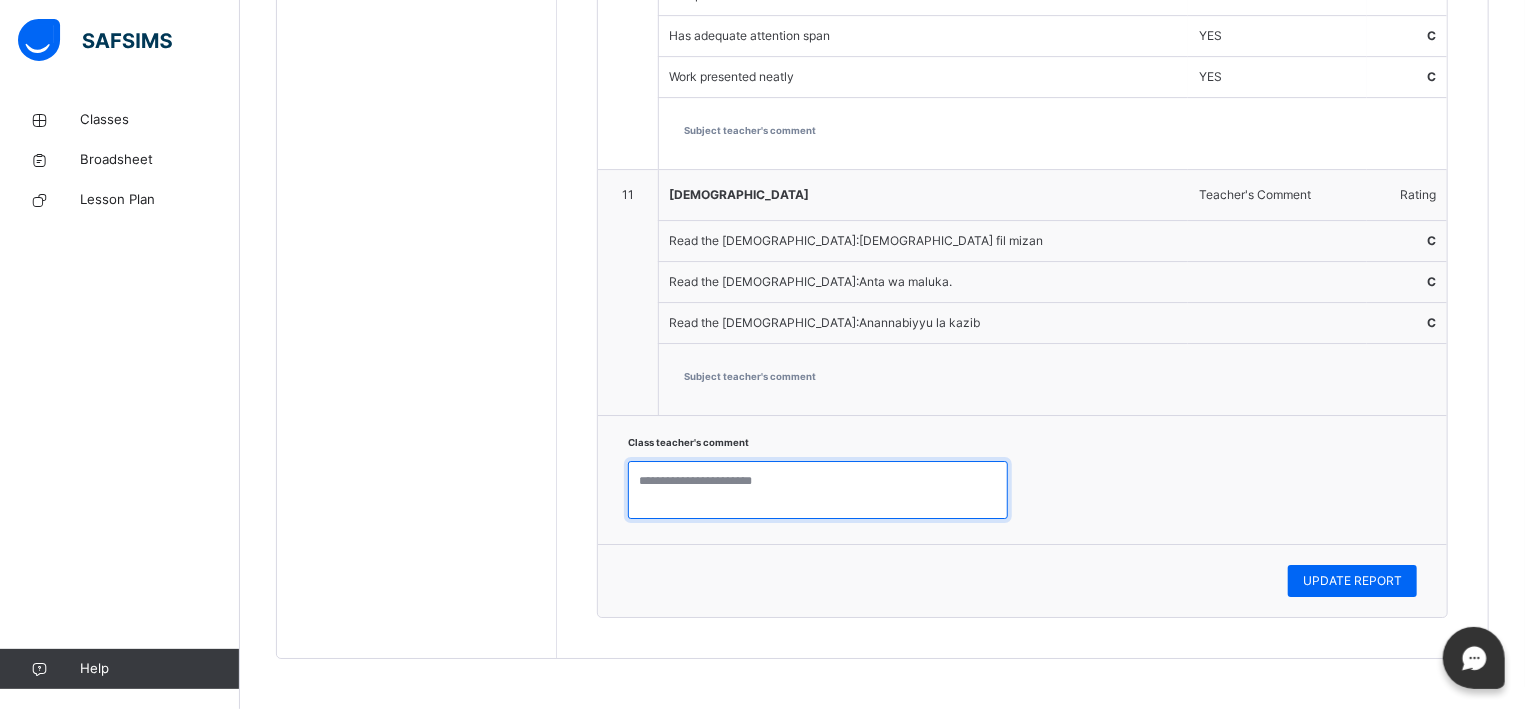 click at bounding box center [818, 490] 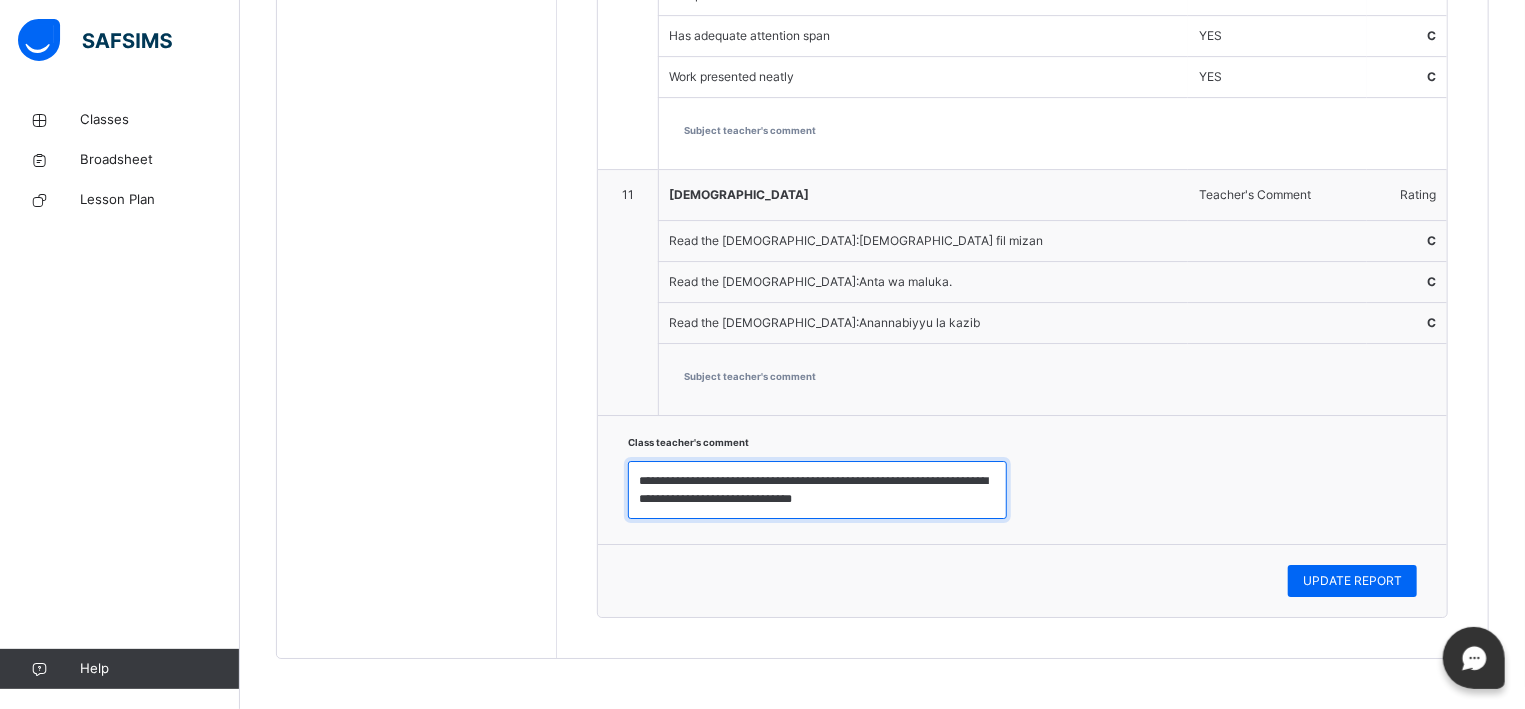 scroll, scrollTop: 7, scrollLeft: 0, axis: vertical 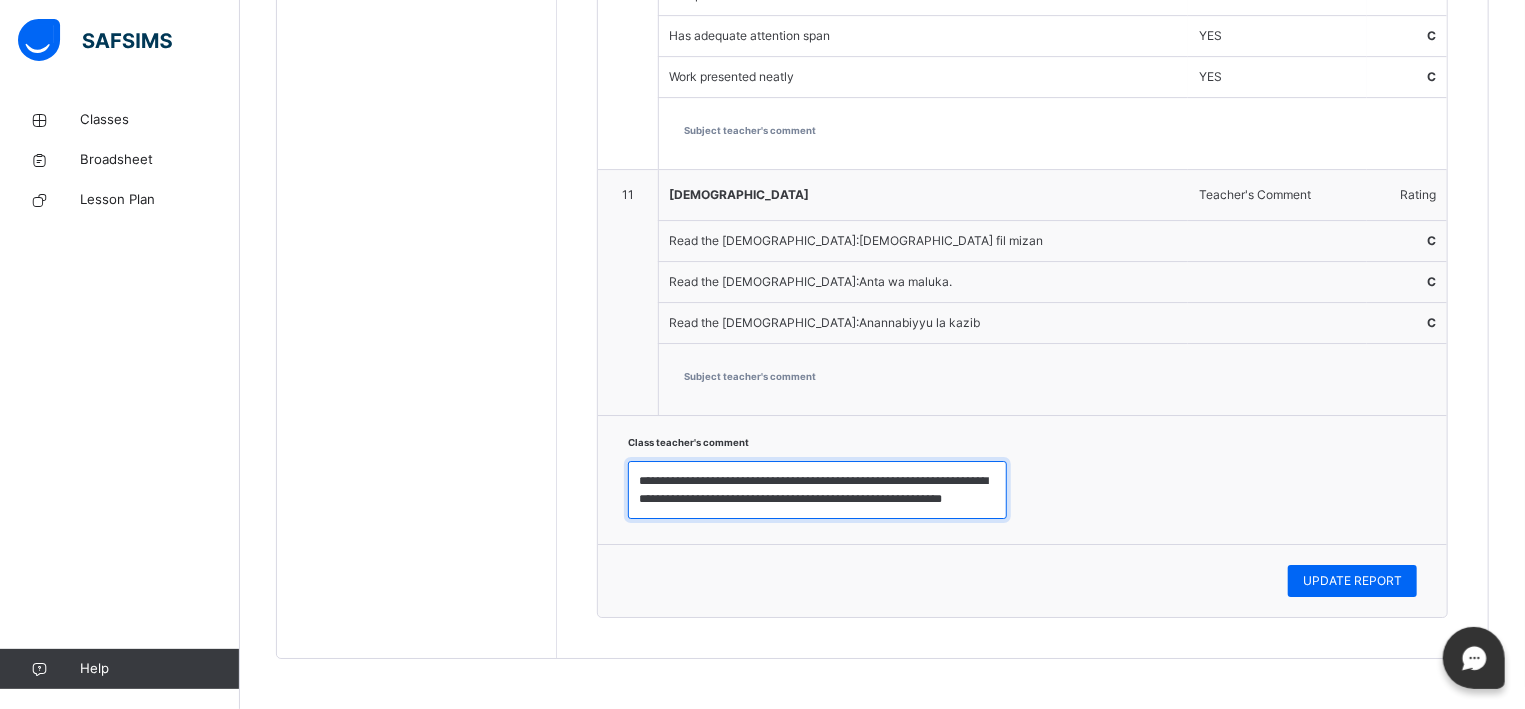 click on "**********" at bounding box center (817, 490) 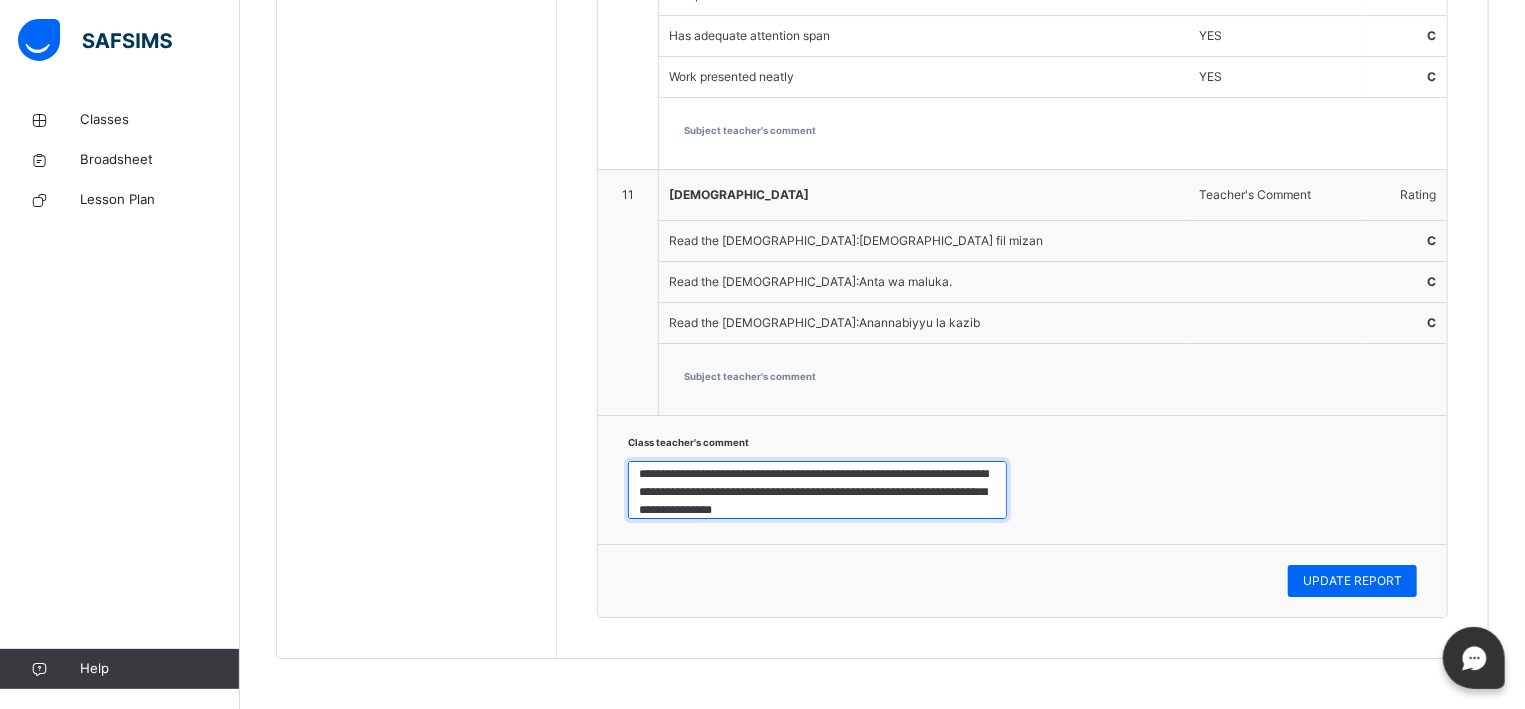 scroll, scrollTop: 25, scrollLeft: 0, axis: vertical 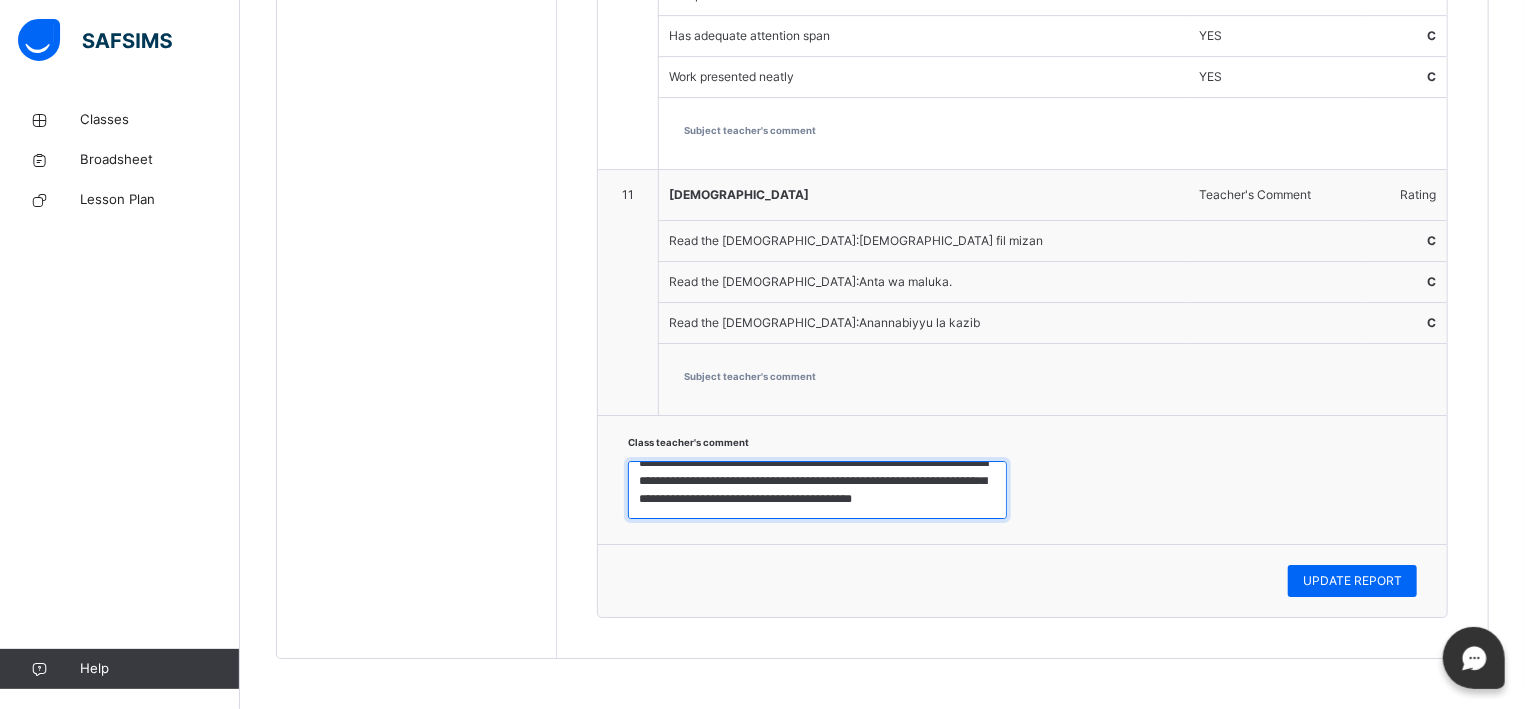 click on "**********" at bounding box center (817, 490) 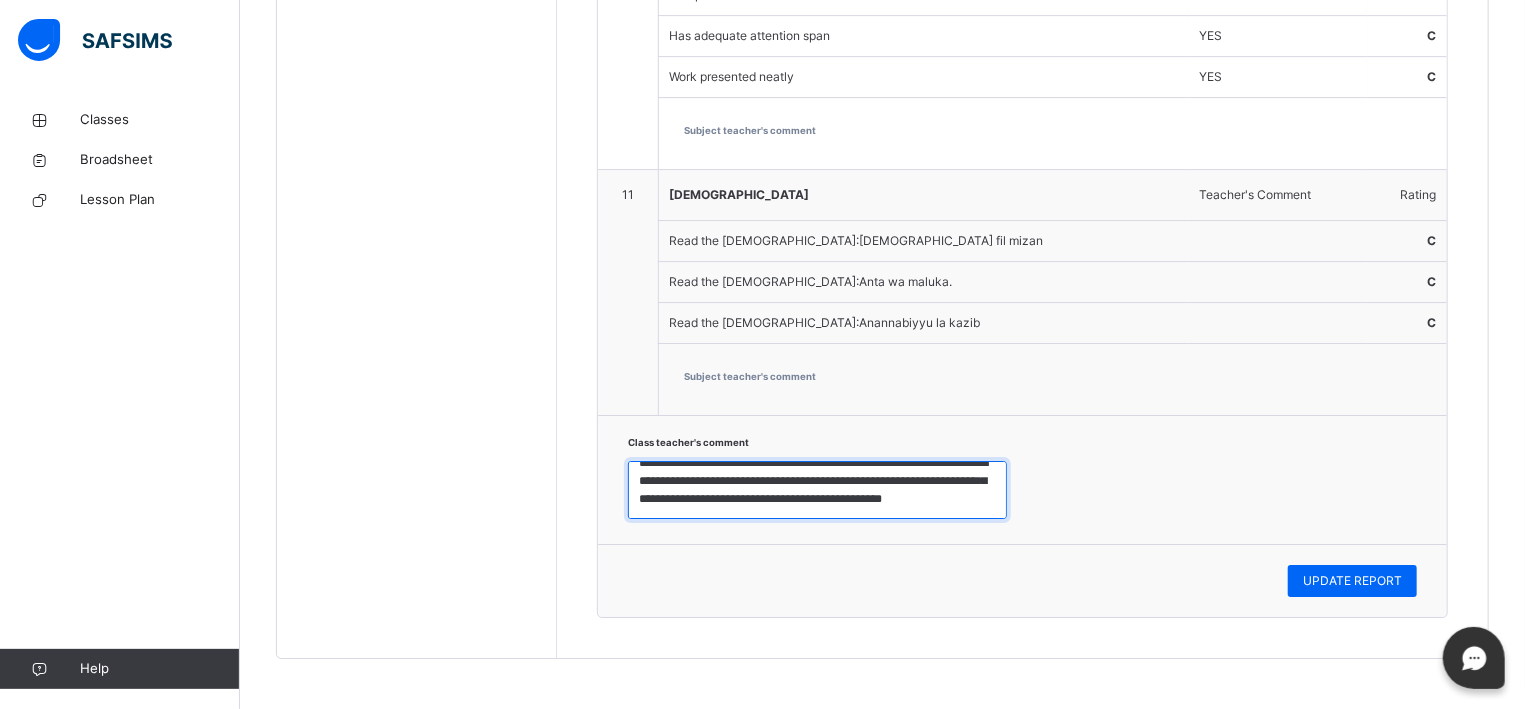 click on "**********" at bounding box center (817, 490) 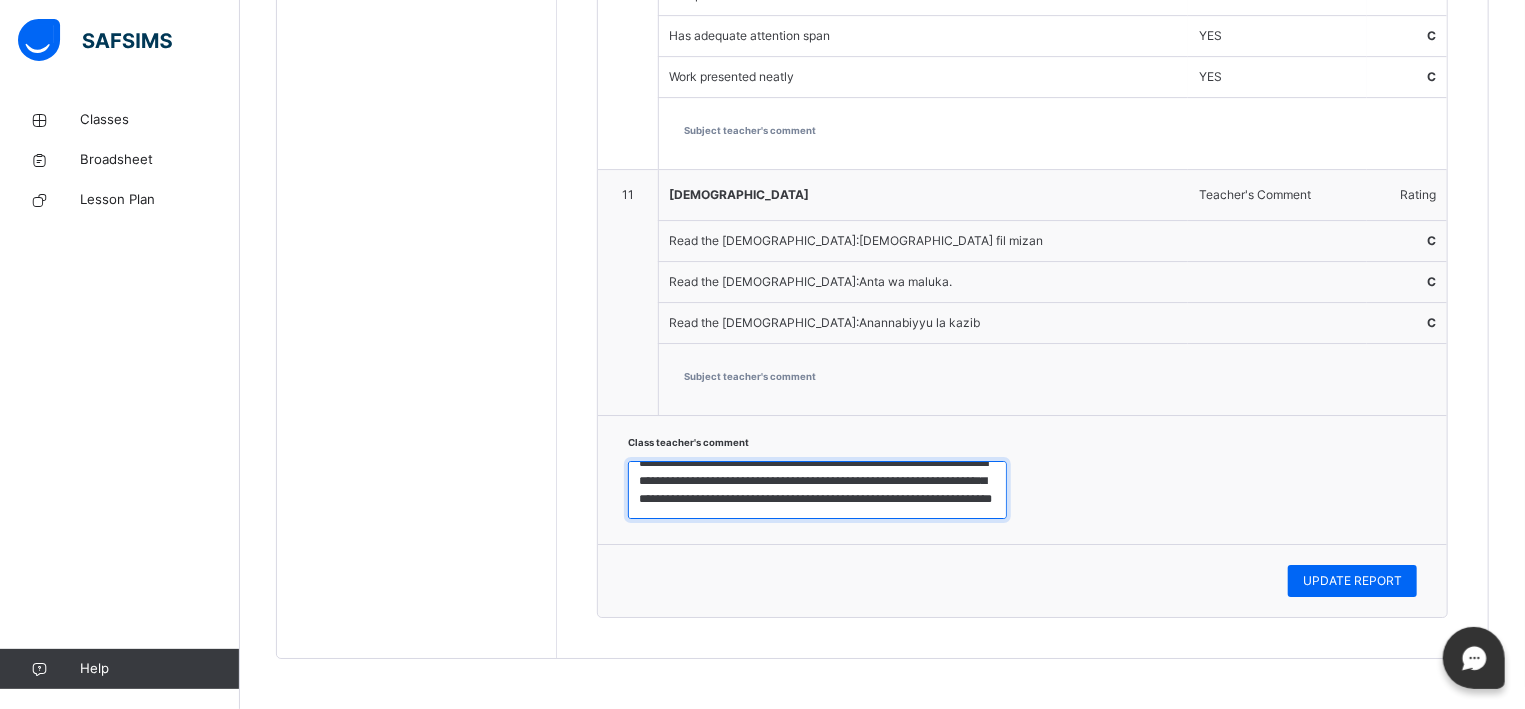 scroll, scrollTop: 42, scrollLeft: 0, axis: vertical 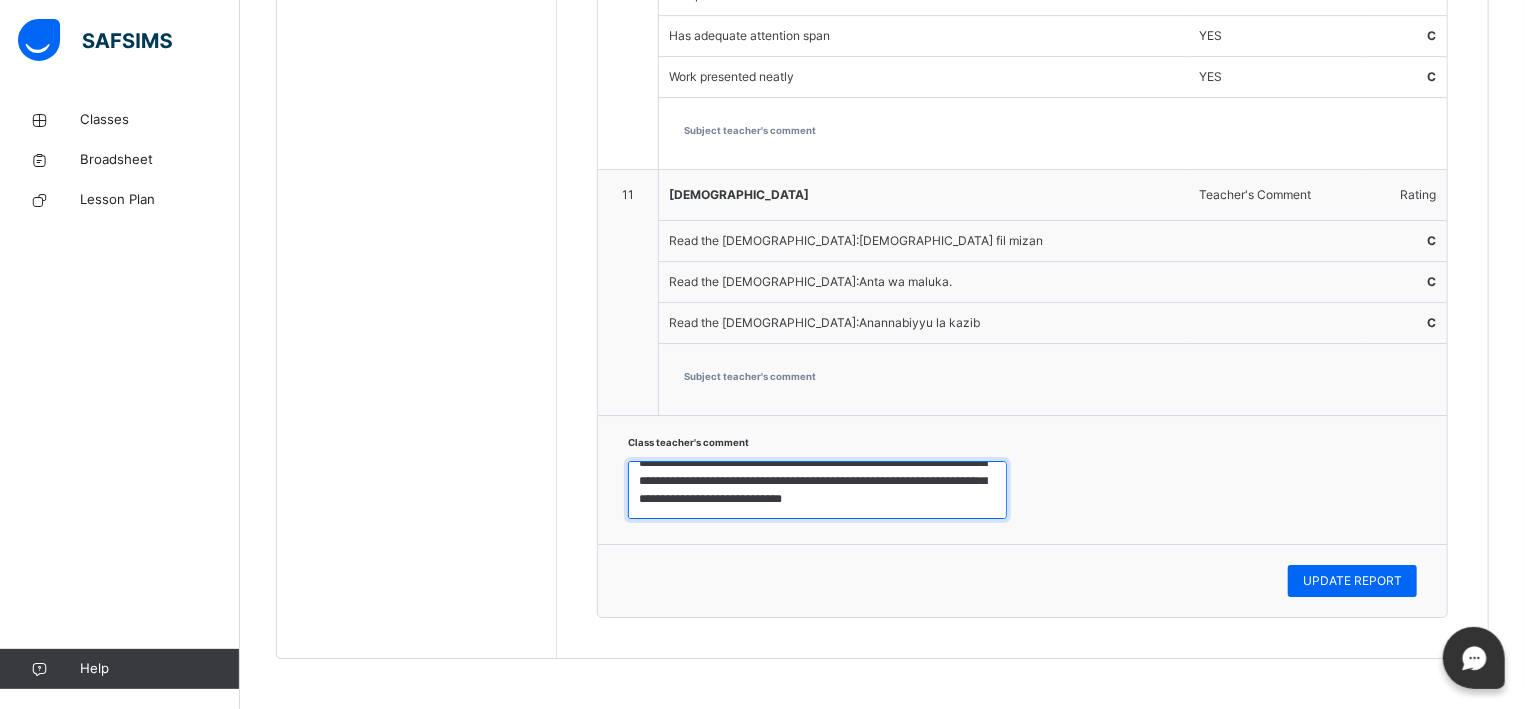 click on "**********" at bounding box center [817, 490] 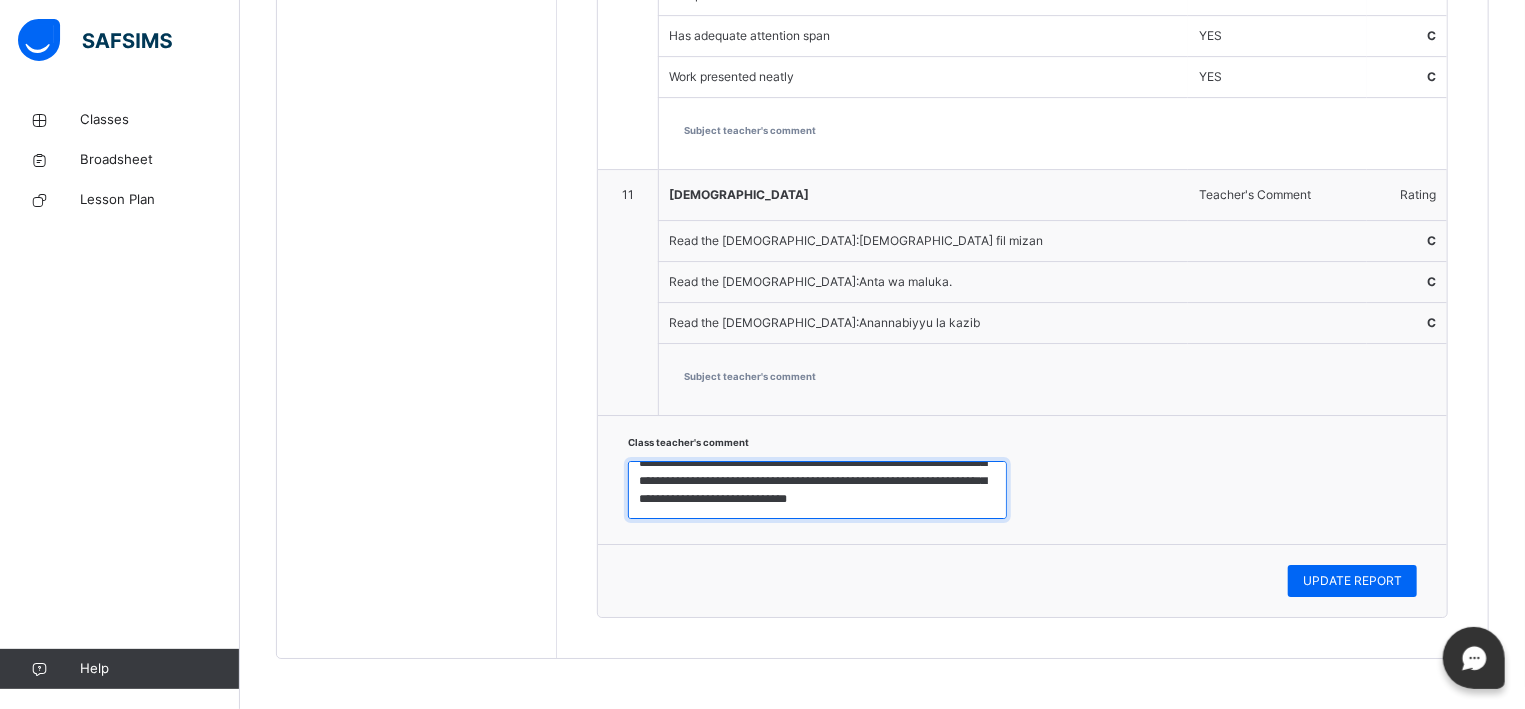 click on "**********" at bounding box center [817, 490] 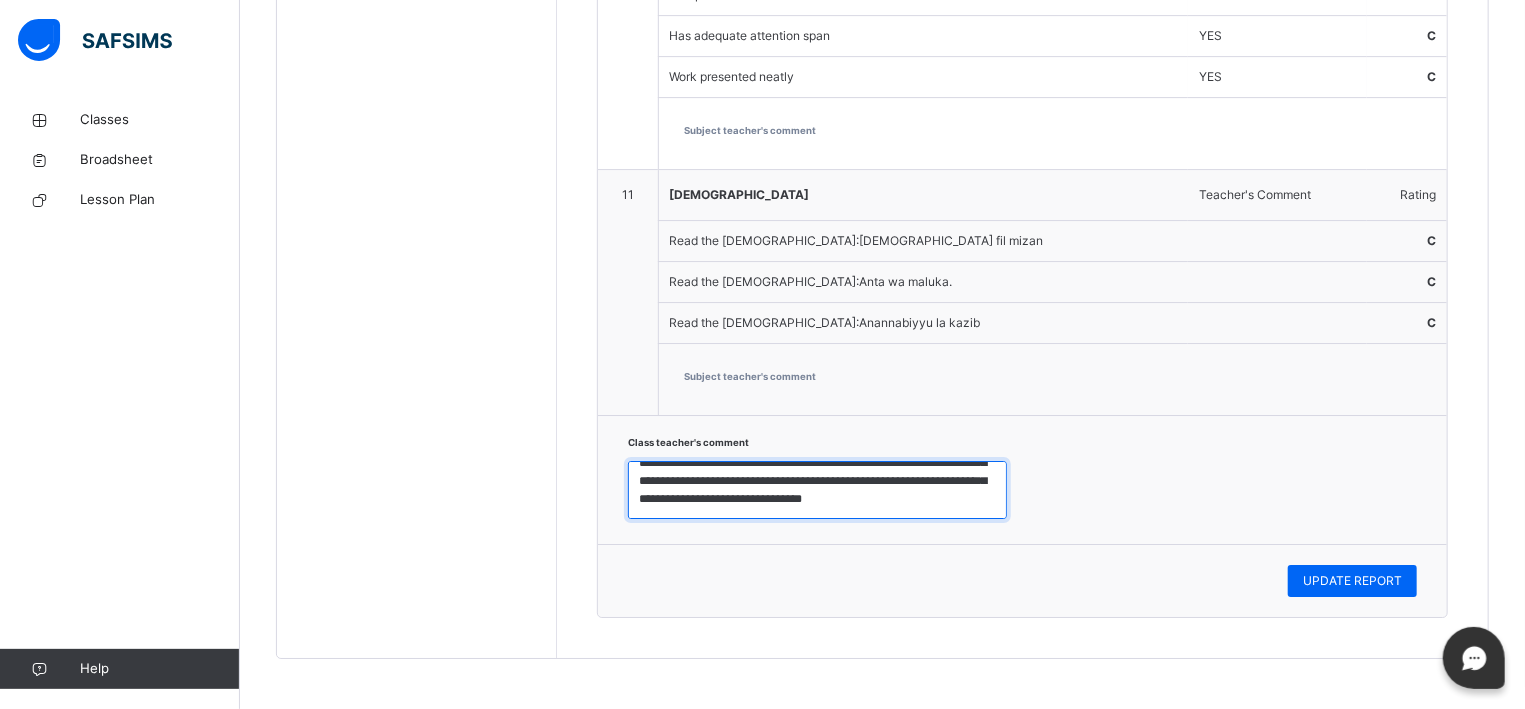 click on "**********" at bounding box center [817, 490] 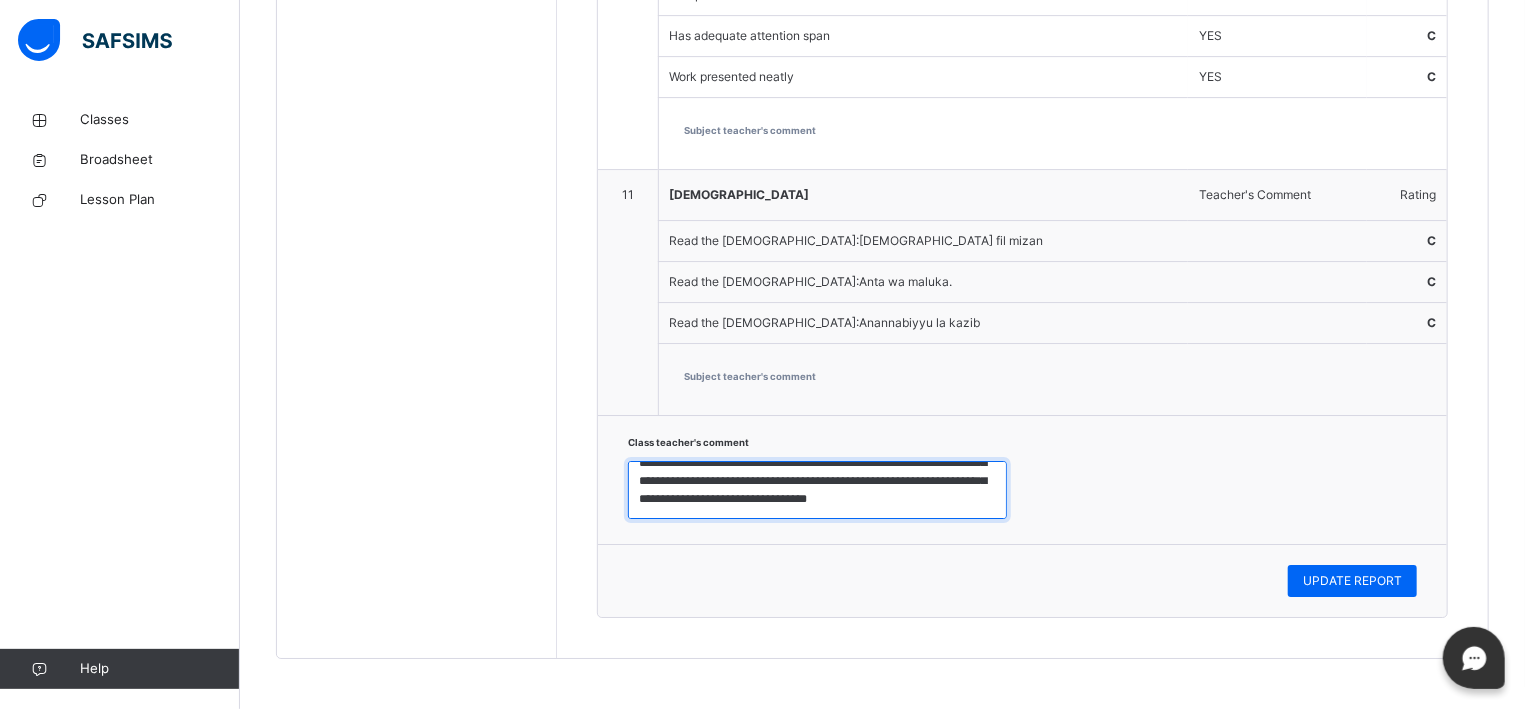 scroll, scrollTop: 0, scrollLeft: 0, axis: both 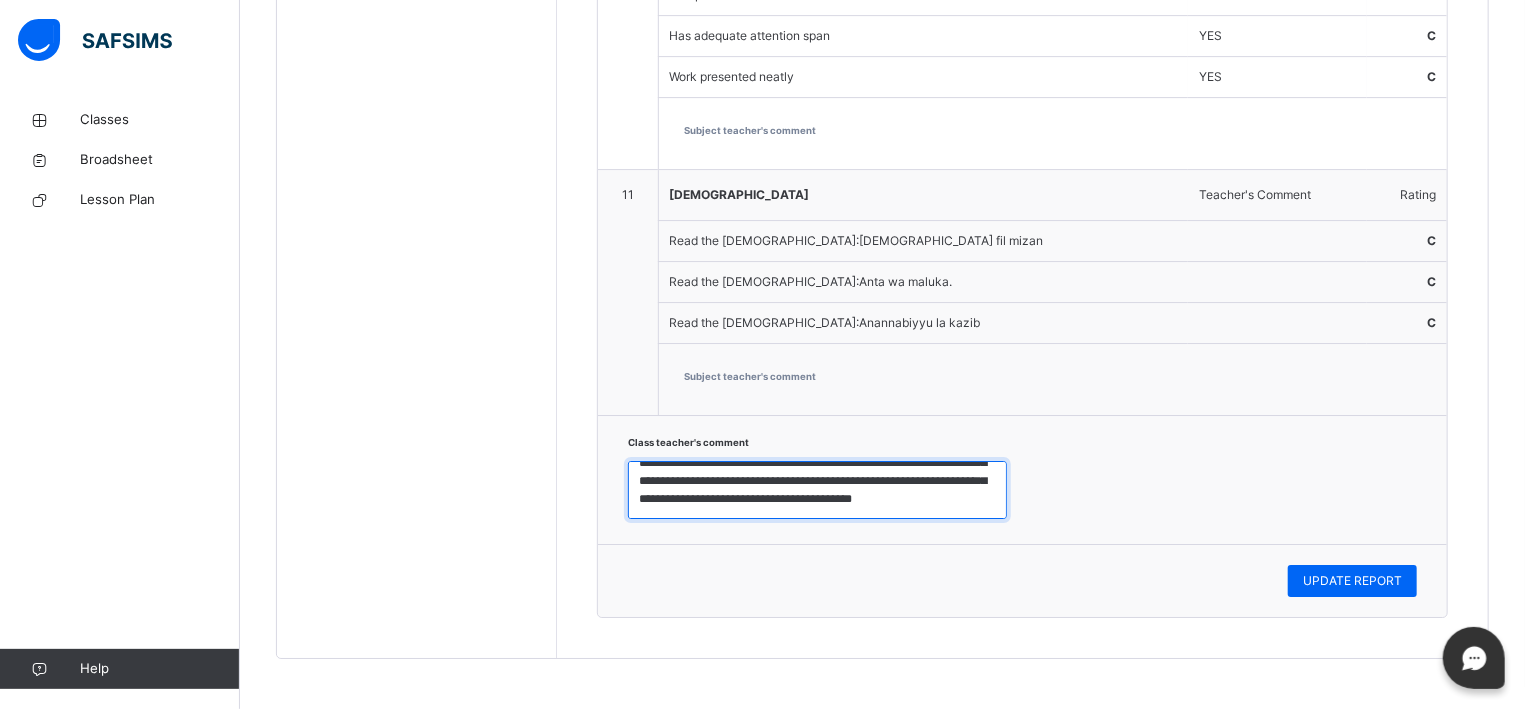 click on "**********" at bounding box center [817, 490] 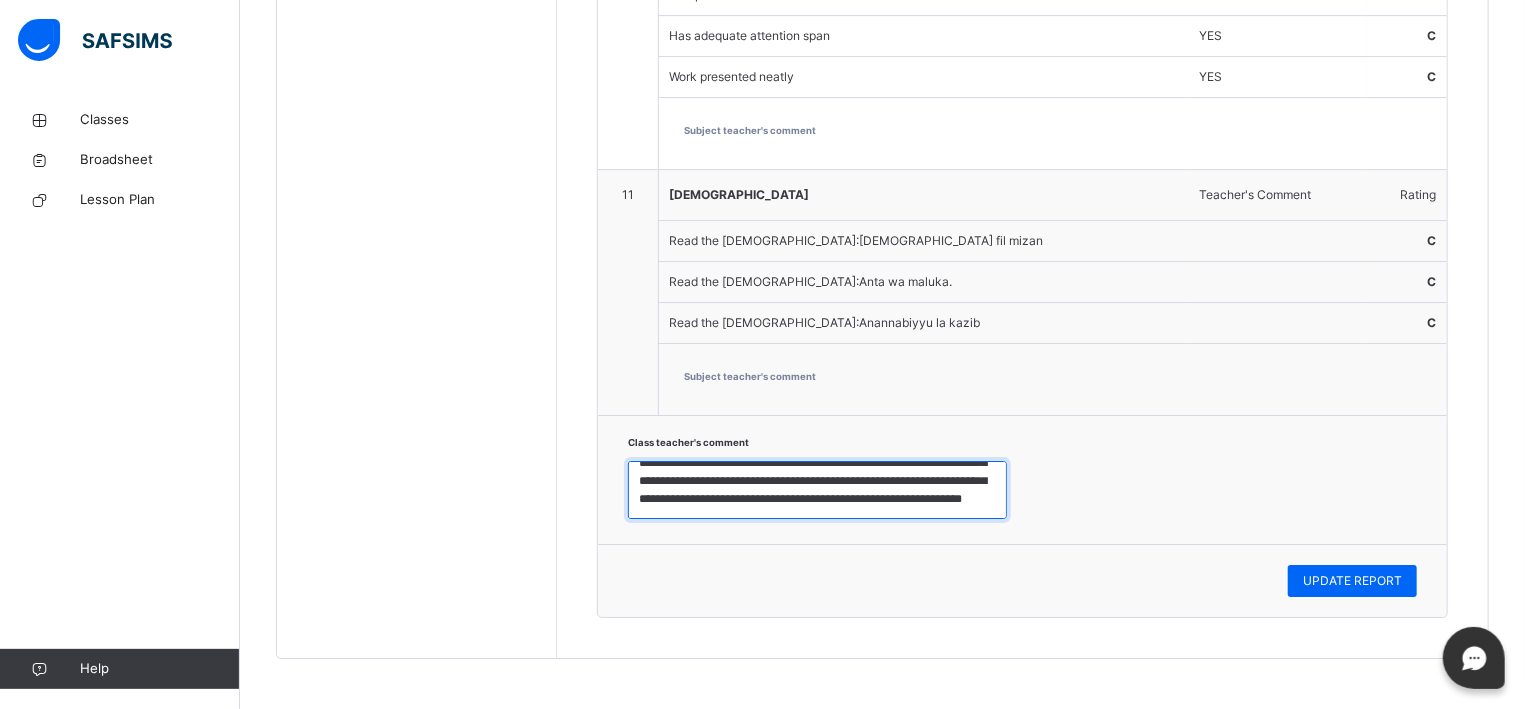 scroll, scrollTop: 60, scrollLeft: 0, axis: vertical 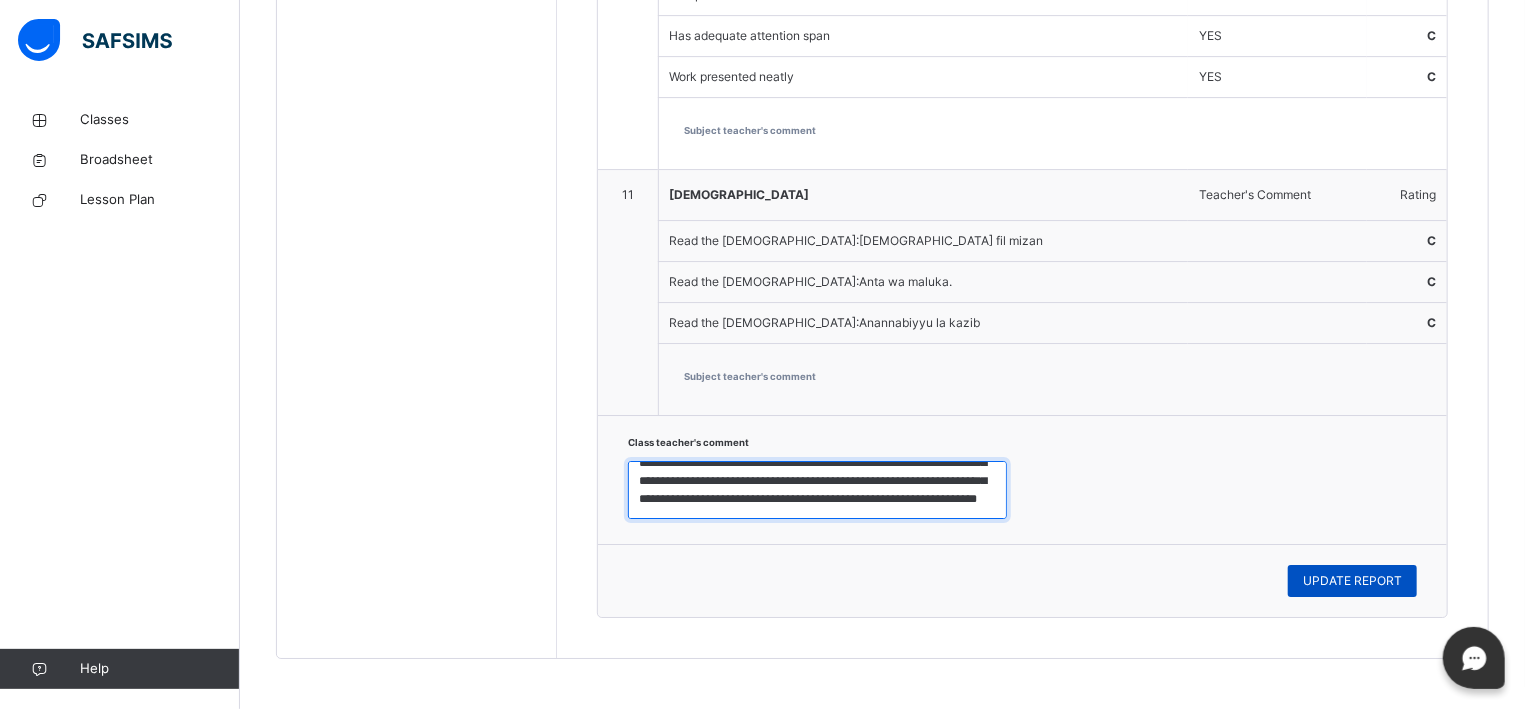type on "**********" 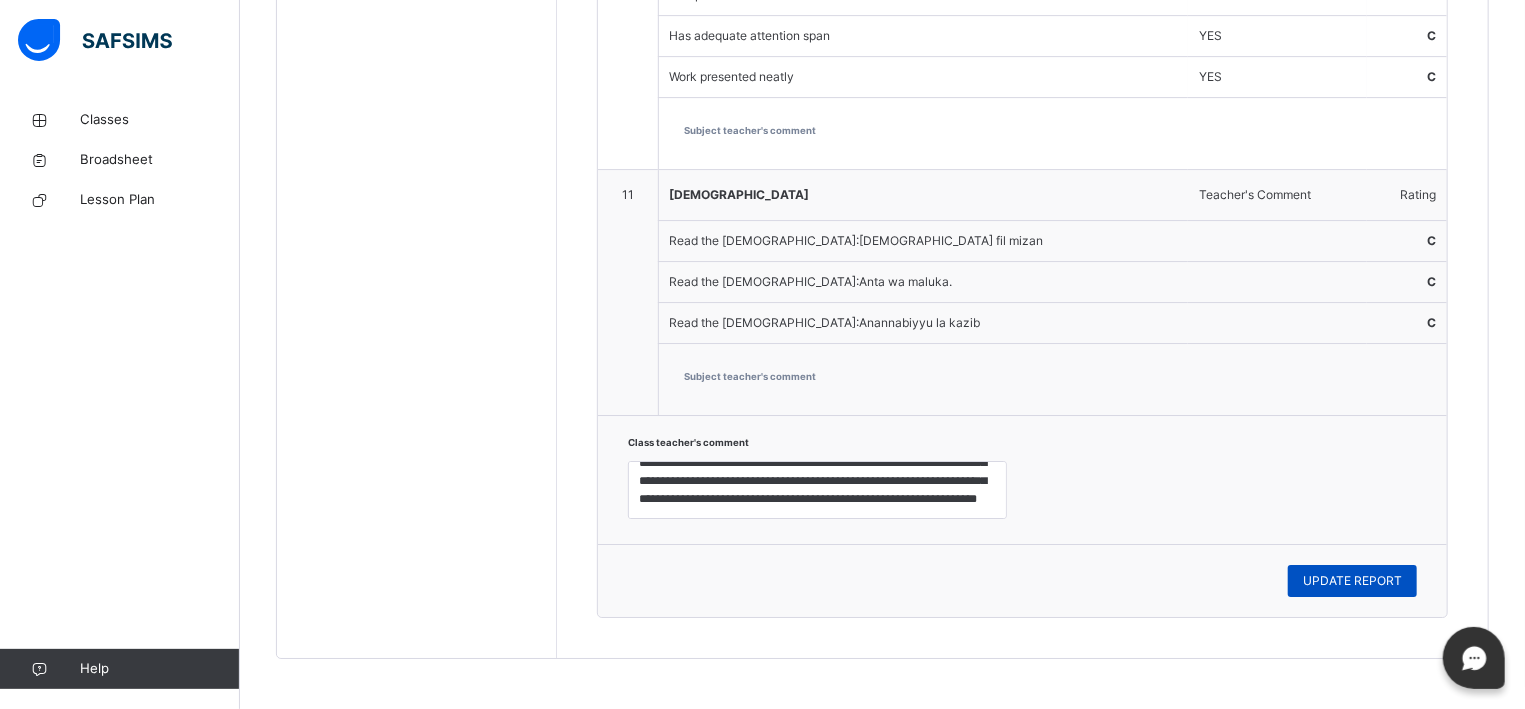 click on "UPDATE REPORT" at bounding box center (1352, 581) 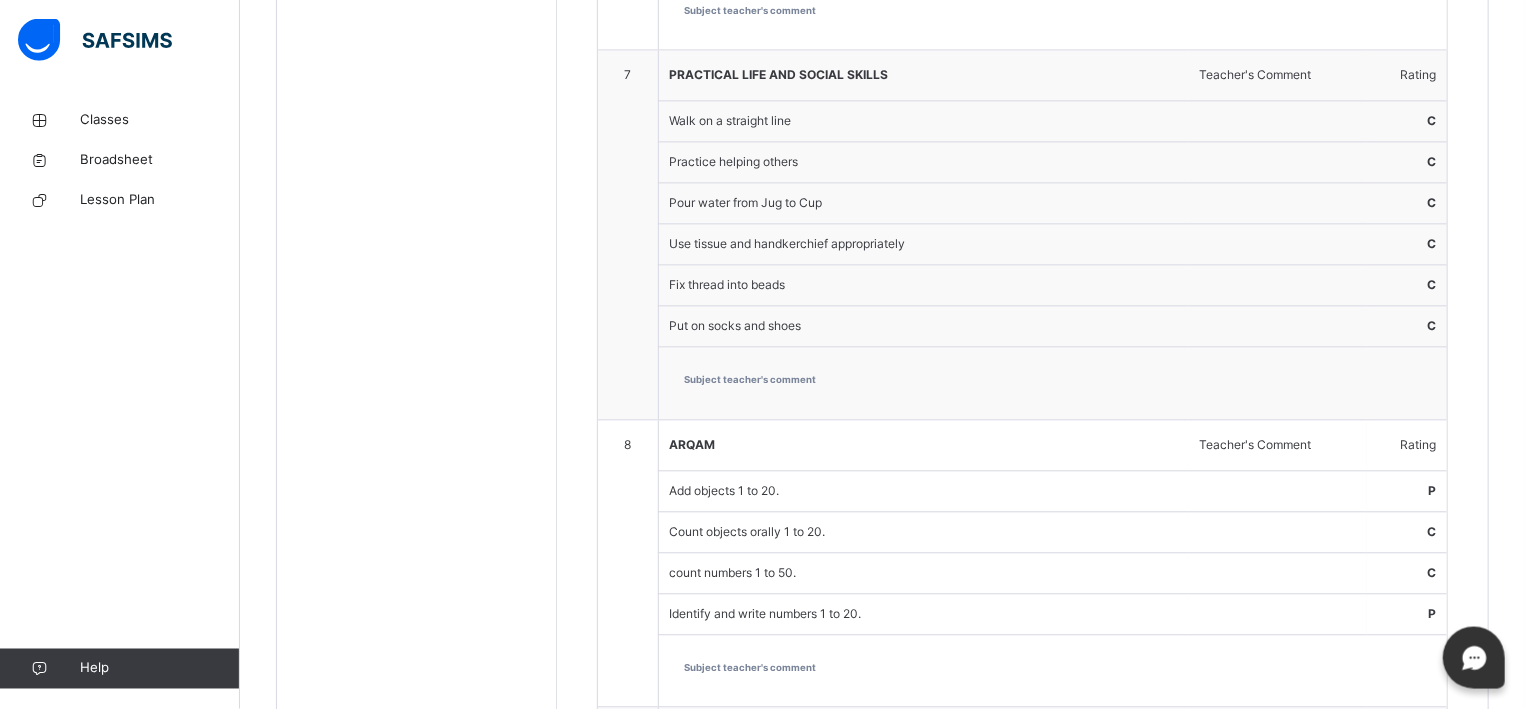 scroll, scrollTop: 2292, scrollLeft: 0, axis: vertical 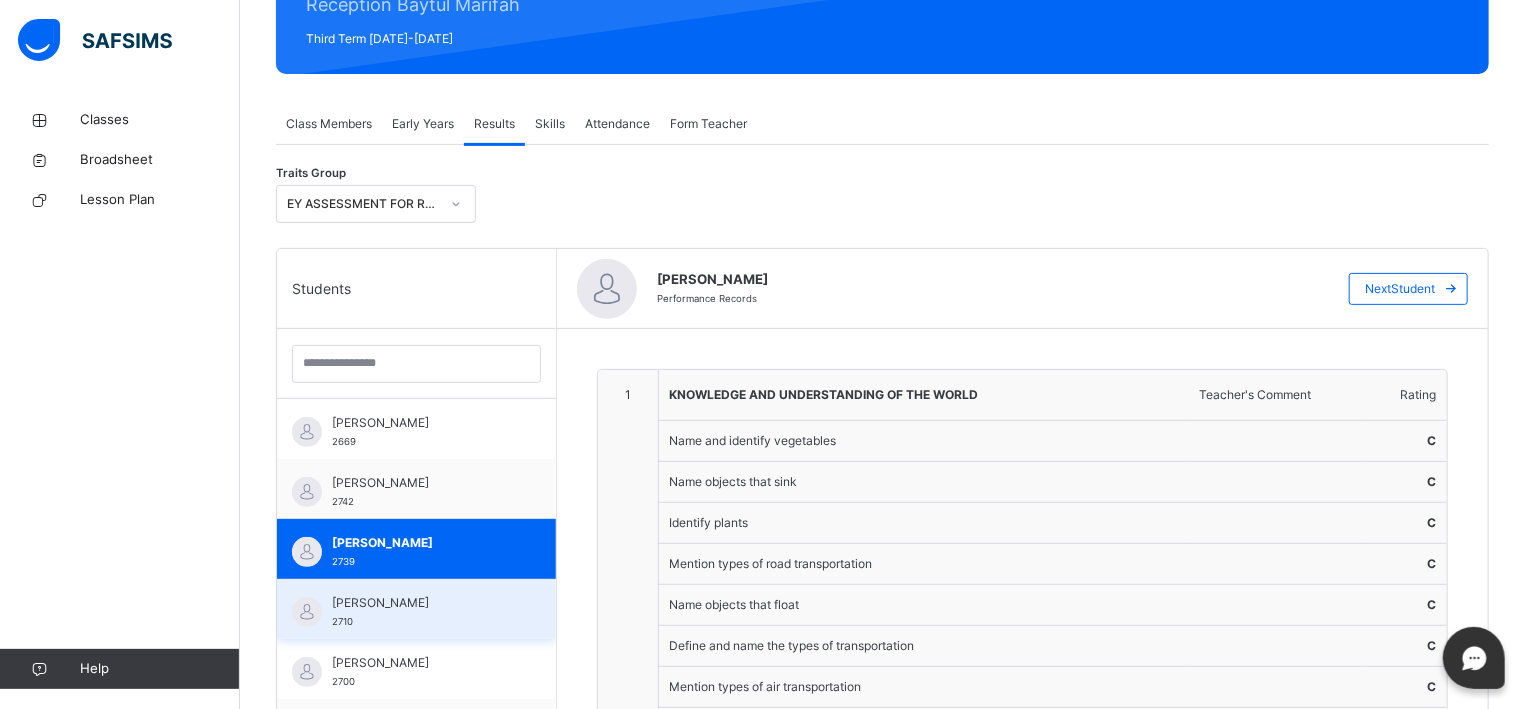 click on "[PERSON_NAME]   2710" at bounding box center (421, 612) 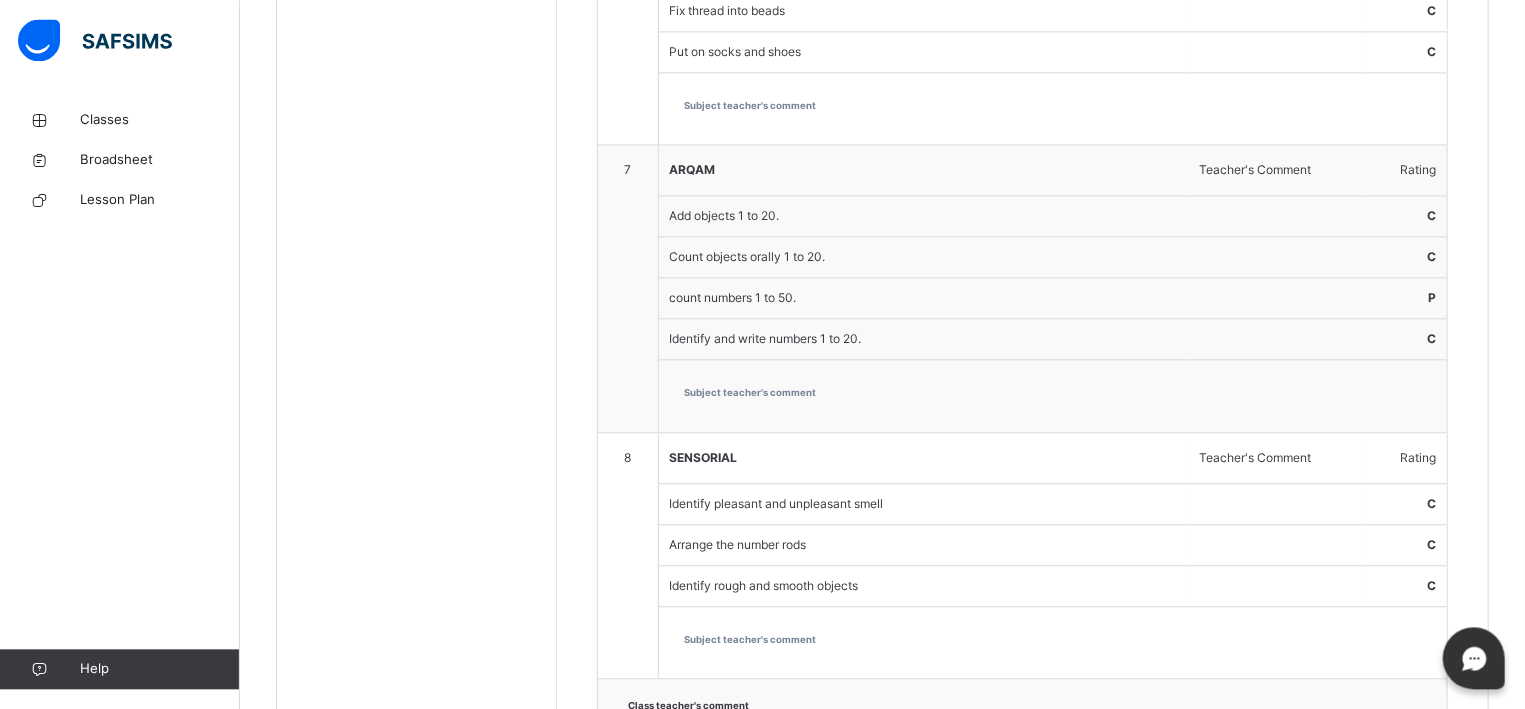 scroll, scrollTop: 2733, scrollLeft: 0, axis: vertical 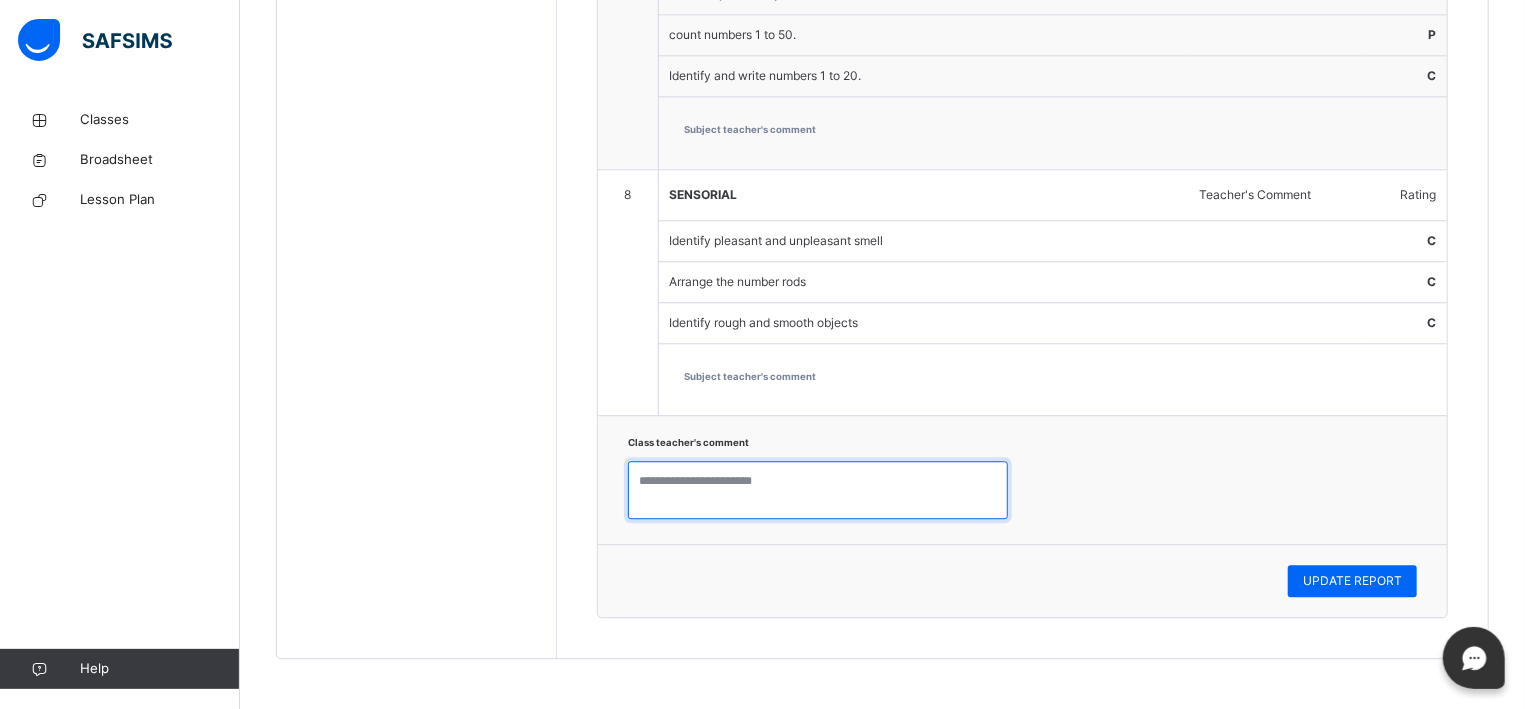 click at bounding box center (818, 490) 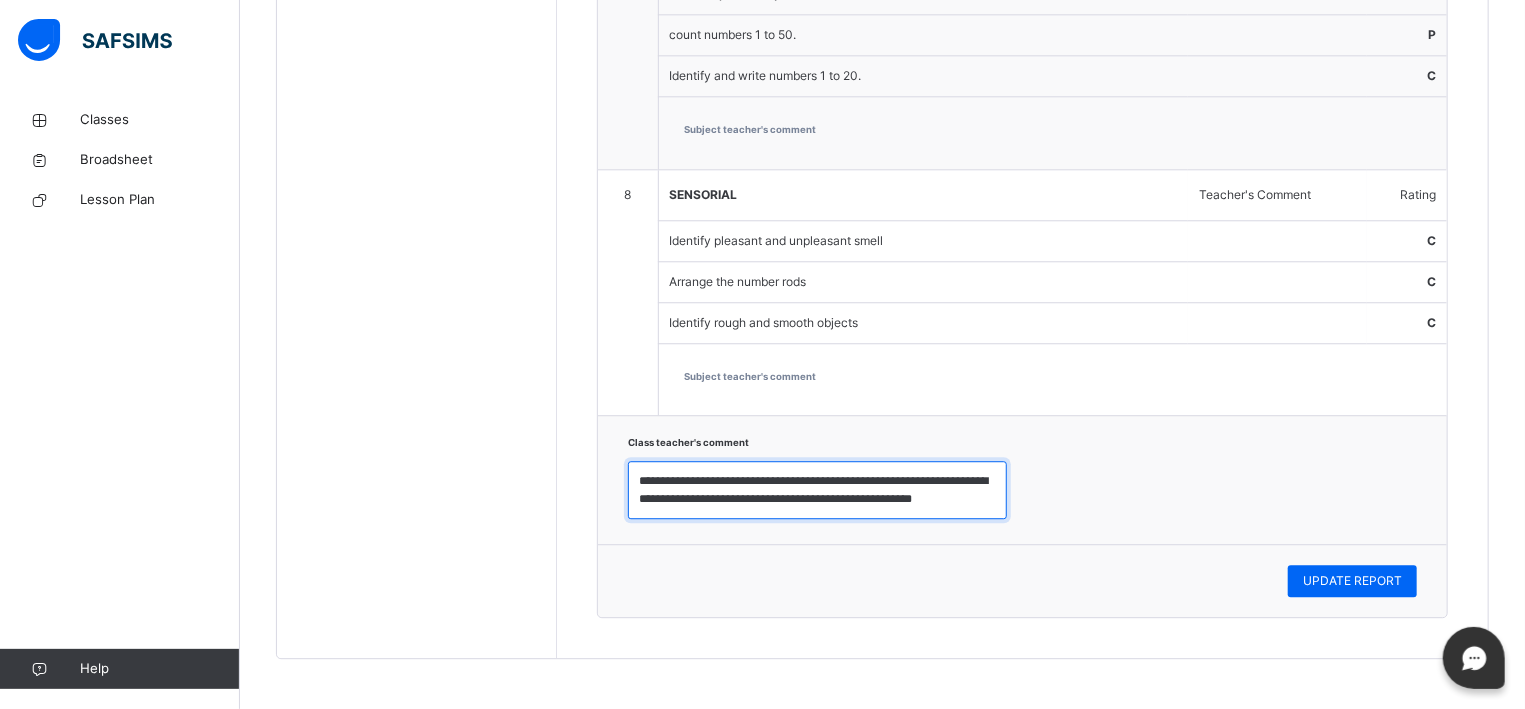scroll, scrollTop: 7, scrollLeft: 0, axis: vertical 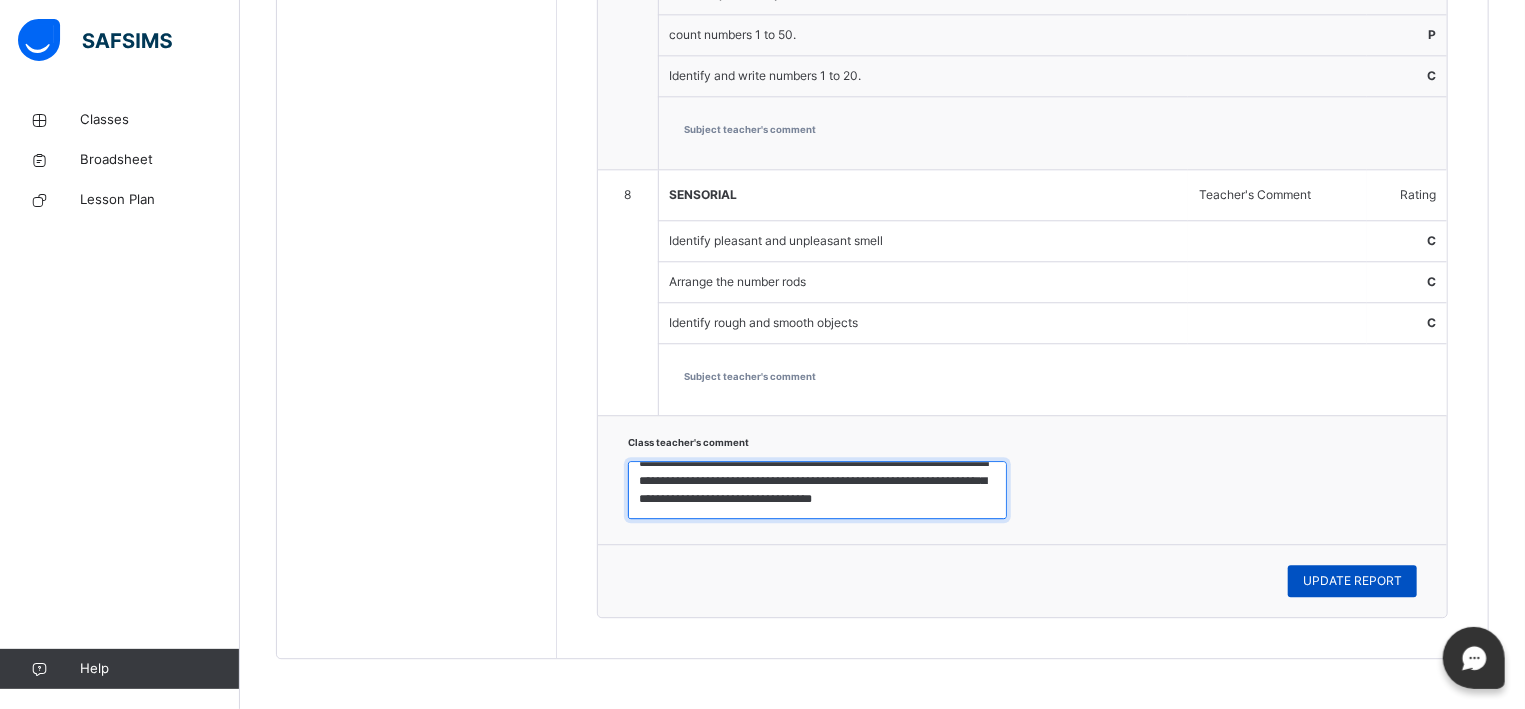 type on "**********" 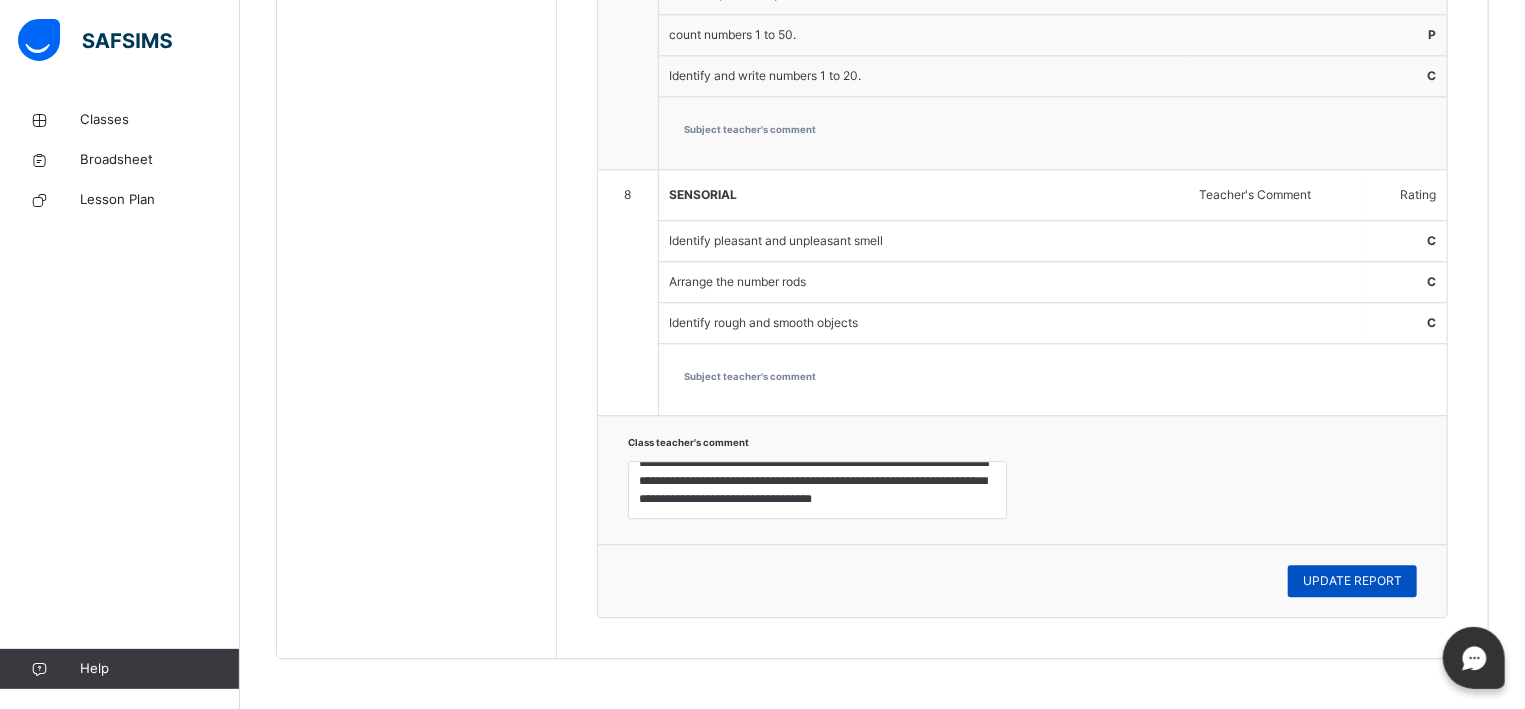 click on "UPDATE REPORT" at bounding box center (1352, 581) 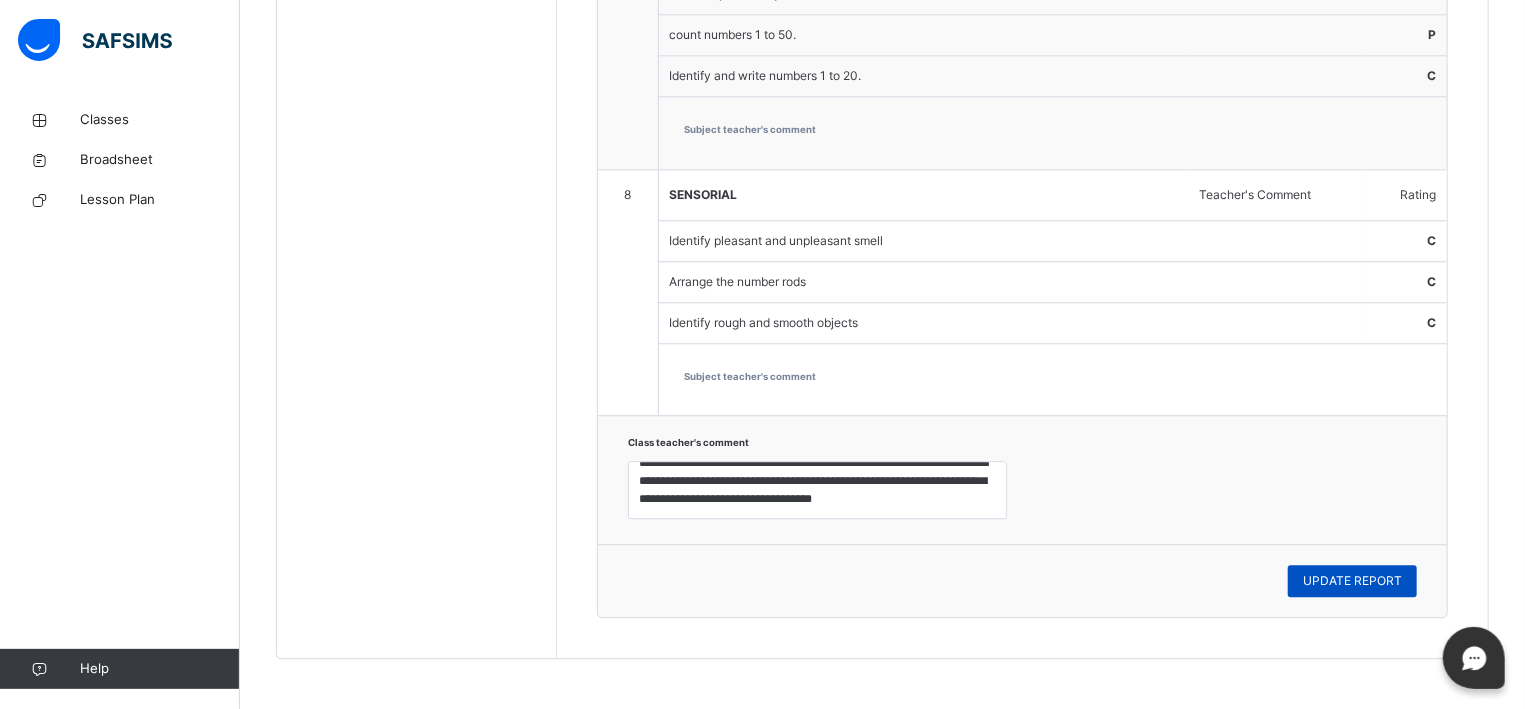 click on "UPDATE REPORT" at bounding box center [1352, 581] 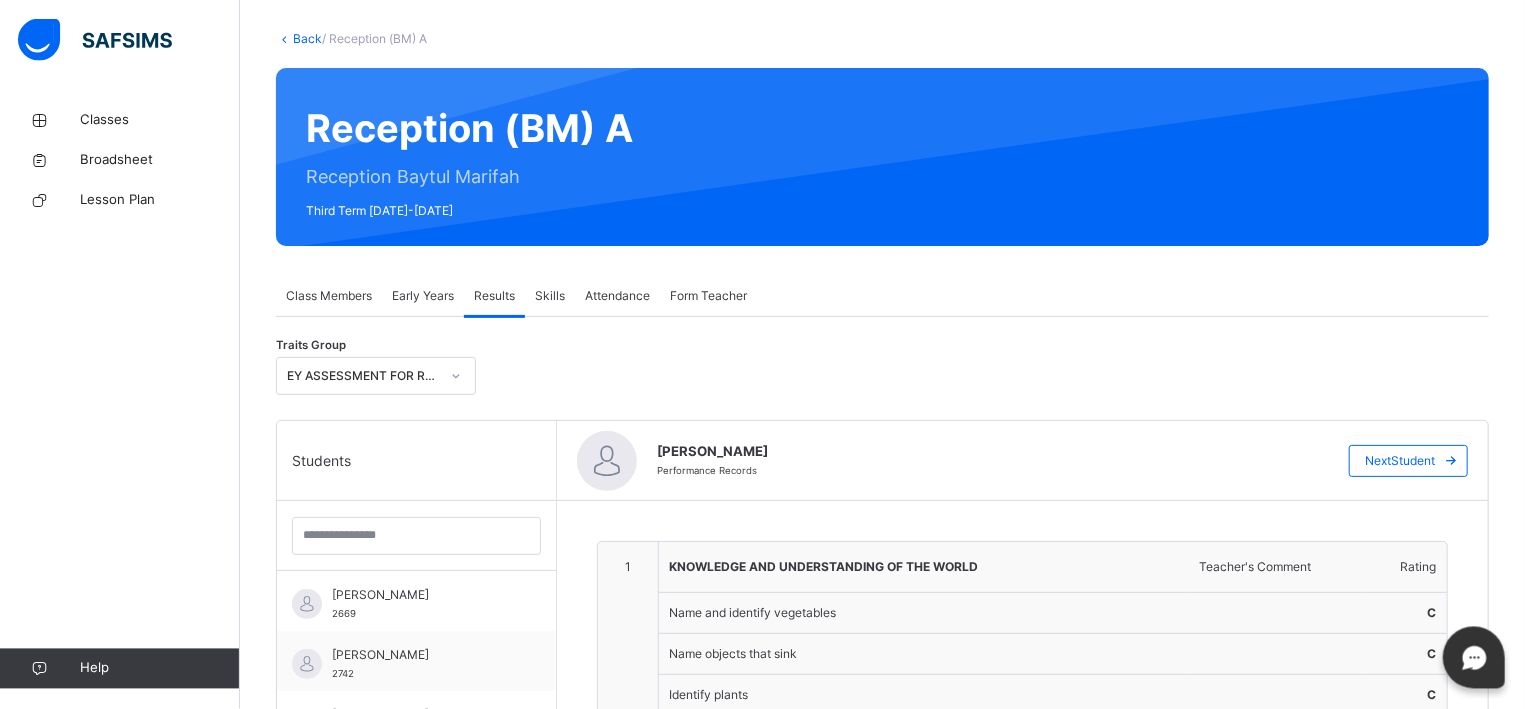scroll, scrollTop: 0, scrollLeft: 0, axis: both 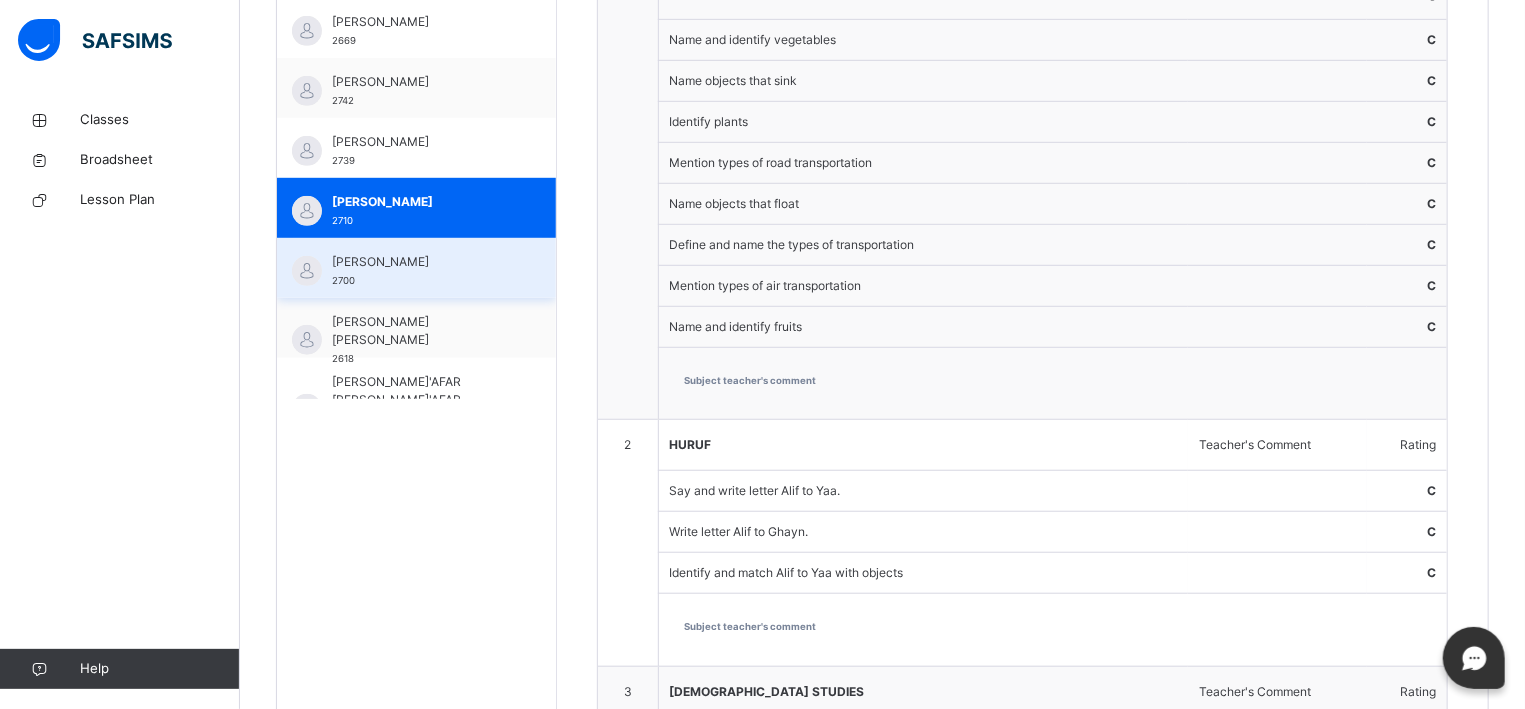 click on "[PERSON_NAME] 2700" at bounding box center (416, 268) 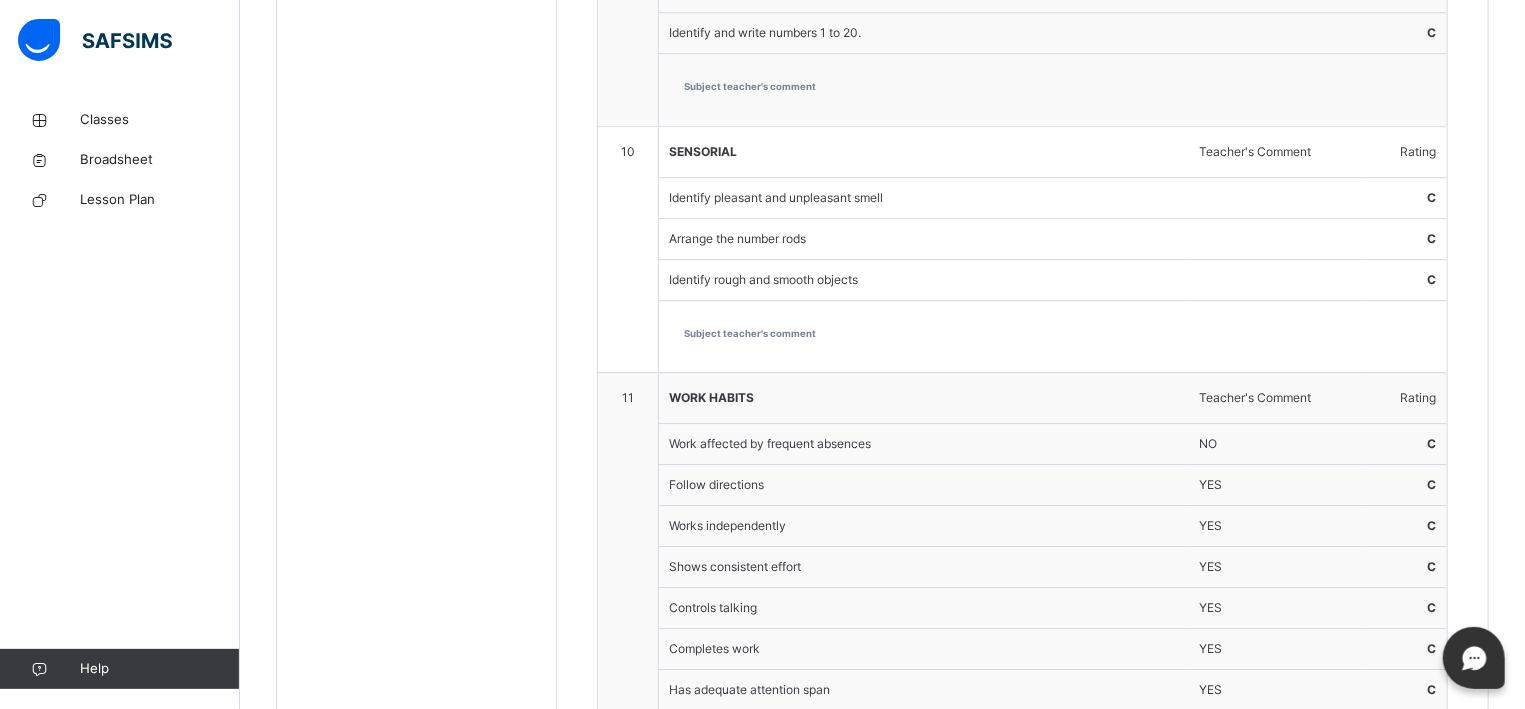 scroll, scrollTop: 3679, scrollLeft: 0, axis: vertical 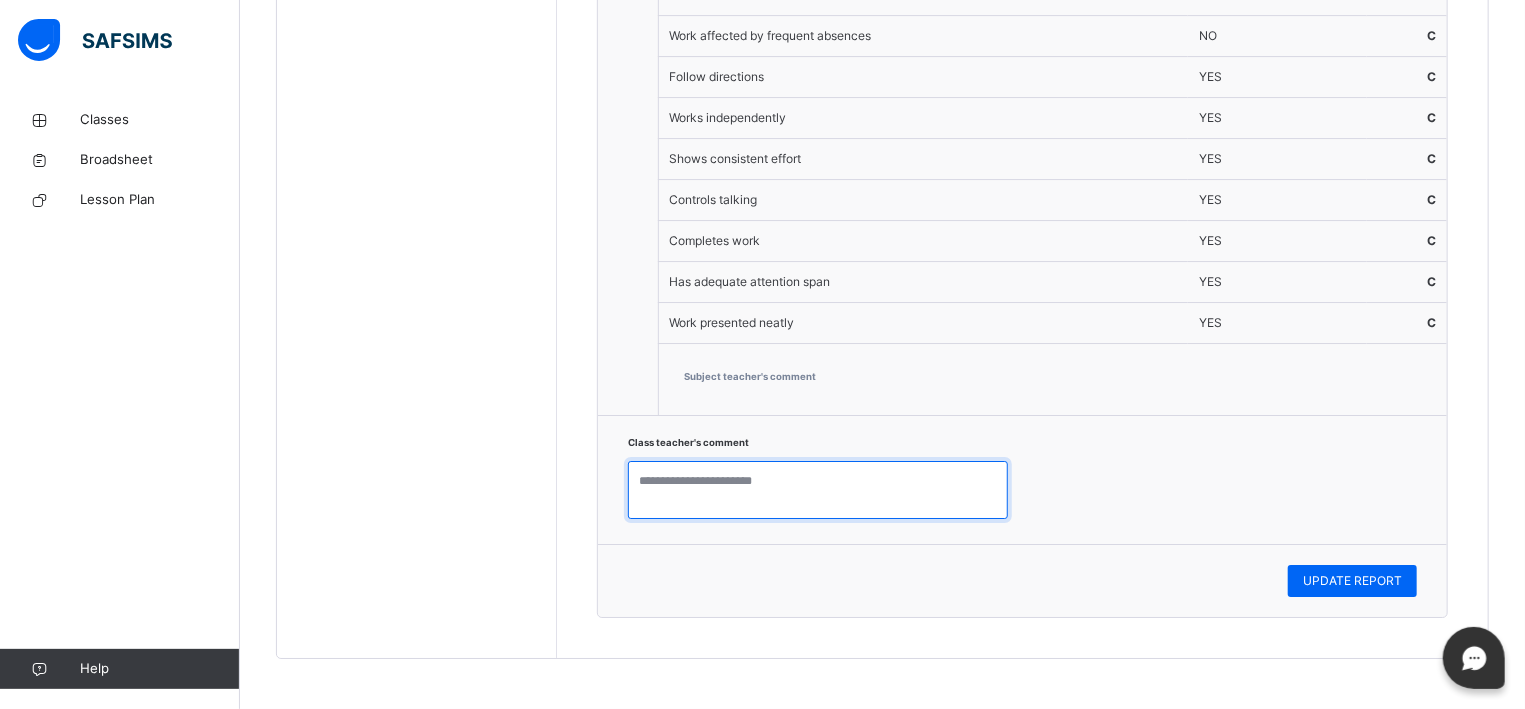 click at bounding box center [818, 490] 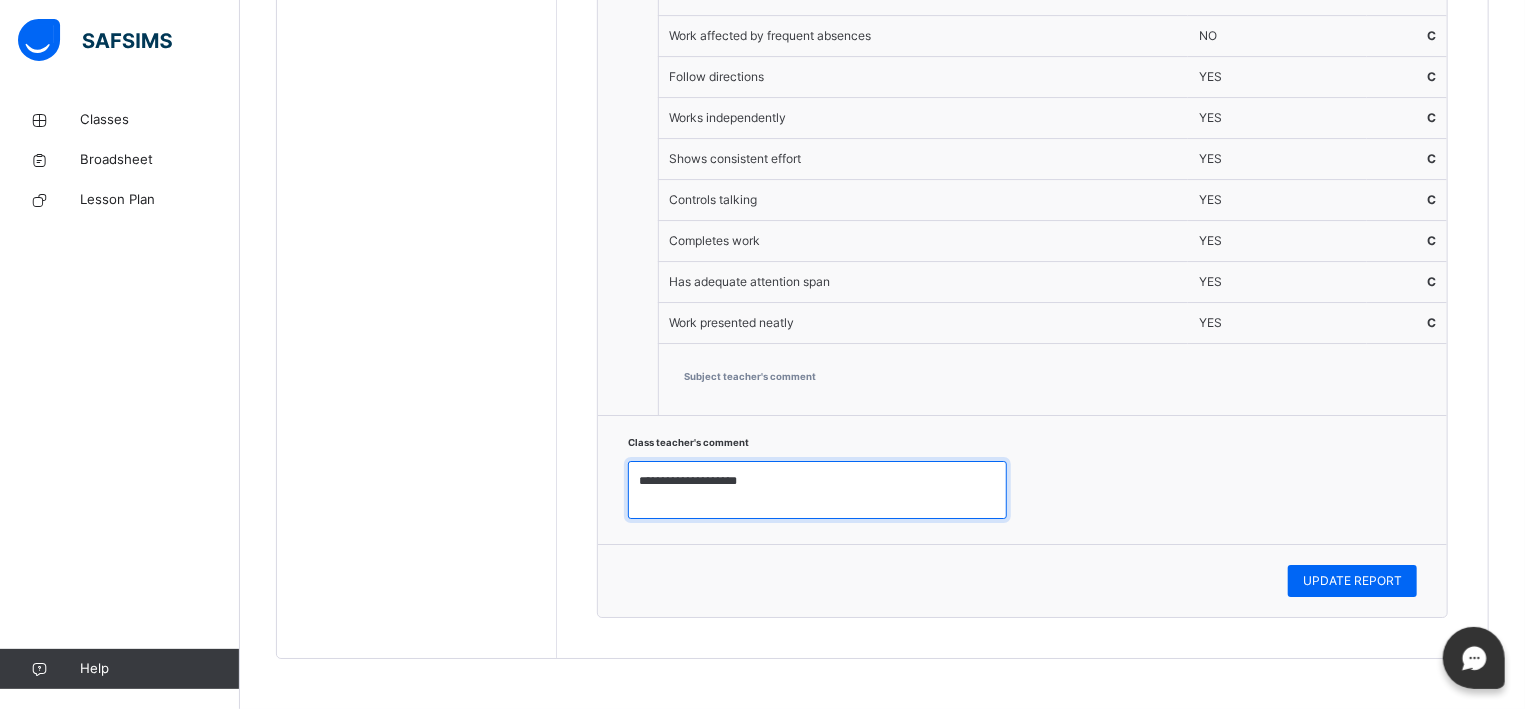 click on "**********" at bounding box center (817, 490) 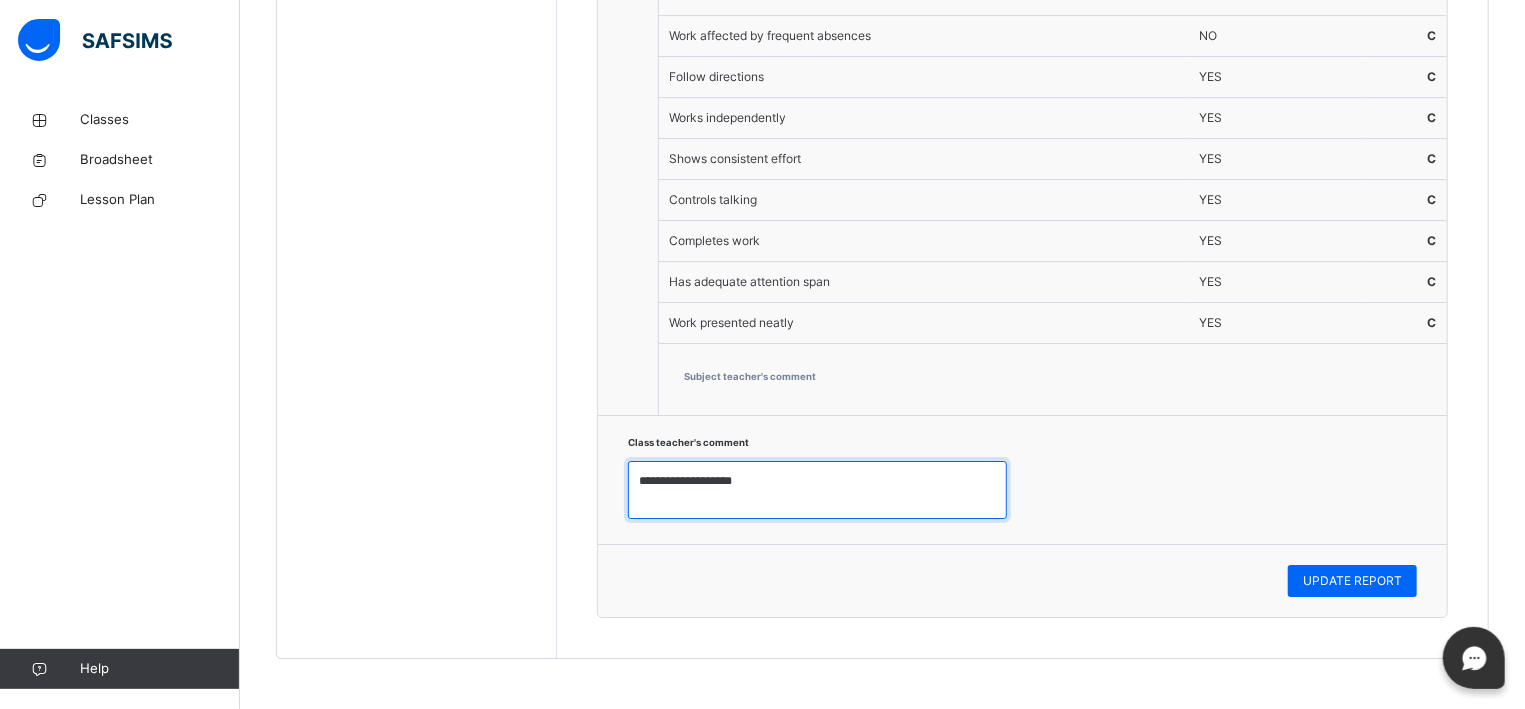 click on "**********" at bounding box center (817, 490) 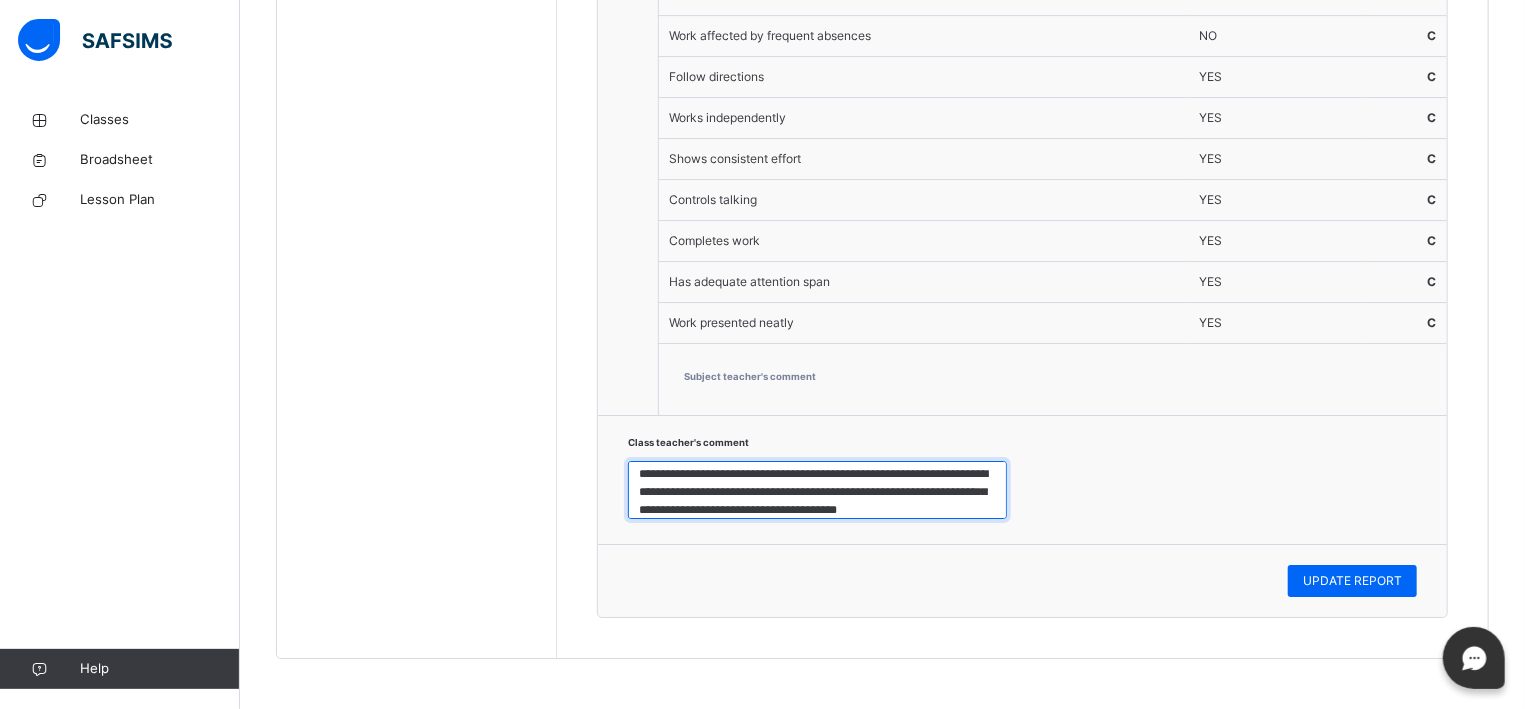scroll, scrollTop: 25, scrollLeft: 0, axis: vertical 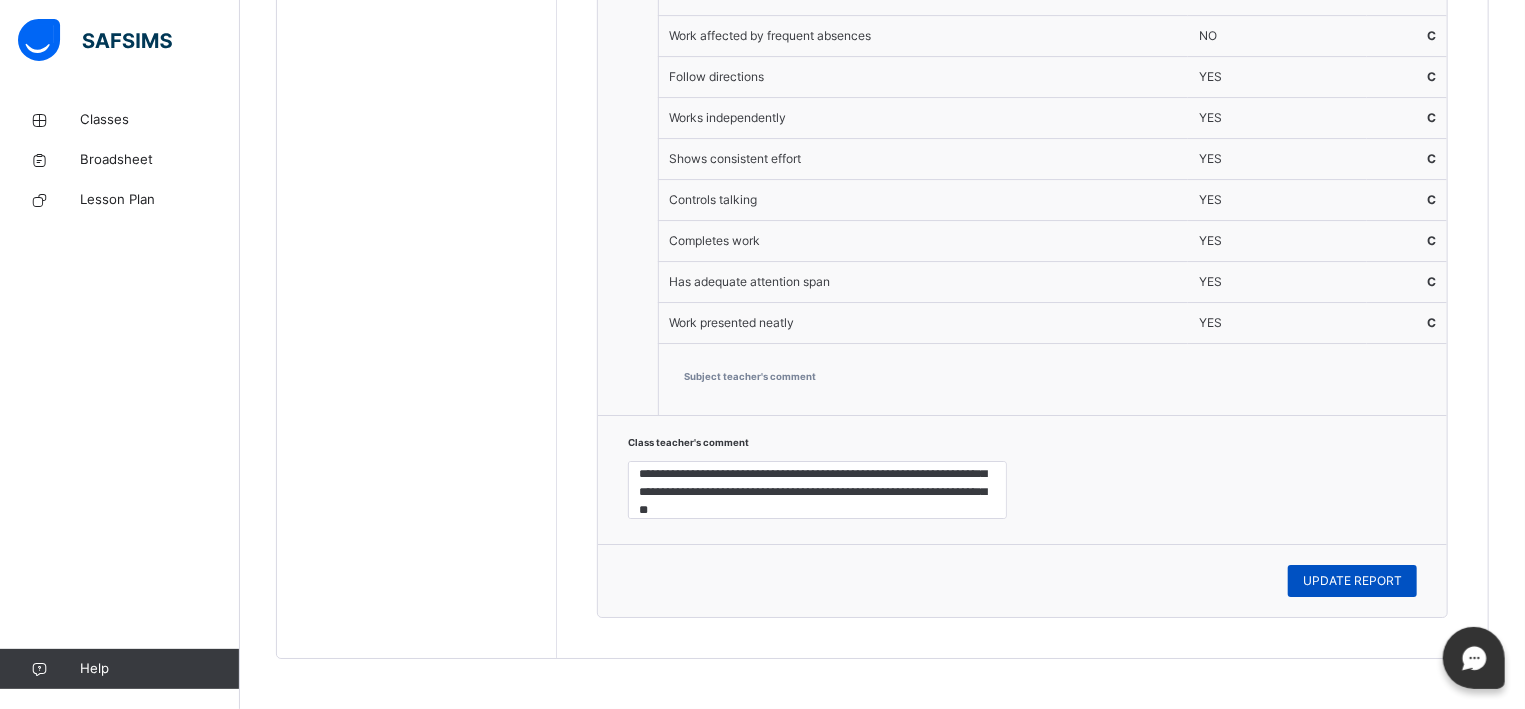click on "UPDATE REPORT" at bounding box center [1352, 581] 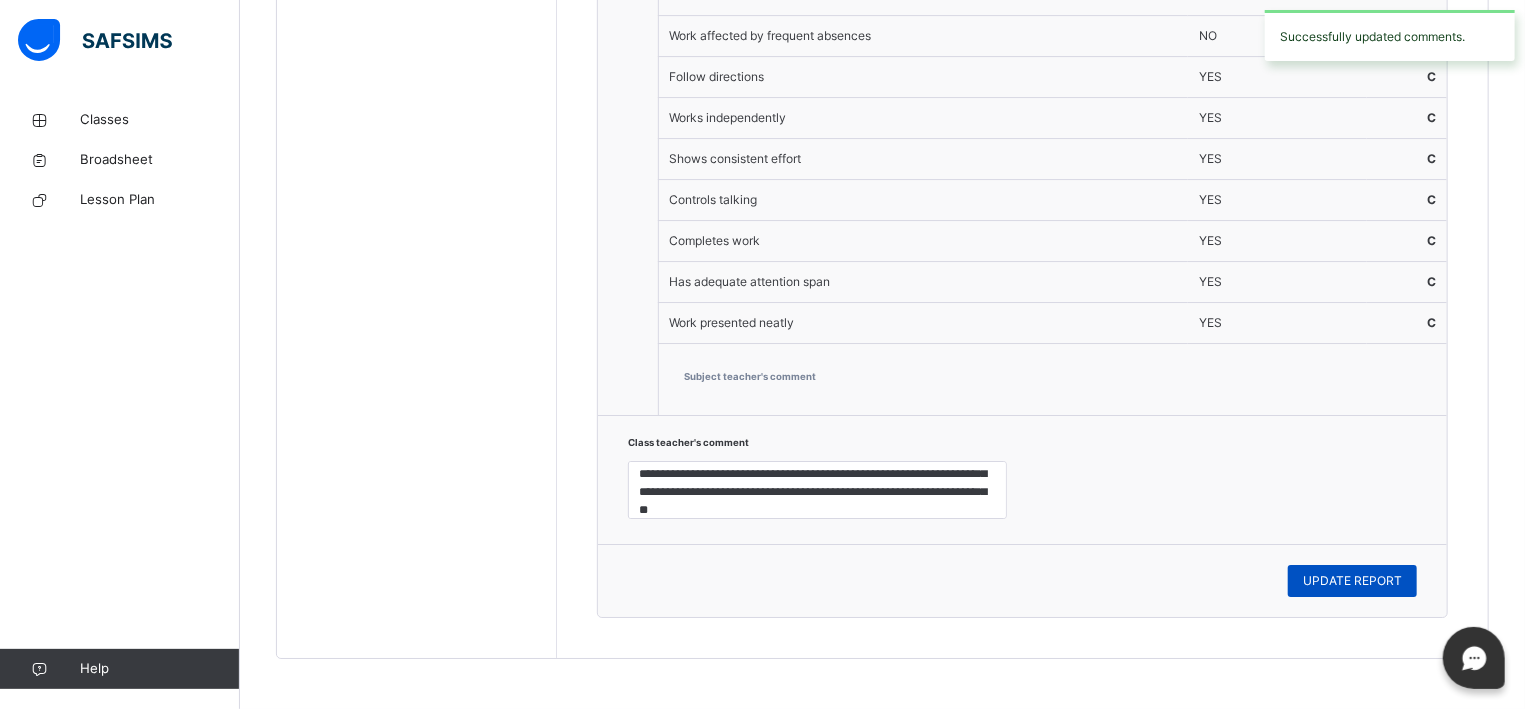 click on "UPDATE REPORT" at bounding box center (1352, 581) 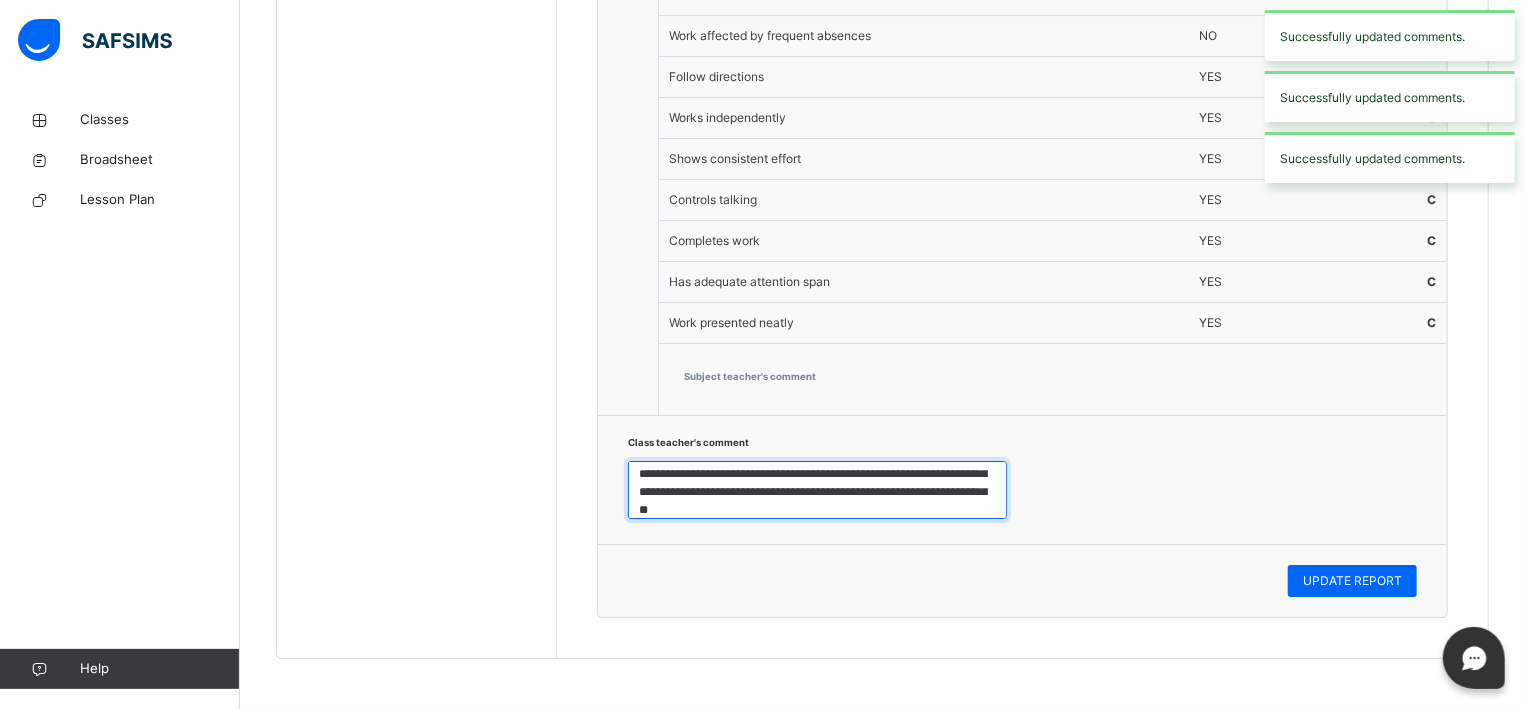 scroll, scrollTop: 0, scrollLeft: 0, axis: both 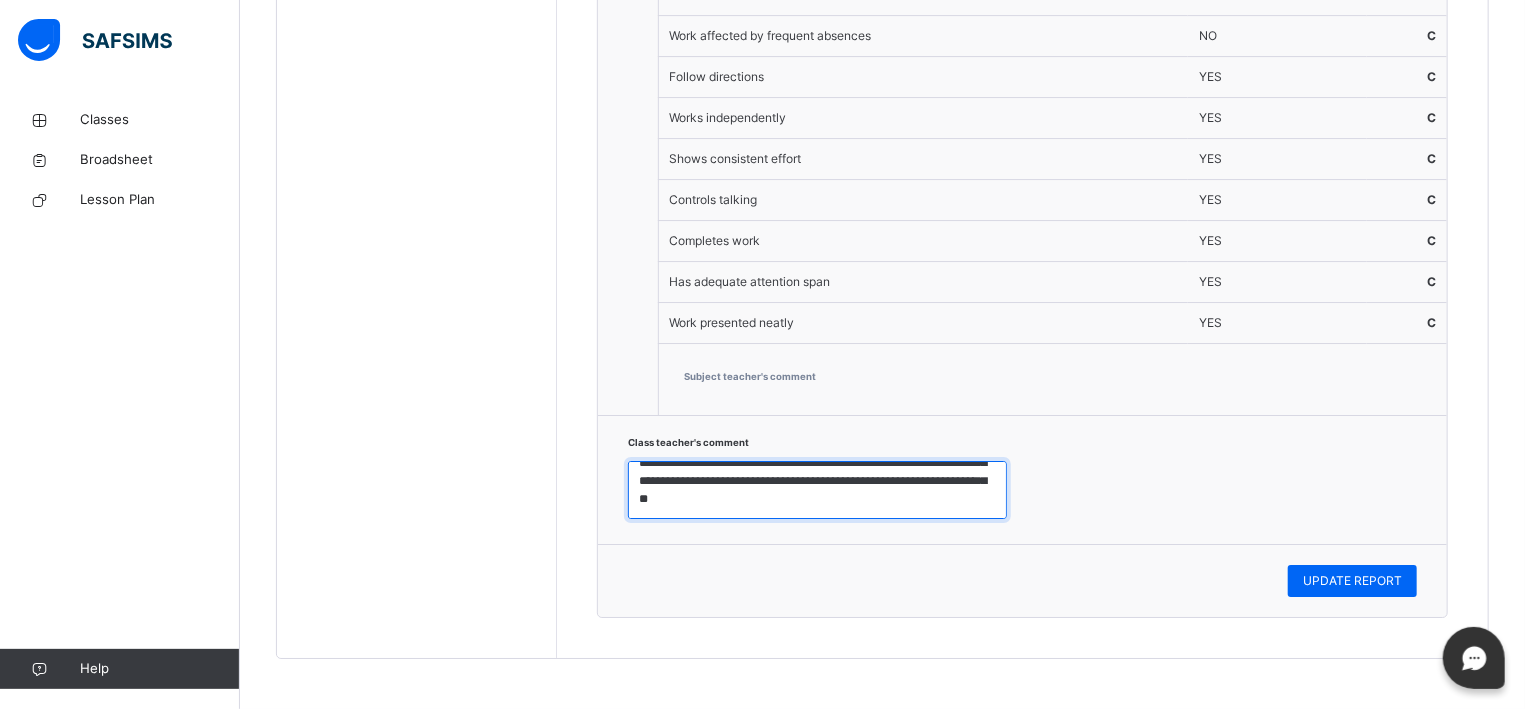 click on "**********" at bounding box center (817, 490) 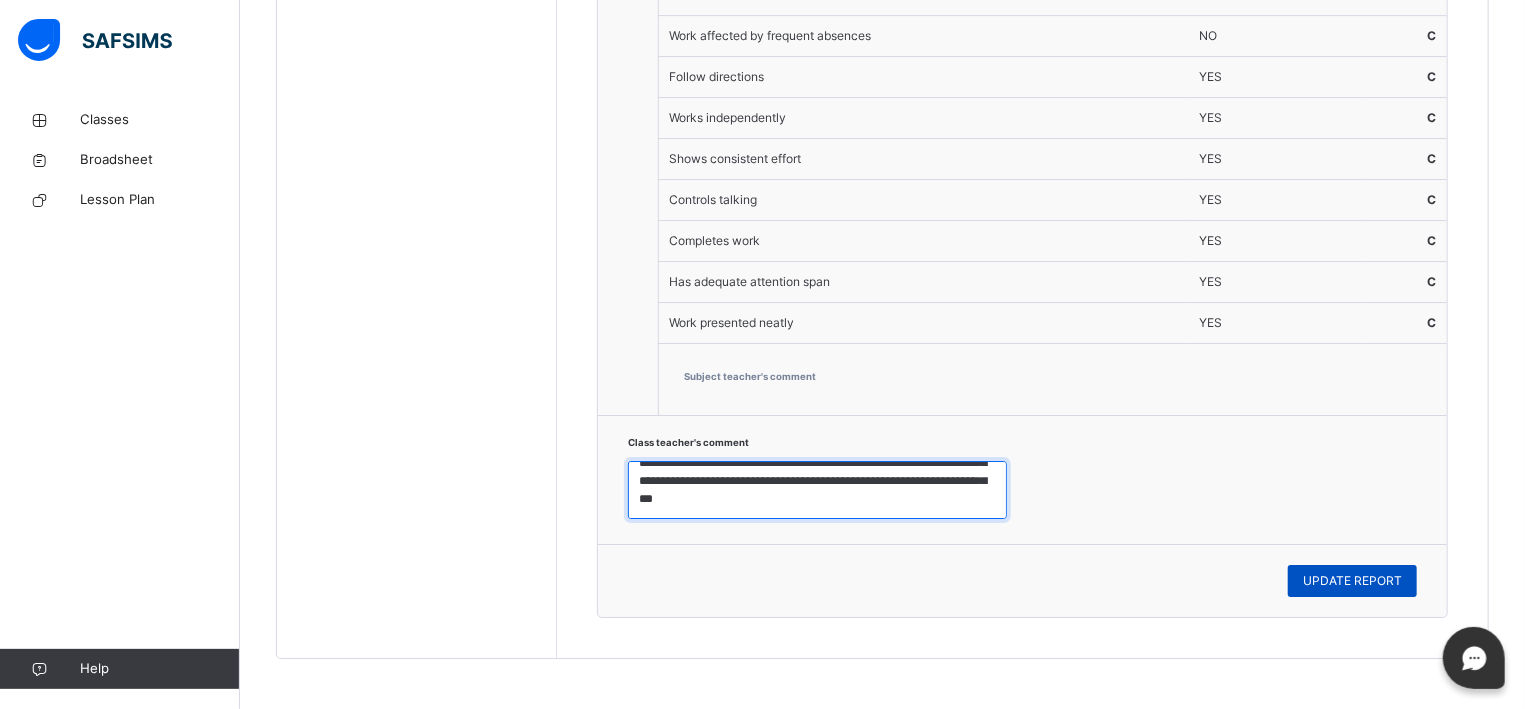 type on "**********" 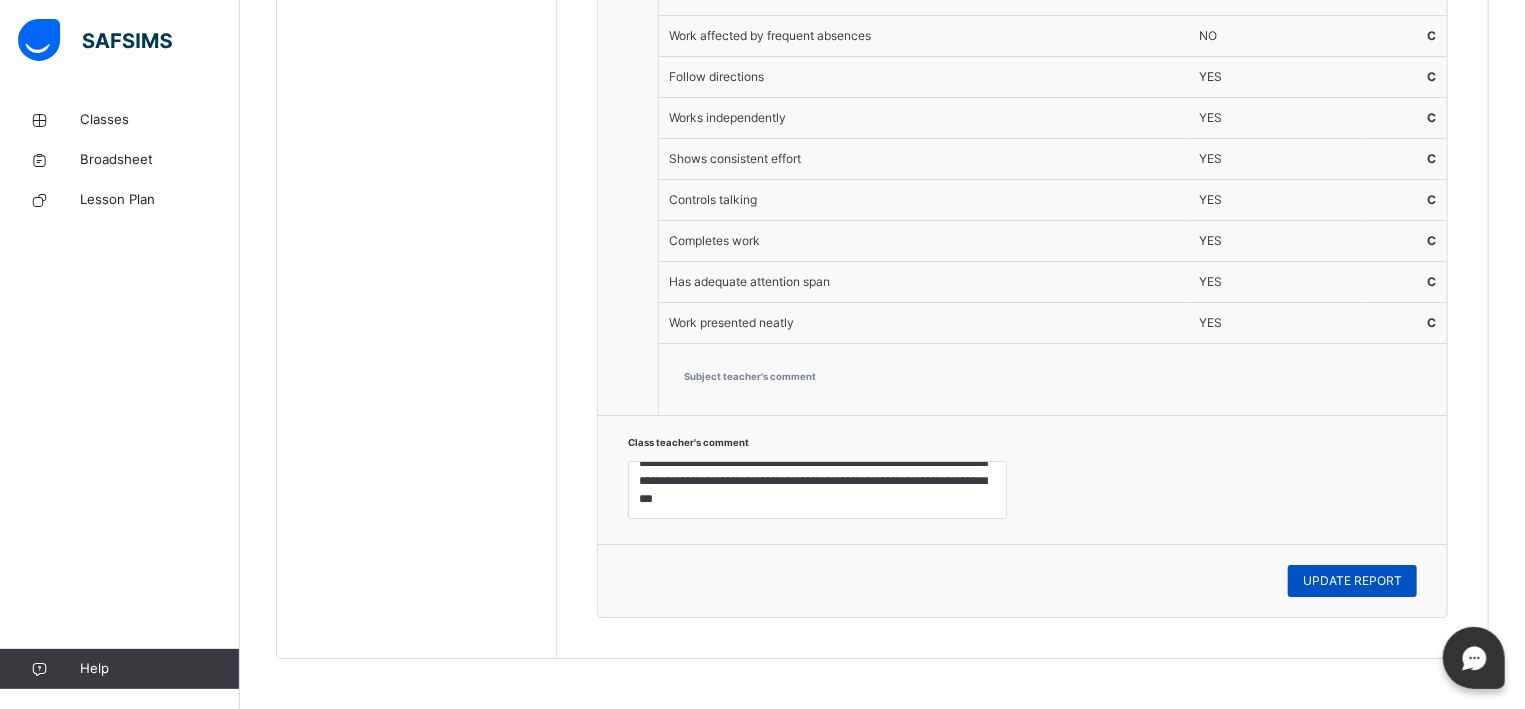 click on "UPDATE REPORT" at bounding box center [1352, 581] 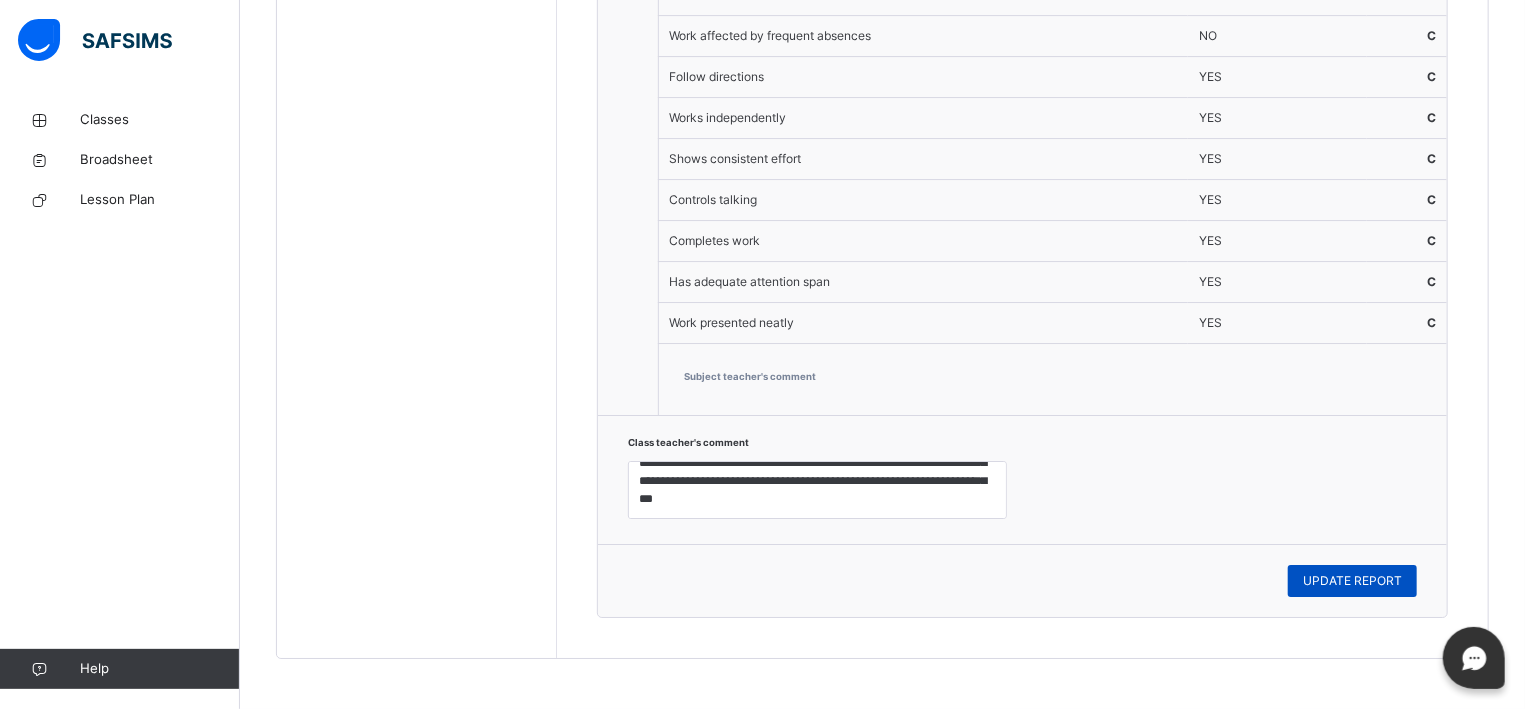 click on "UPDATE REPORT" at bounding box center [1352, 581] 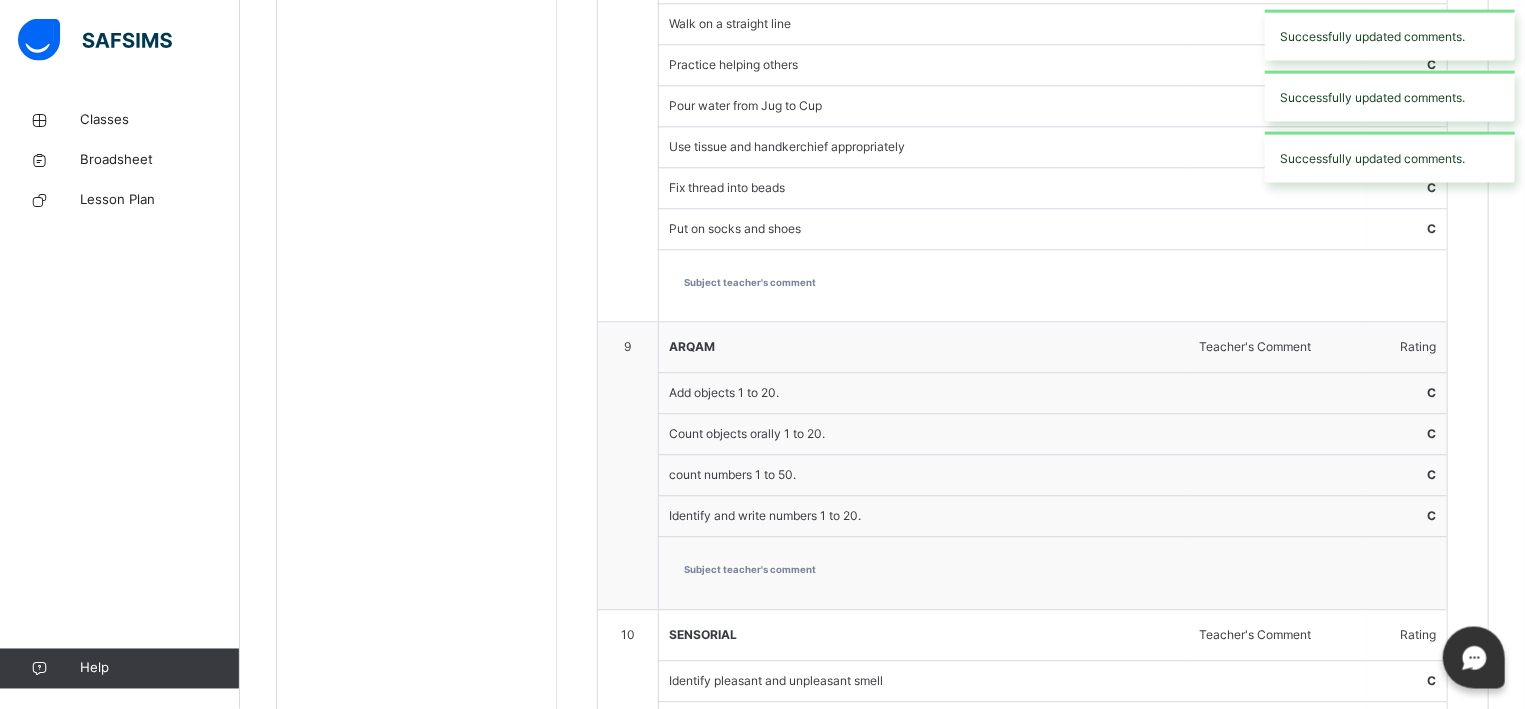 scroll, scrollTop: 2332, scrollLeft: 0, axis: vertical 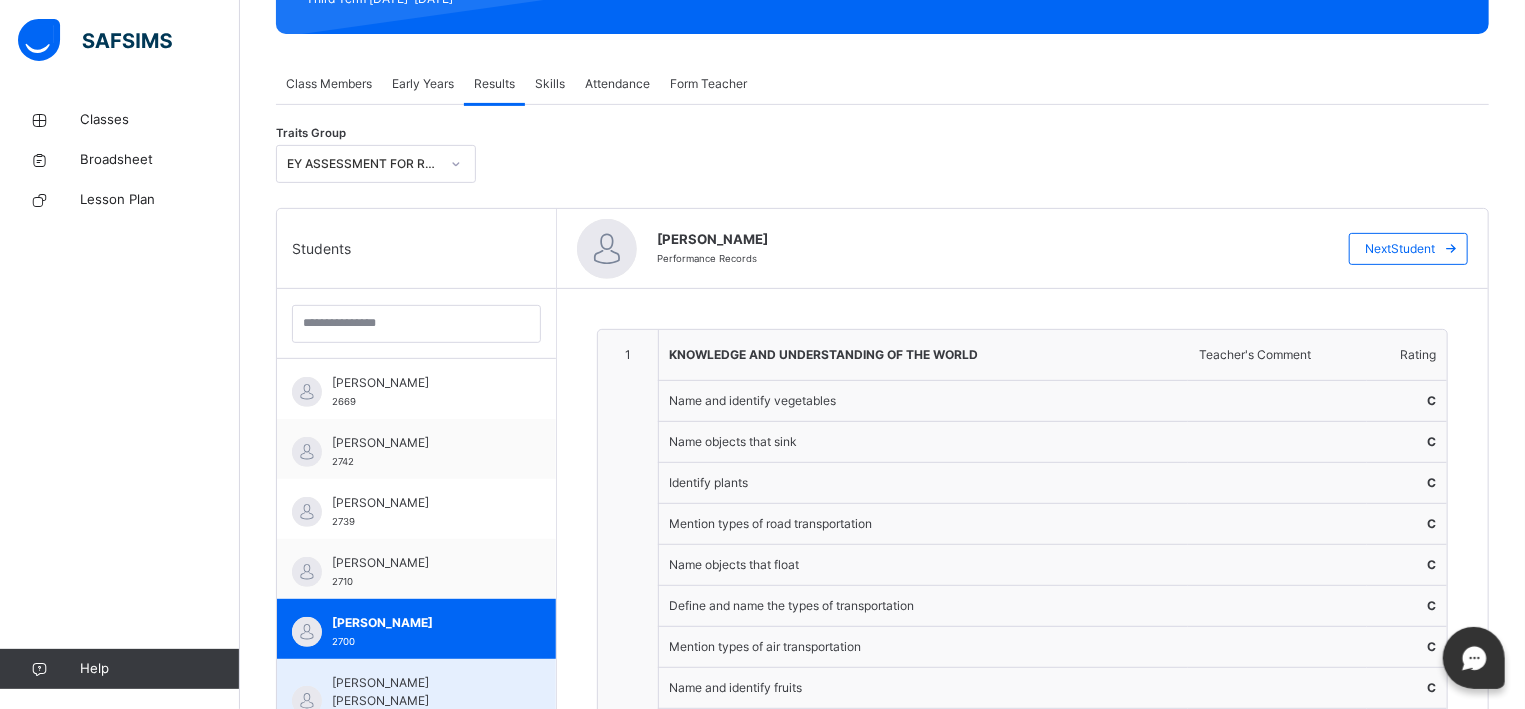 click on "[PERSON_NAME] [PERSON_NAME]" at bounding box center [421, 692] 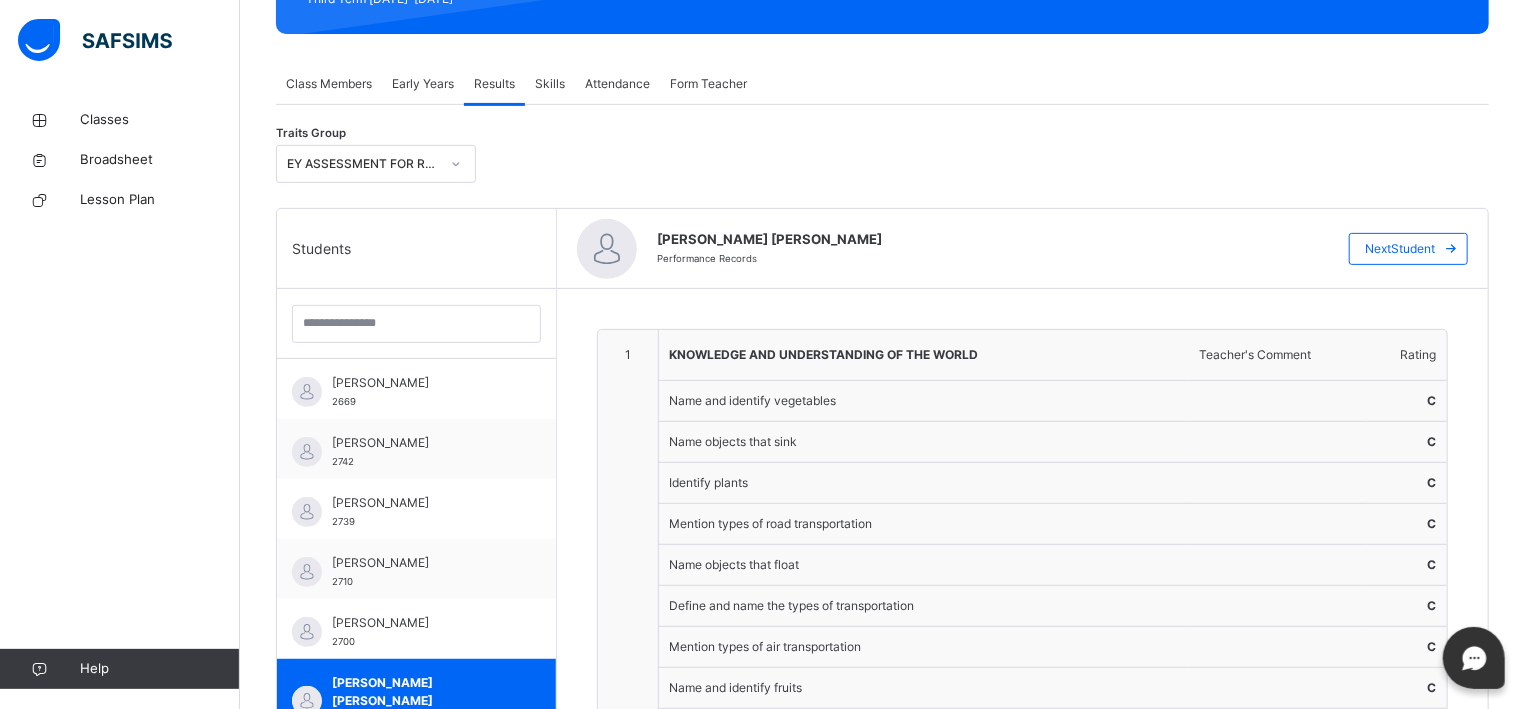 scroll, scrollTop: 986, scrollLeft: 0, axis: vertical 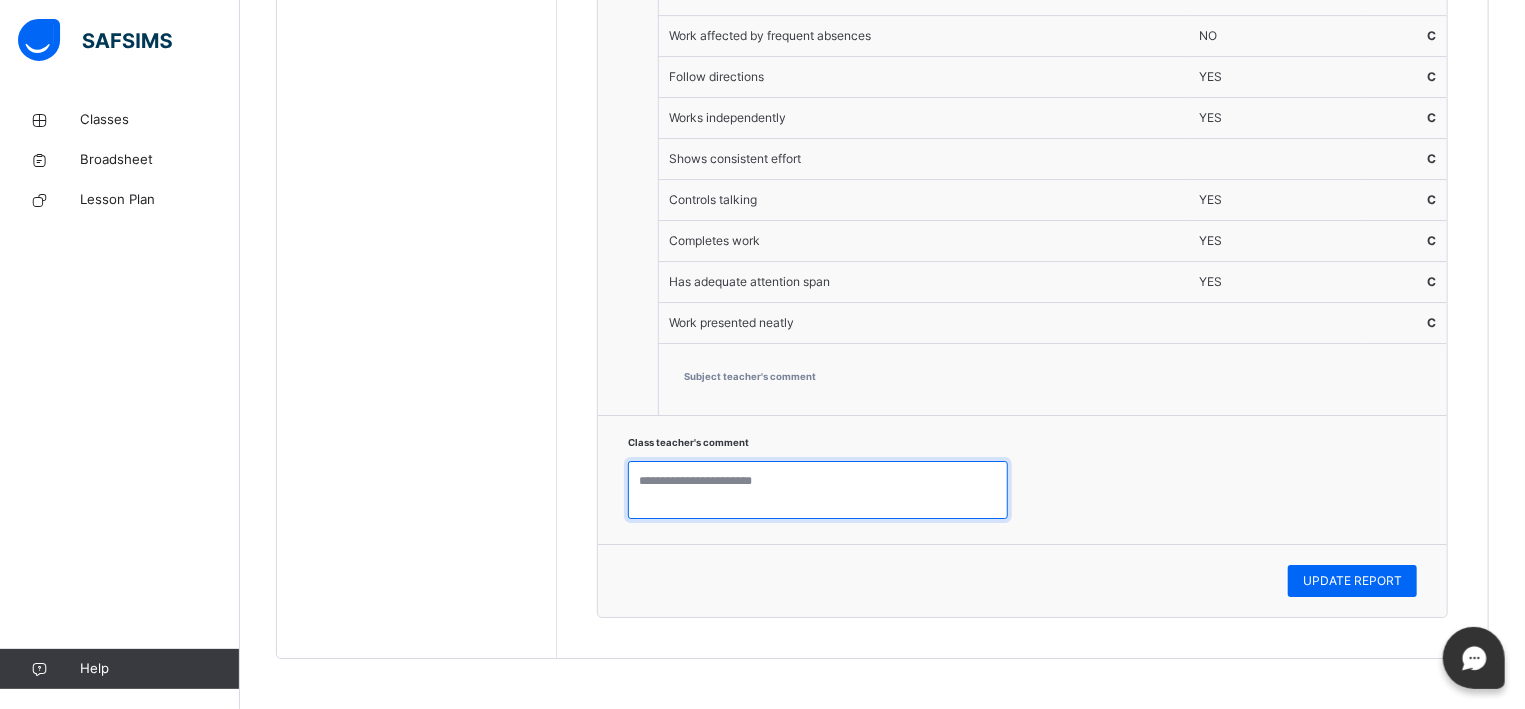 click at bounding box center (818, 490) 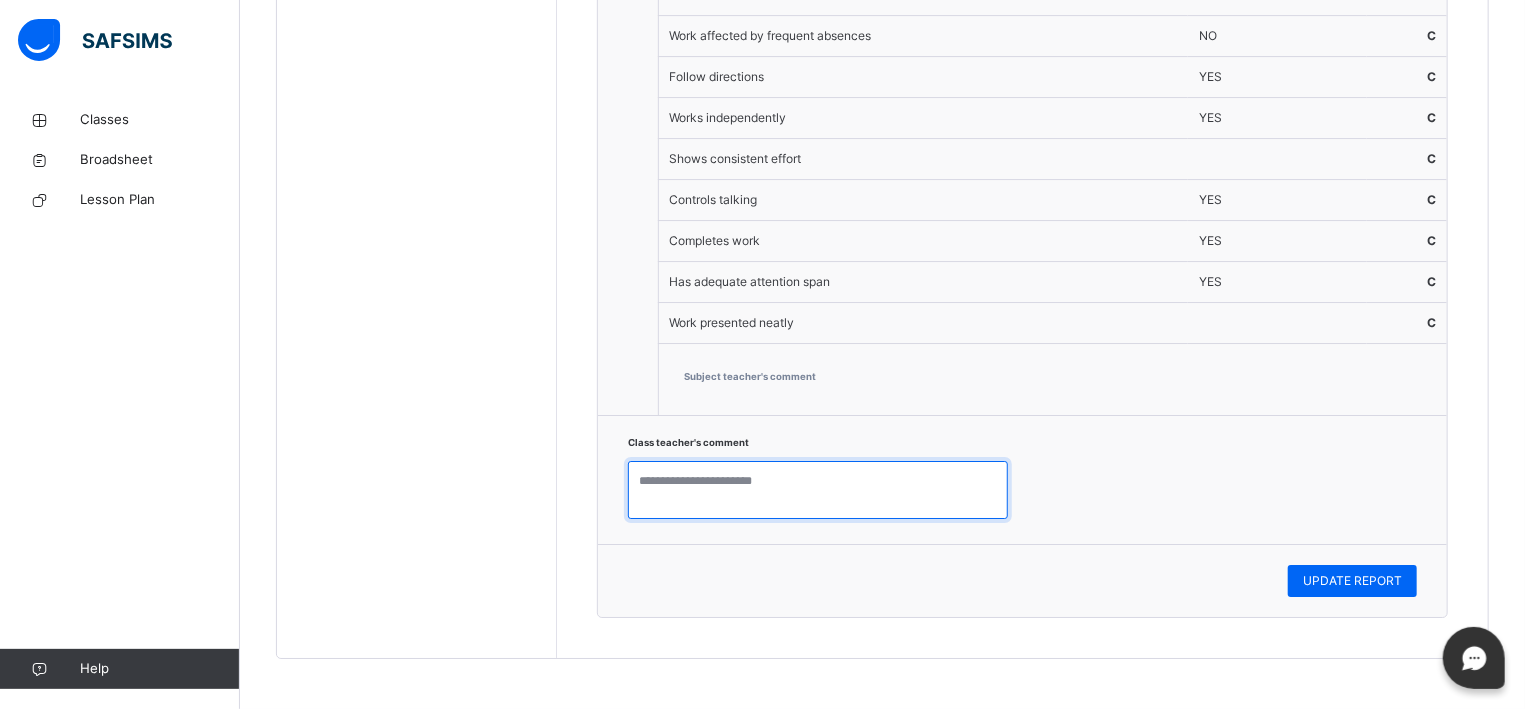 type on "*" 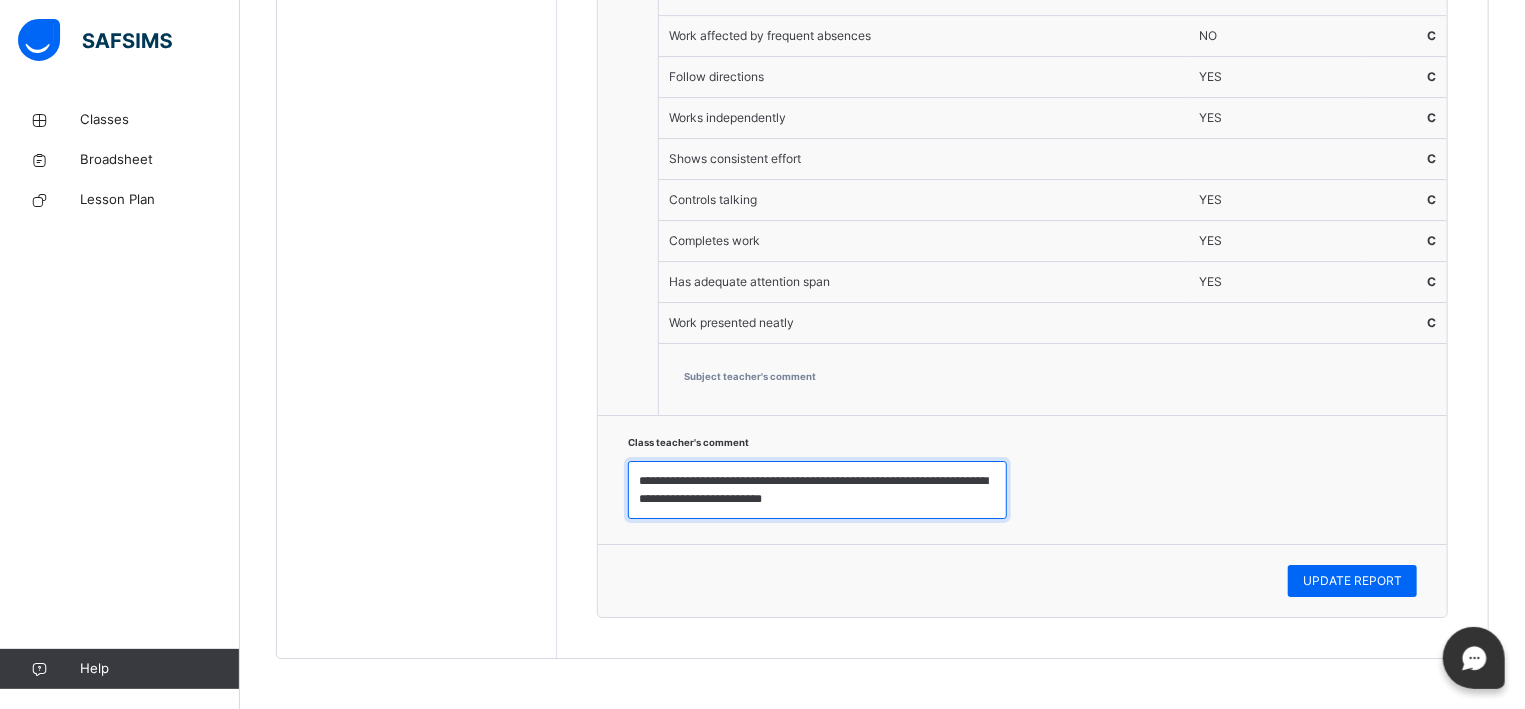 click on "**********" at bounding box center (817, 490) 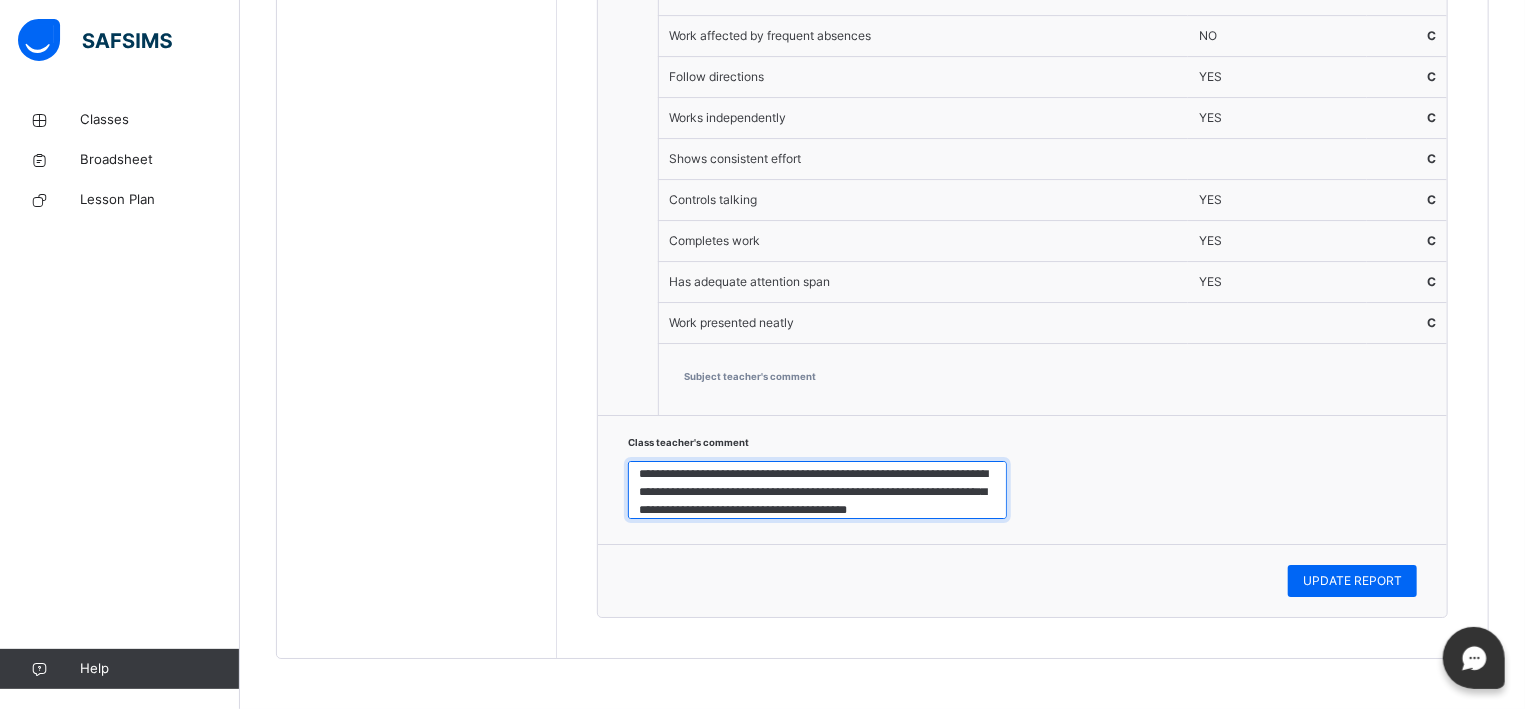 scroll, scrollTop: 25, scrollLeft: 0, axis: vertical 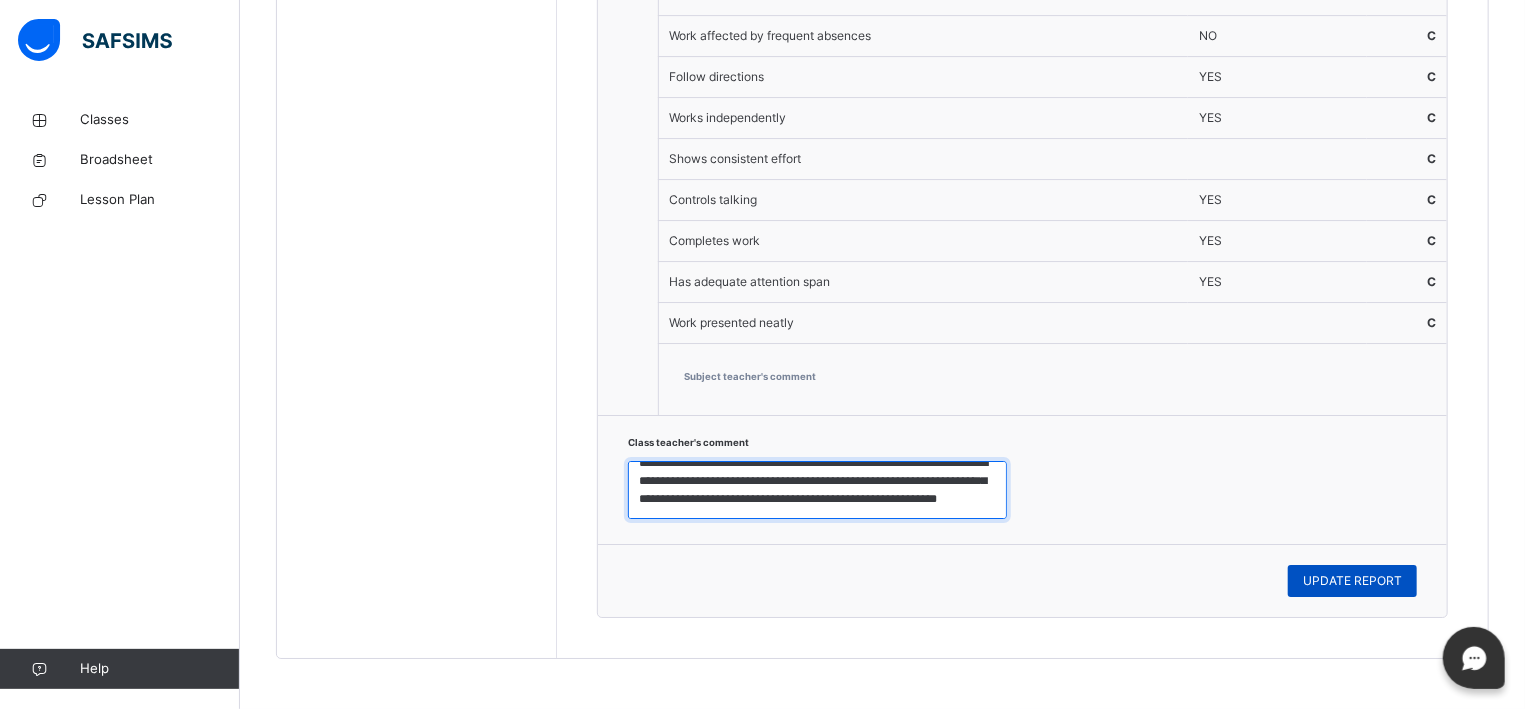 type on "**********" 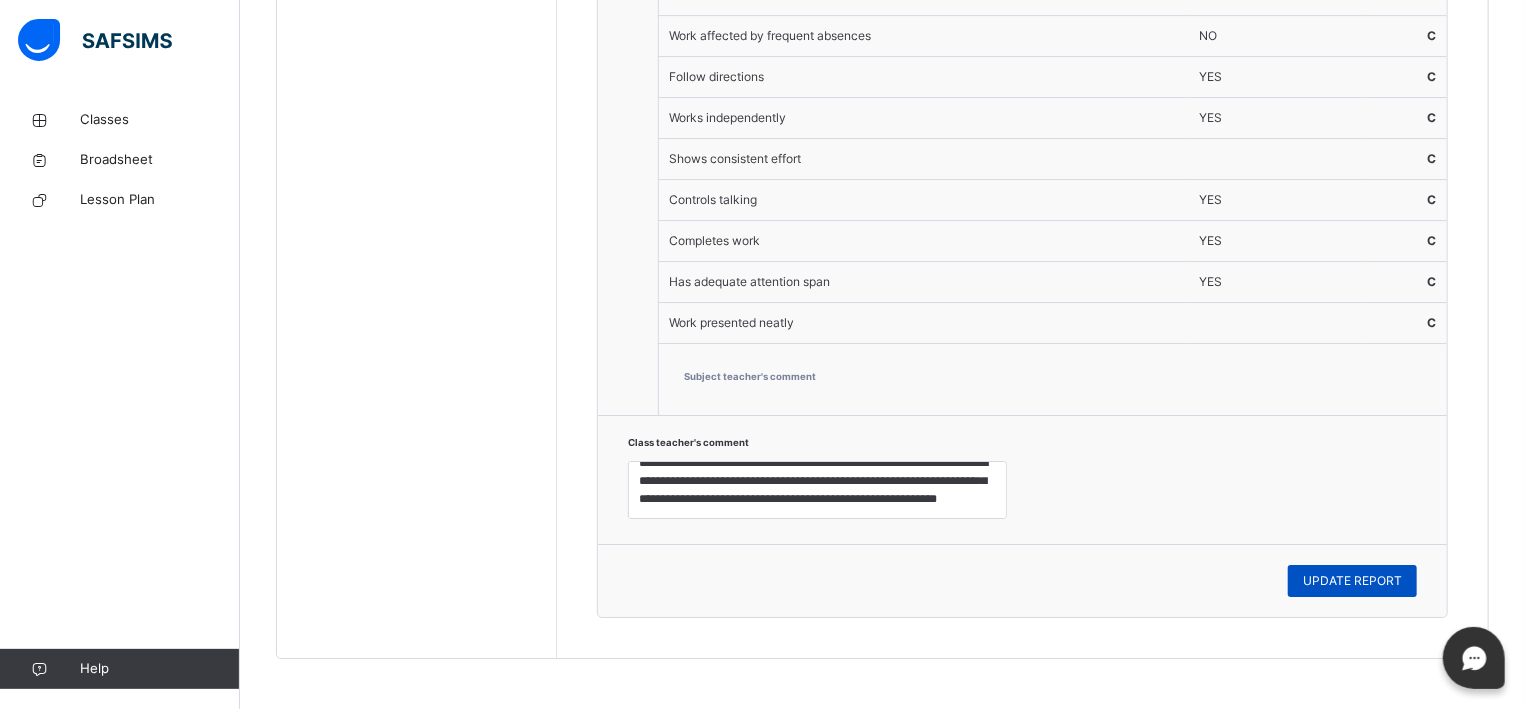 click on "UPDATE REPORT" at bounding box center (1352, 581) 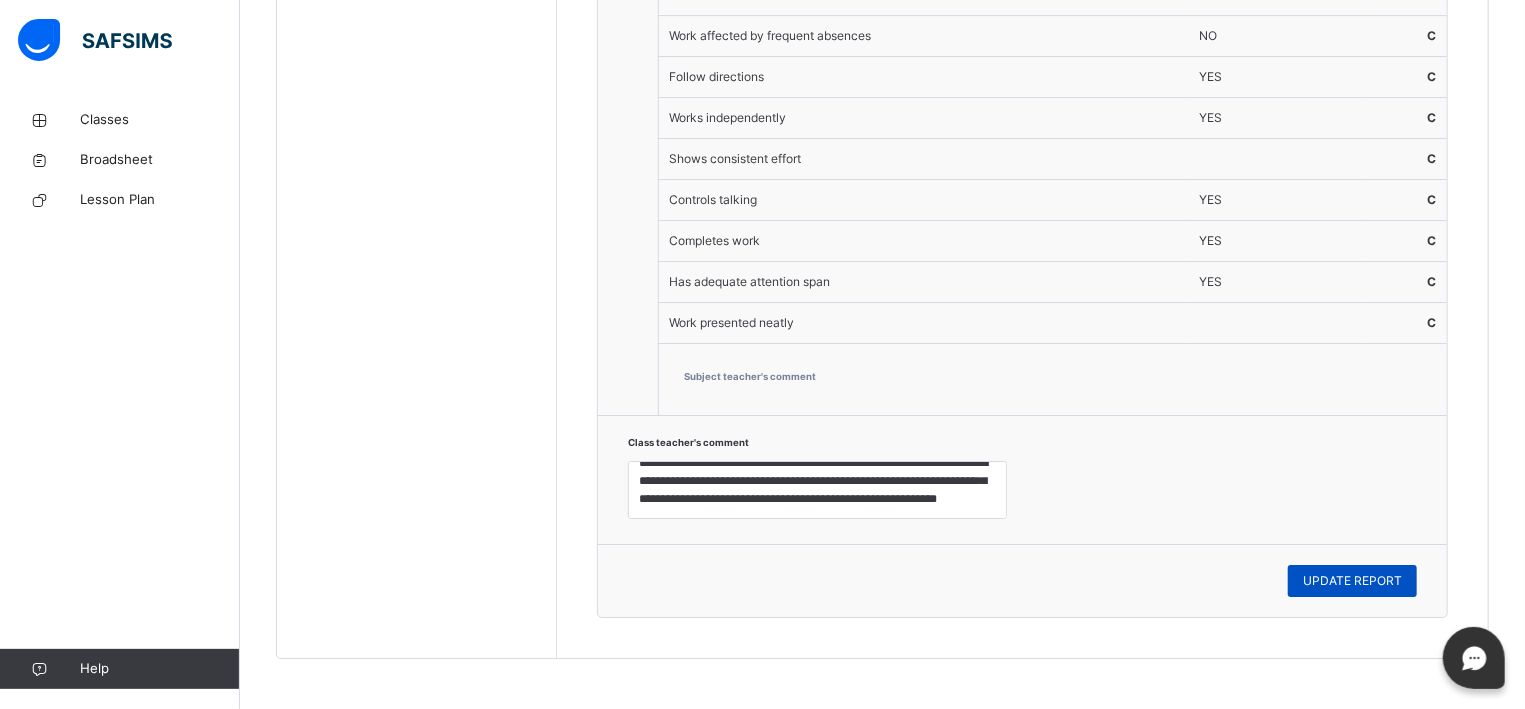 click on "UPDATE REPORT" at bounding box center (1352, 581) 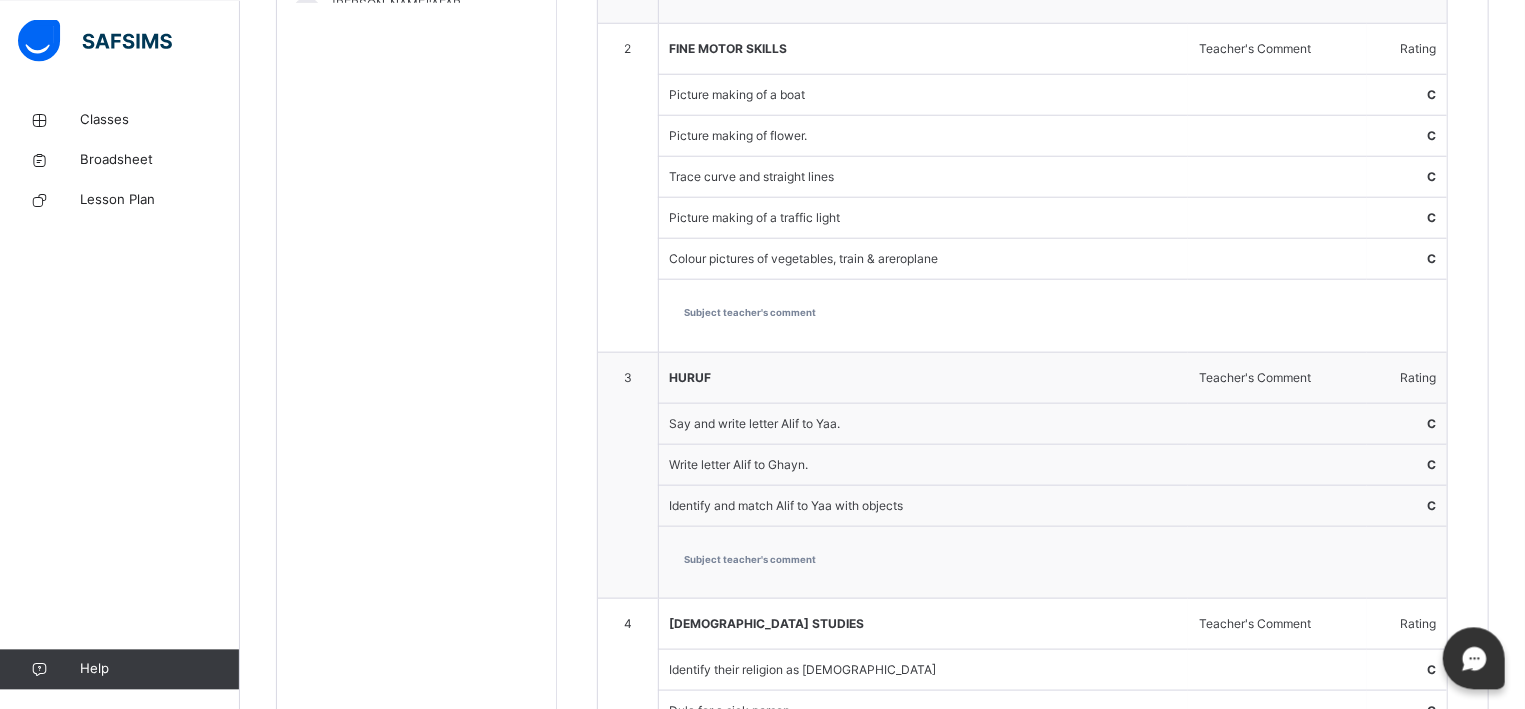 scroll, scrollTop: 986, scrollLeft: 0, axis: vertical 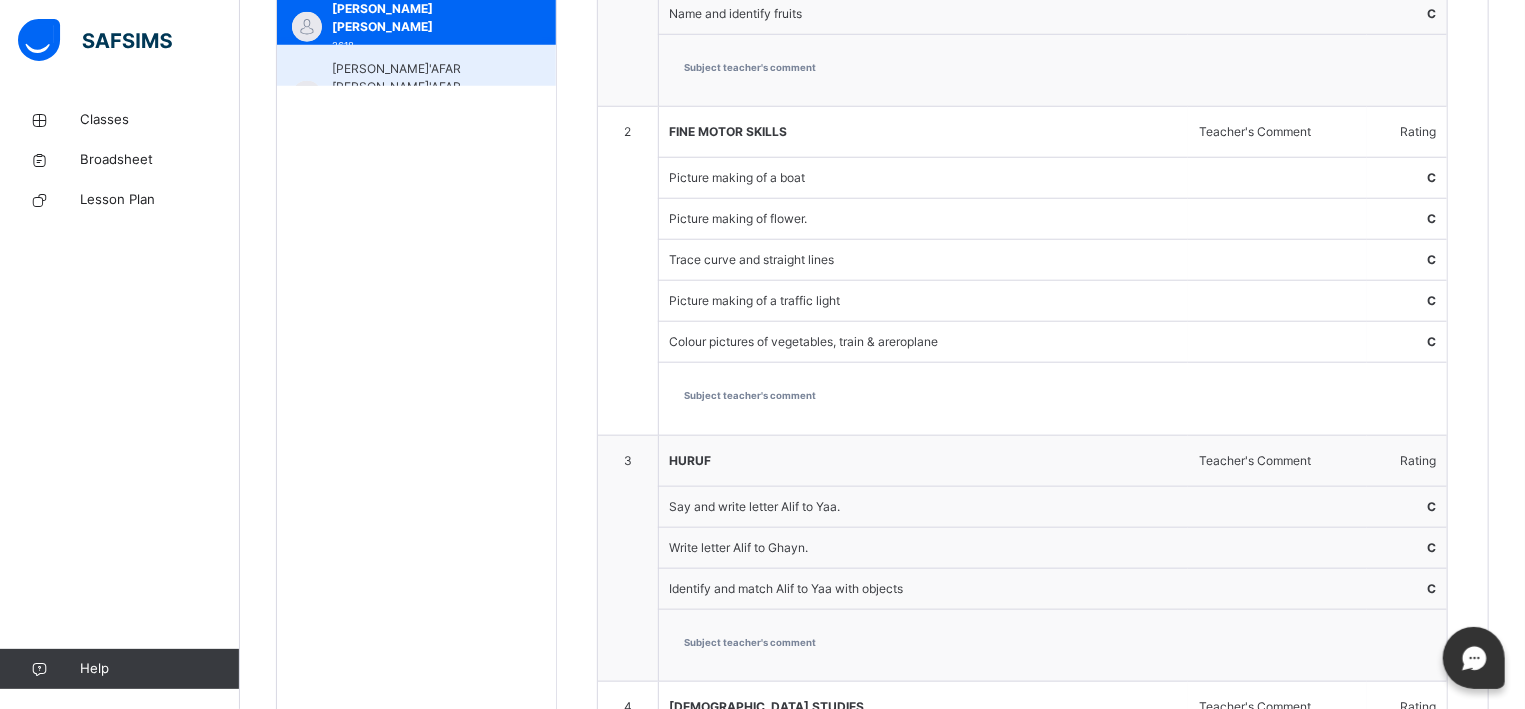 click on "[PERSON_NAME]'AFAR  [PERSON_NAME]'AFAR [PERSON_NAME]" at bounding box center (421, 87) 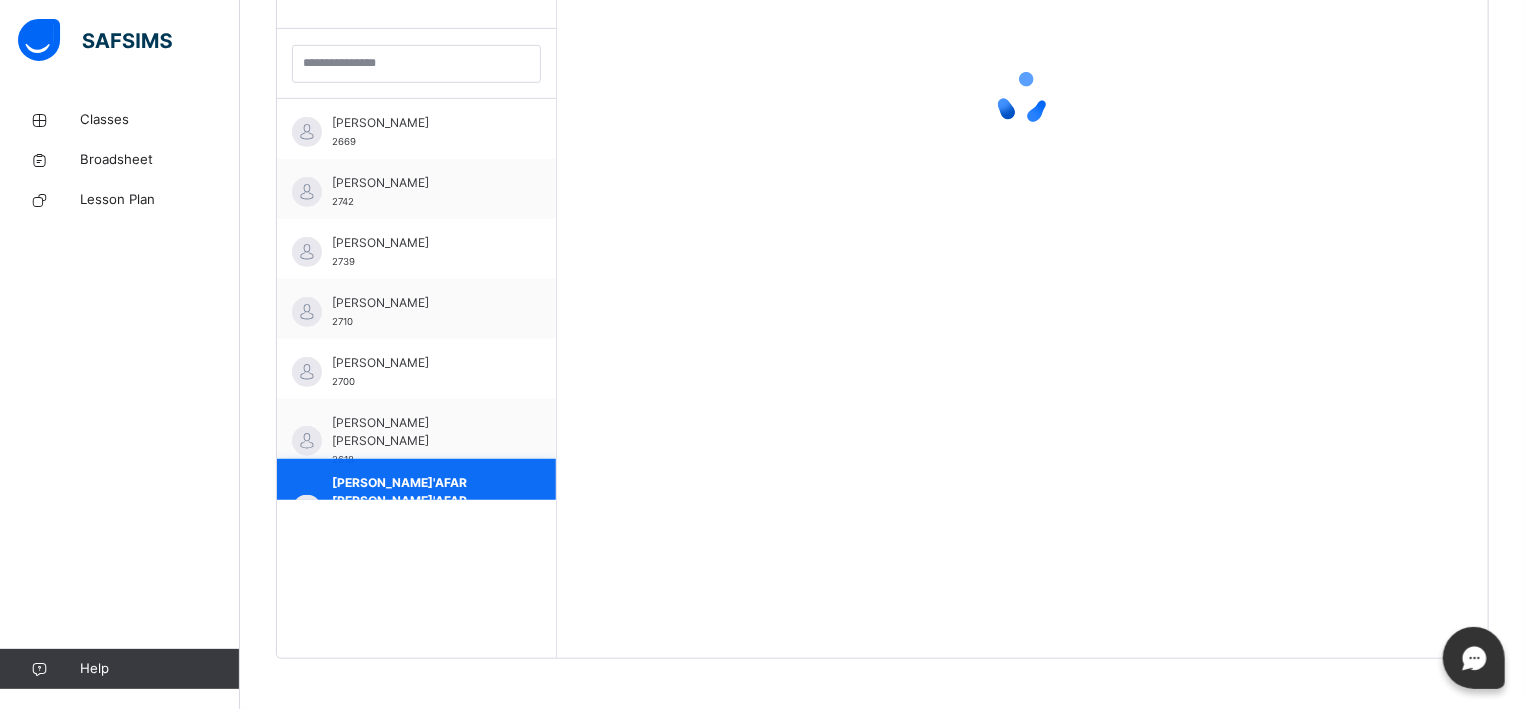 scroll, scrollTop: 572, scrollLeft: 0, axis: vertical 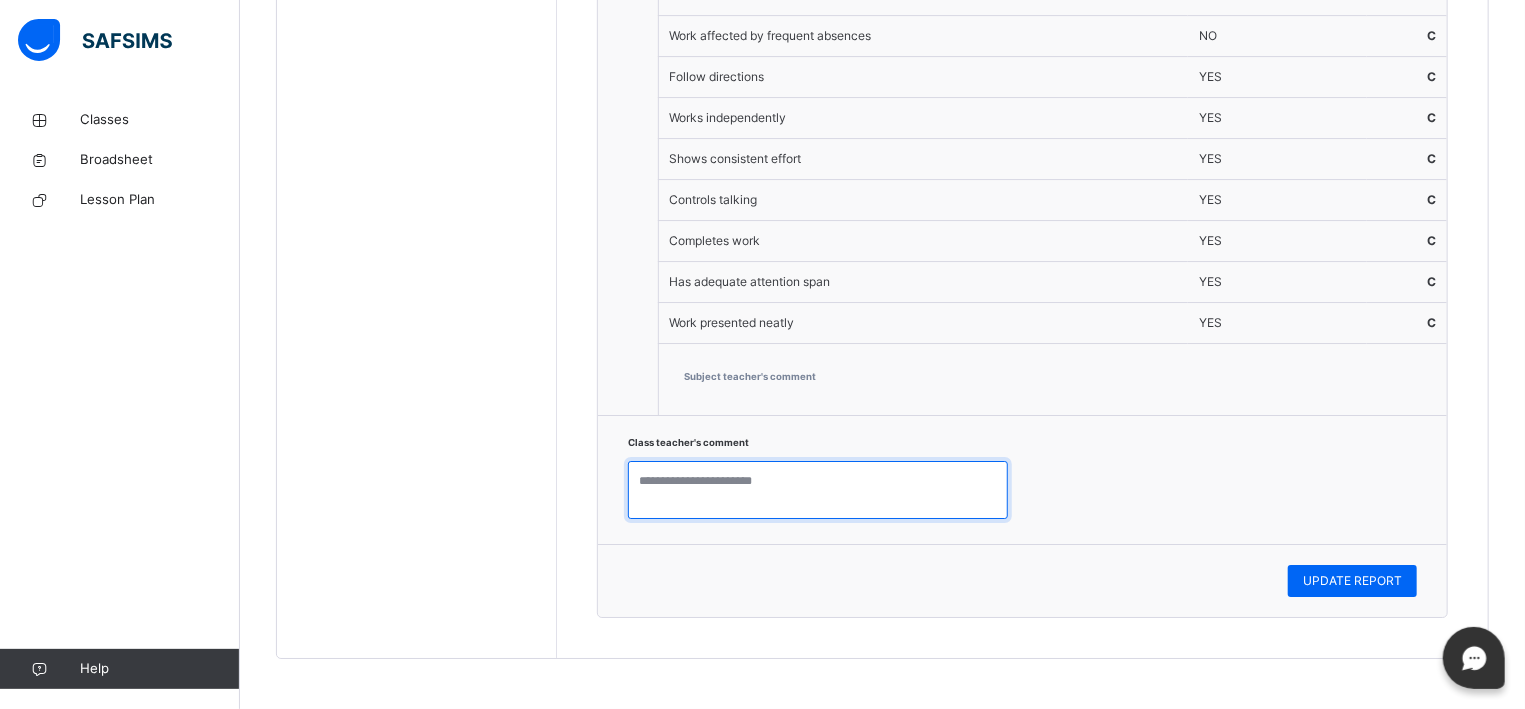 click at bounding box center [818, 490] 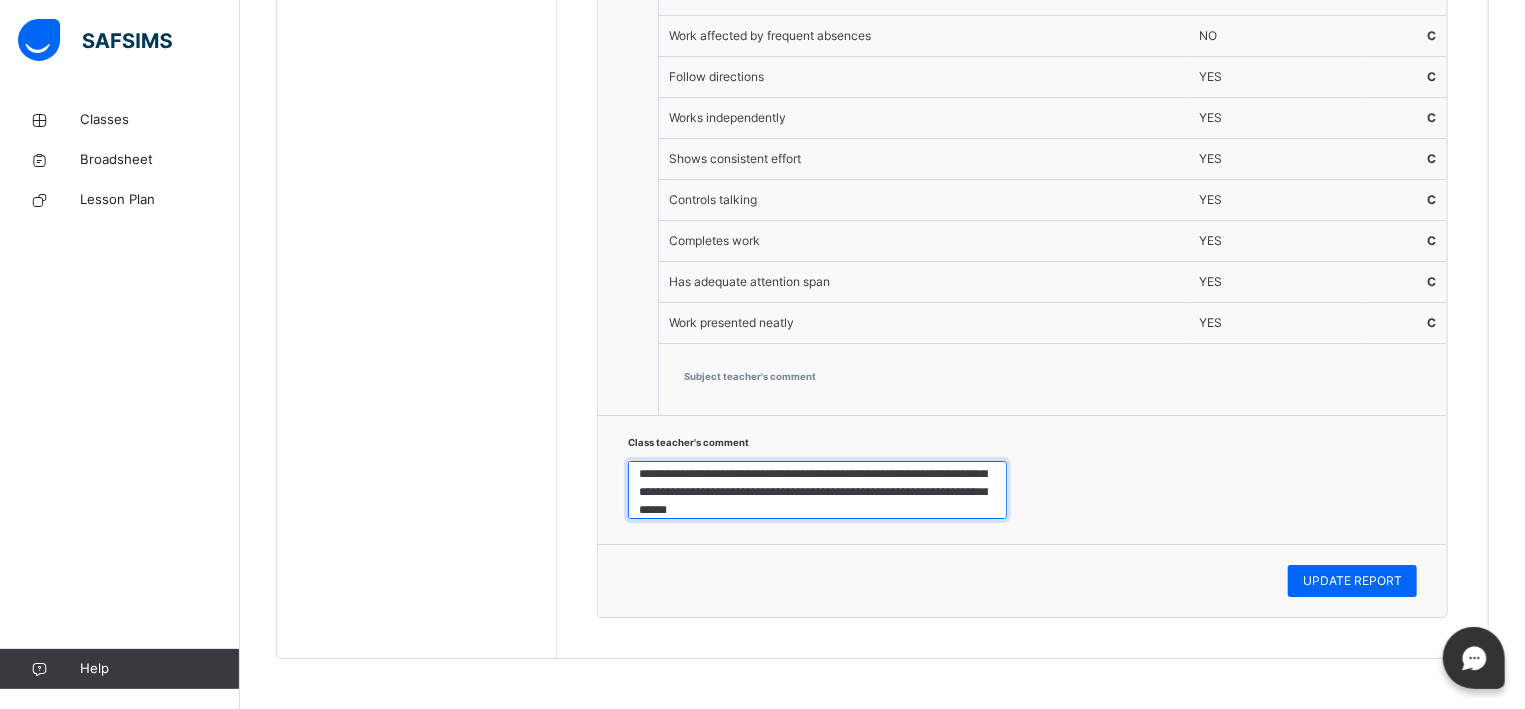 scroll, scrollTop: 42, scrollLeft: 0, axis: vertical 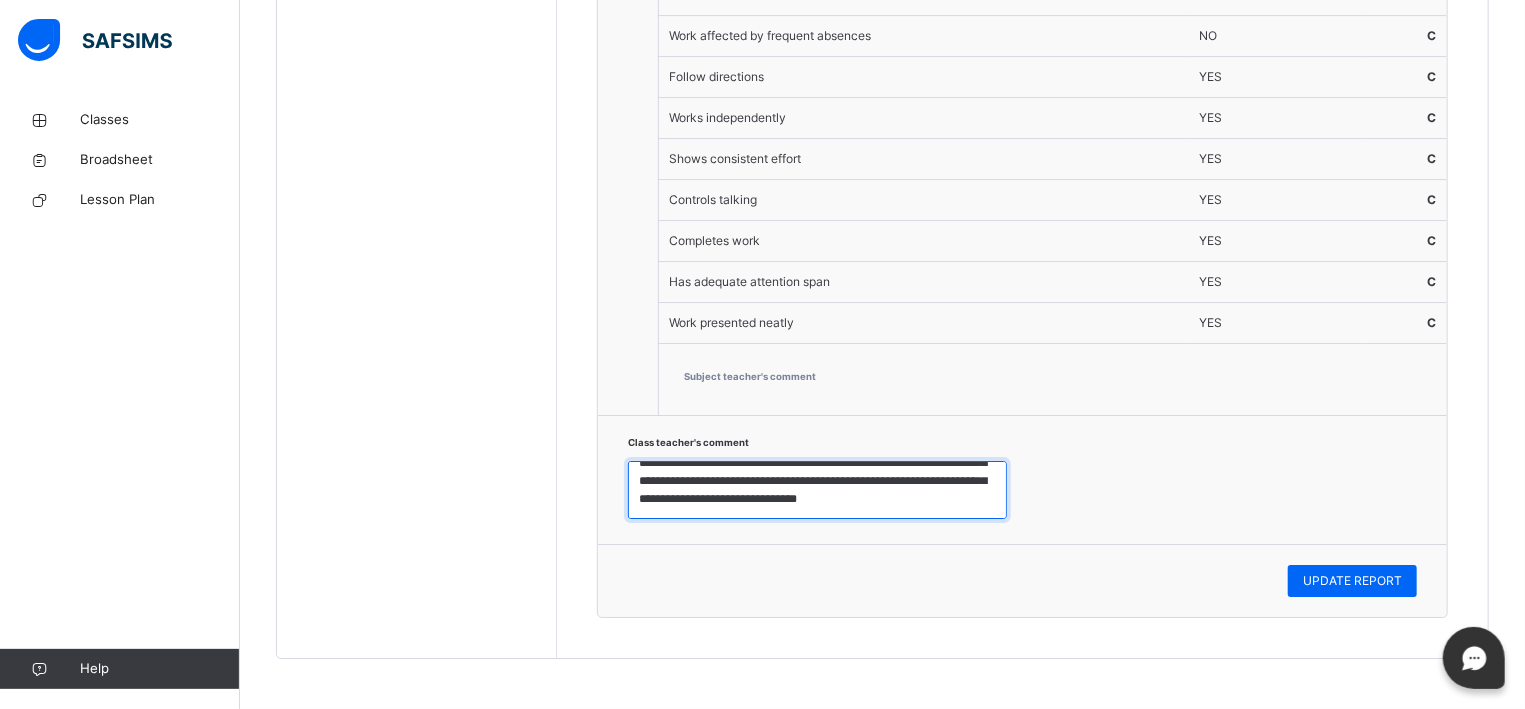 click on "**********" at bounding box center (817, 490) 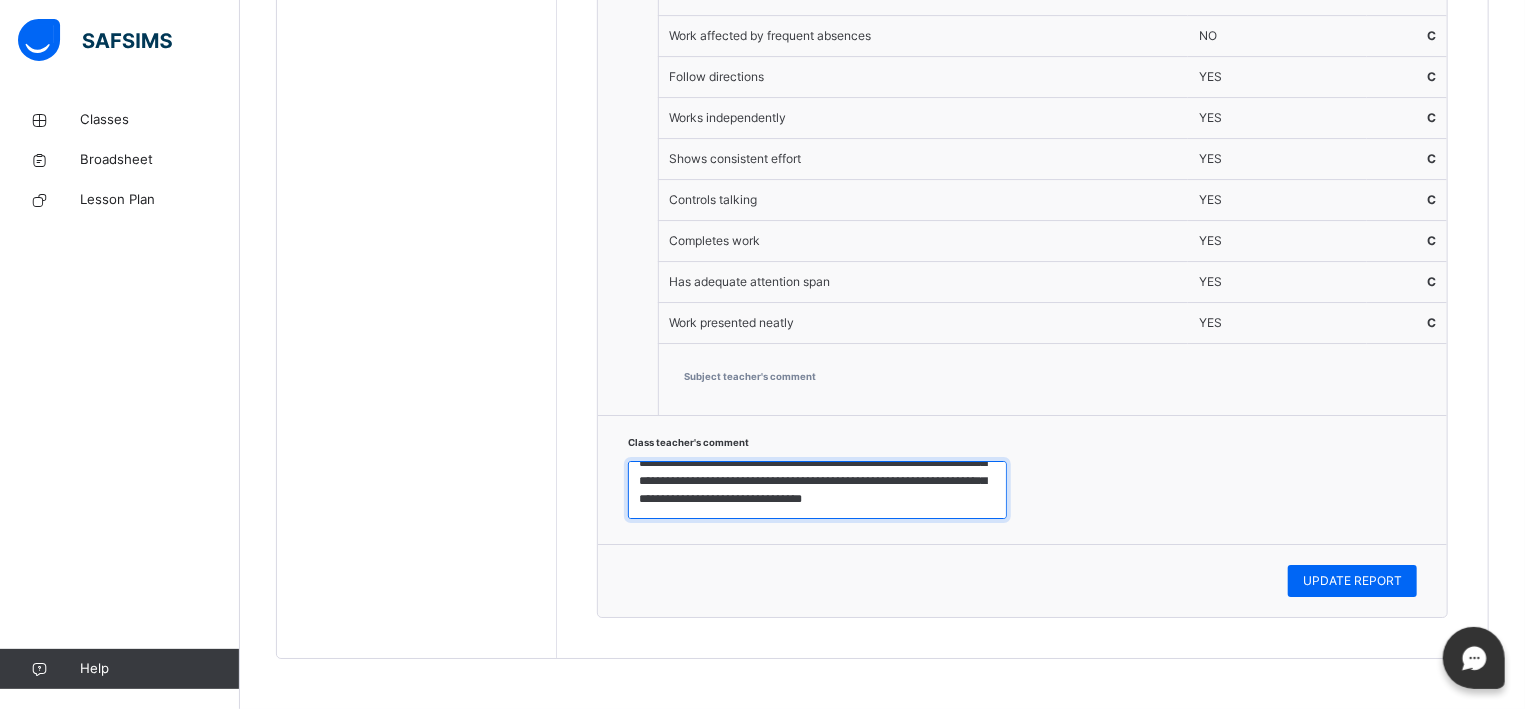 click on "**********" at bounding box center [817, 490] 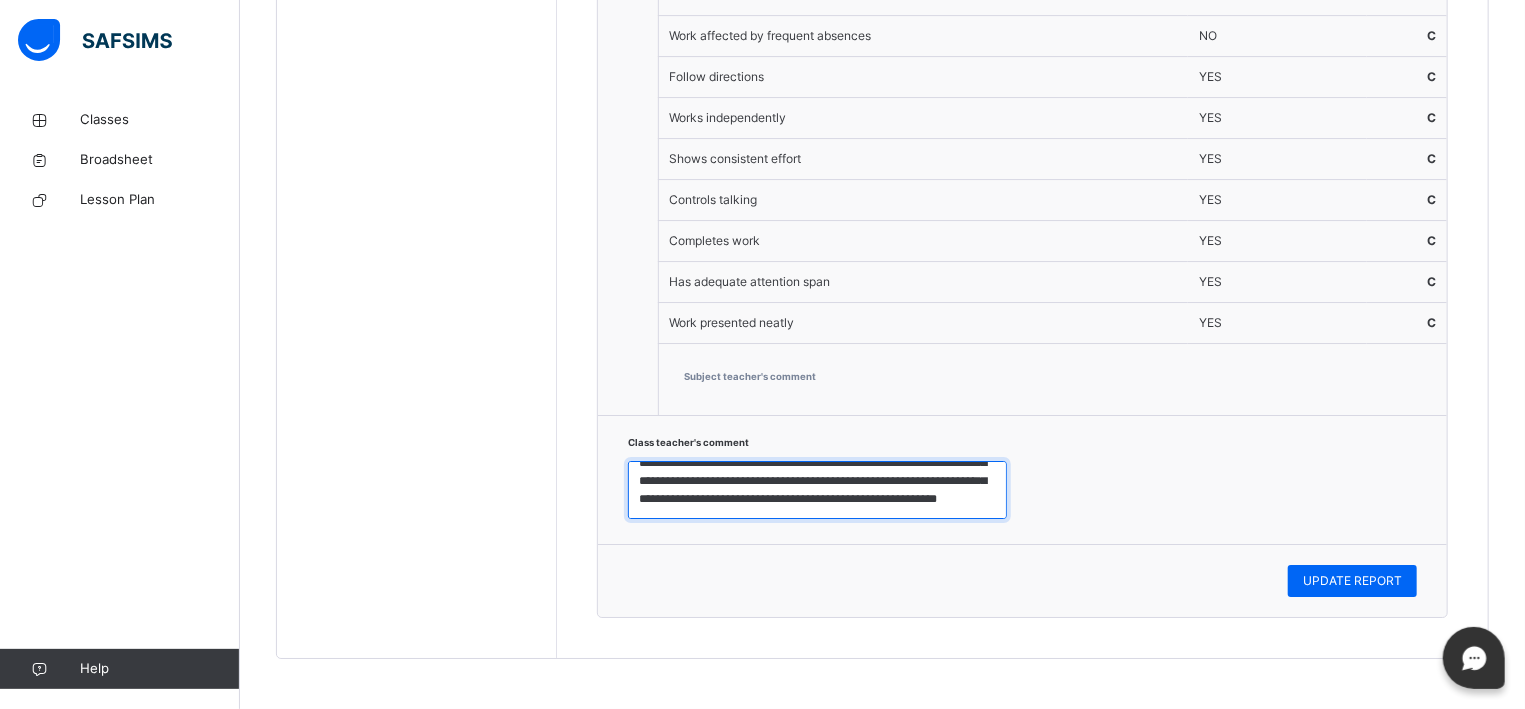scroll, scrollTop: 79, scrollLeft: 0, axis: vertical 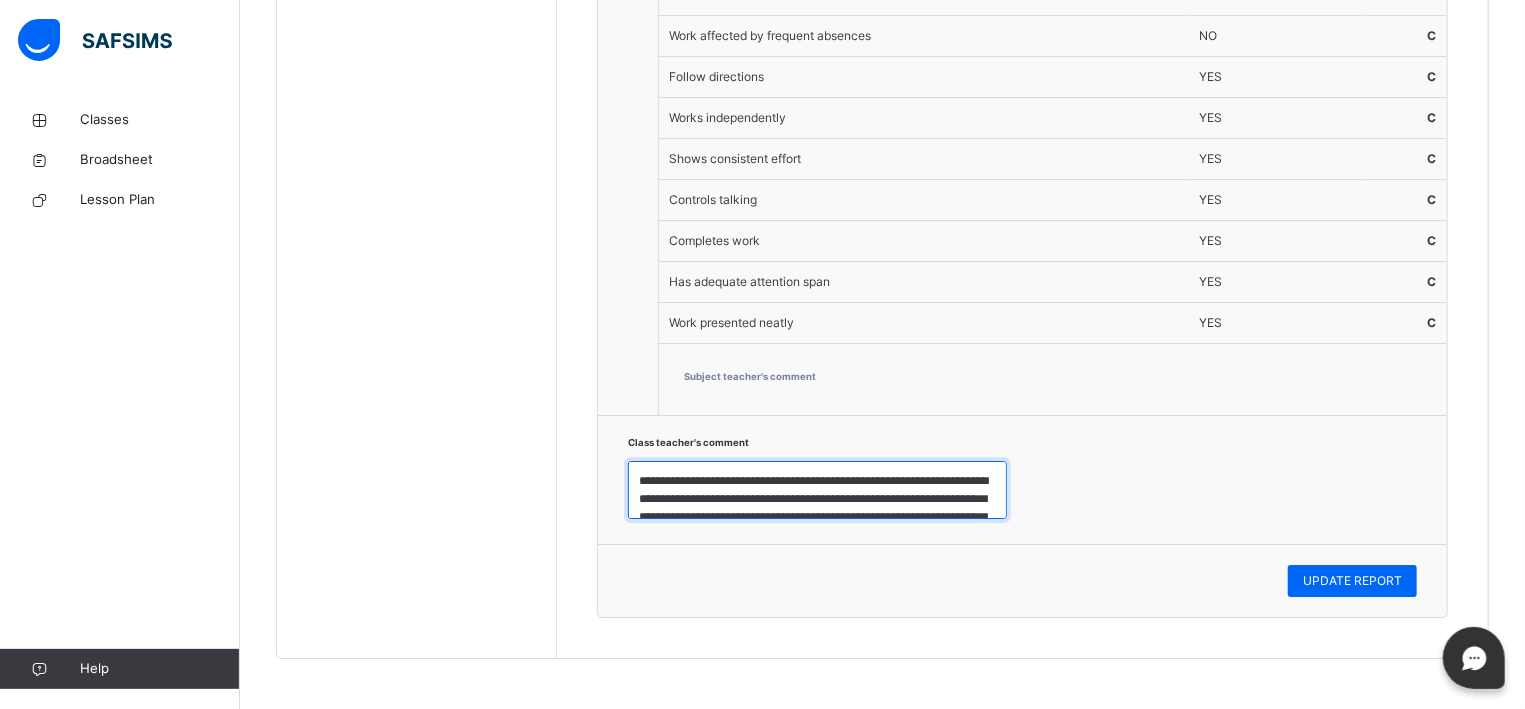 click on "**********" at bounding box center (817, 490) 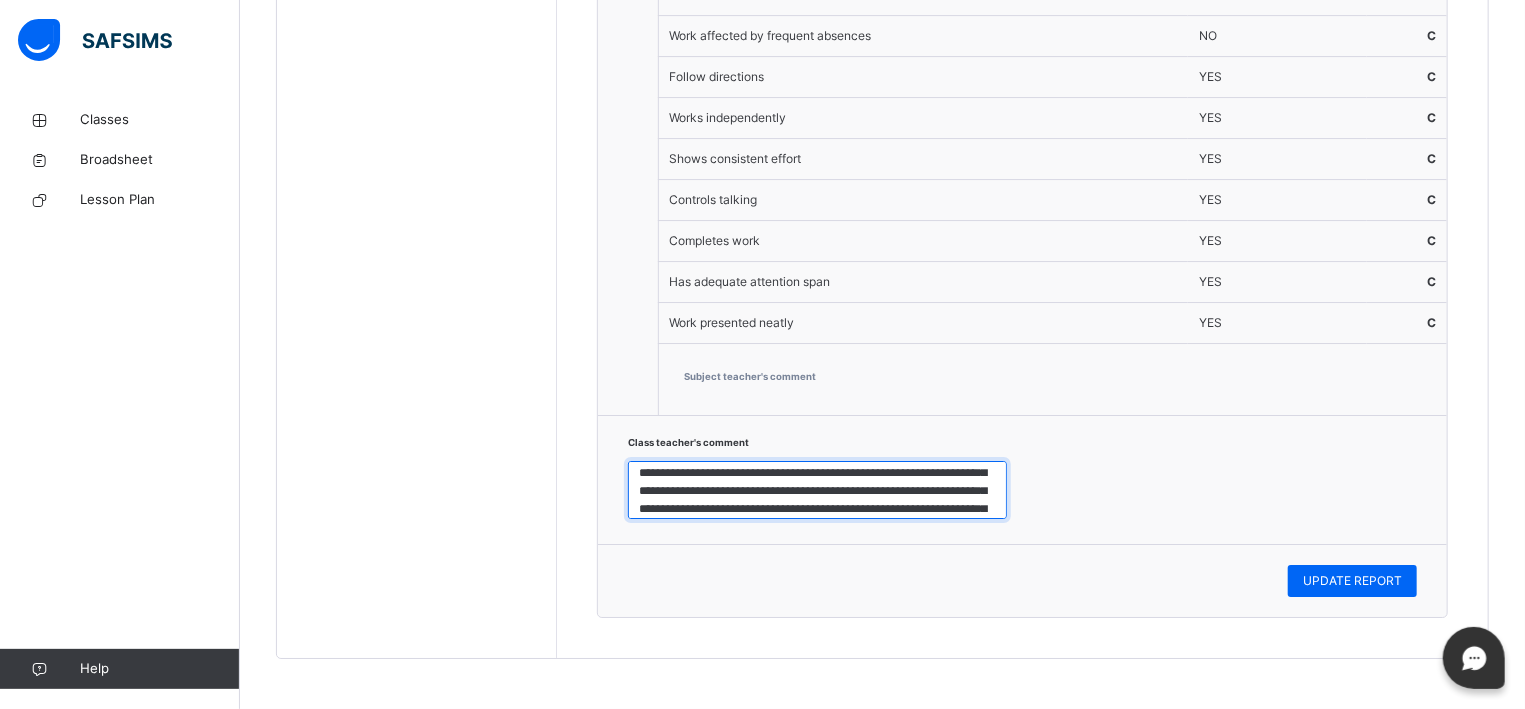 scroll, scrollTop: 87, scrollLeft: 0, axis: vertical 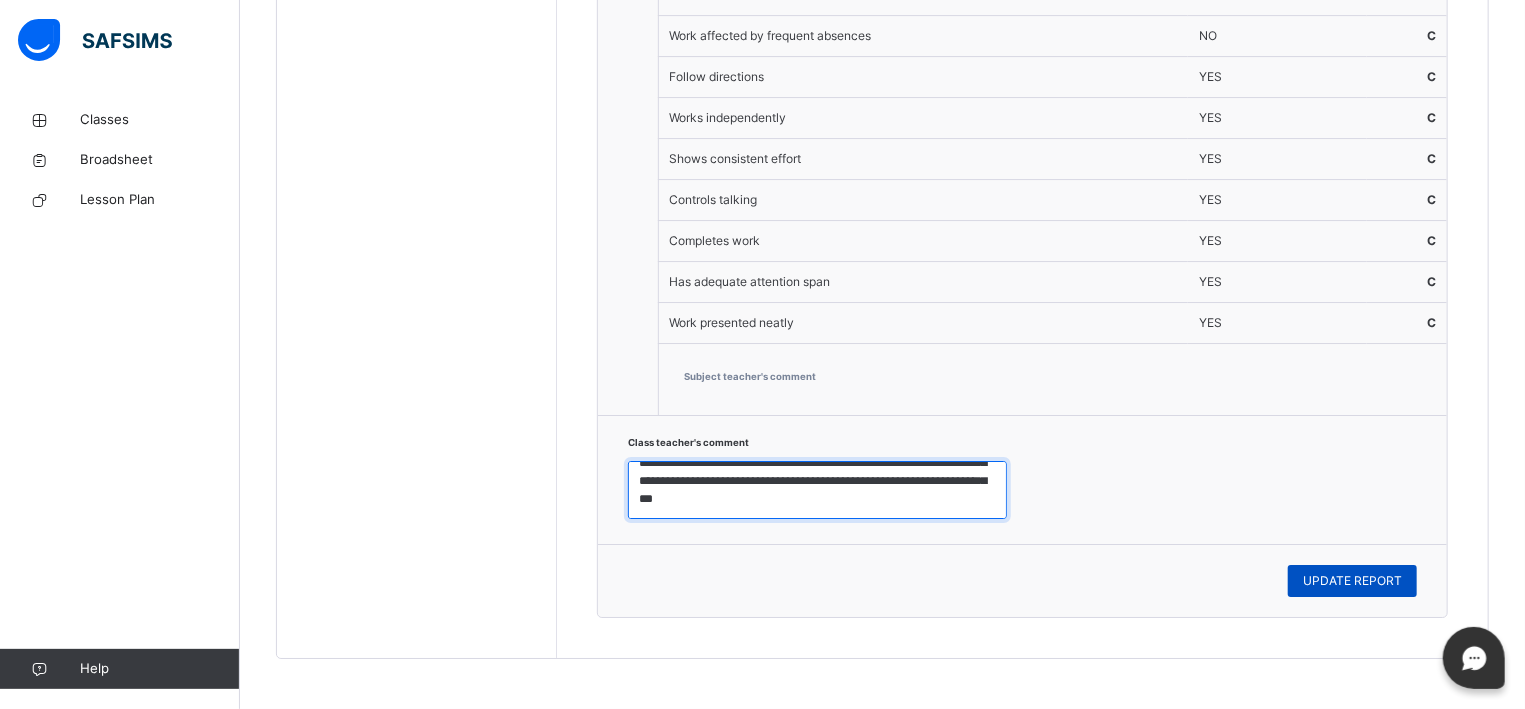 type on "**********" 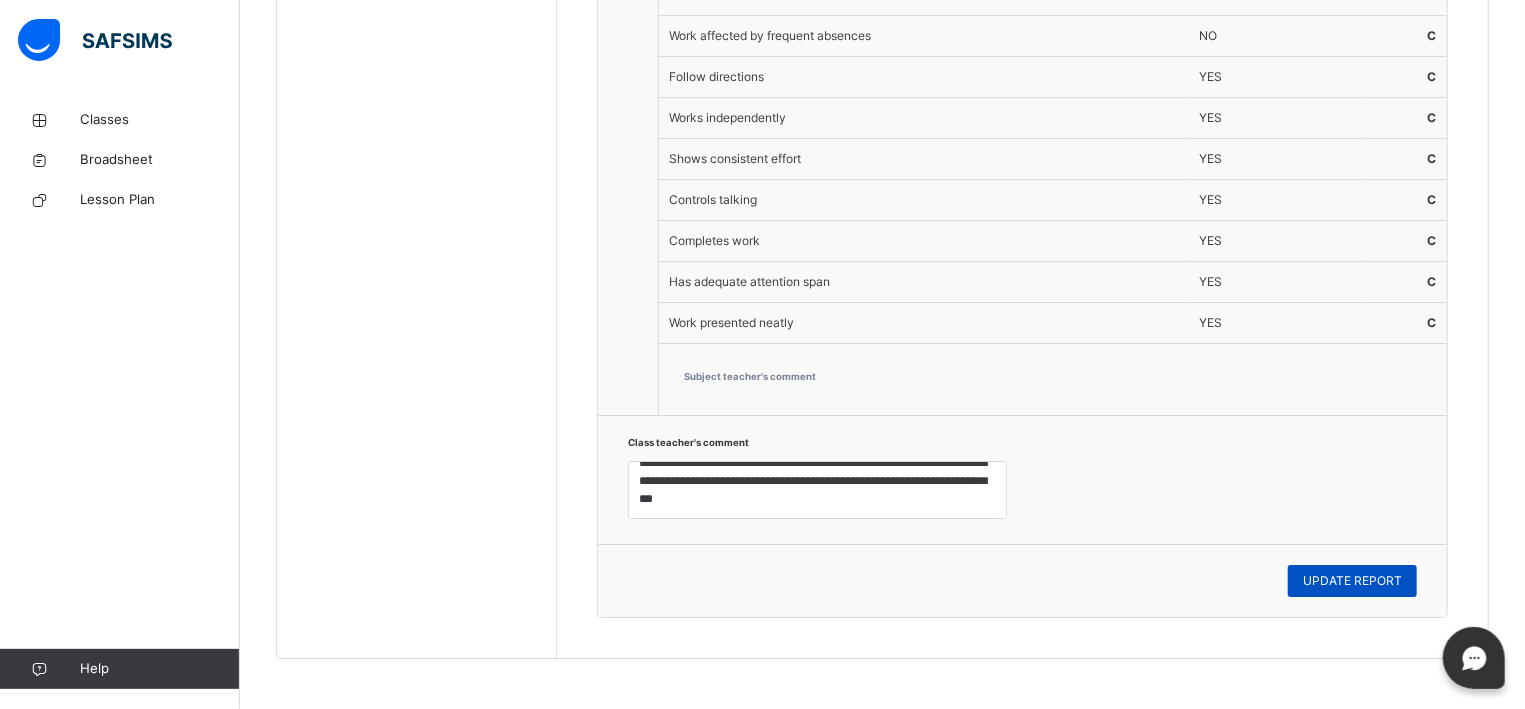 click on "UPDATE REPORT" at bounding box center (1352, 581) 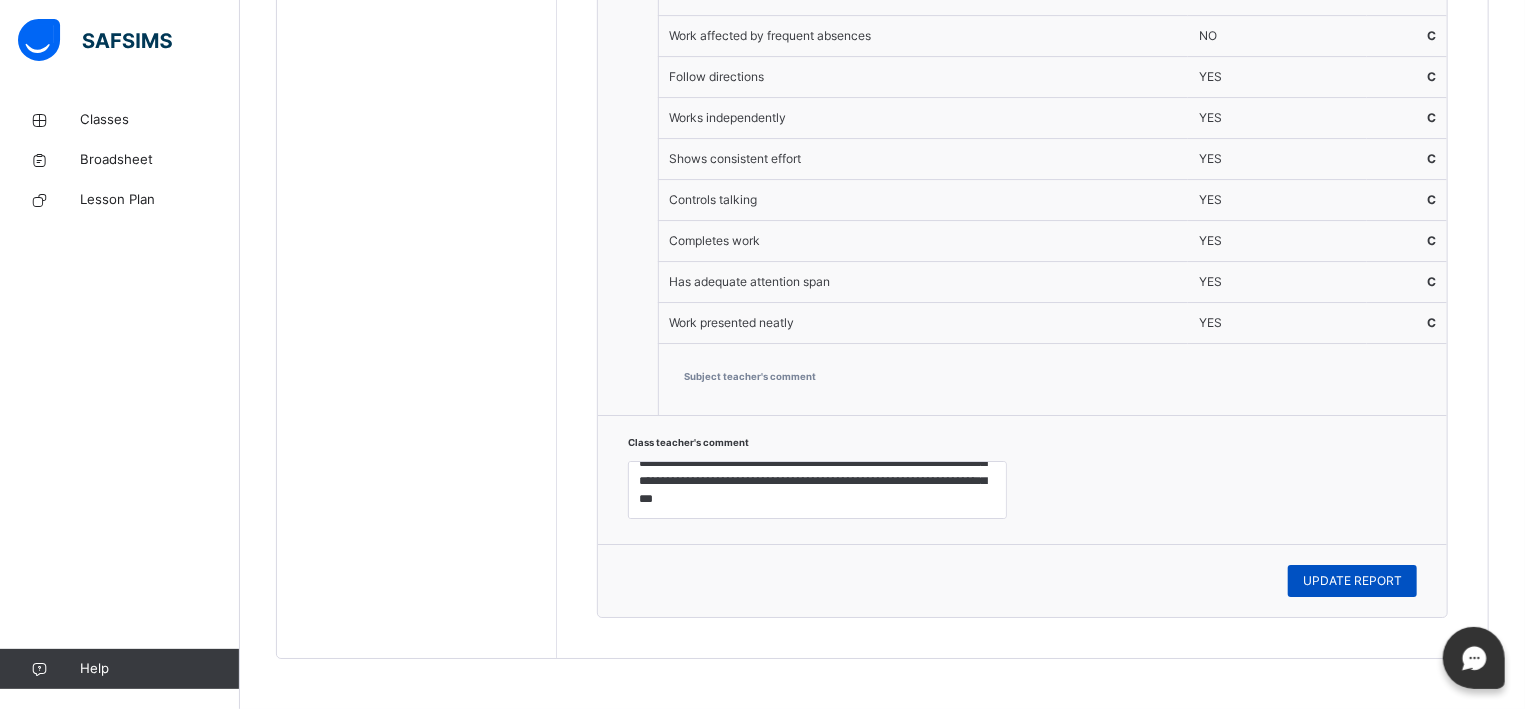 click on "UPDATE REPORT" at bounding box center [1352, 581] 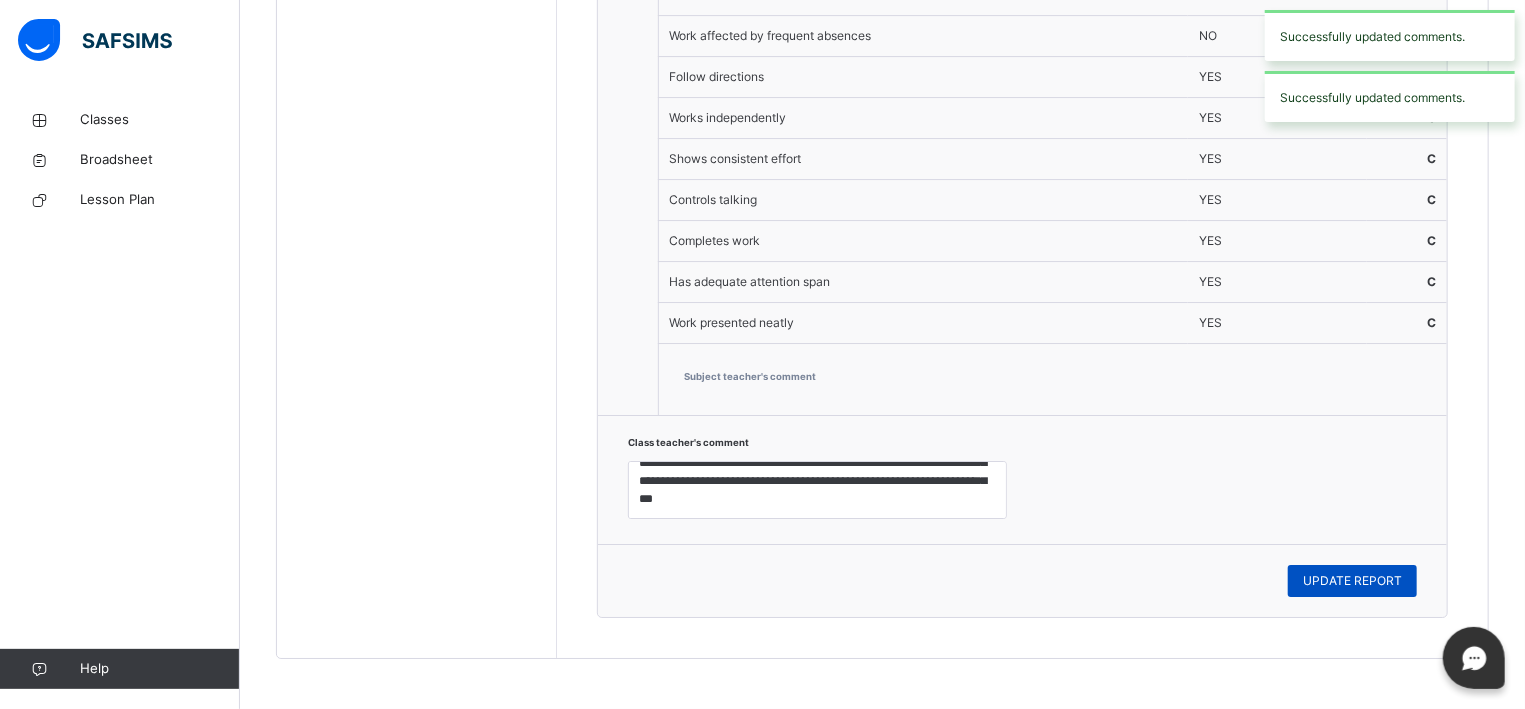 click on "UPDATE REPORT" at bounding box center (1352, 581) 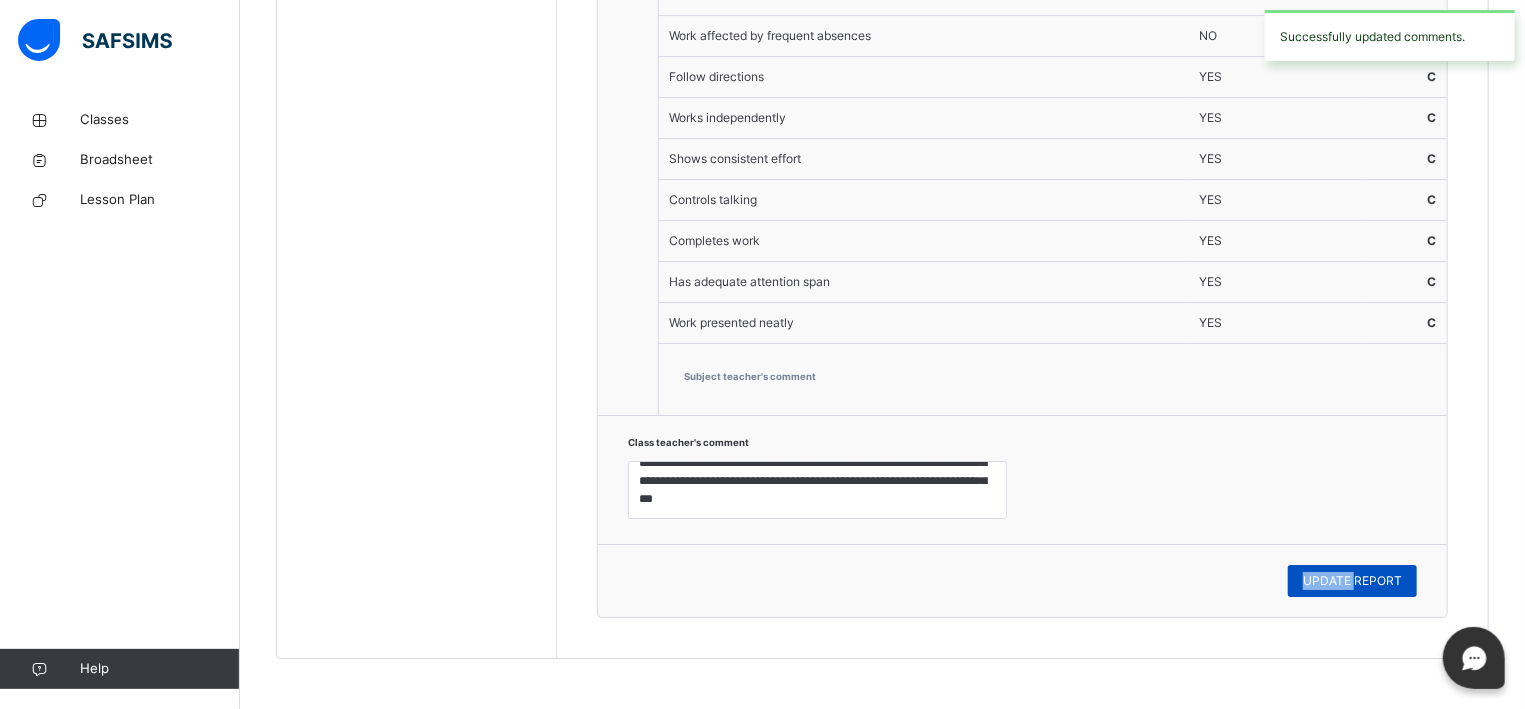 click on "UPDATE REPORT" at bounding box center [1352, 581] 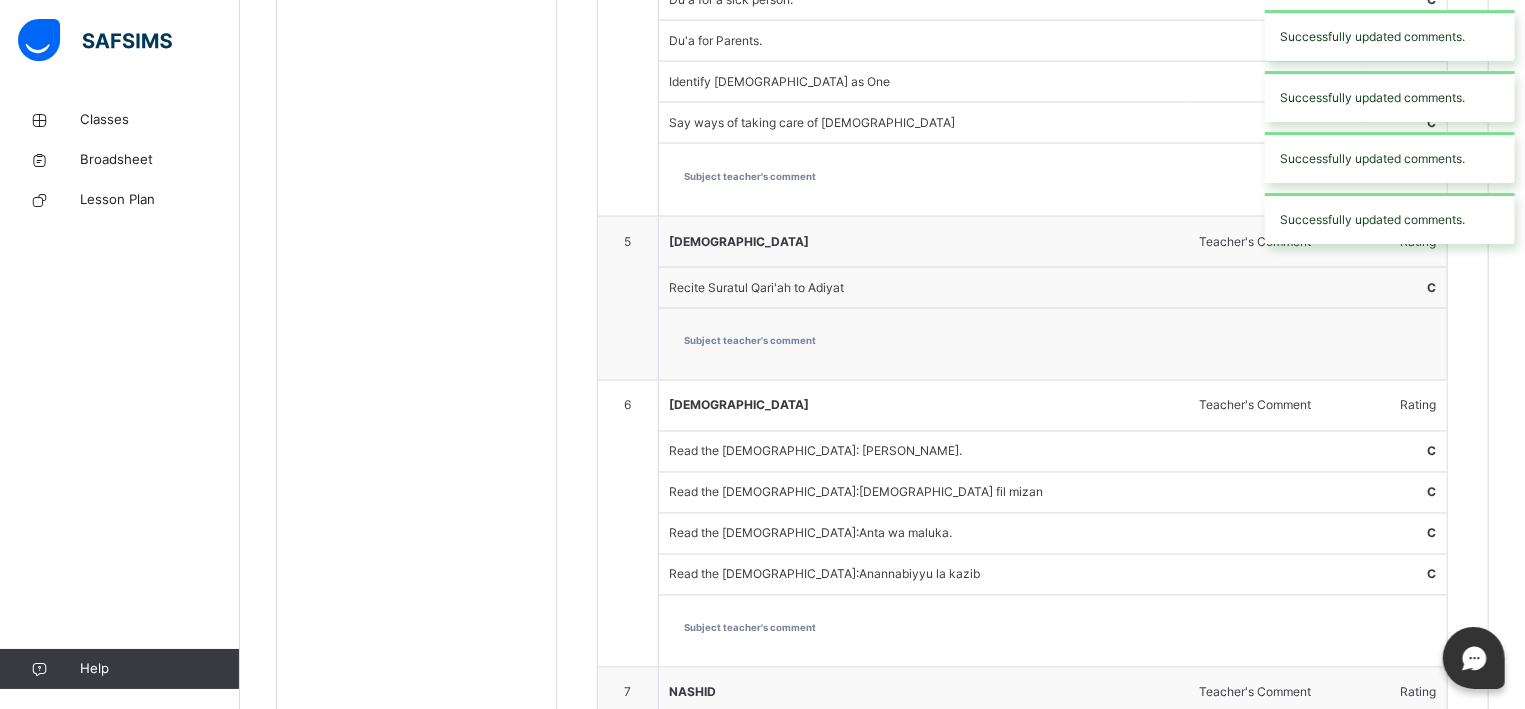 scroll, scrollTop: 1659, scrollLeft: 0, axis: vertical 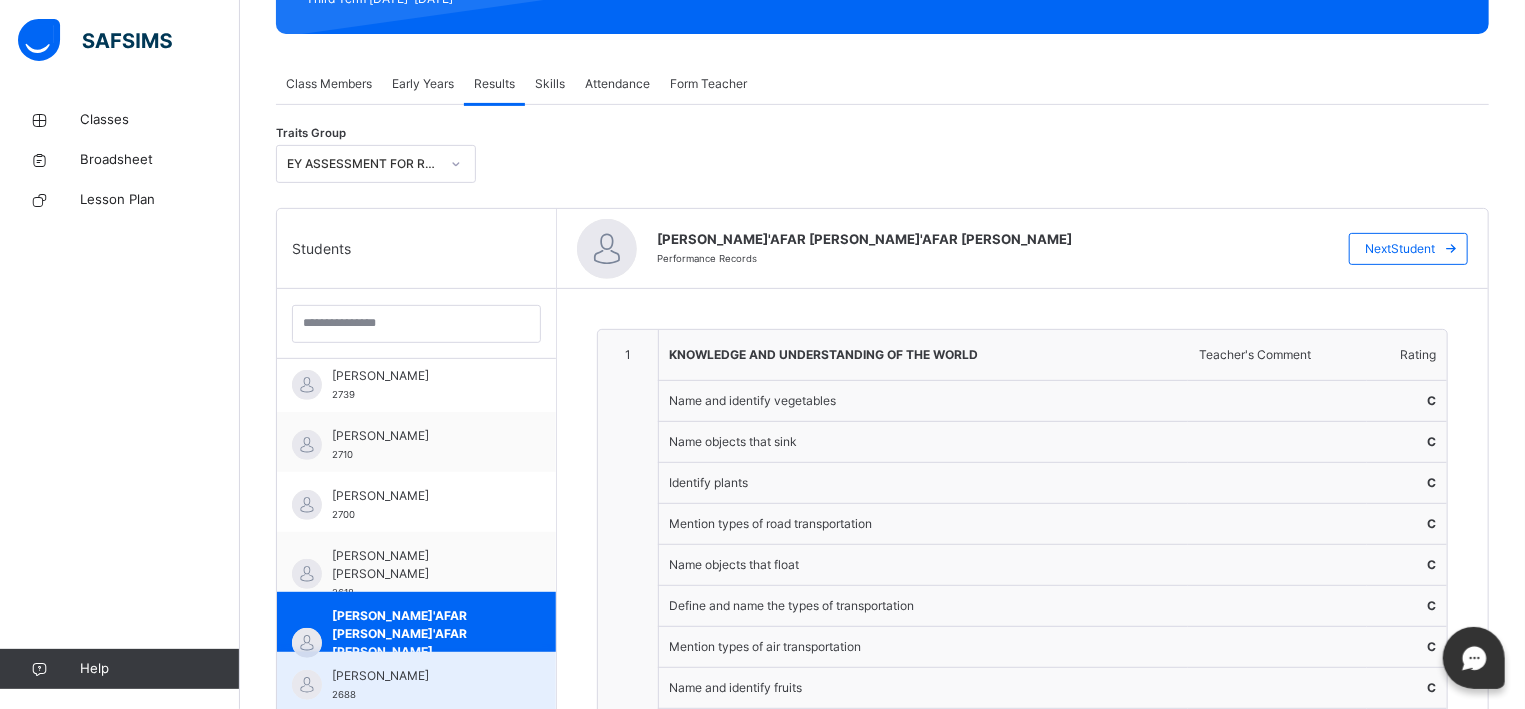 click on "[PERSON_NAME]" at bounding box center [421, 676] 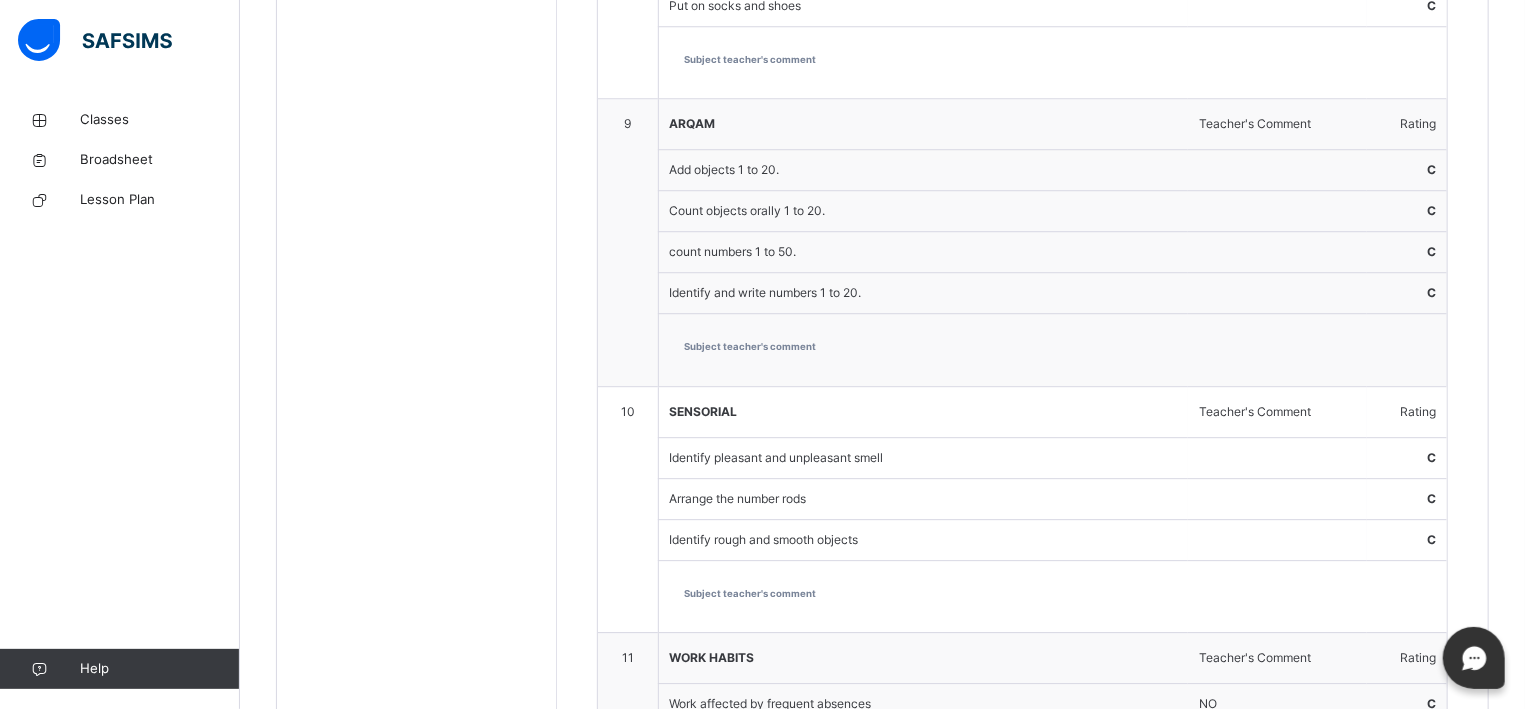 scroll, scrollTop: 3679, scrollLeft: 0, axis: vertical 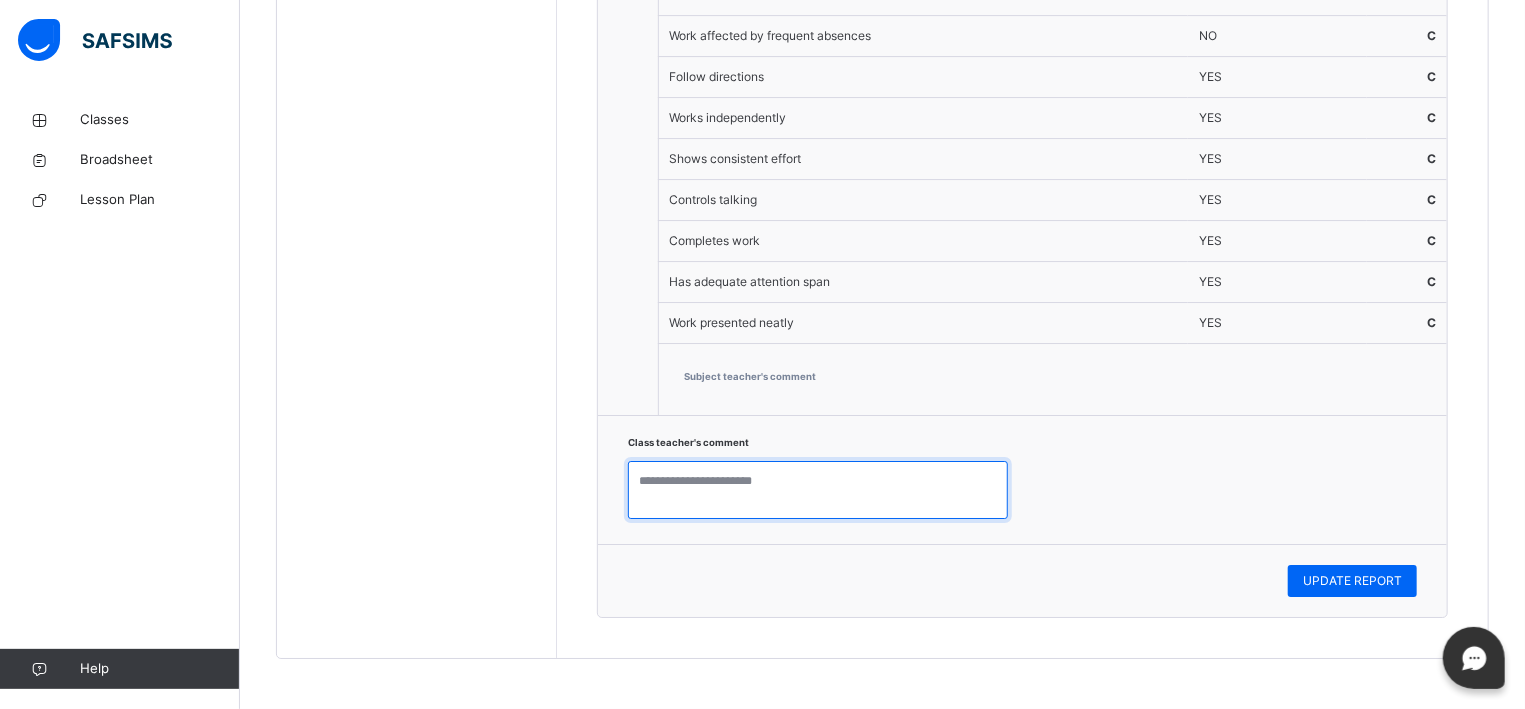 click at bounding box center (818, 490) 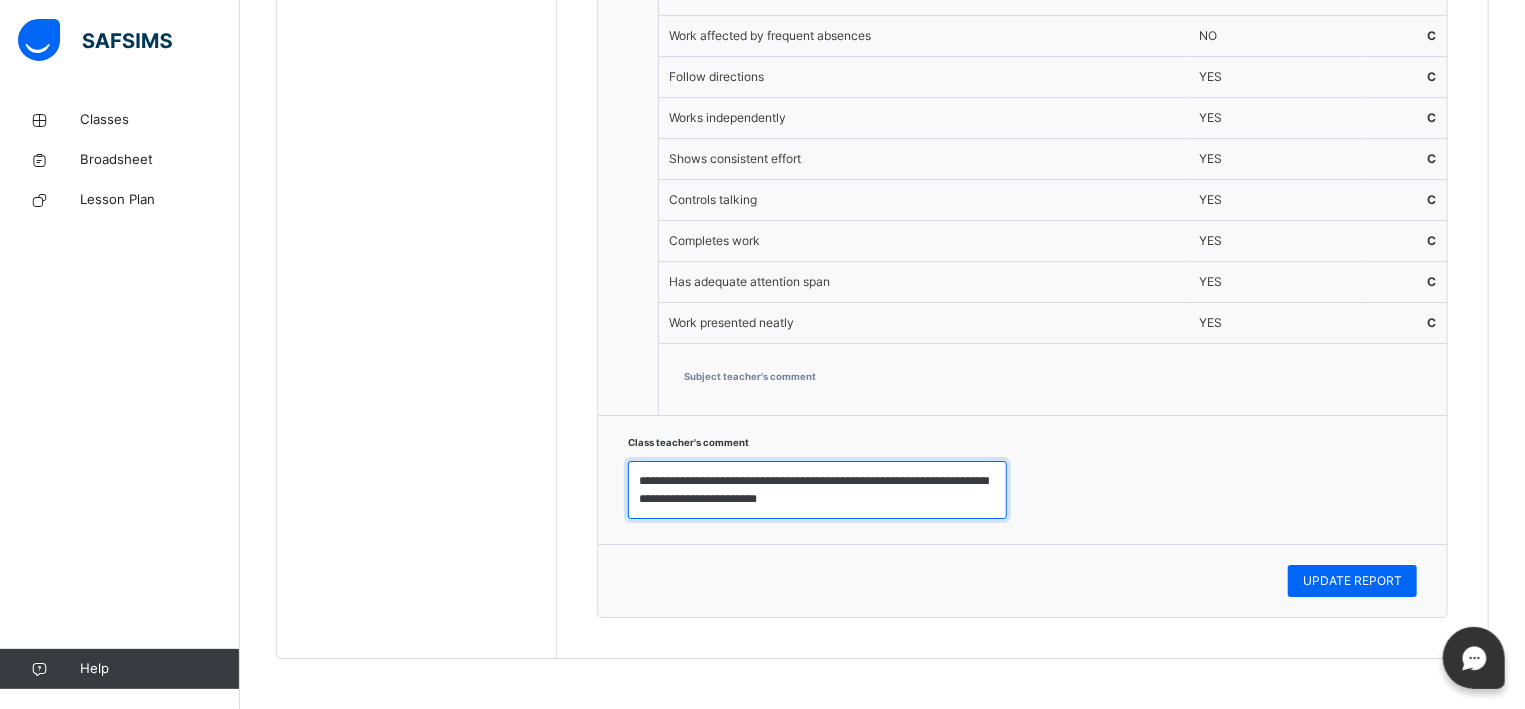 click on "**********" at bounding box center (817, 490) 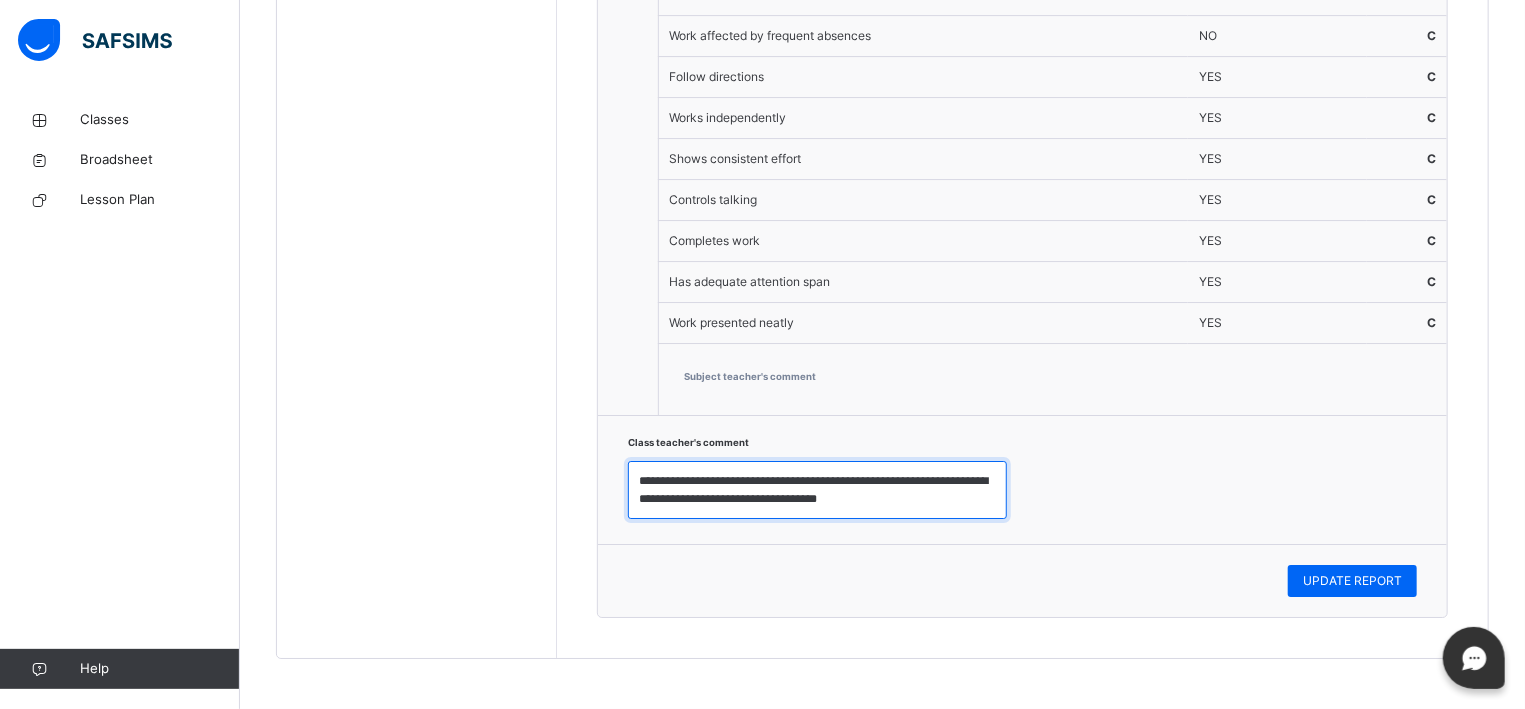 click on "**********" at bounding box center [817, 490] 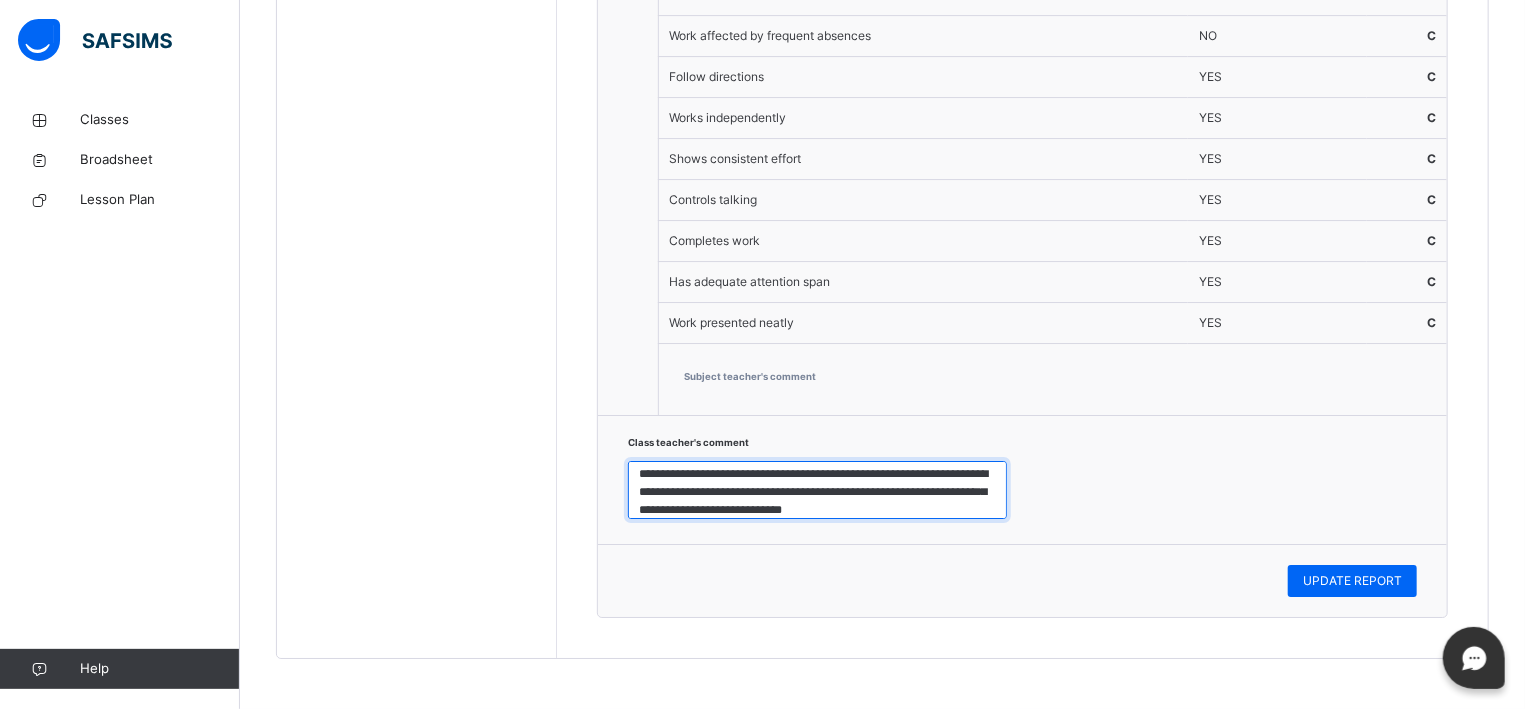 scroll, scrollTop: 25, scrollLeft: 0, axis: vertical 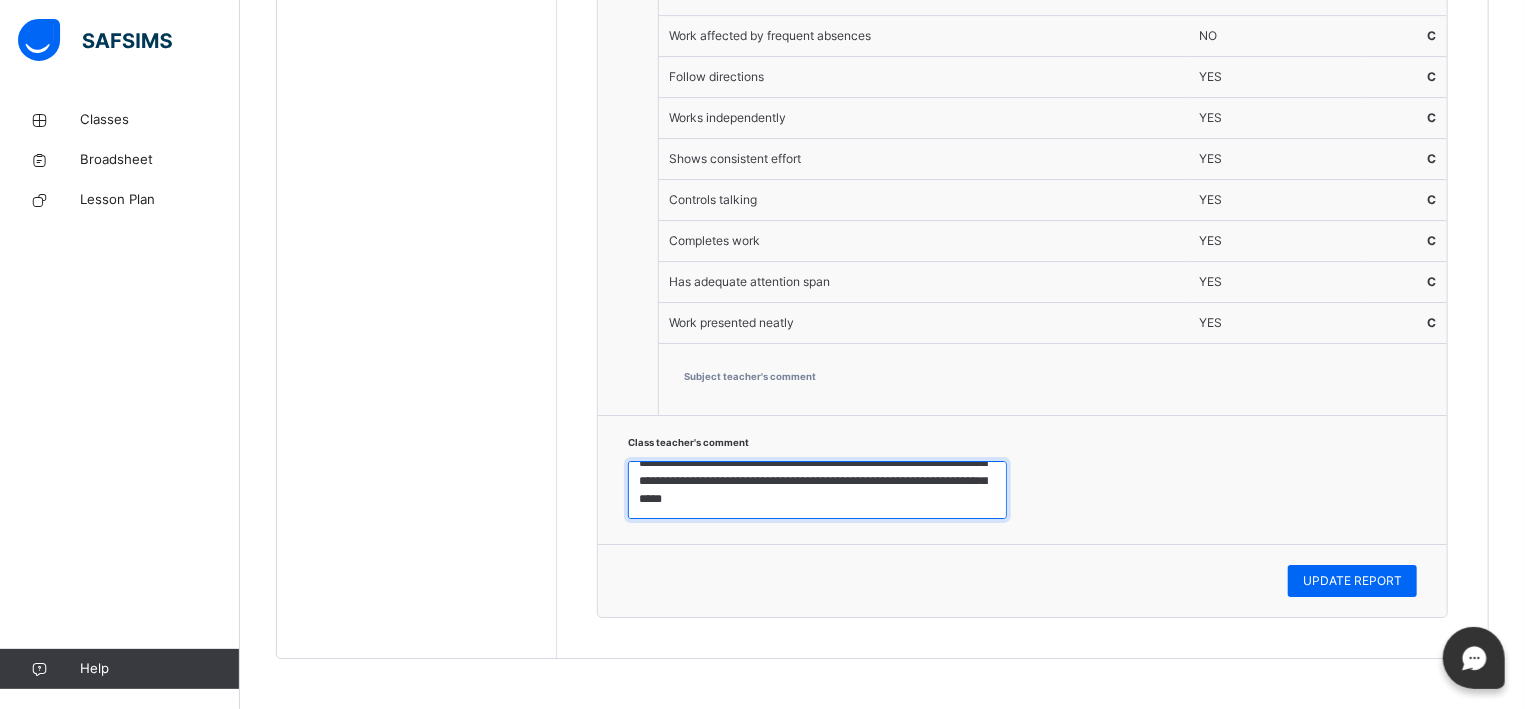 click on "**********" at bounding box center (817, 490) 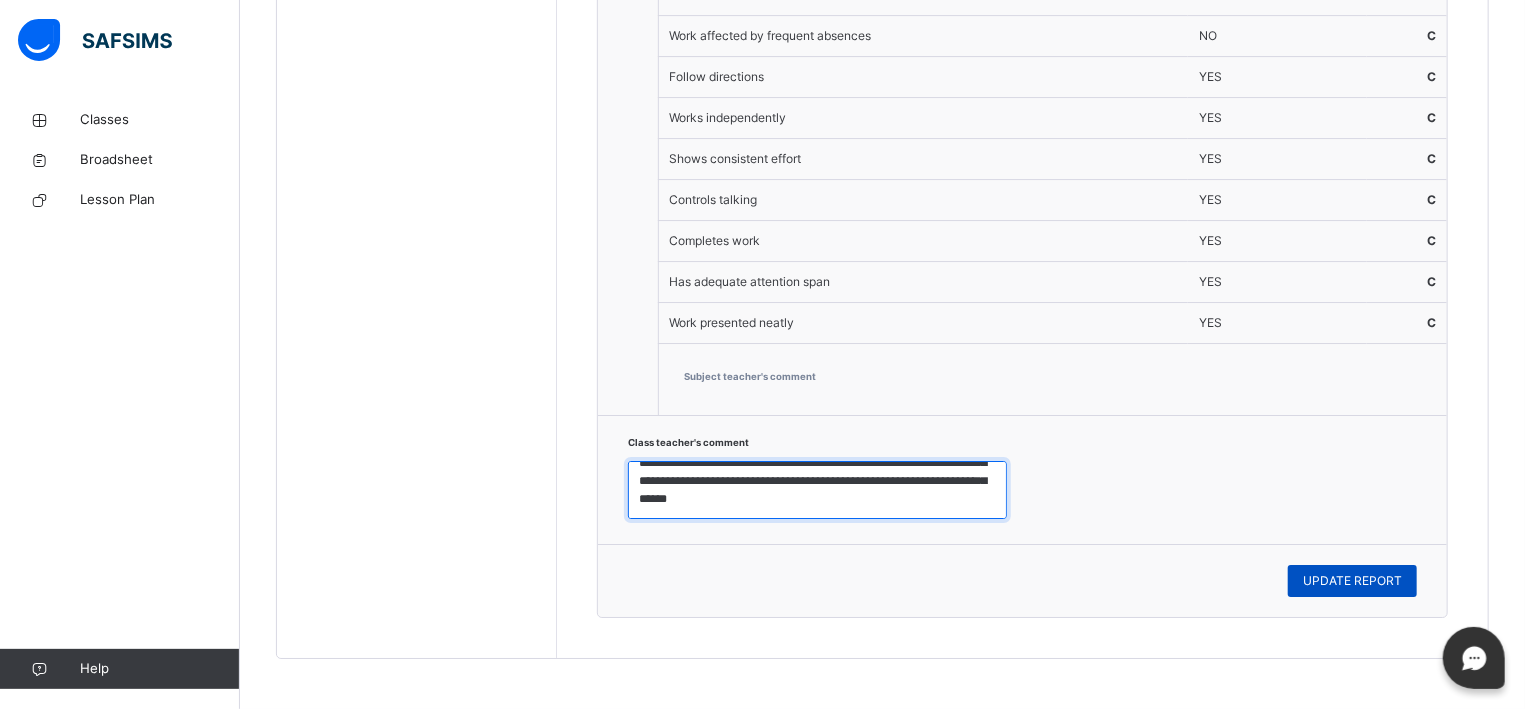type on "**********" 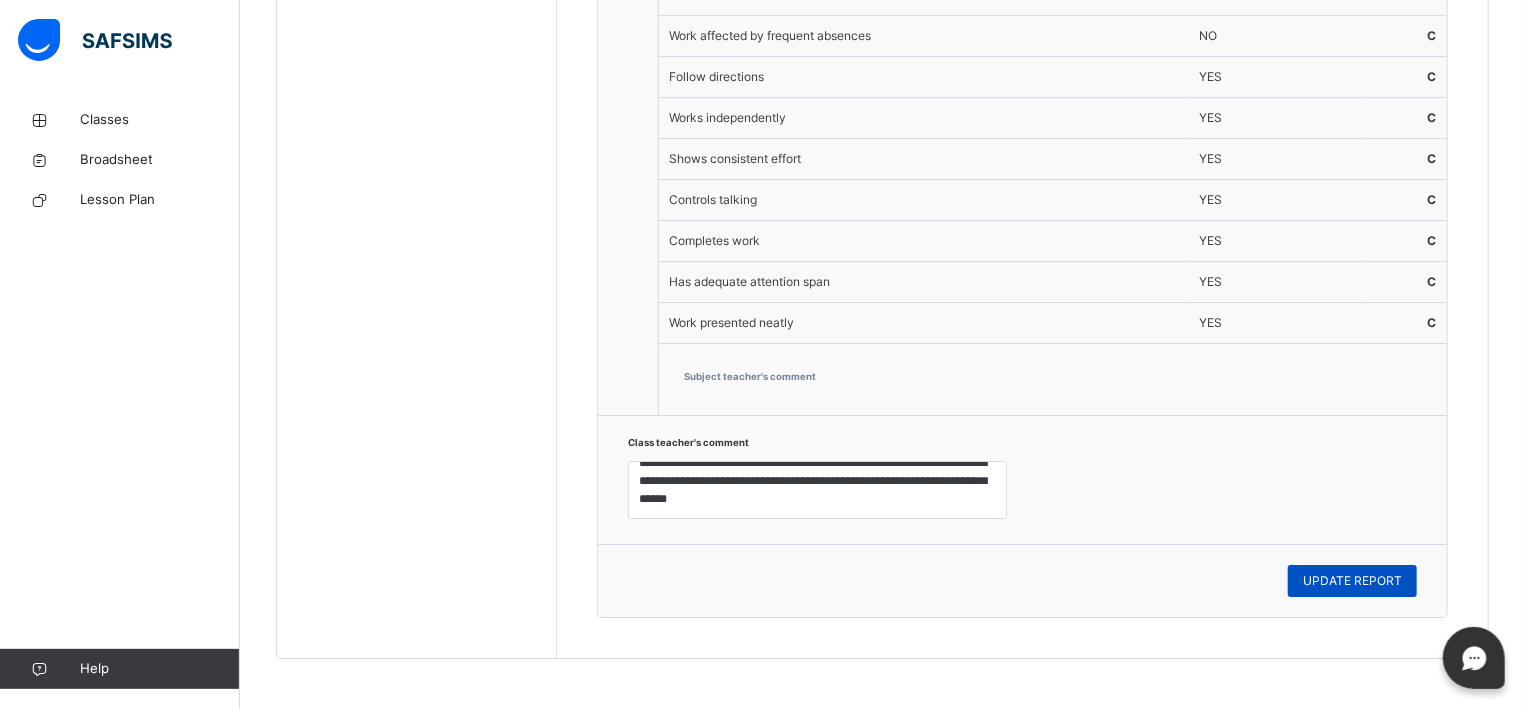 click on "UPDATE REPORT" at bounding box center (1352, 581) 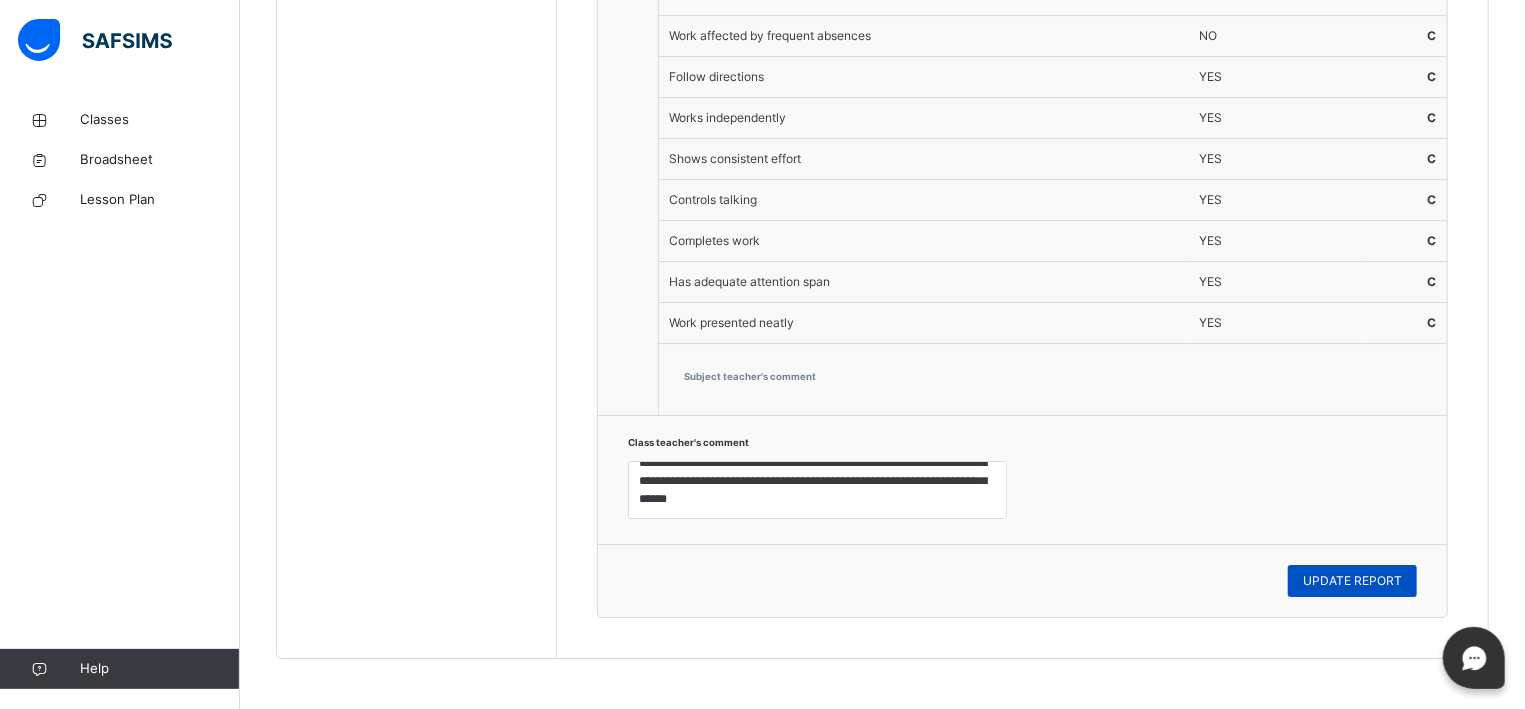 click on "UPDATE REPORT" at bounding box center [1352, 581] 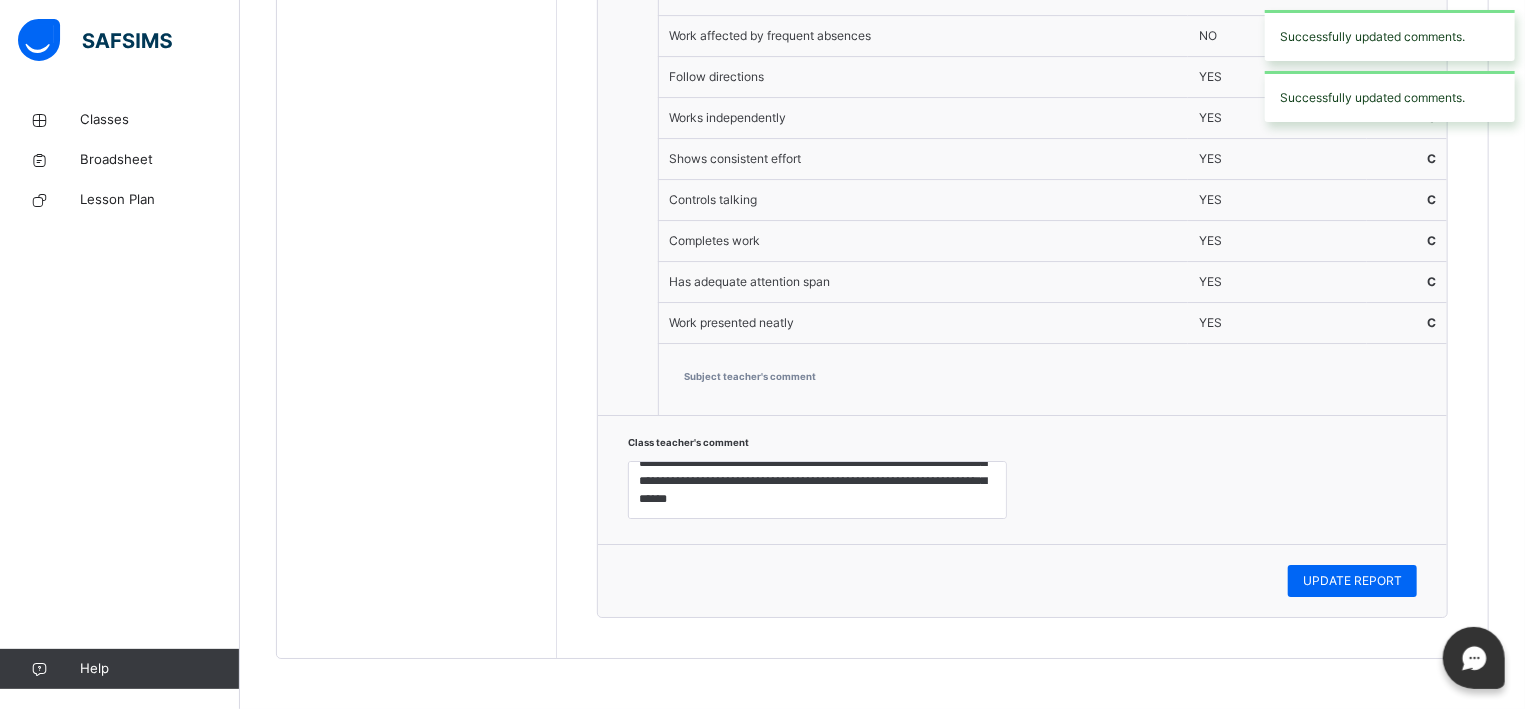 click on "Students [PERSON_NAME]  2669 [PERSON_NAME] 2742 [PERSON_NAME]  2739 [PERSON_NAME]   2710 [PERSON_NAME] 2700 [PERSON_NAME] [PERSON_NAME] 2618 JA'AFAR  [PERSON_NAME]'AFAR [PERSON_NAME] 2685 [PERSON_NAME]  2688 [PERSON_NAME]  2593 [PERSON_NAME] 2744 [PERSON_NAME] 2754 SHERIFF [PERSON_NAME] 2569 [PERSON_NAME]  2652 [PERSON_NAME]  2584 [PERSON_NAME]  2649 [PERSON_NAME]  Performance Records Next  Student 1 KNOWLEDGE AND UNDERSTANDING OF THE WORLD Teacher's Comment Rating Name and identify vegetables C Name objects that sink  C Identify plants  C Mention types of road transportation C Name objects that float C Define and name the types of transportation C Mention types of air transportation  C Name and identify fruits  C Subject teacher's comment 2 FINE MOTOR SKILLS Teacher's Comment Rating  Picture making of a boat  C Picture making of flower.  C Trace curve and straight lines  C Picture making of a traffic light C C Subject teacher's comment 3 HURUF Rating C C" at bounding box center [882, -1248] 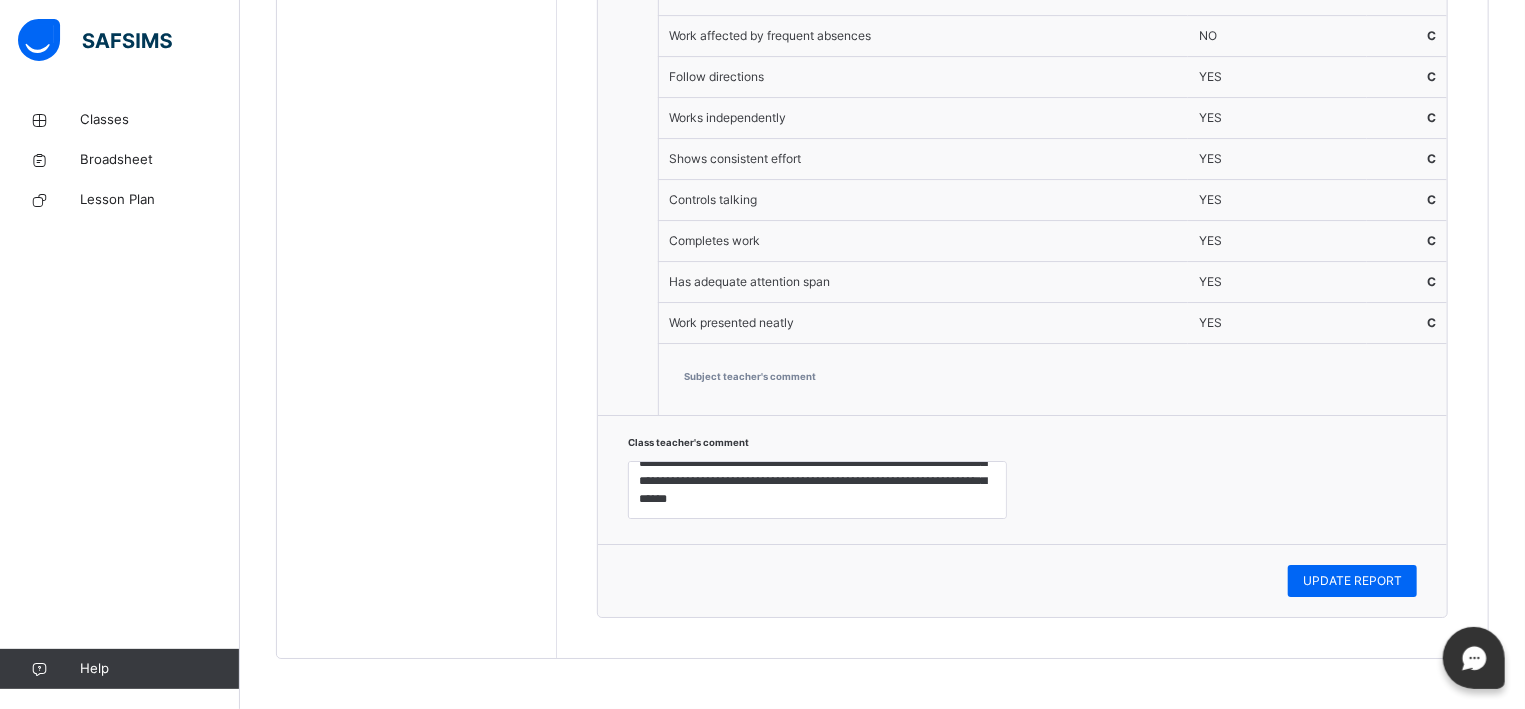 click on "Back  / Reception (BM) A Reception (BM) A Reception Baytul Marifah Third Term [DATE]-[DATE] Class Members Early Years Results Skills Attendance Form Teacher Results More Options   15  Students in class Download Pdf Report Excel Report ESTEEM LEARNING CENTRE Date: [DATE] 12:20:05 pm Class Members Class:  Reception (BM) A Total no. of Students:  15 Term:  Third Term Session:  [DATE]-[DATE] S/NO Admission No. Last Name First Name Other Name 1 2669 [PERSON_NAME] 2 2742 [PERSON_NAME] 3 2739 [PERSON_NAME] 4 2710 [PERSON_NAME]  5 2700 [PERSON_NAME] 6 2618 [PERSON_NAME] [PERSON_NAME] 7 2685 [PERSON_NAME]'AFAR  [PERSON_NAME]'AFAR [PERSON_NAME] 8 2688 [PERSON_NAME] 9 2593 NAHIM [PERSON_NAME] 10 2744 [PERSON_NAME] 11 2754 [PERSON_NAME] 12 2569 SHERIFF [PERSON_NAME] 13 2652 [PERSON_NAME] 14 2584 [PERSON_NAME] 15 2649 [PERSON_NAME] Students Actions [PERSON_NAME]  2669 [PERSON_NAME] 2742 [PERSON_NAME]  2739 [PERSON_NAME]   2710 [PERSON_NAME] 2700 2618 2685 2688" at bounding box center [882, -1433] 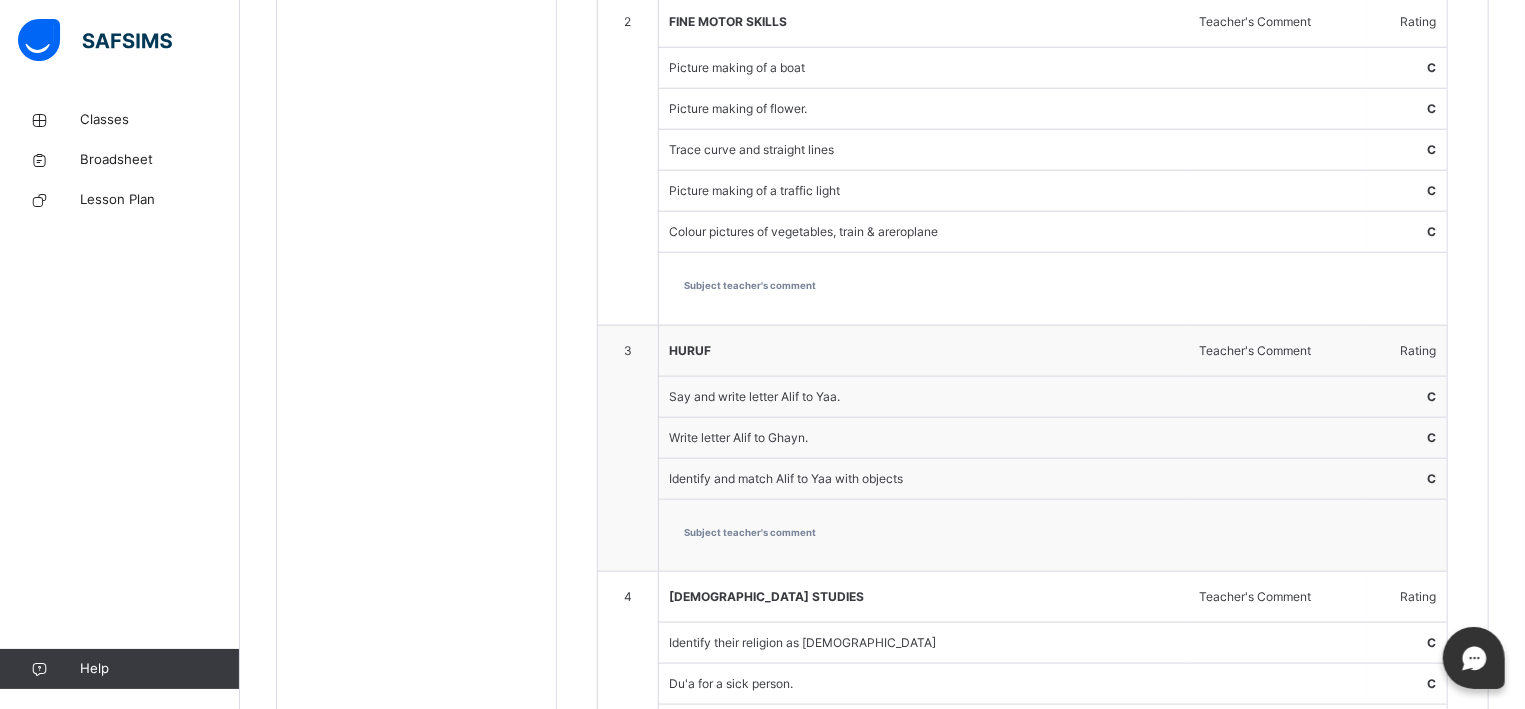 scroll, scrollTop: 986, scrollLeft: 0, axis: vertical 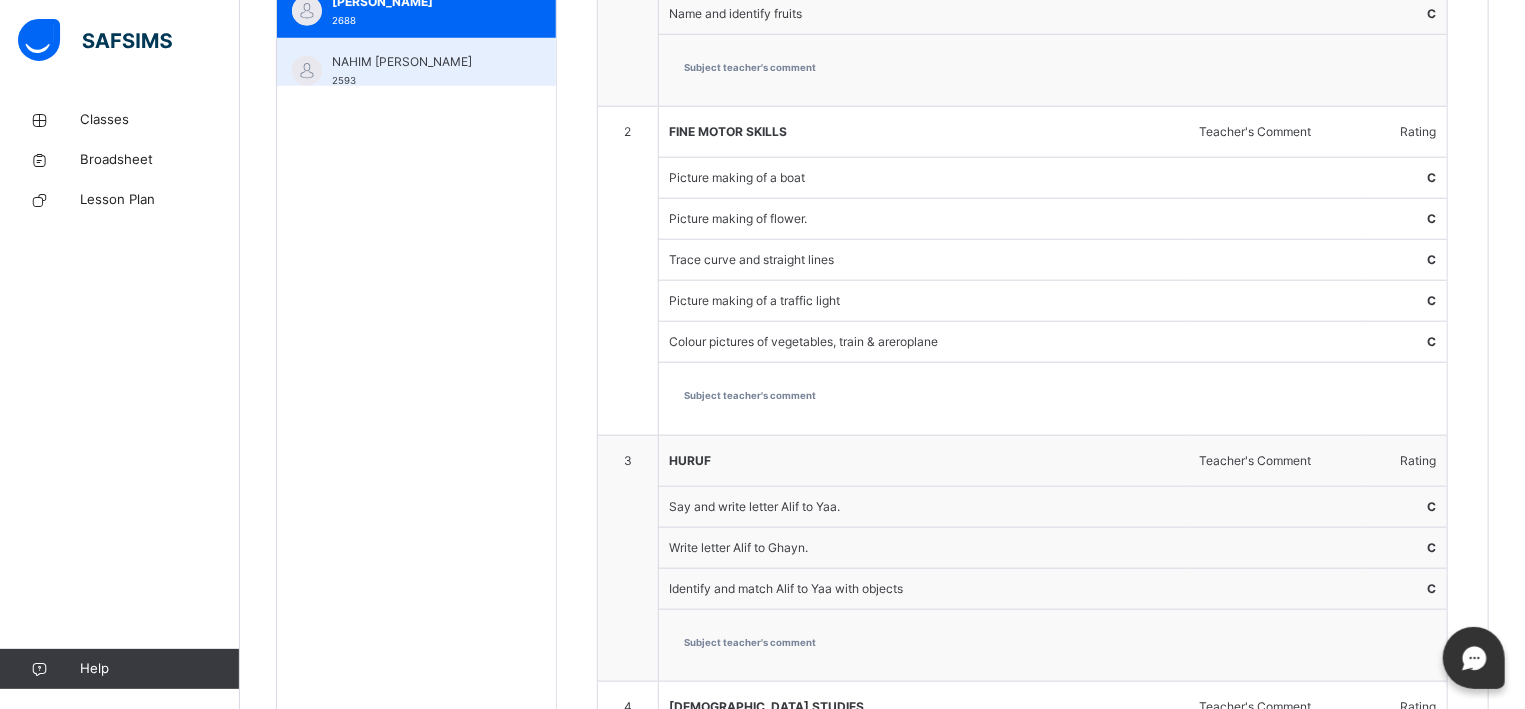 click on "NAHIM [PERSON_NAME]  2593" at bounding box center (421, 71) 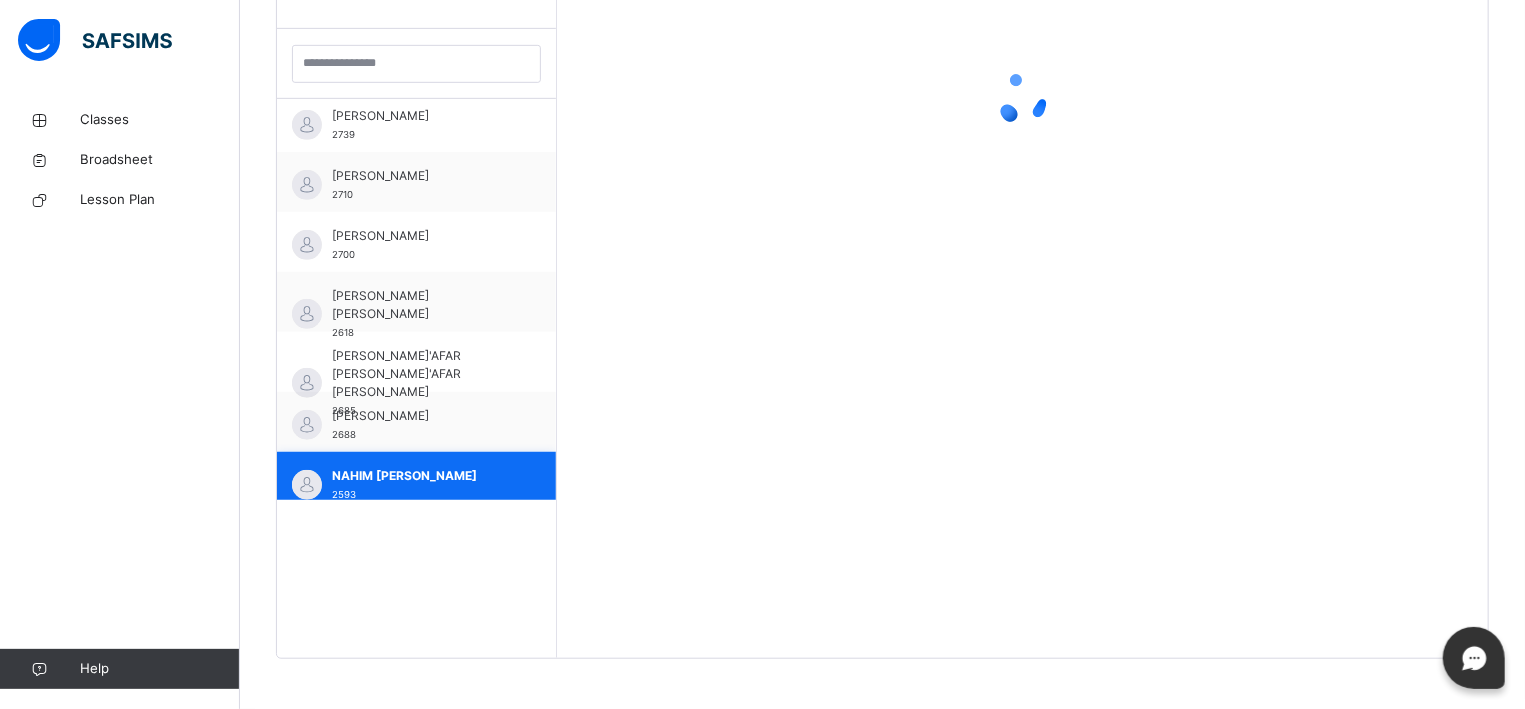 scroll, scrollTop: 572, scrollLeft: 0, axis: vertical 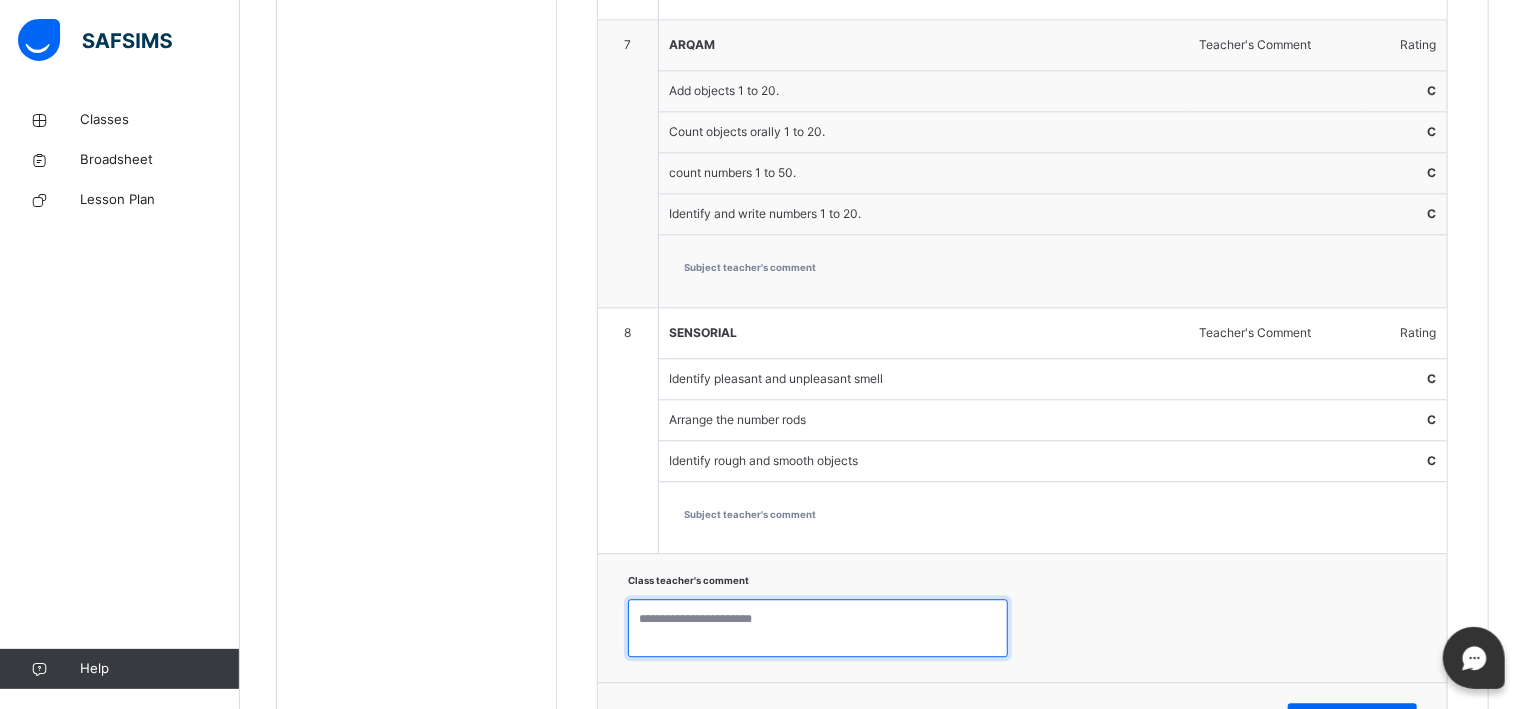 click at bounding box center (818, 628) 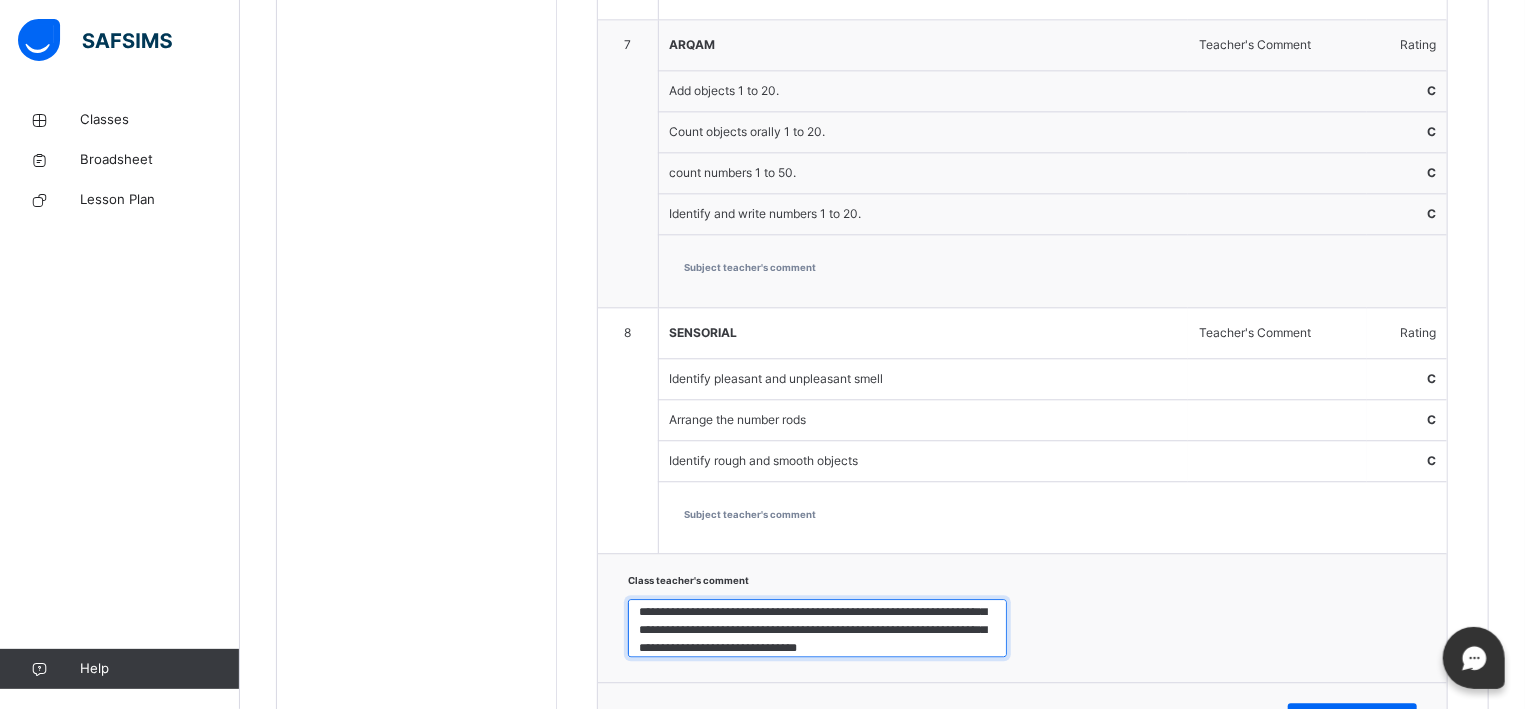 scroll, scrollTop: 42, scrollLeft: 0, axis: vertical 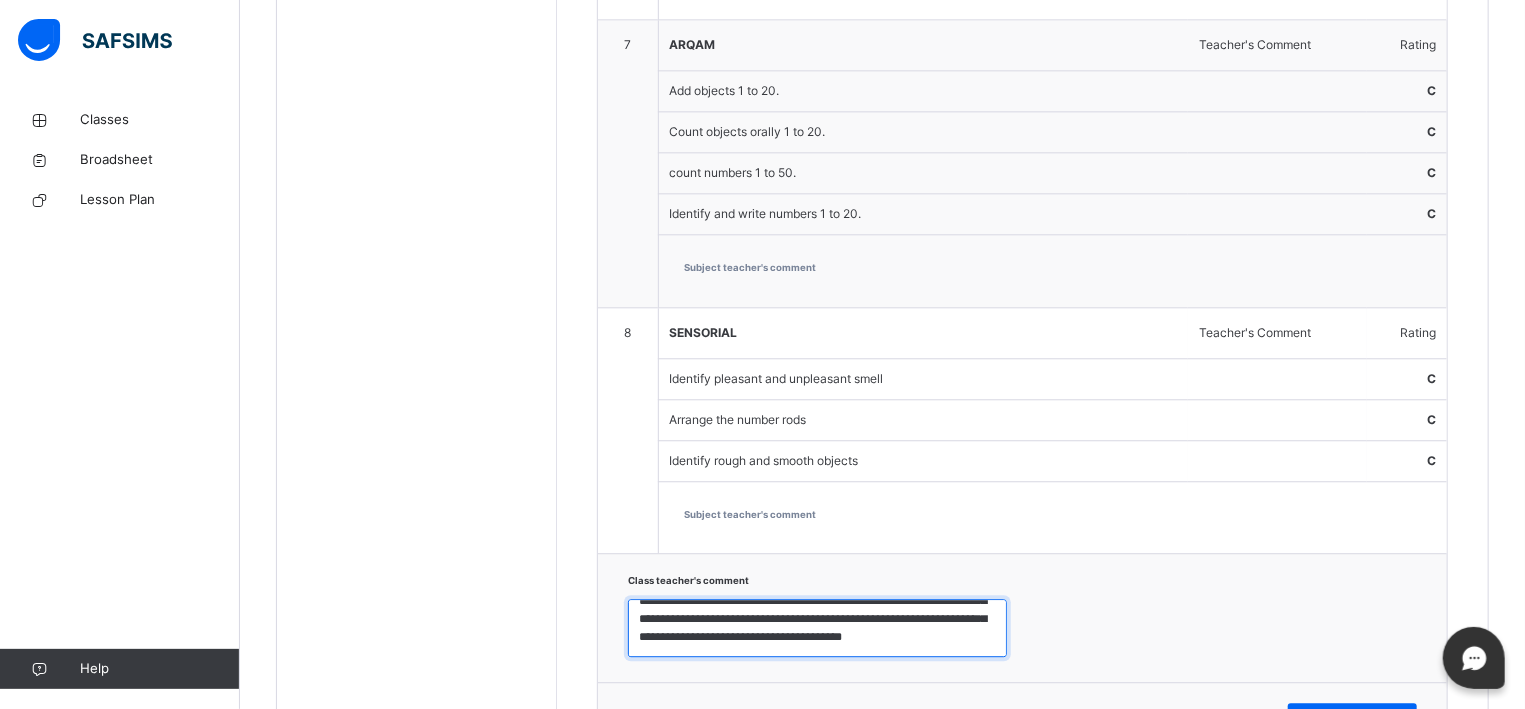 click on "**********" at bounding box center (817, 628) 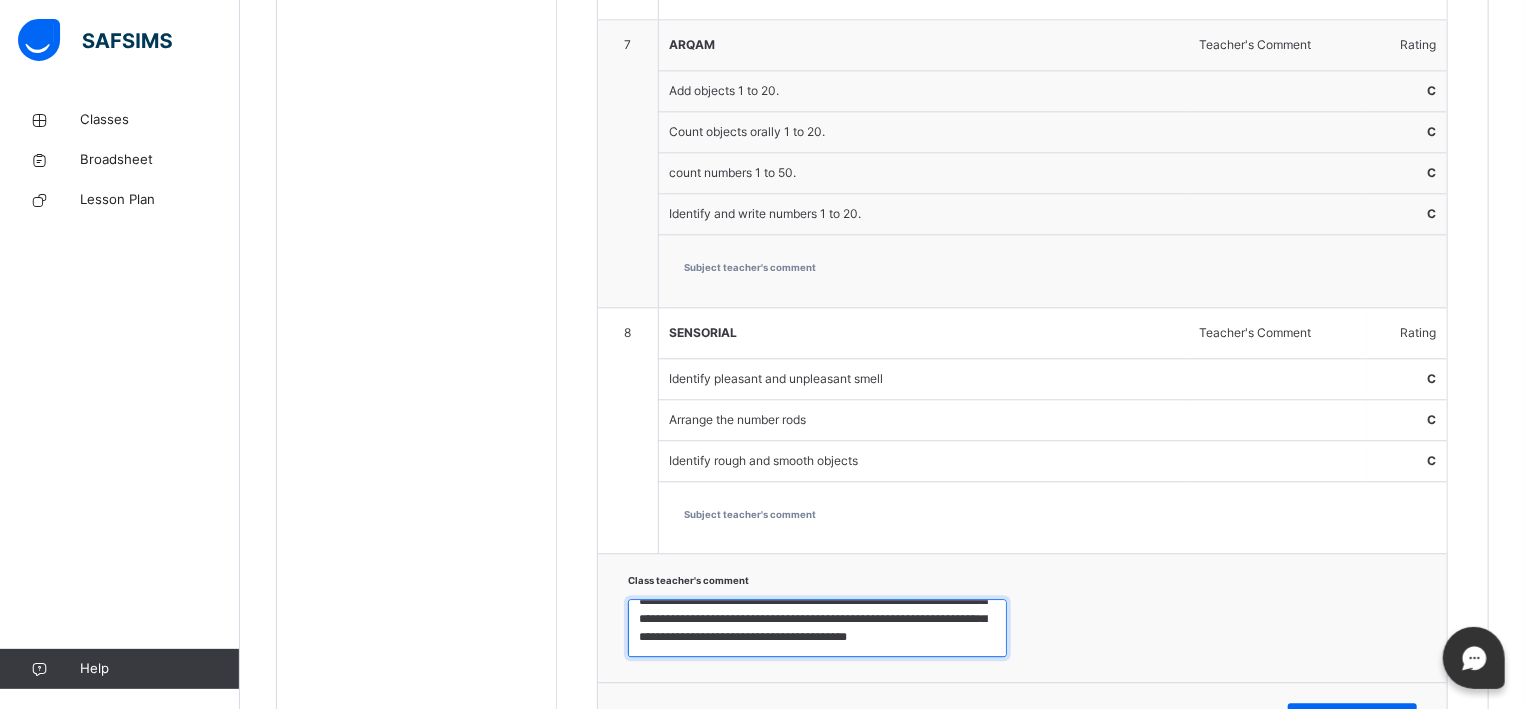 scroll, scrollTop: 47, scrollLeft: 0, axis: vertical 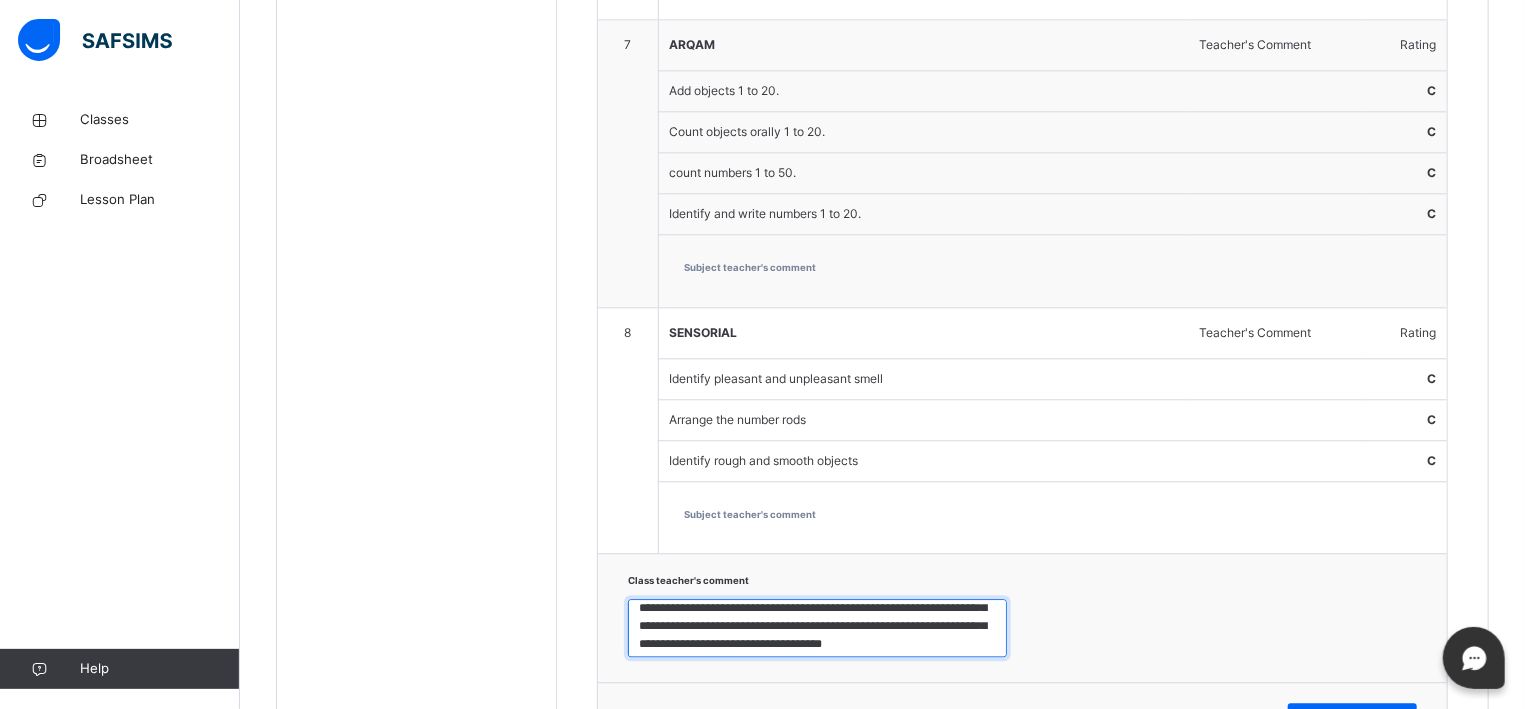 click on "**********" at bounding box center [817, 628] 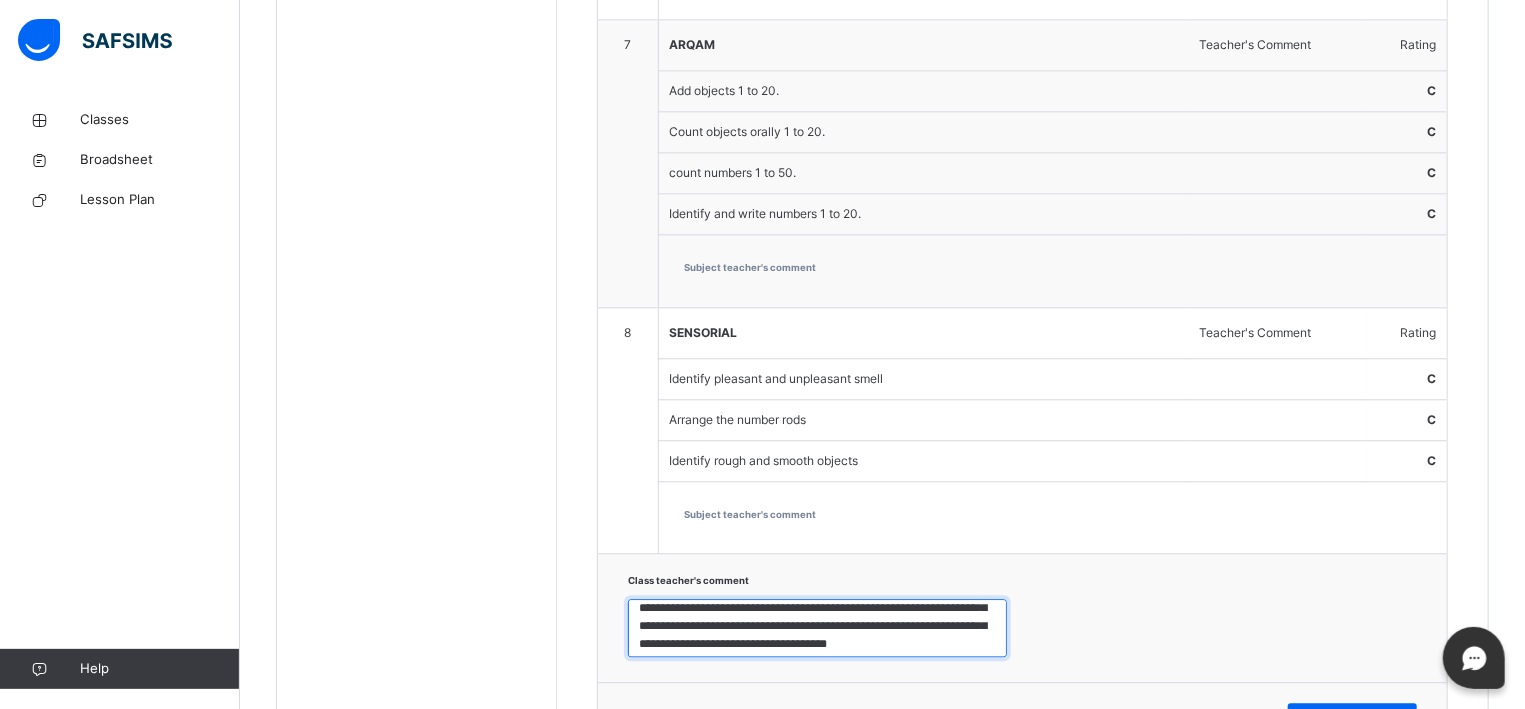 scroll, scrollTop: 73, scrollLeft: 0, axis: vertical 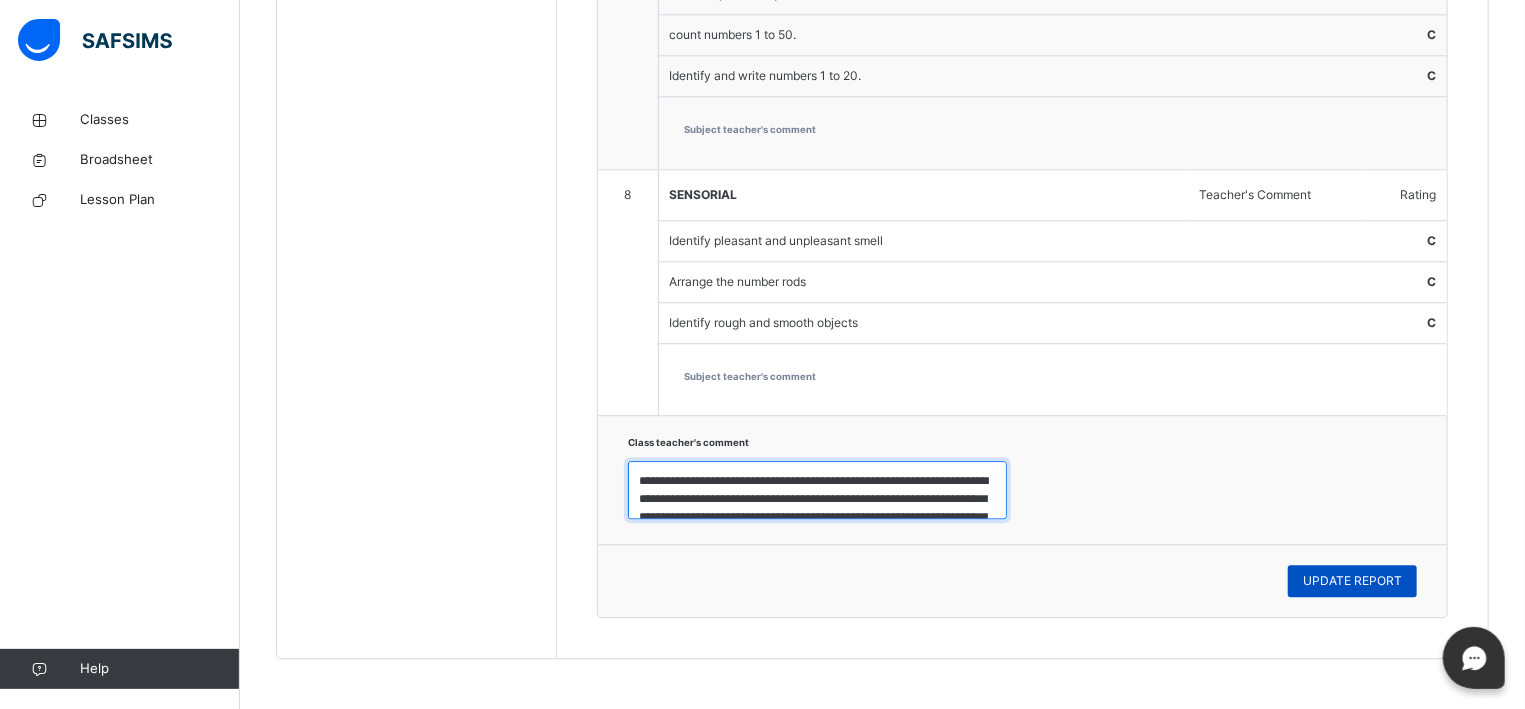 type on "**********" 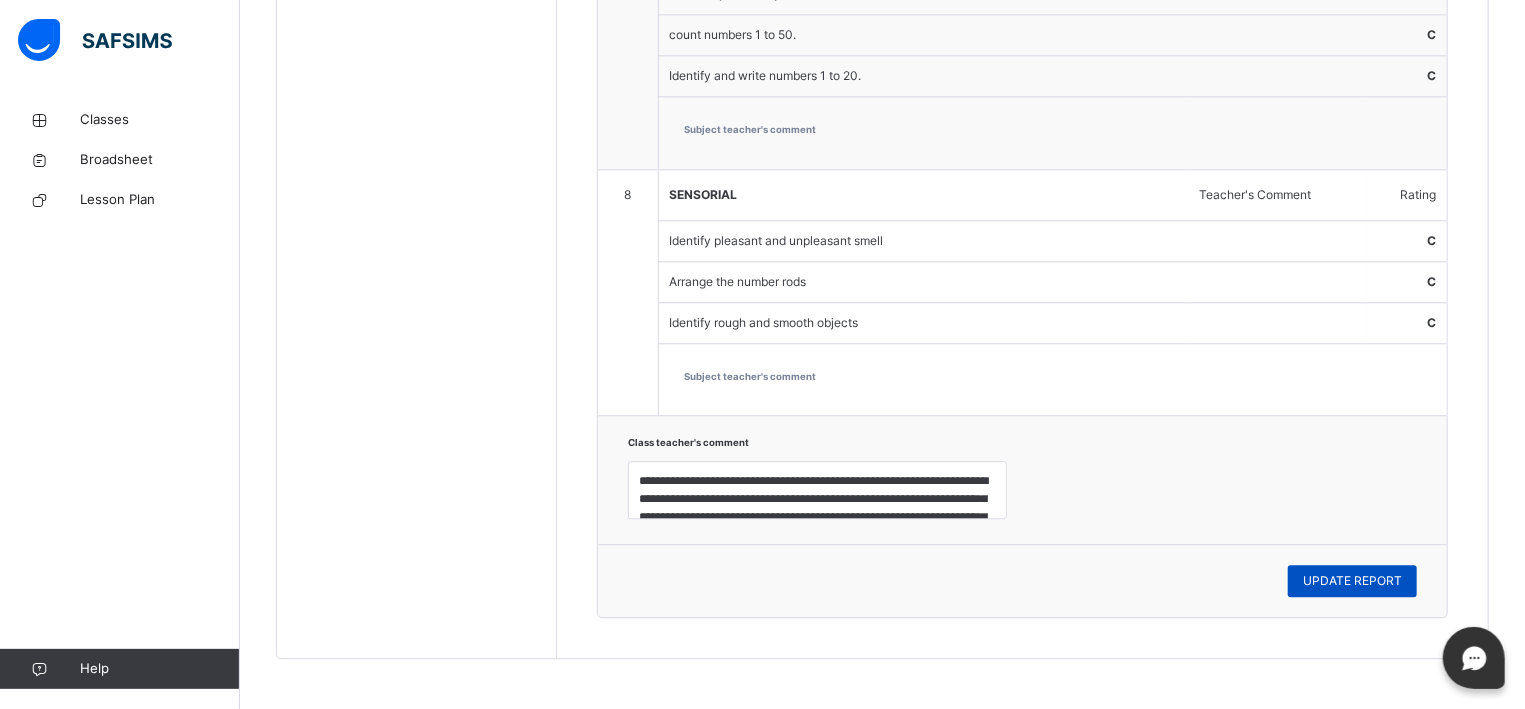 click on "UPDATE REPORT" at bounding box center [1352, 581] 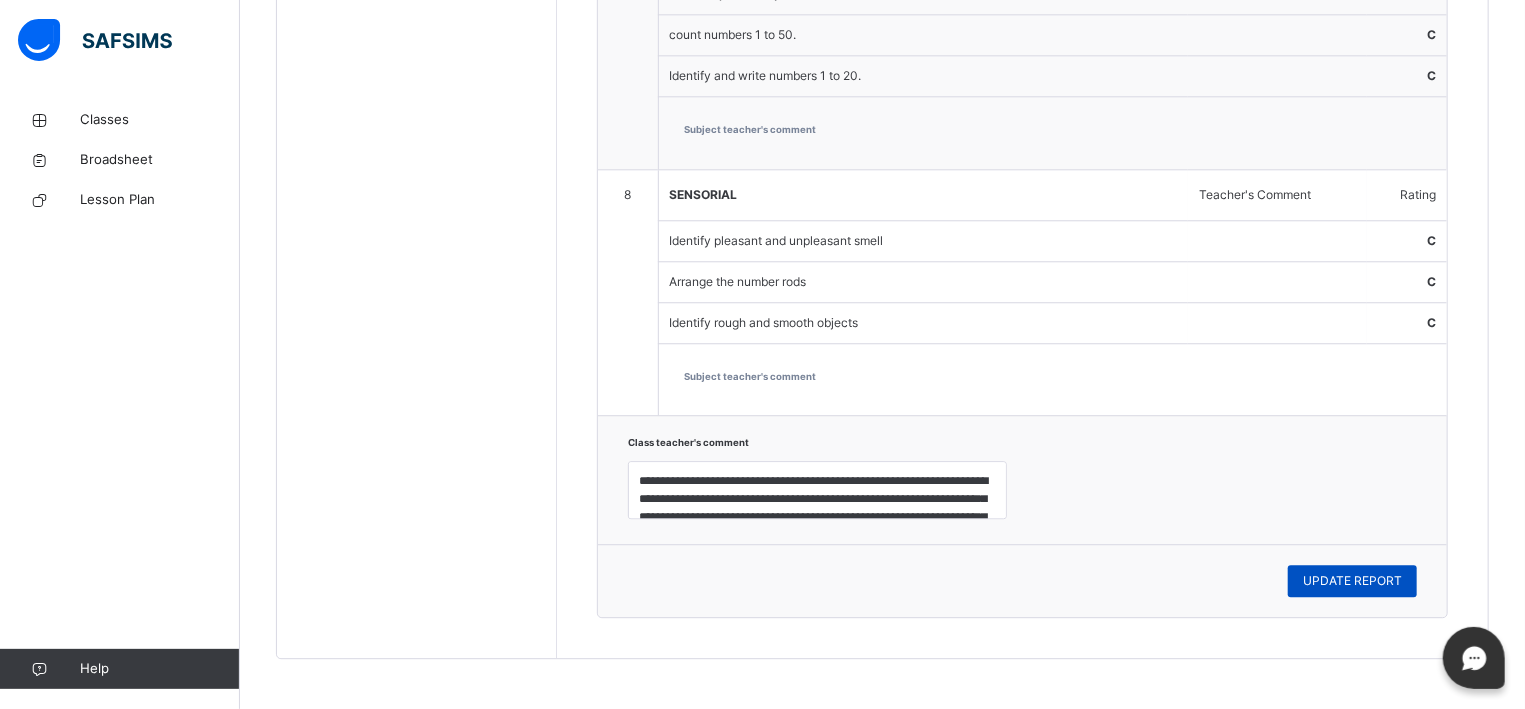 click on "UPDATE REPORT" at bounding box center (1352, 581) 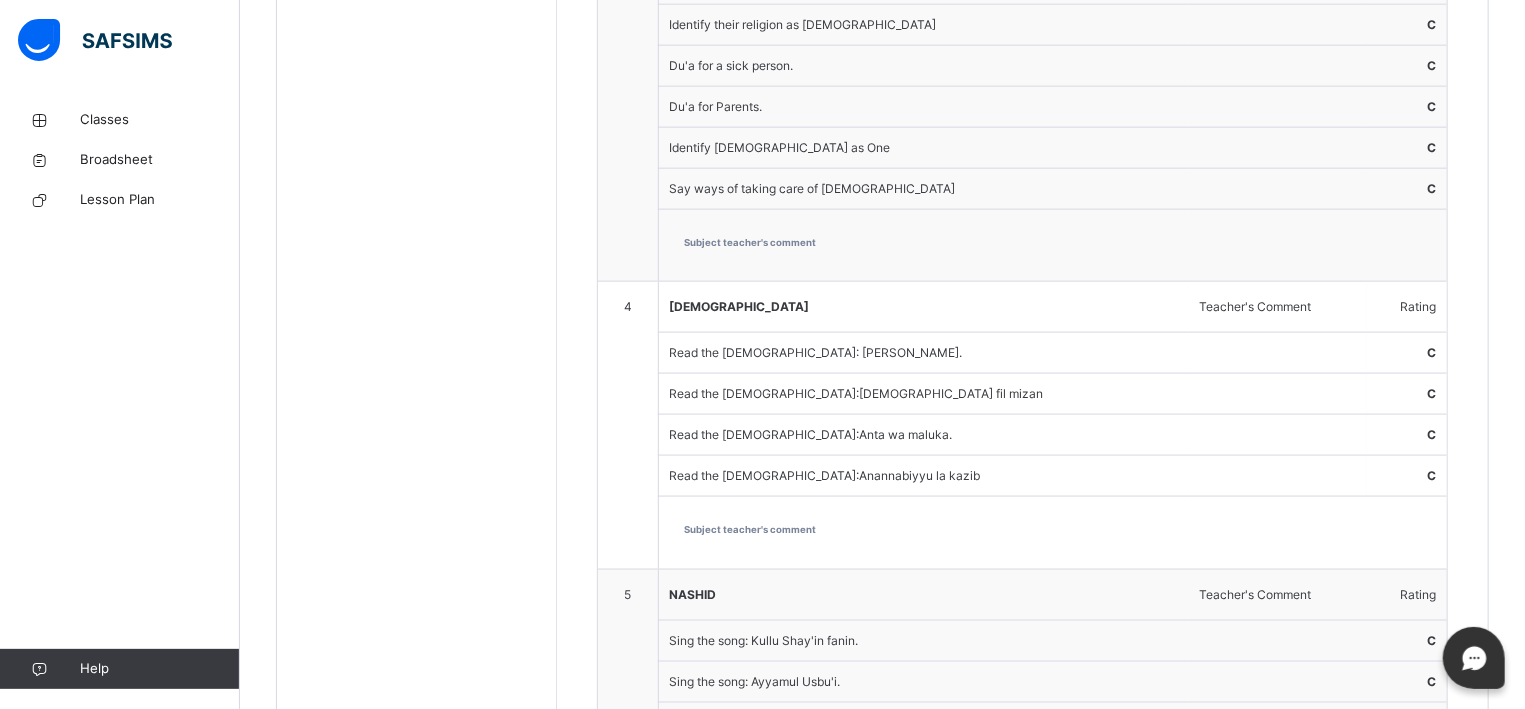 scroll, scrollTop: 48, scrollLeft: 0, axis: vertical 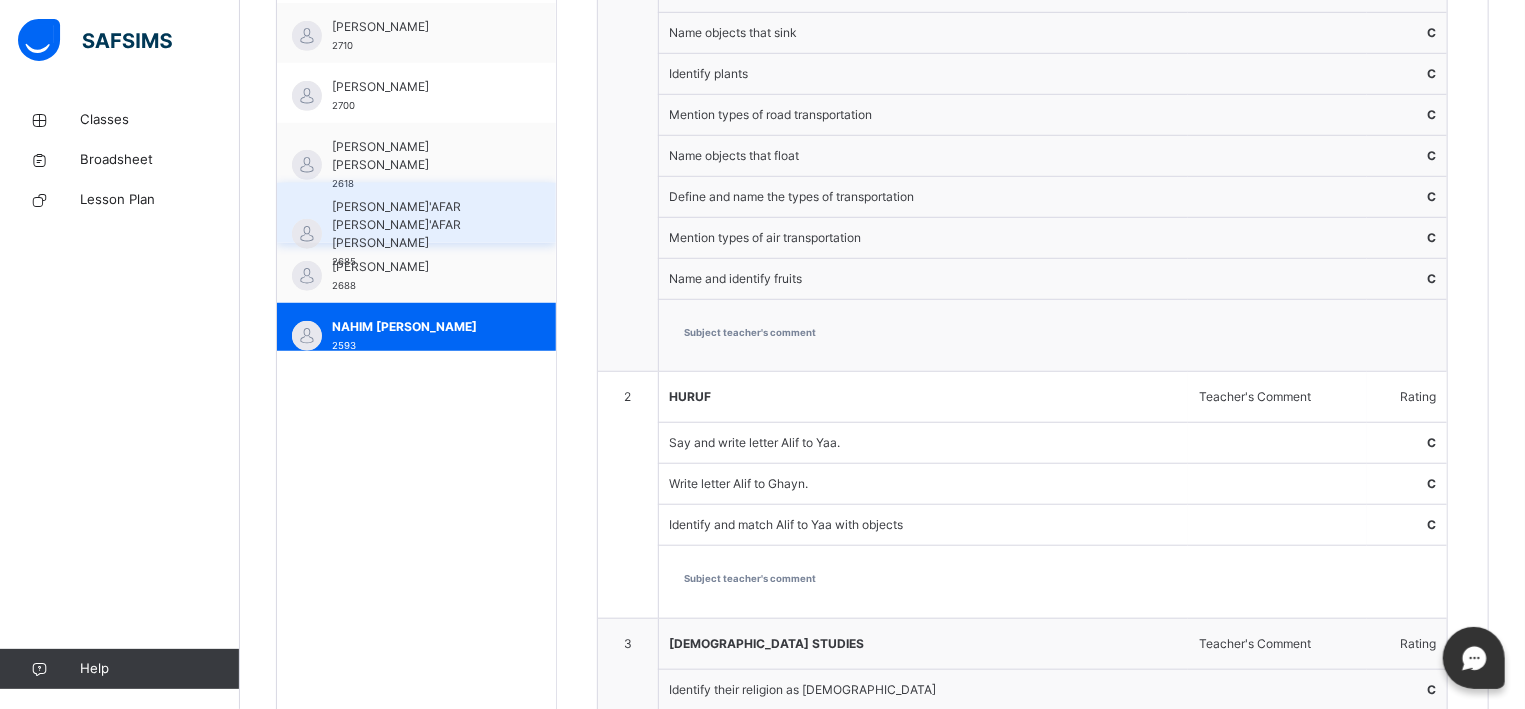 click on "[PERSON_NAME]'AFAR  [PERSON_NAME]'AFAR [PERSON_NAME] 2685" at bounding box center (416, 213) 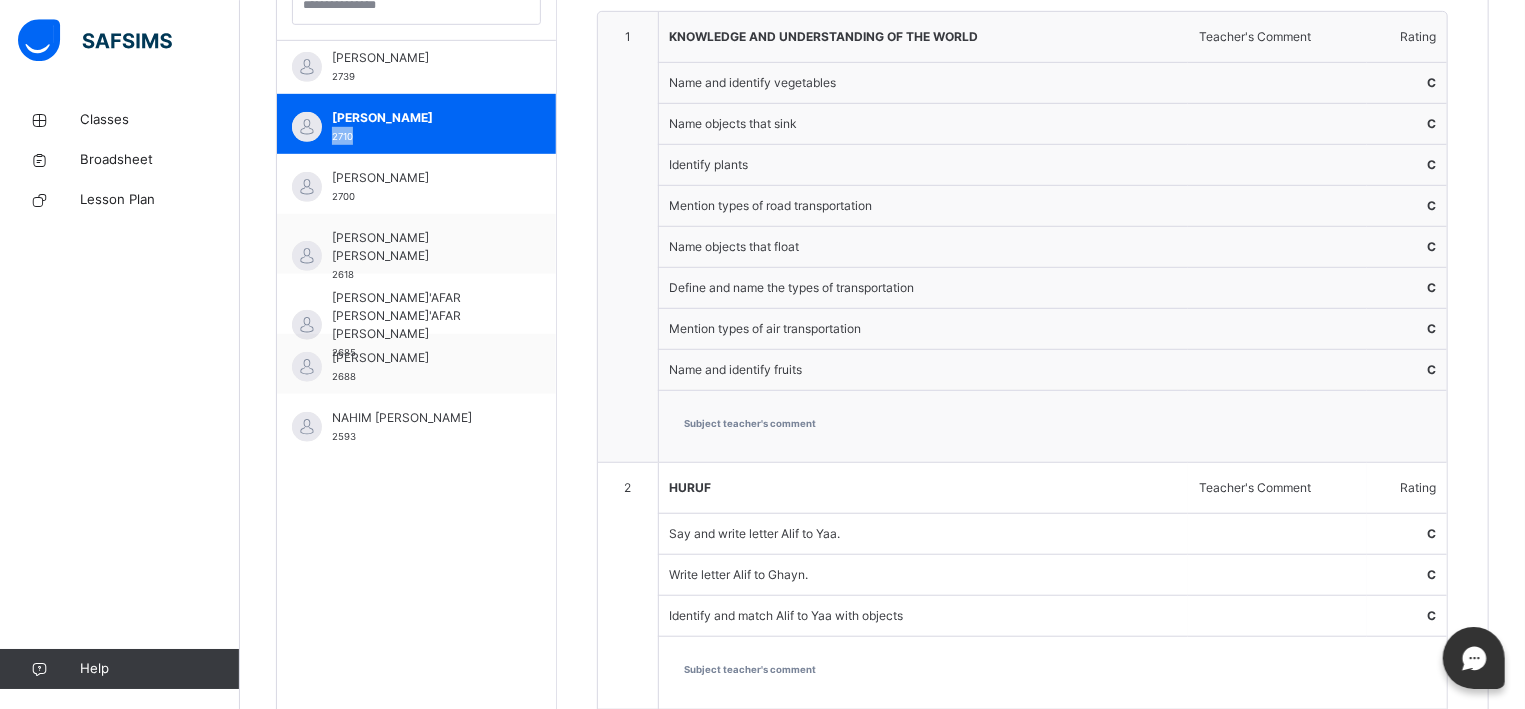 scroll, scrollTop: 713, scrollLeft: 0, axis: vertical 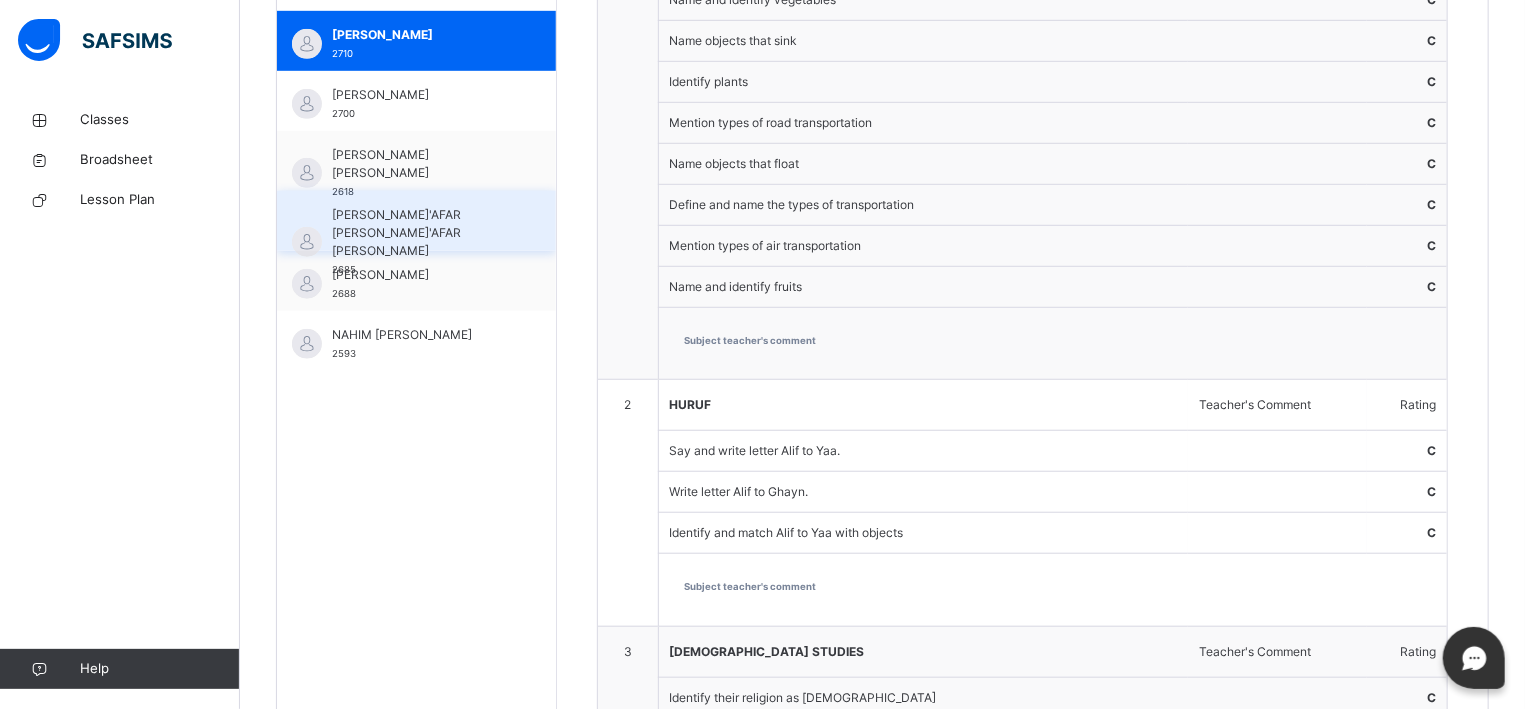 click on "[PERSON_NAME]'AFAR  [PERSON_NAME]'AFAR [PERSON_NAME]" at bounding box center (421, 233) 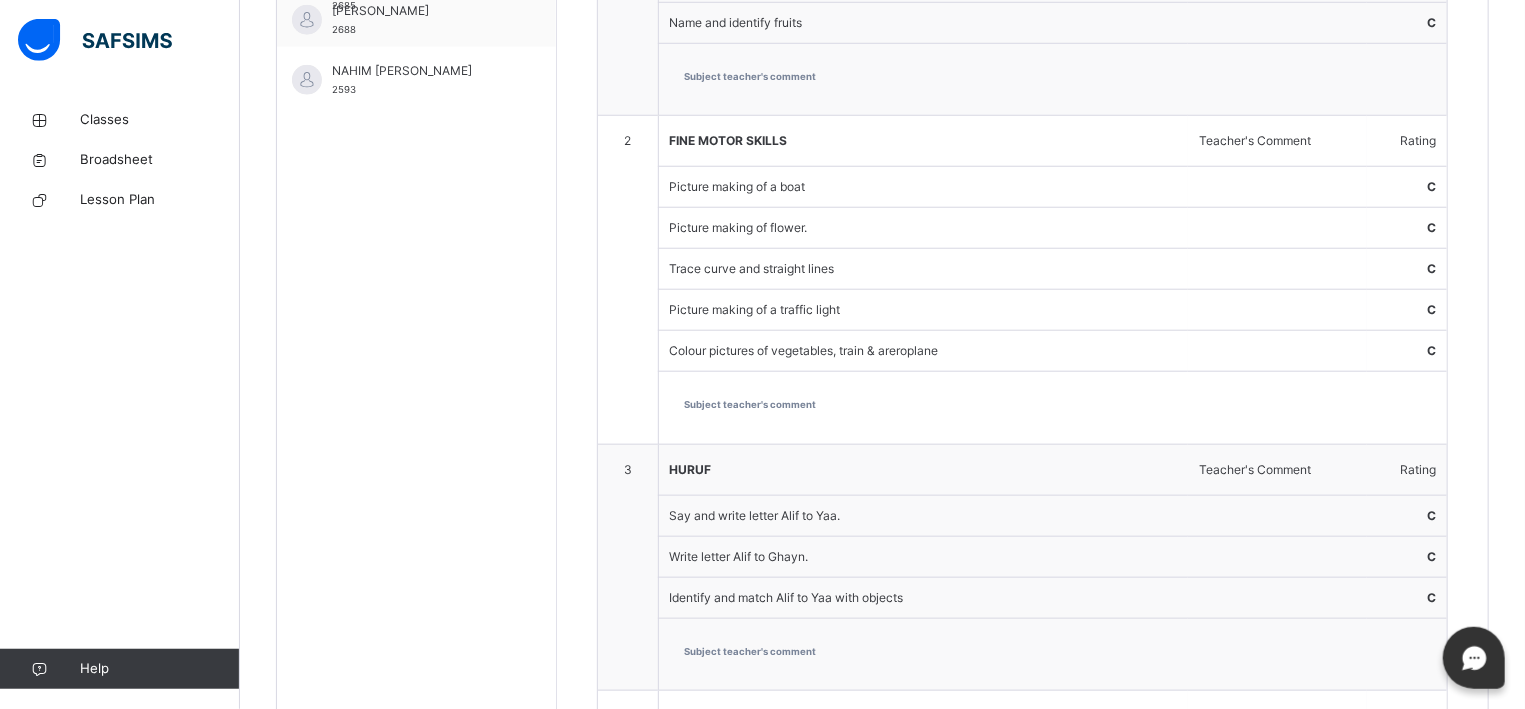 scroll, scrollTop: 312, scrollLeft: 0, axis: vertical 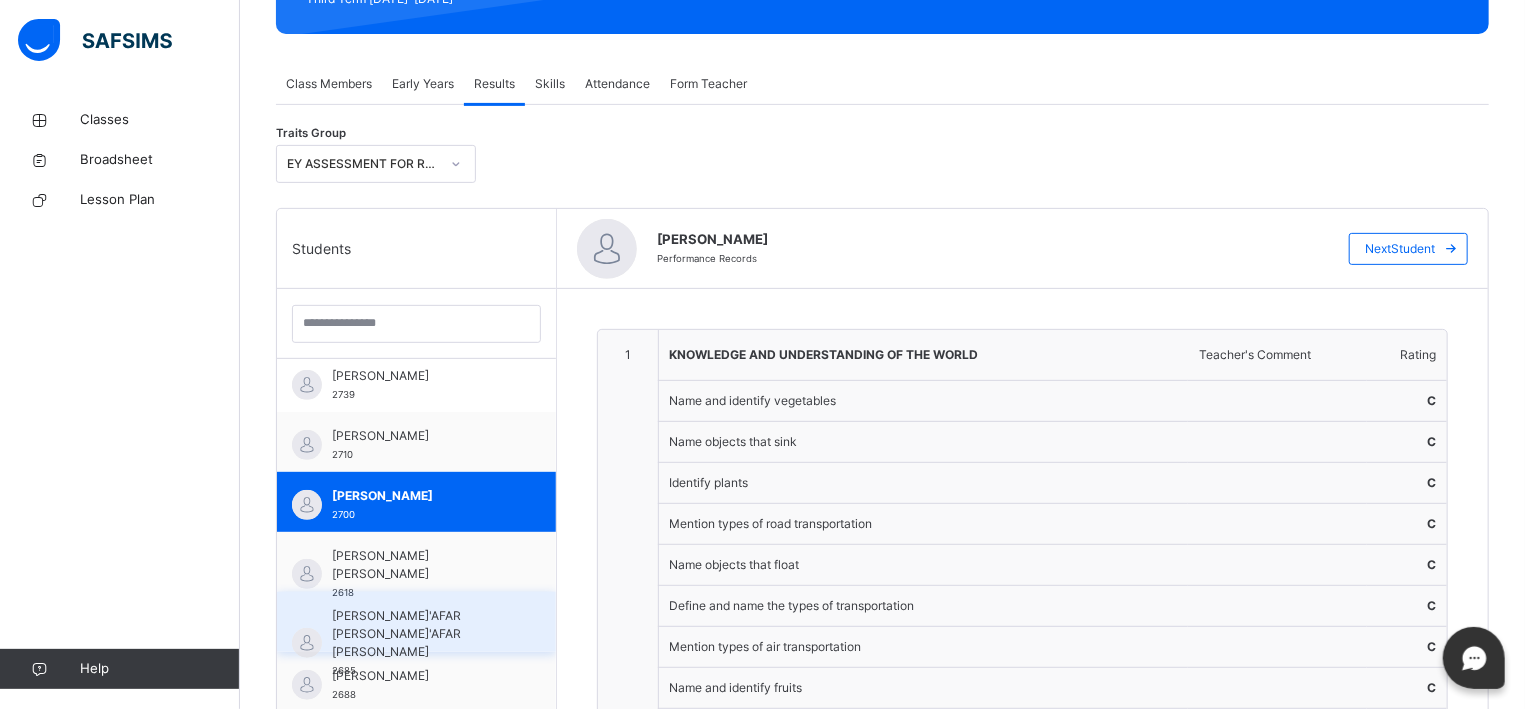 click on "[PERSON_NAME]'AFAR  [PERSON_NAME]'AFAR [PERSON_NAME]" at bounding box center [421, 634] 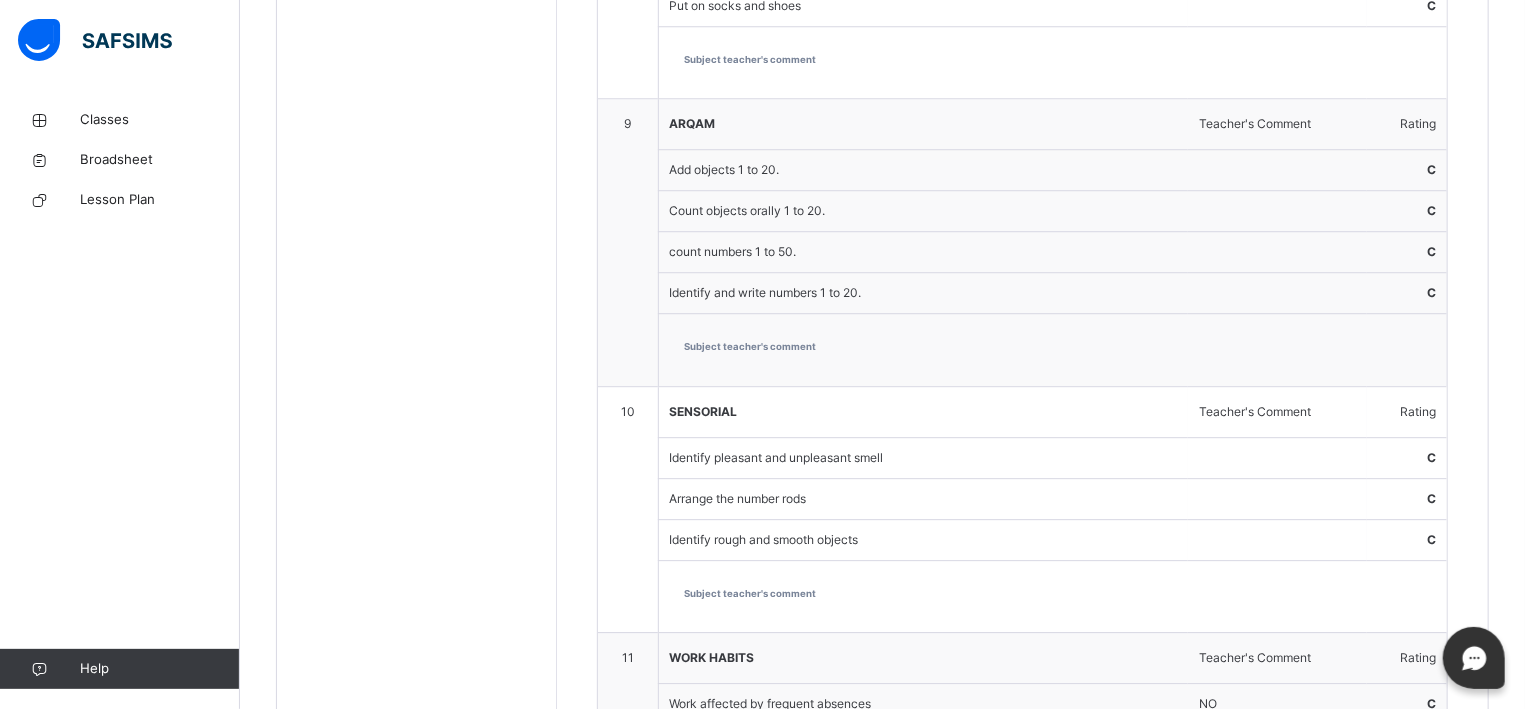 scroll, scrollTop: 3679, scrollLeft: 0, axis: vertical 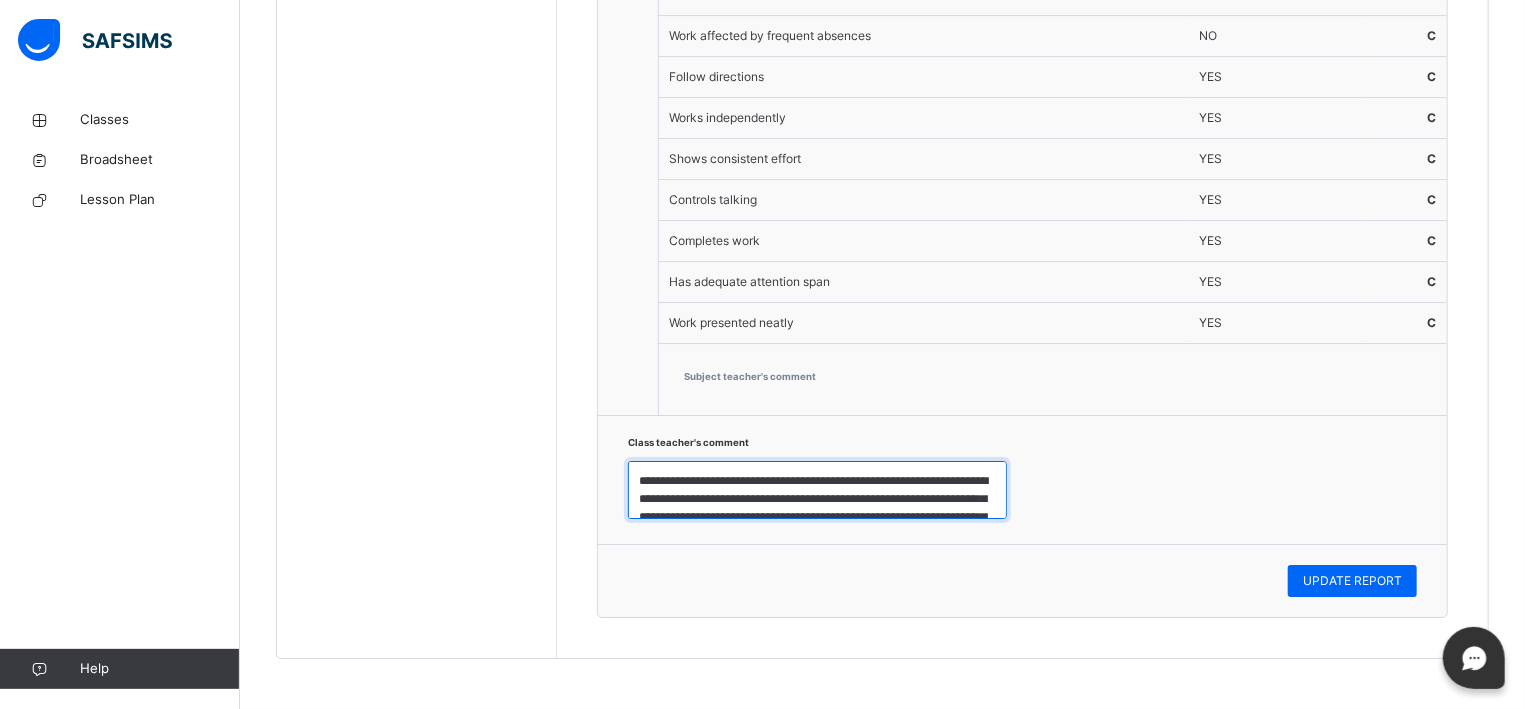 click on "**********" at bounding box center (817, 490) 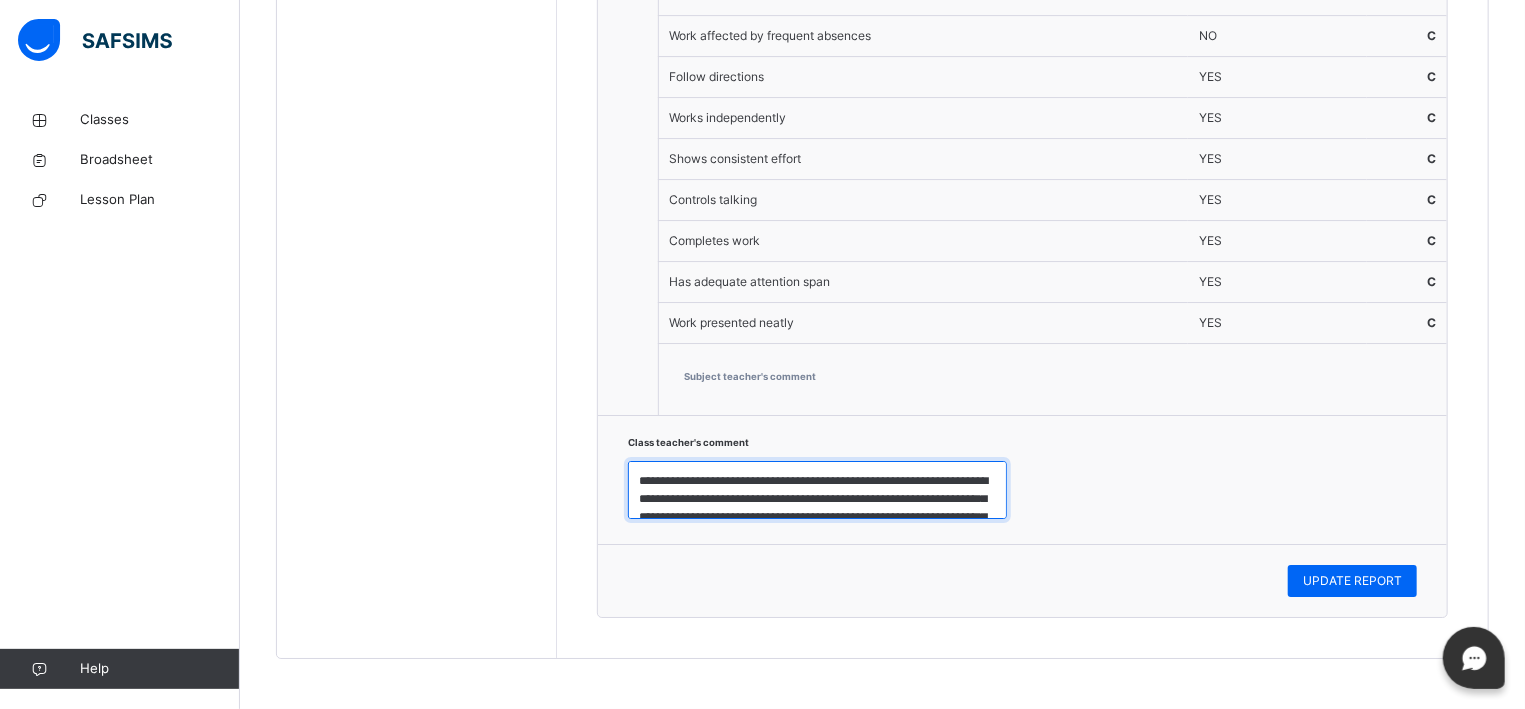 click on "**********" at bounding box center [817, 490] 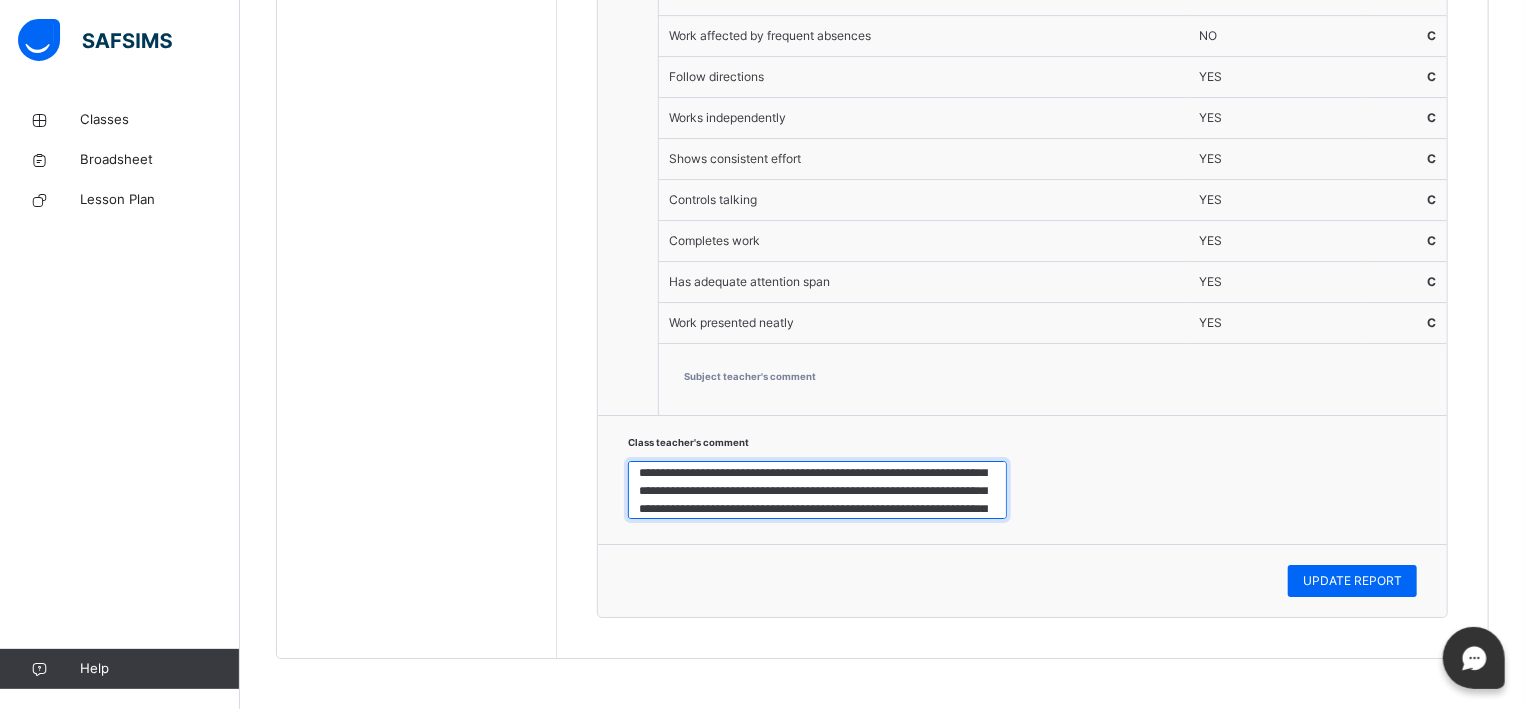 click on "**********" at bounding box center [817, 490] 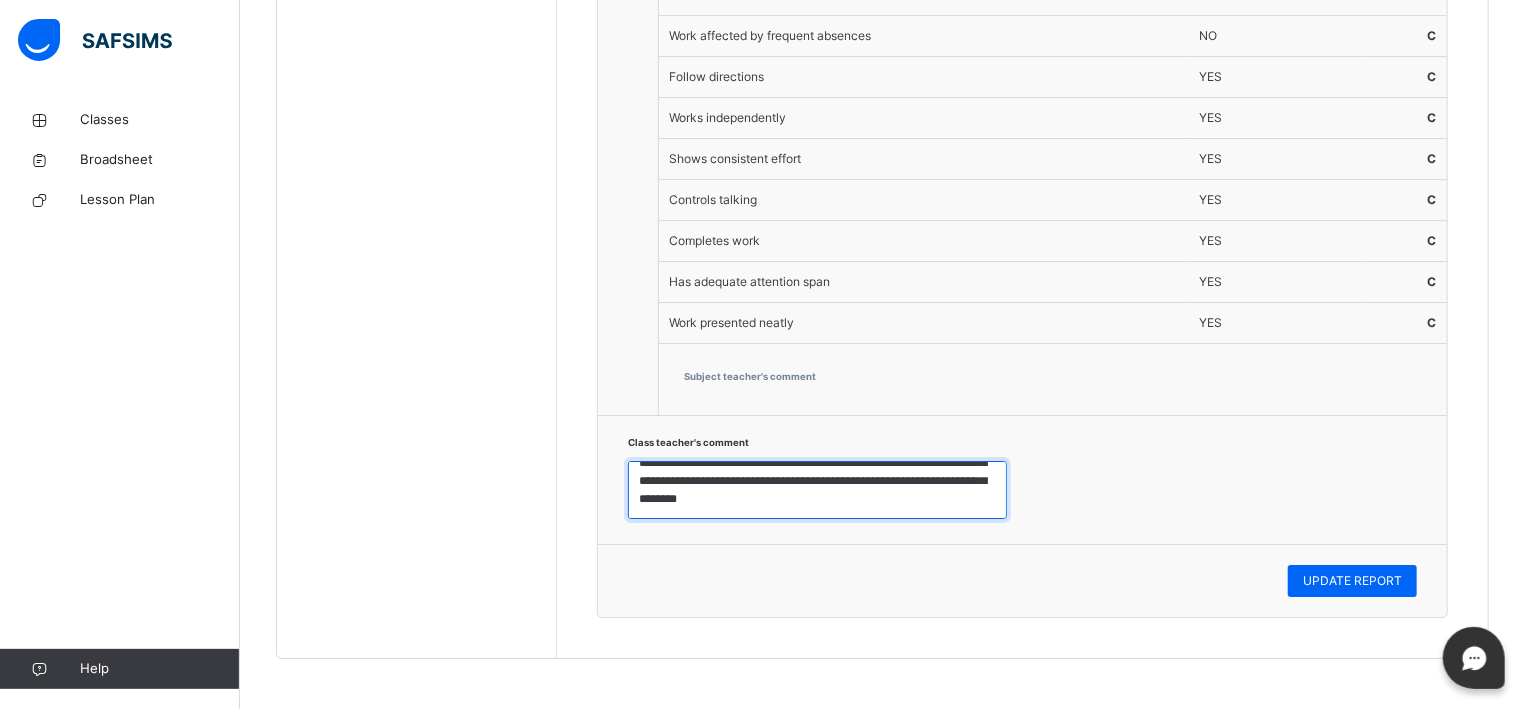 click on "**********" at bounding box center [817, 490] 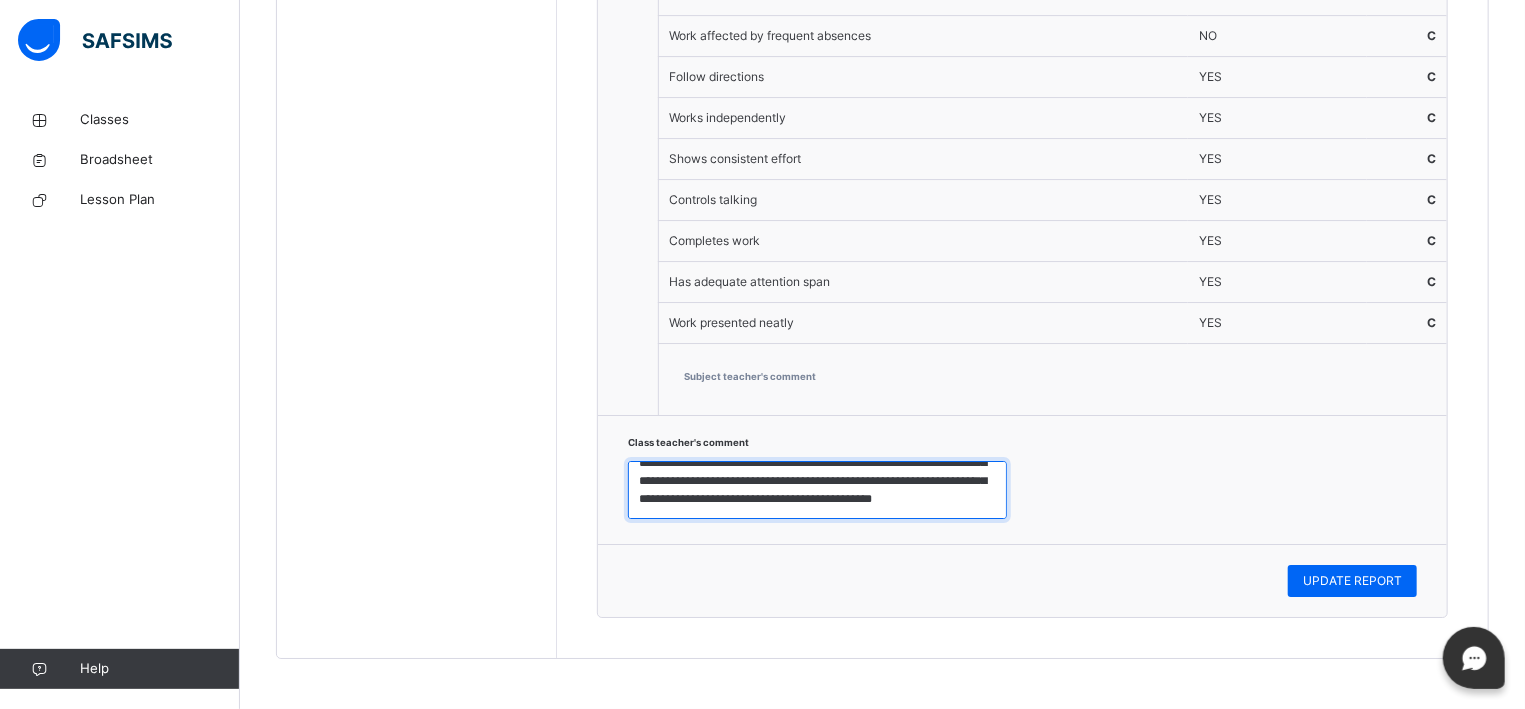 scroll, scrollTop: 17, scrollLeft: 0, axis: vertical 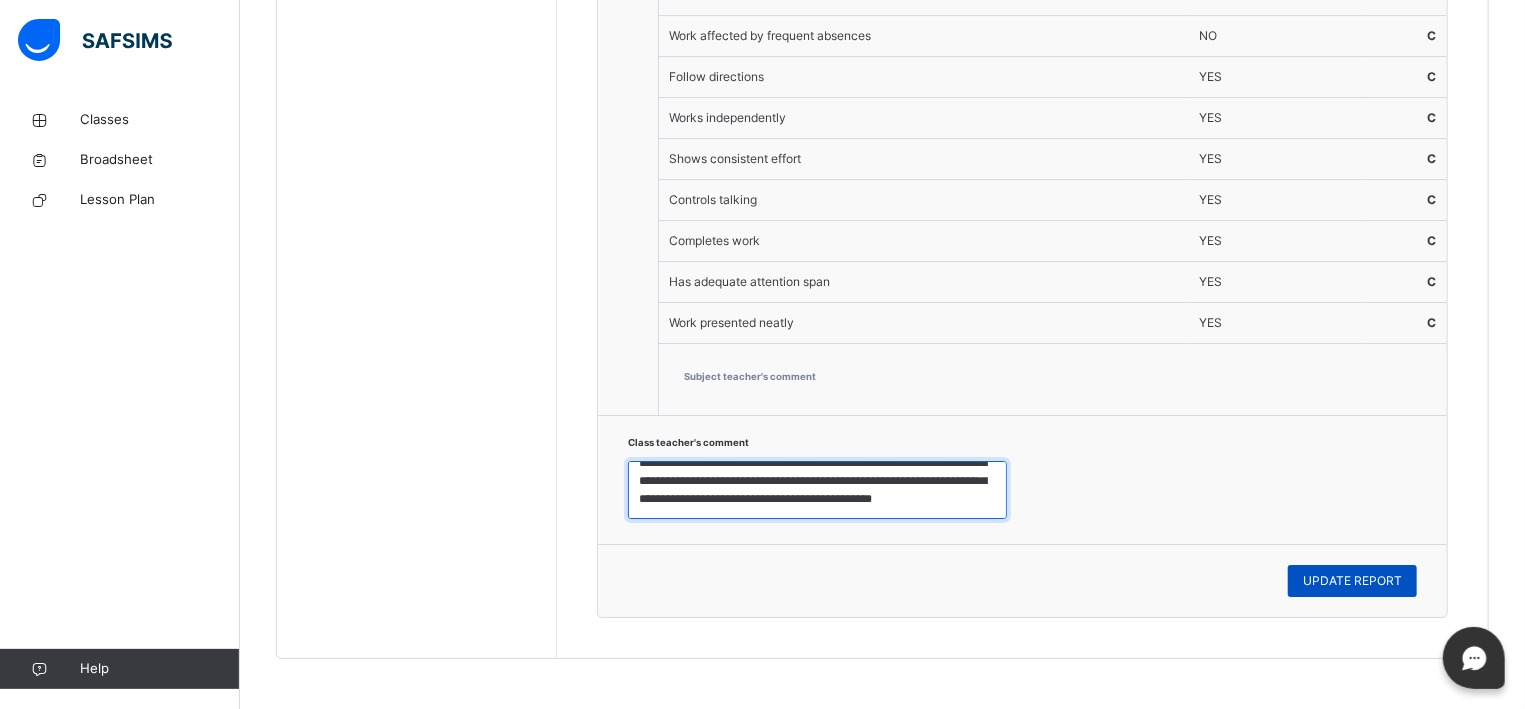 type on "**********" 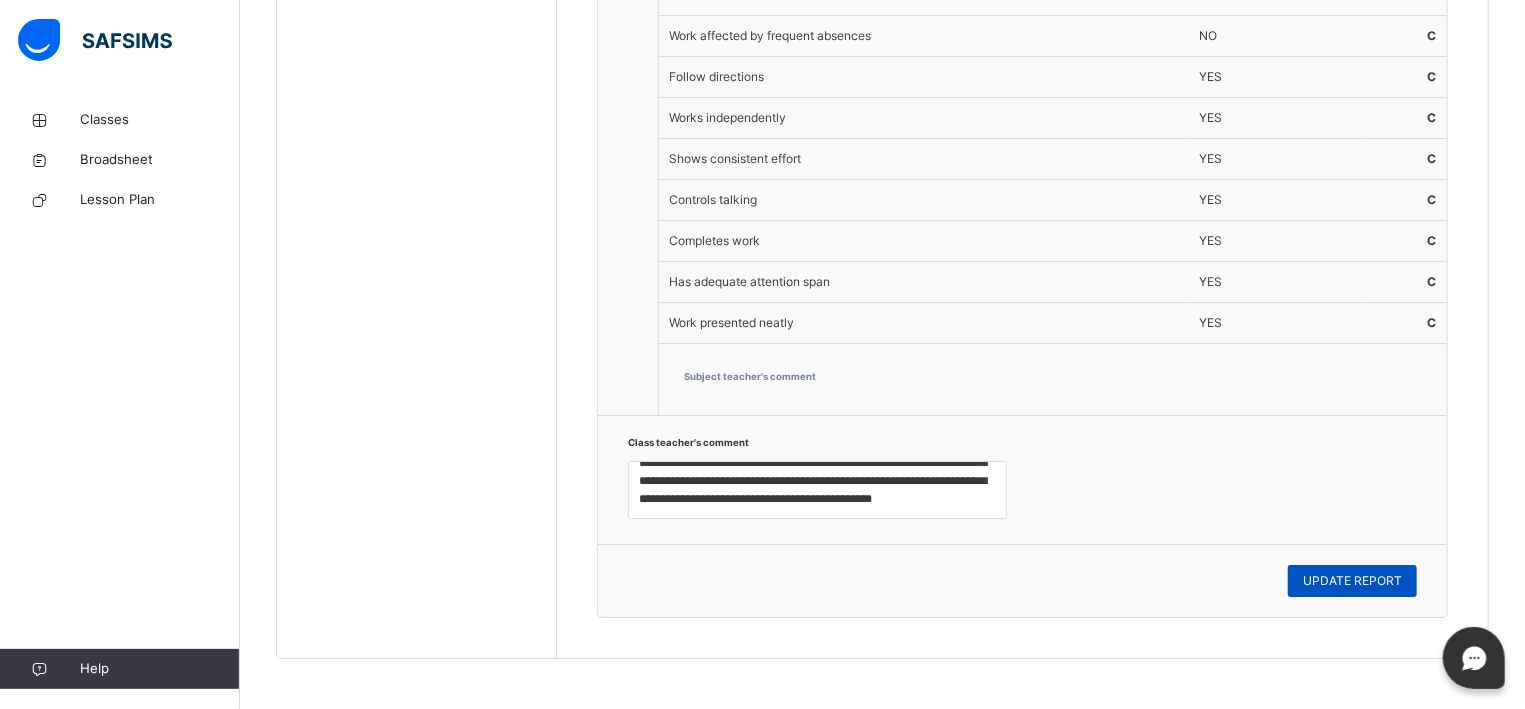 click on "UPDATE REPORT" at bounding box center [1352, 581] 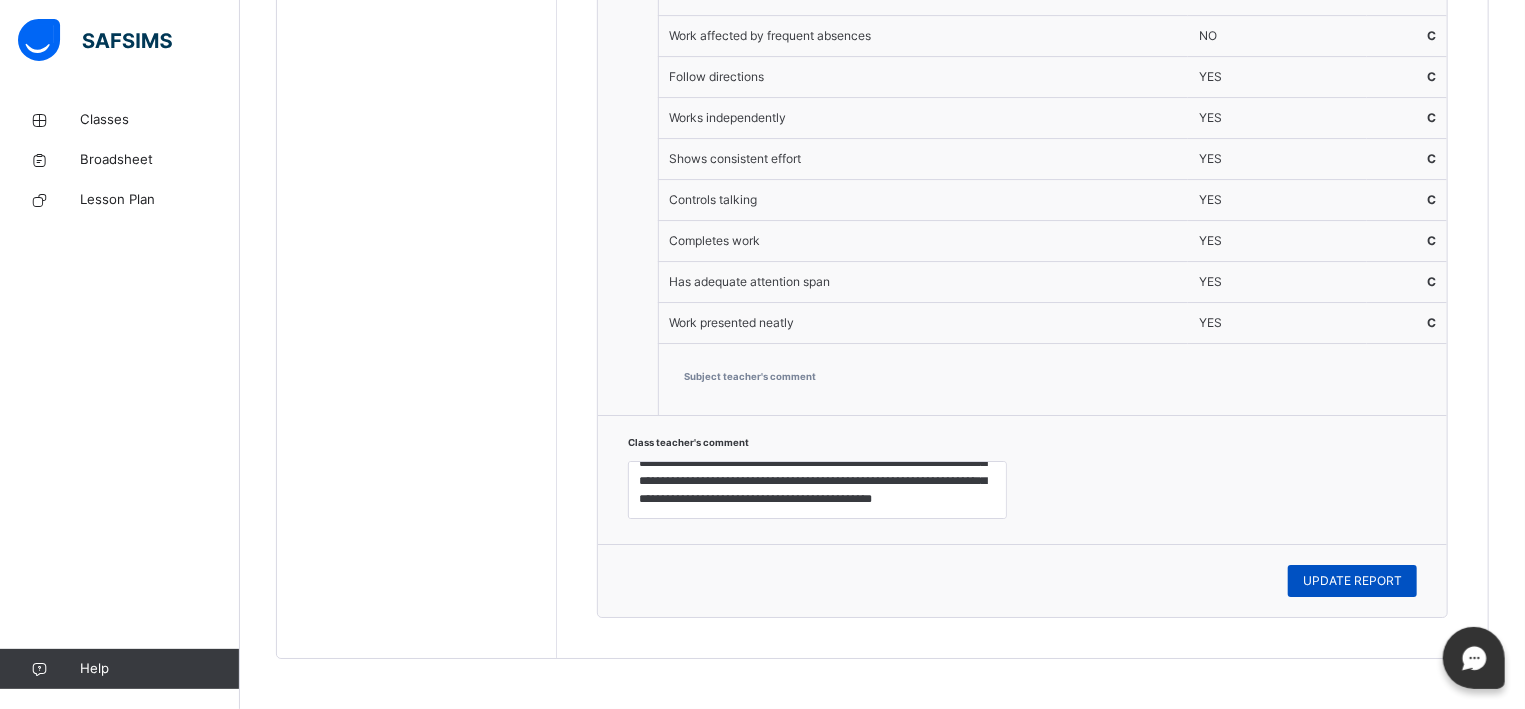 click on "UPDATE REPORT" at bounding box center [1352, 581] 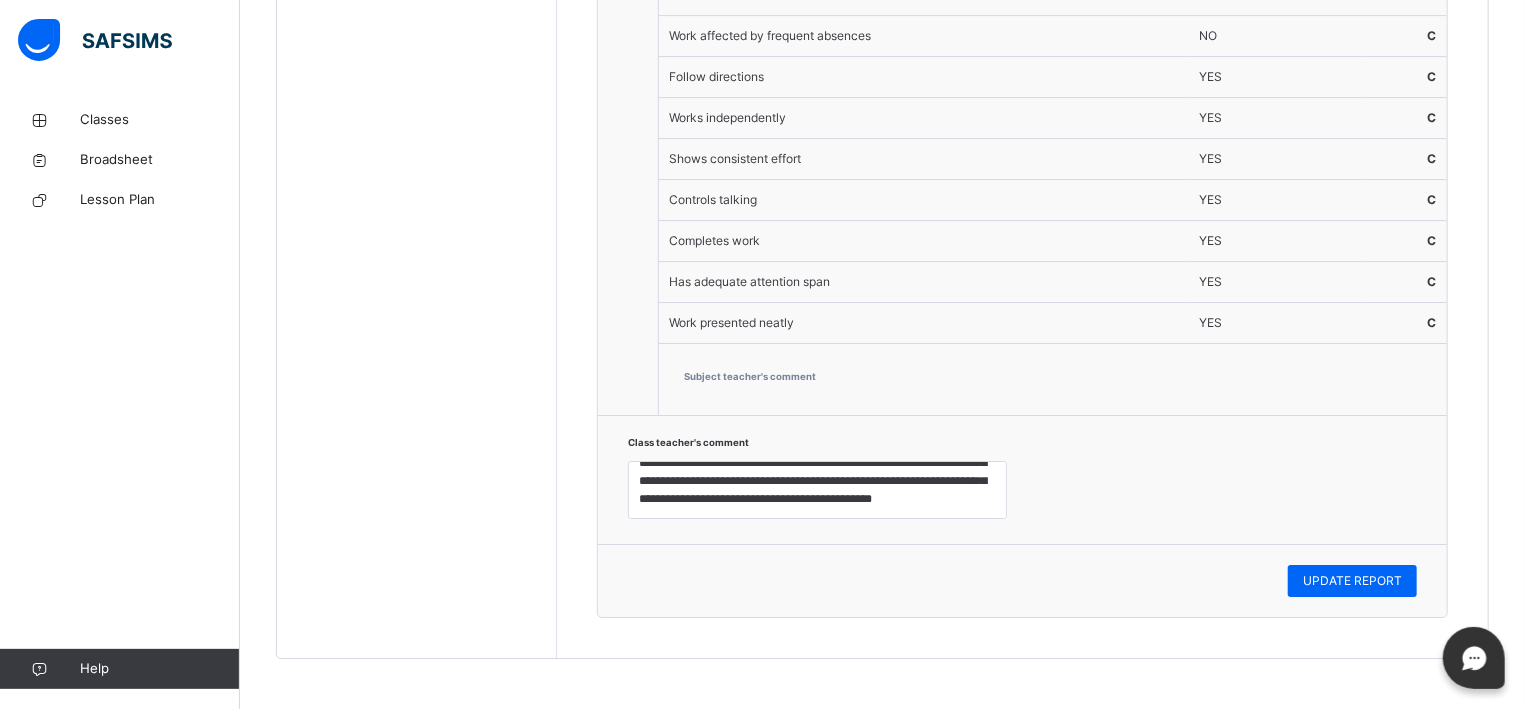 scroll, scrollTop: 3006, scrollLeft: 0, axis: vertical 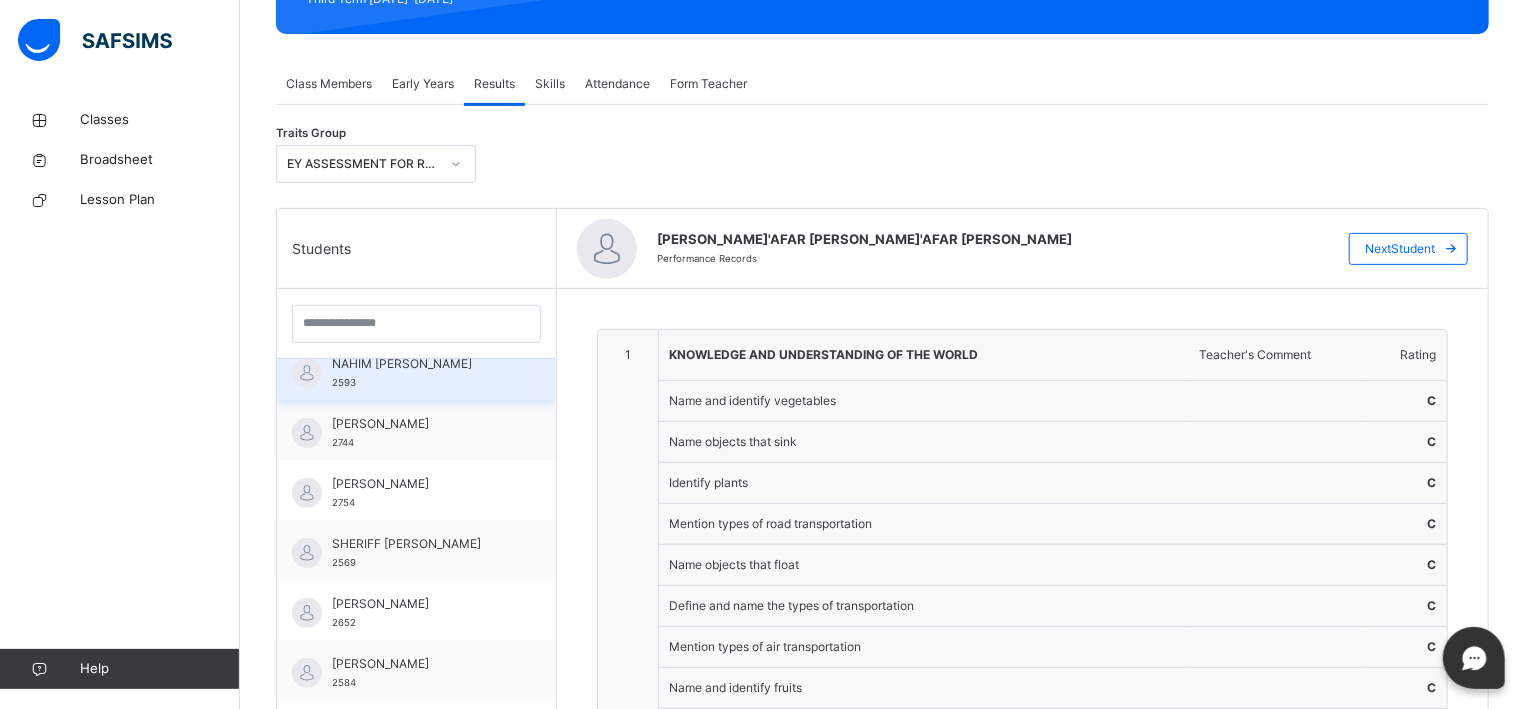 click on "NAHIM [PERSON_NAME]  2593" at bounding box center (421, 373) 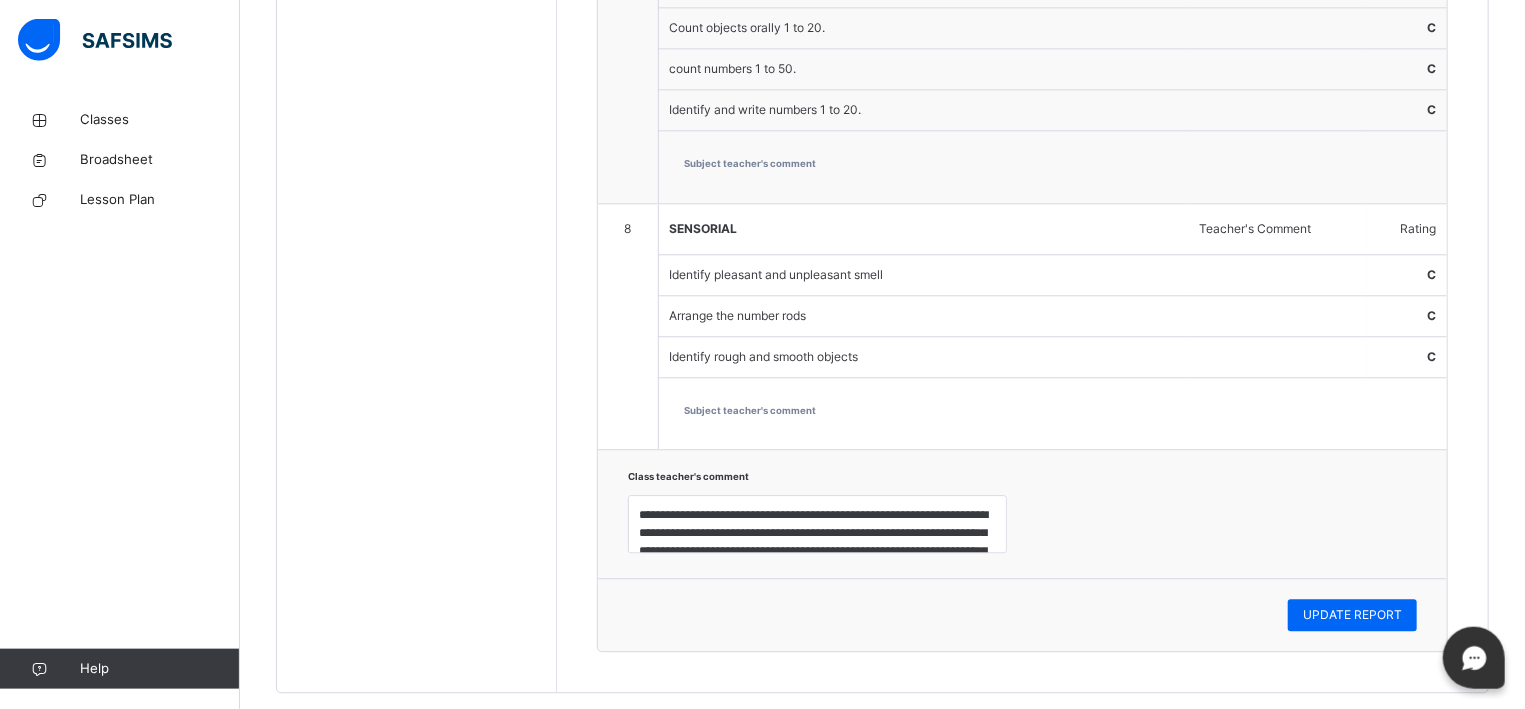scroll, scrollTop: 2733, scrollLeft: 0, axis: vertical 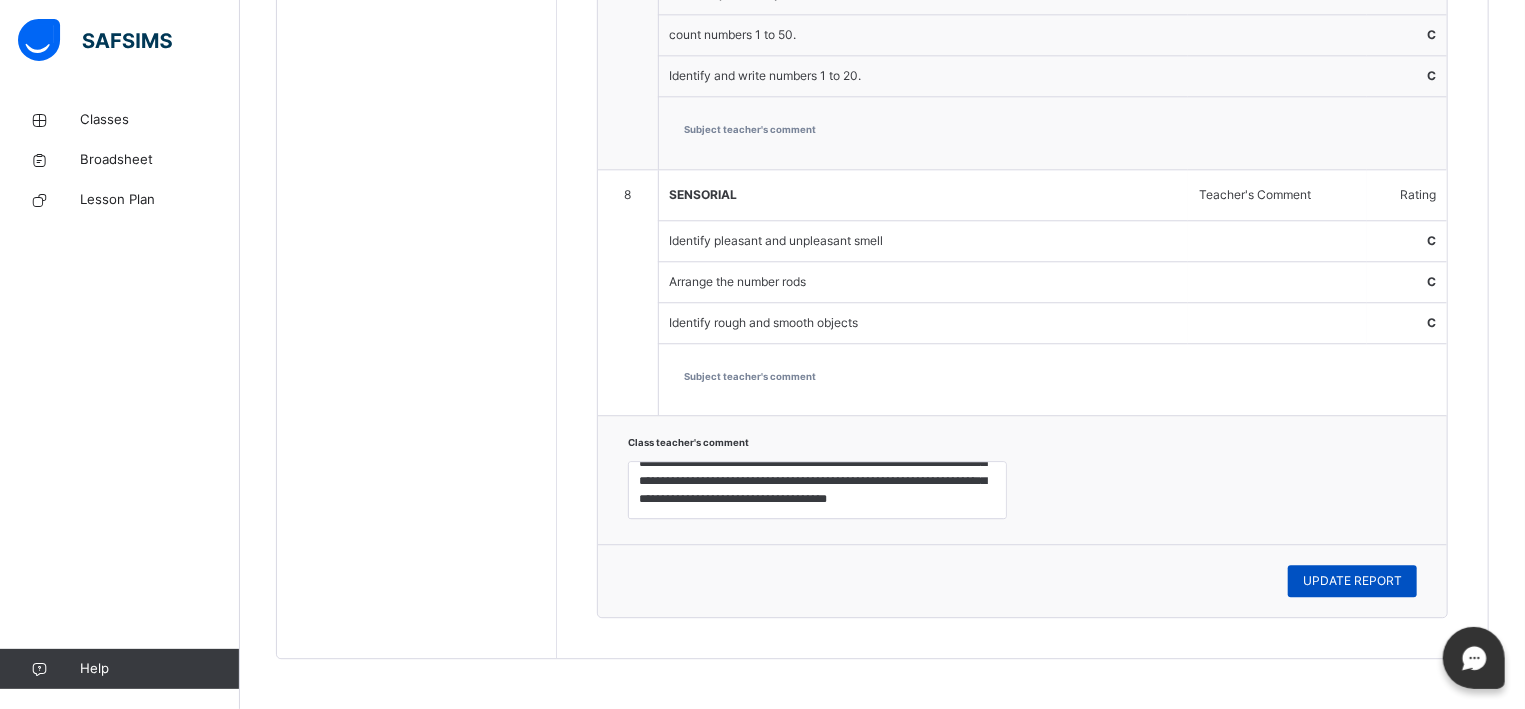 click on "UPDATE REPORT" at bounding box center (1352, 581) 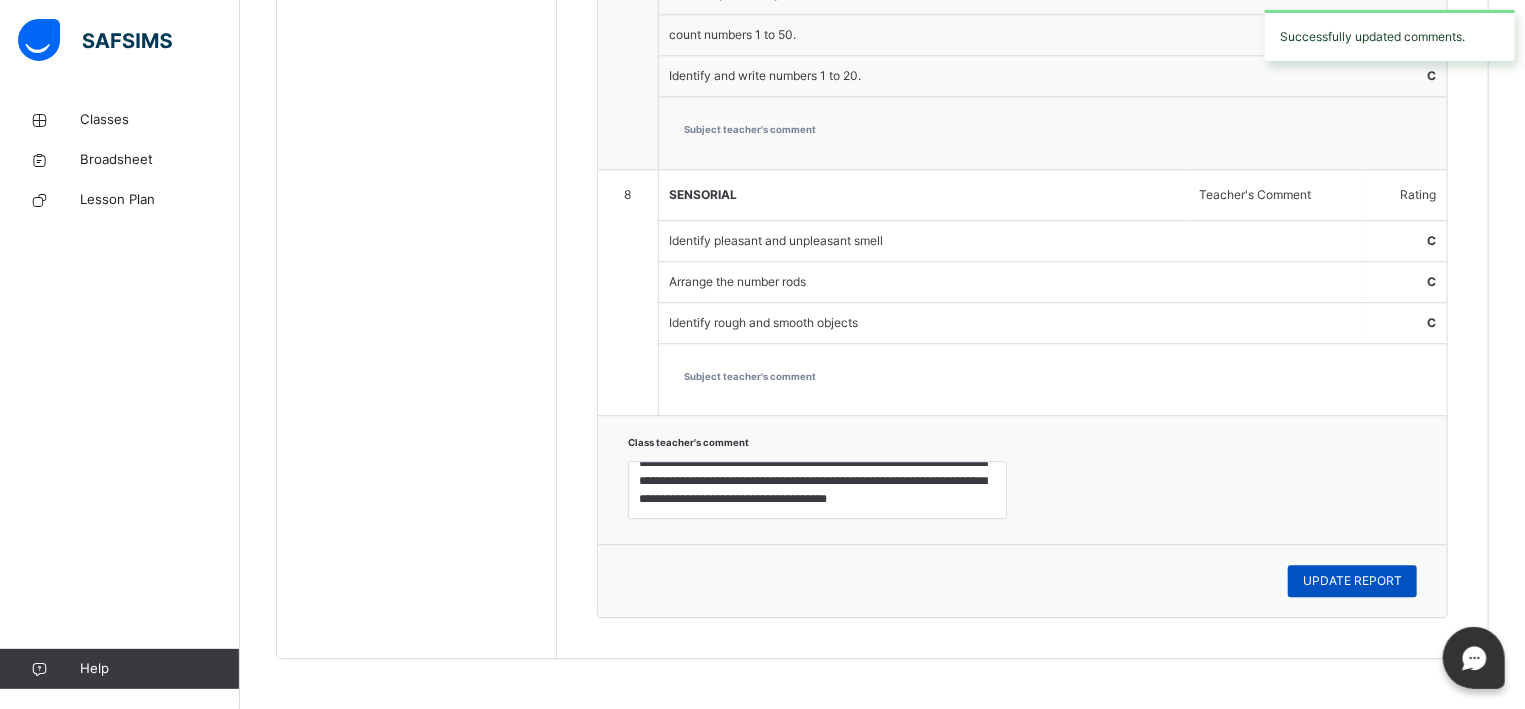 click on "UPDATE REPORT" at bounding box center (1352, 581) 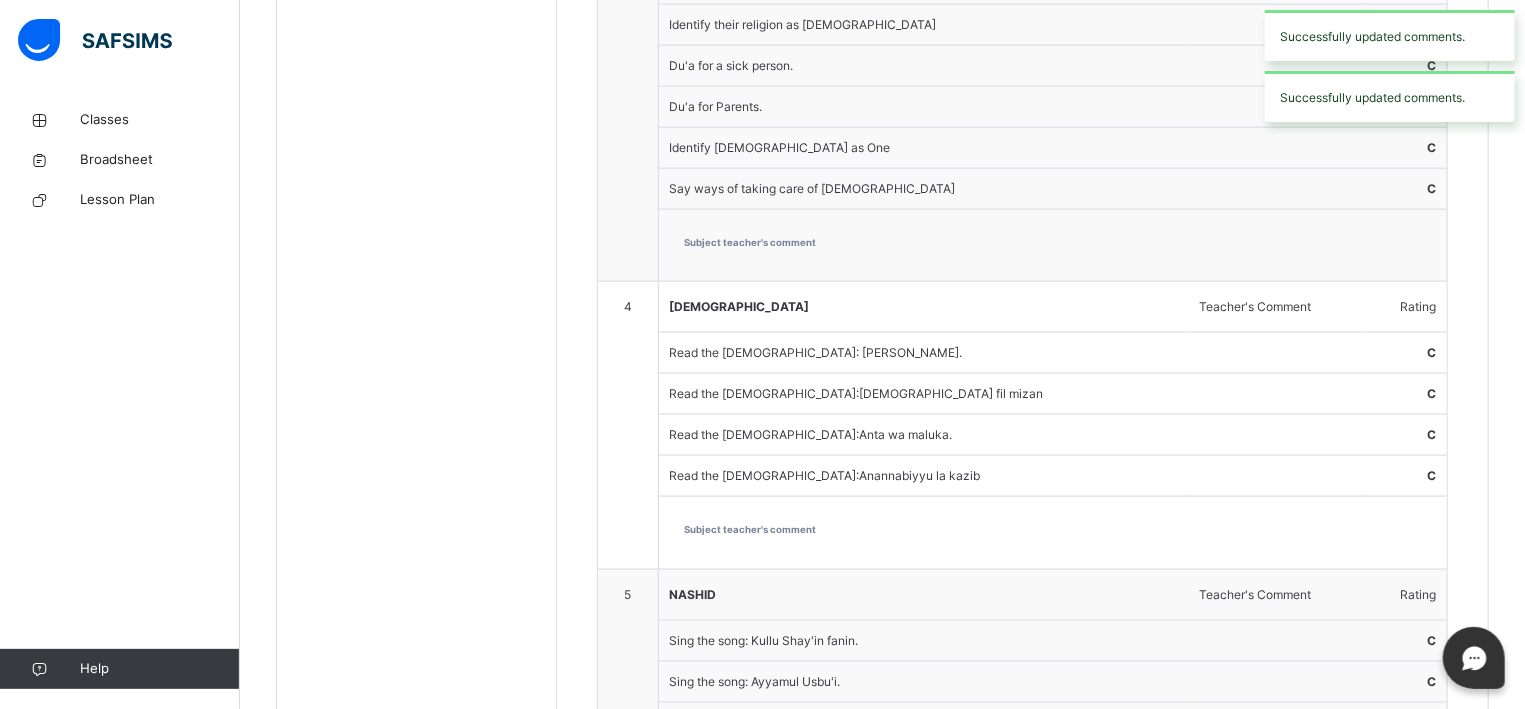 scroll, scrollTop: 713, scrollLeft: 0, axis: vertical 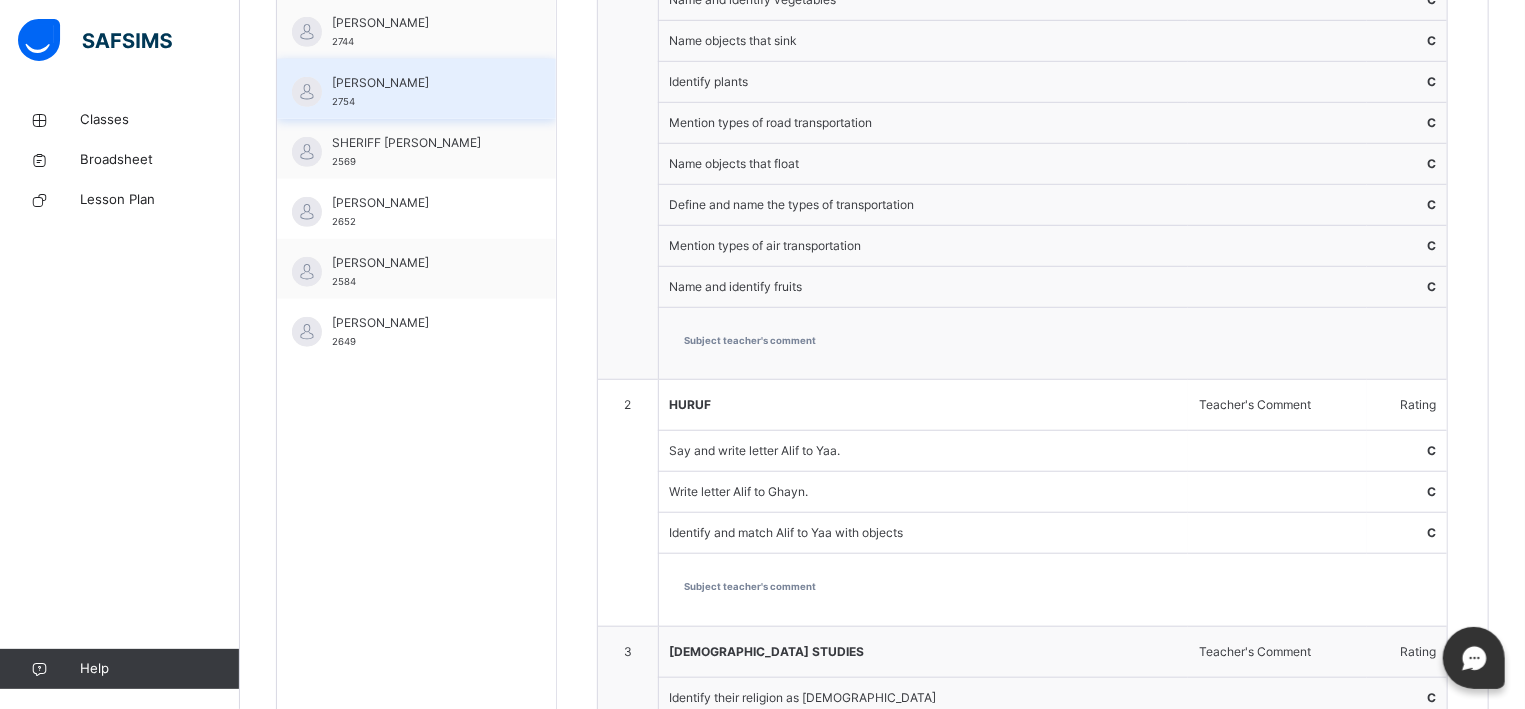 click on "[PERSON_NAME]" at bounding box center (421, 83) 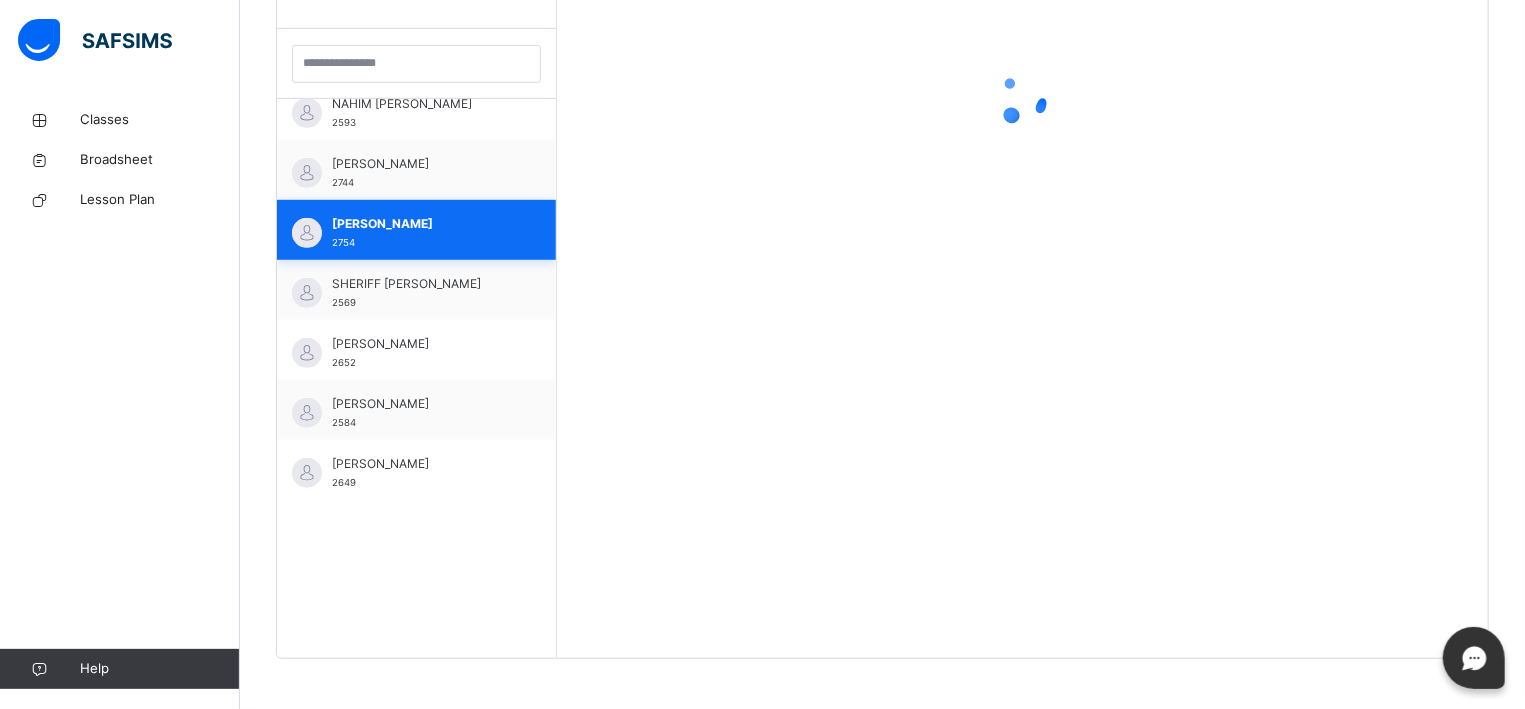 scroll, scrollTop: 572, scrollLeft: 0, axis: vertical 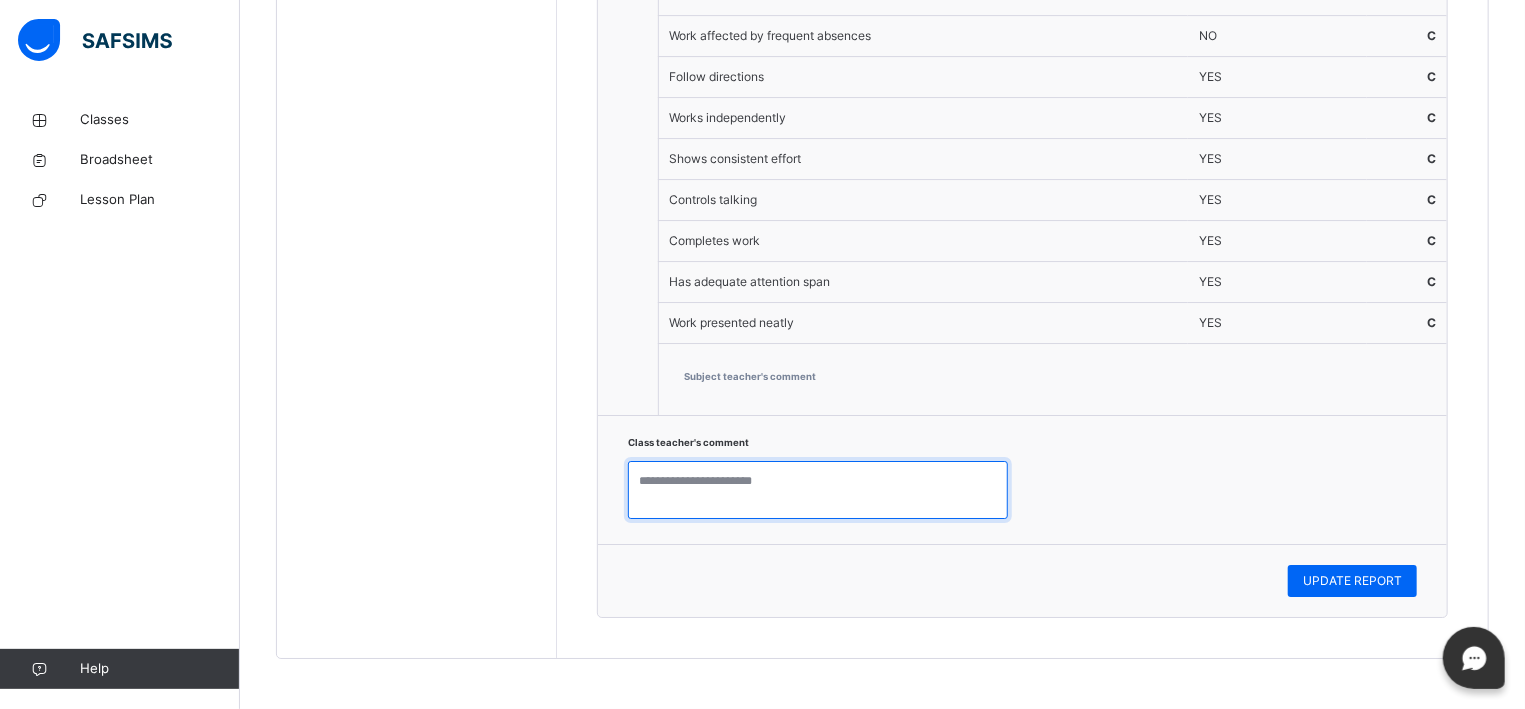 click at bounding box center (818, 490) 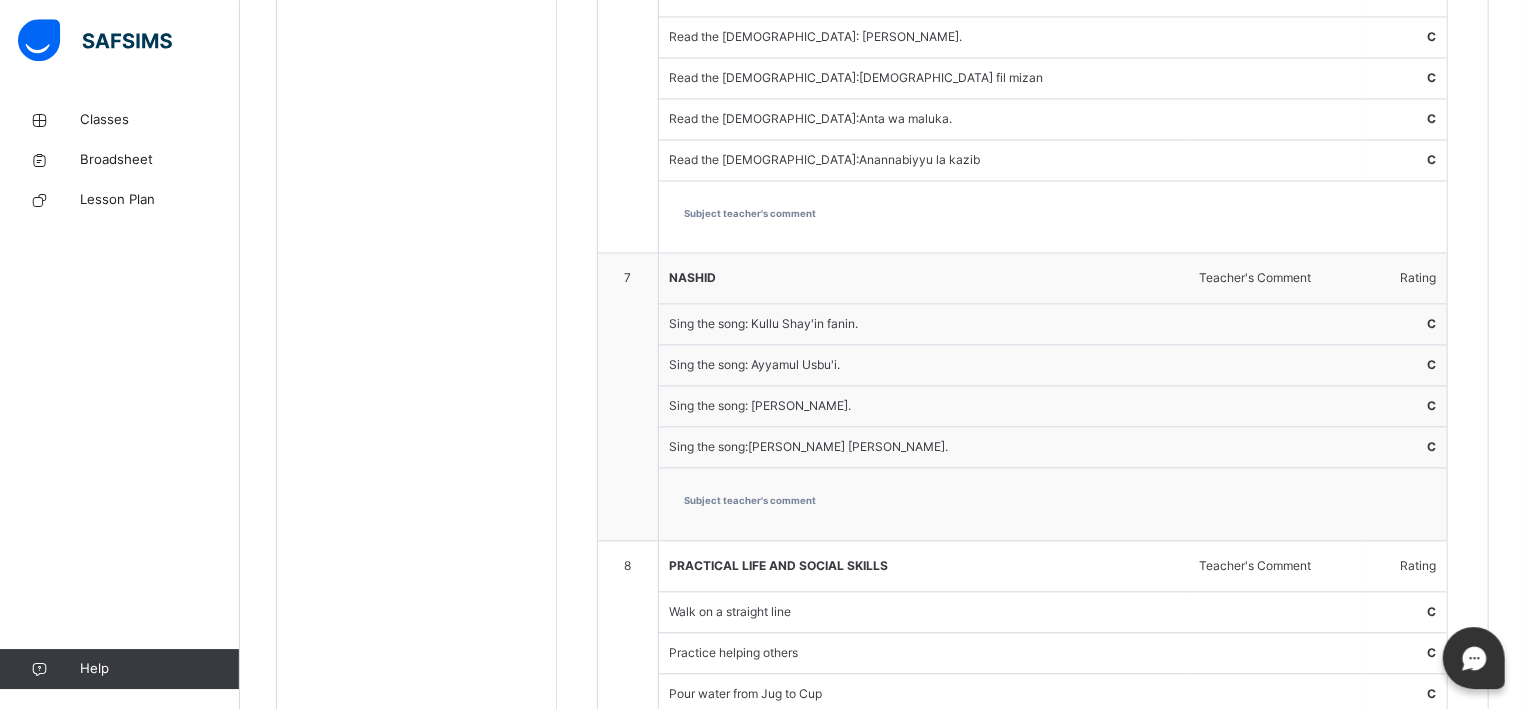 scroll, scrollTop: 1659, scrollLeft: 0, axis: vertical 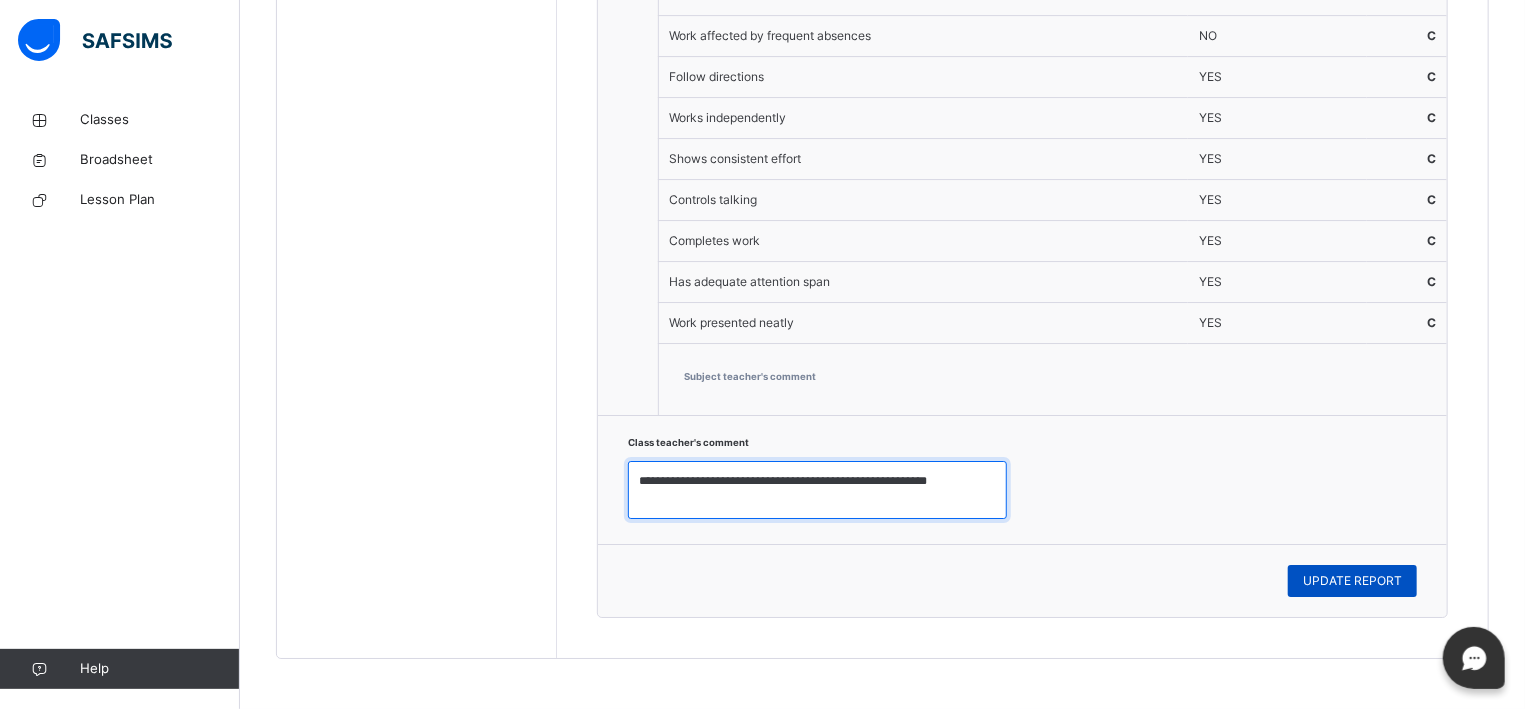 type on "**********" 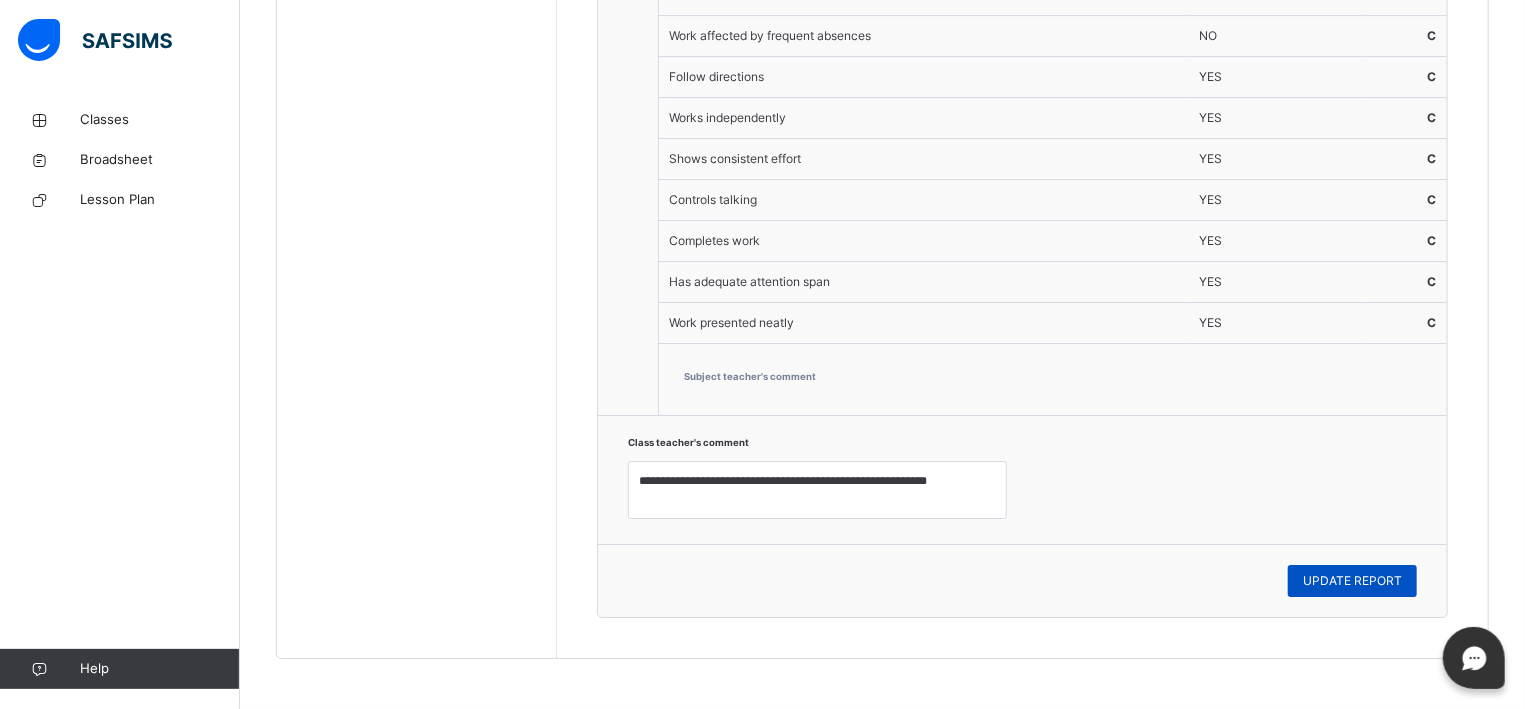 click on "UPDATE REPORT" at bounding box center (1352, 581) 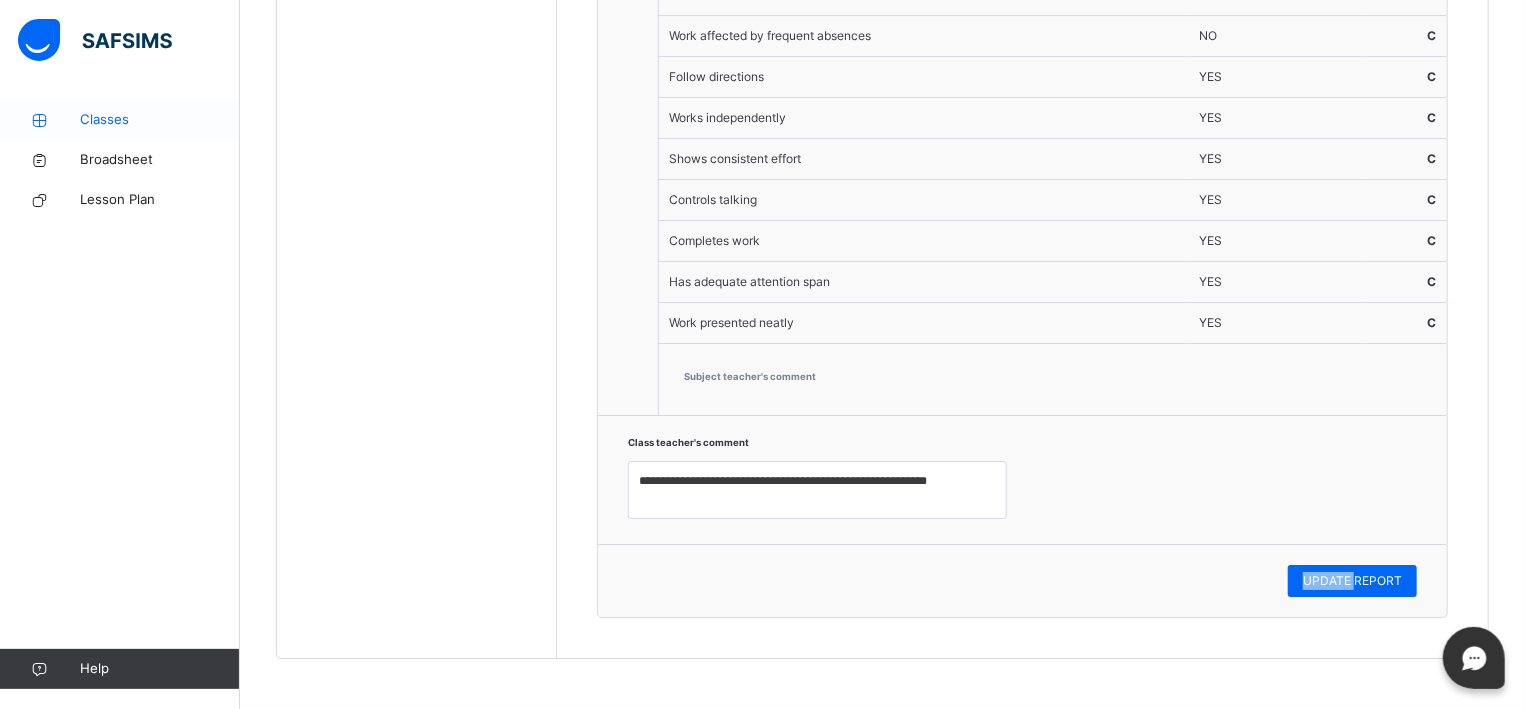 click on "Classes" at bounding box center (160, 120) 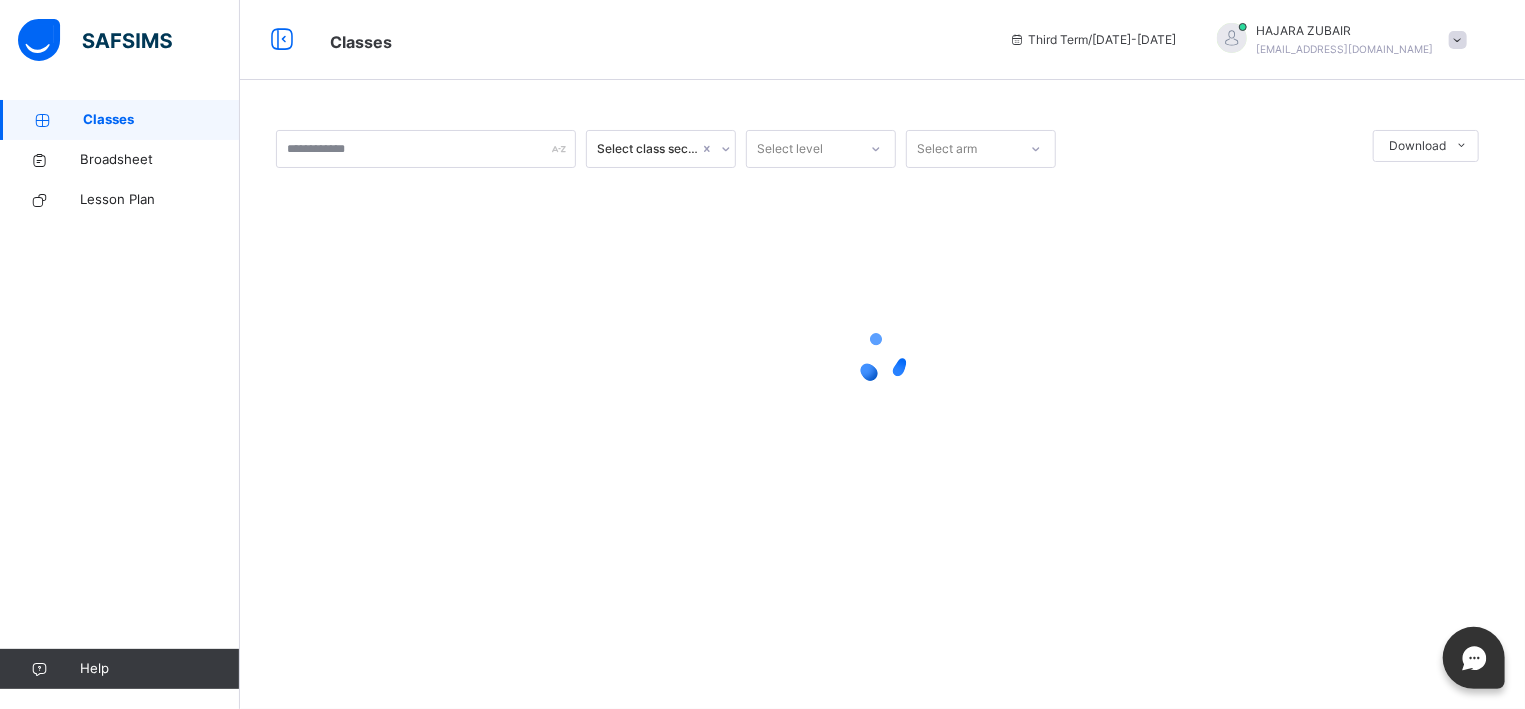 scroll, scrollTop: 0, scrollLeft: 0, axis: both 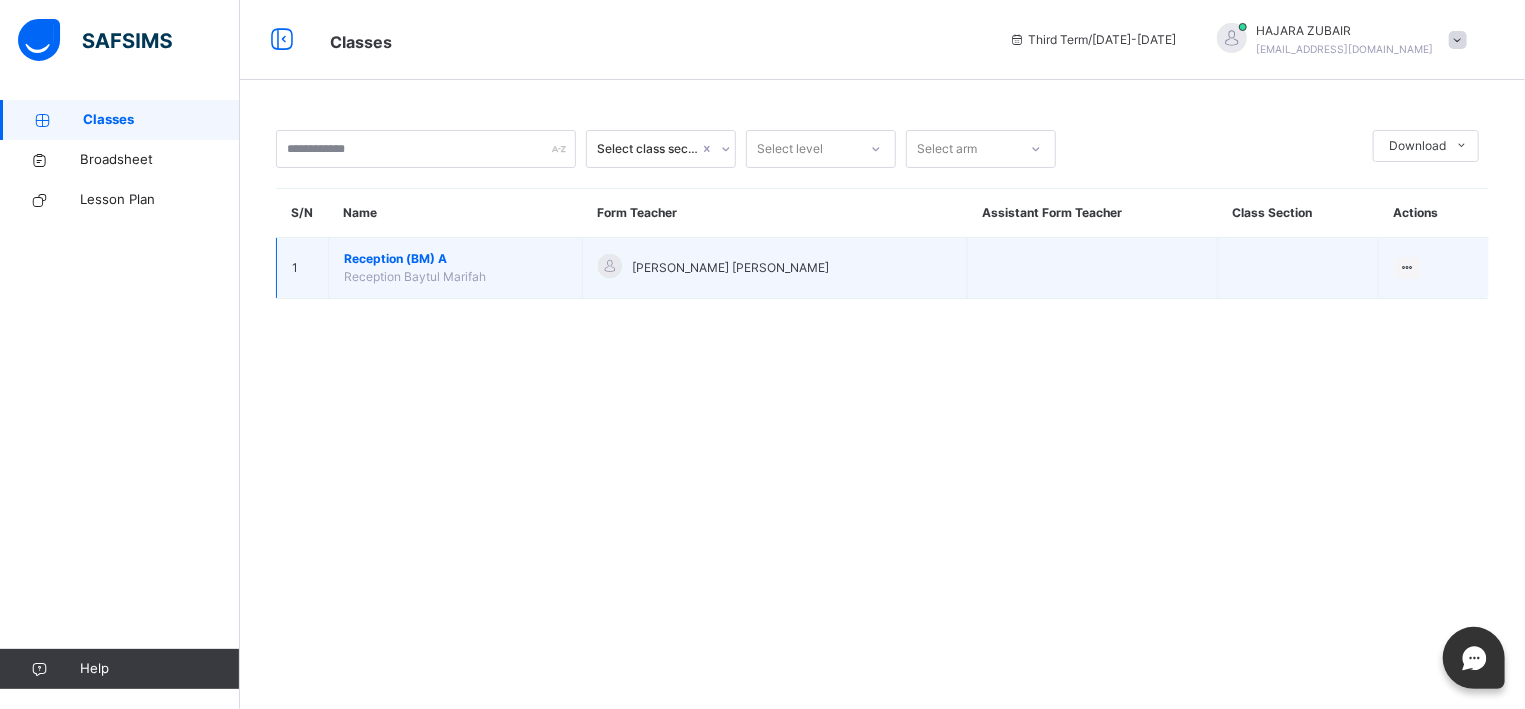 click on "Reception (BM)   A" at bounding box center (455, 259) 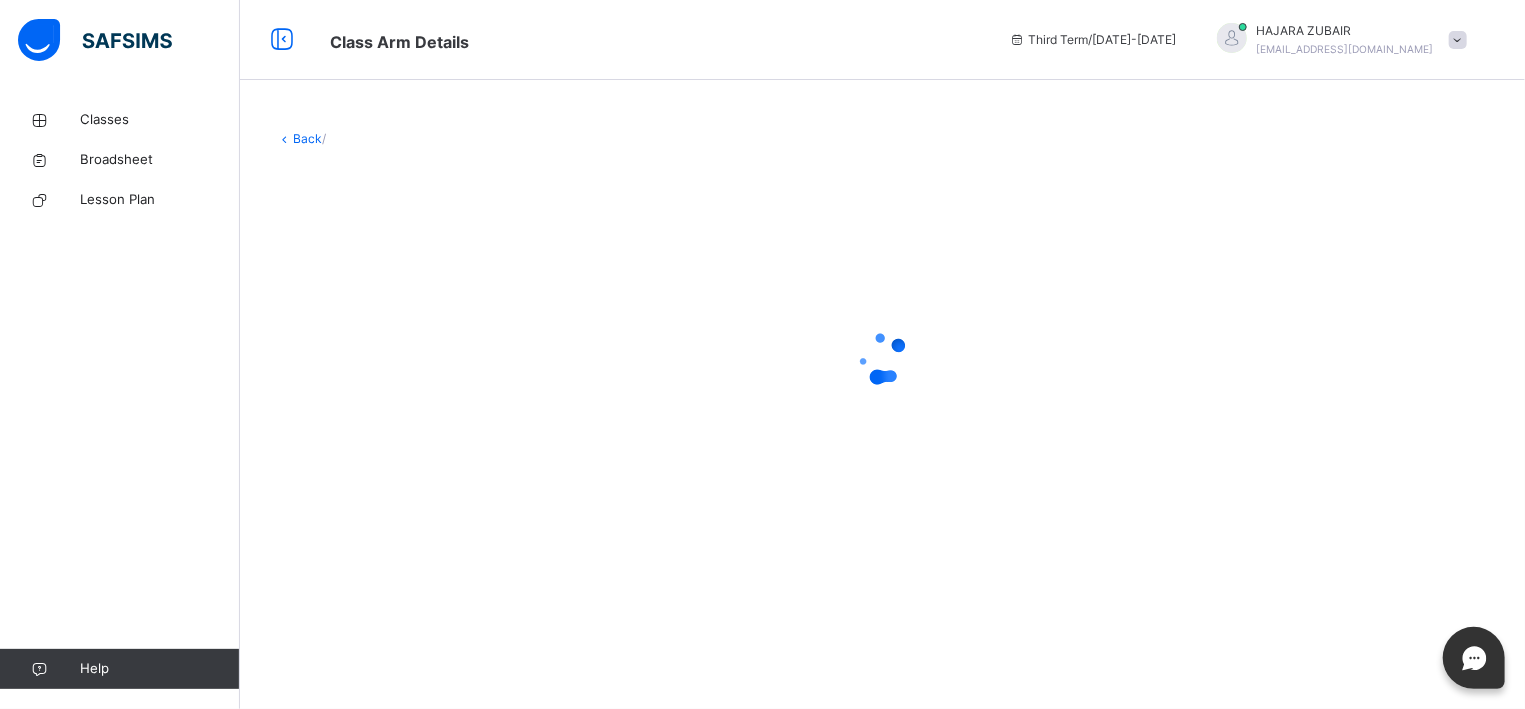 click at bounding box center (882, 358) 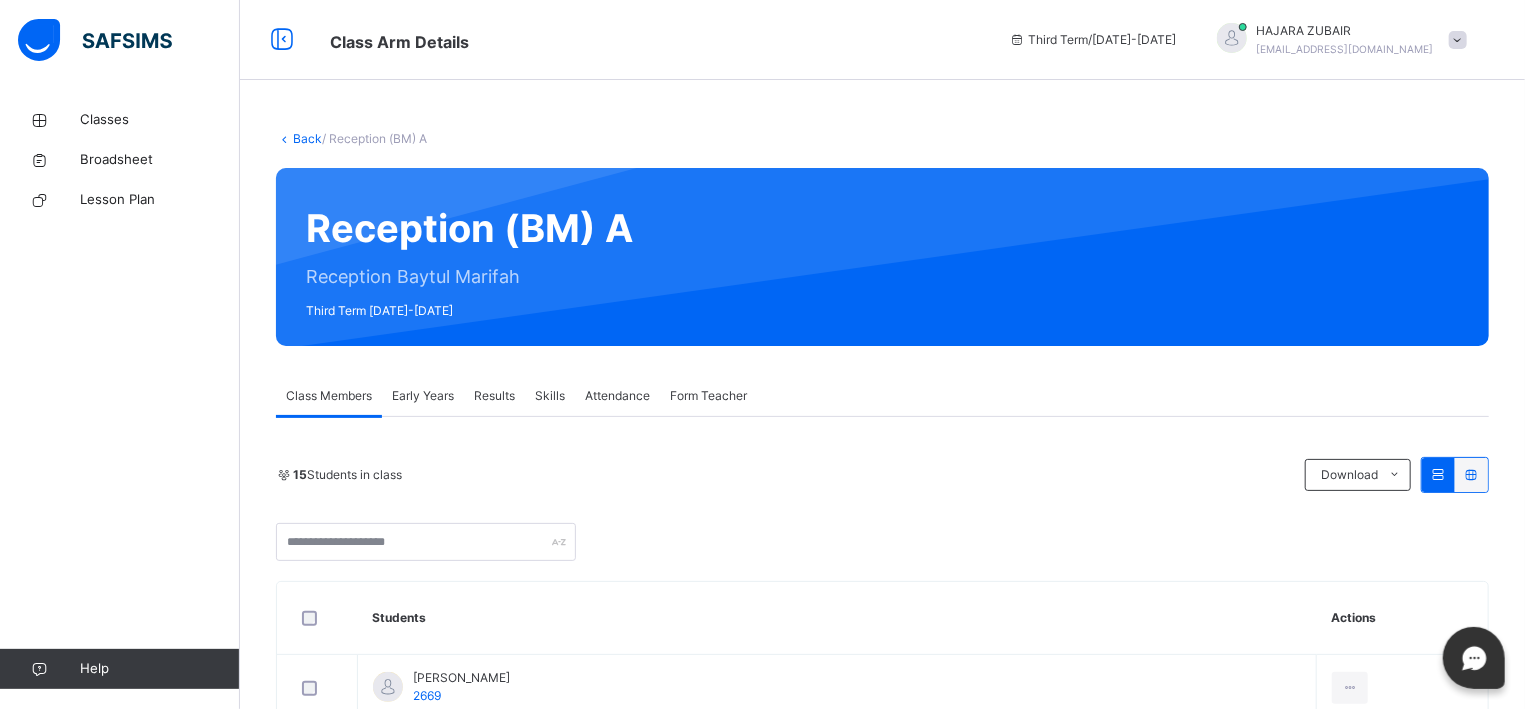 click on "Results" at bounding box center [494, 396] 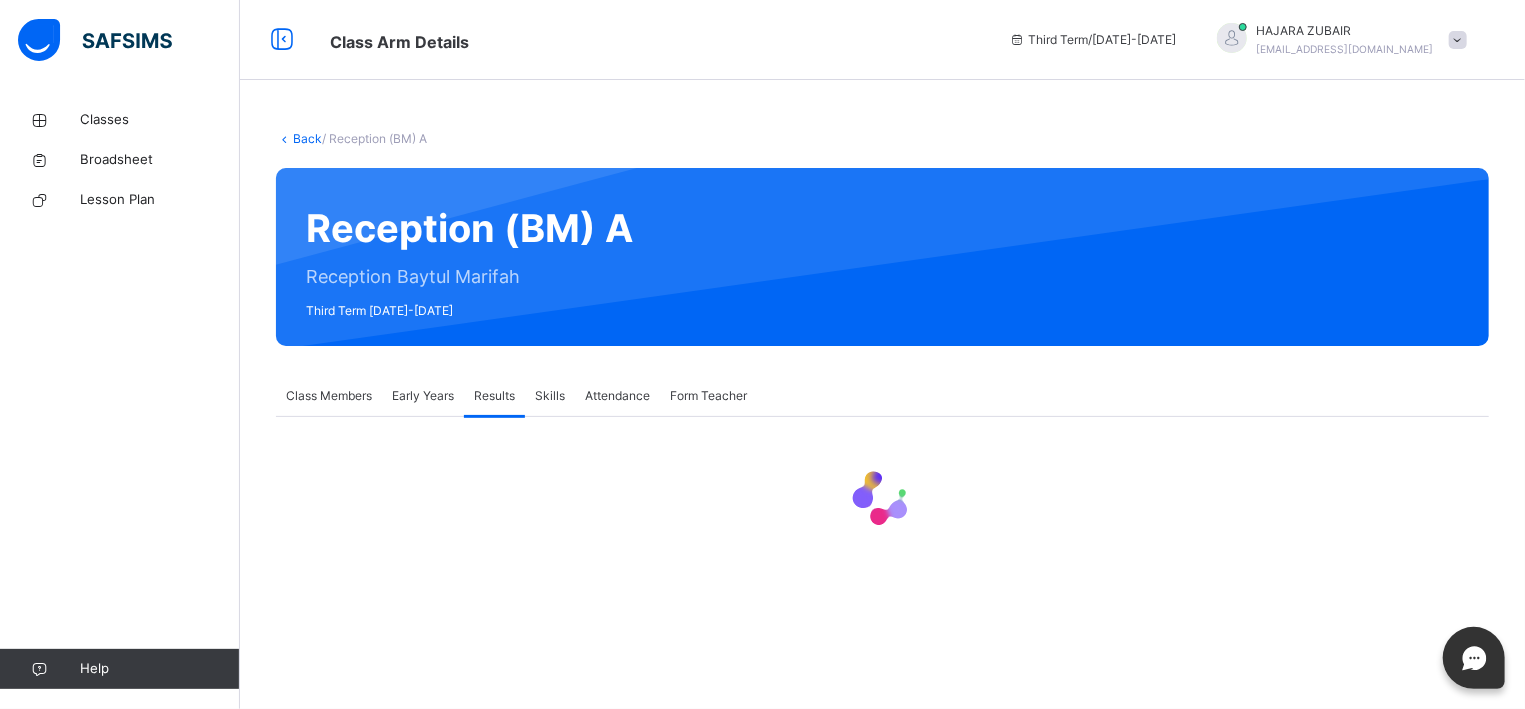 click on "Results" at bounding box center (494, 396) 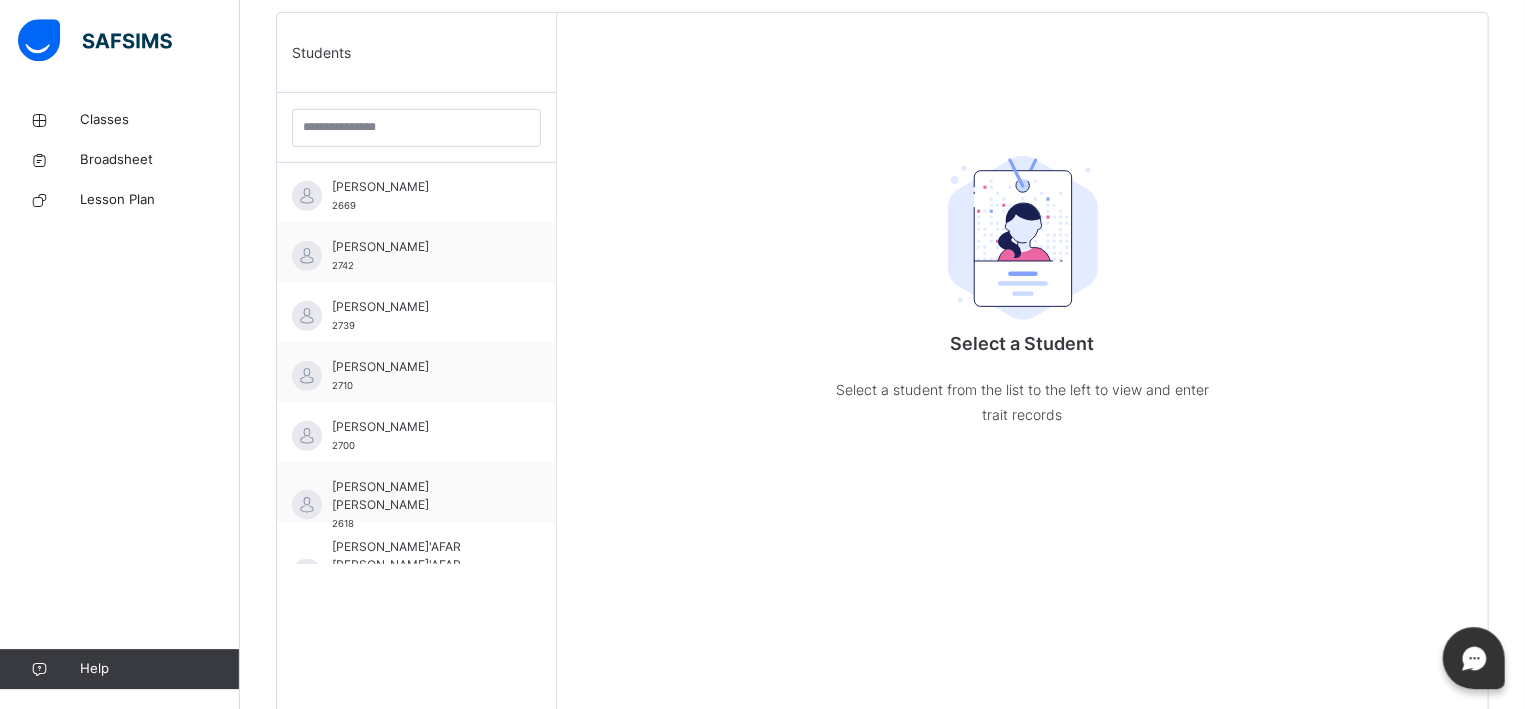 scroll, scrollTop: 572, scrollLeft: 0, axis: vertical 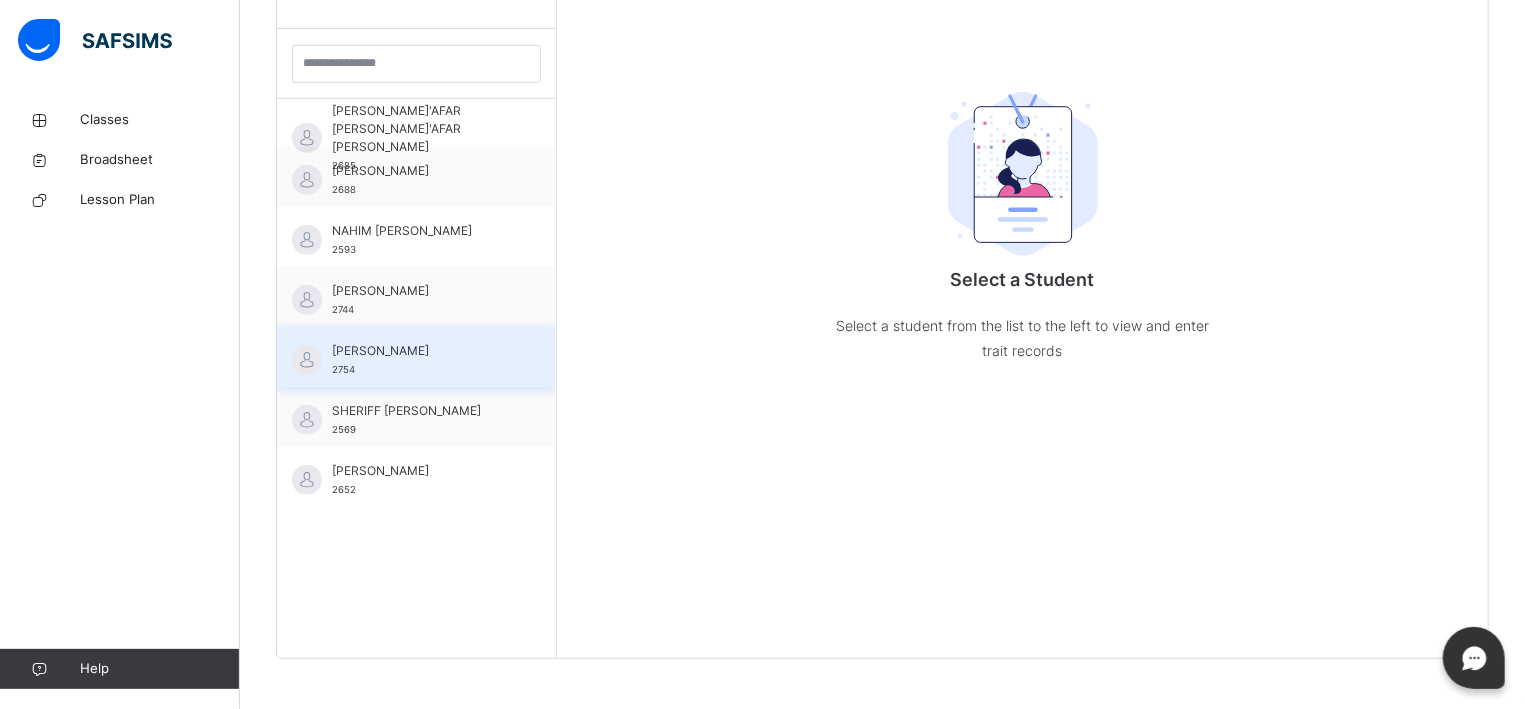 click on "[PERSON_NAME]" at bounding box center [421, 351] 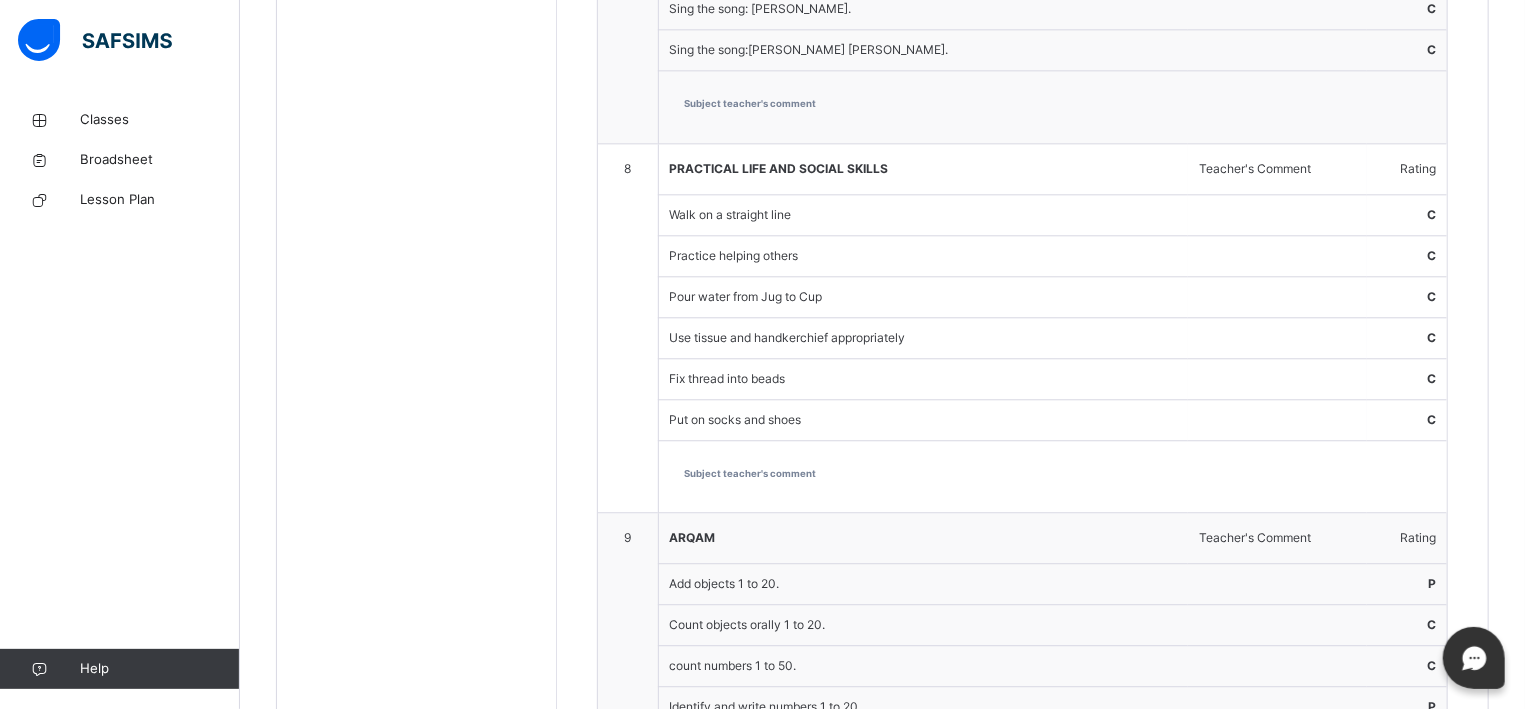 scroll, scrollTop: 3266, scrollLeft: 0, axis: vertical 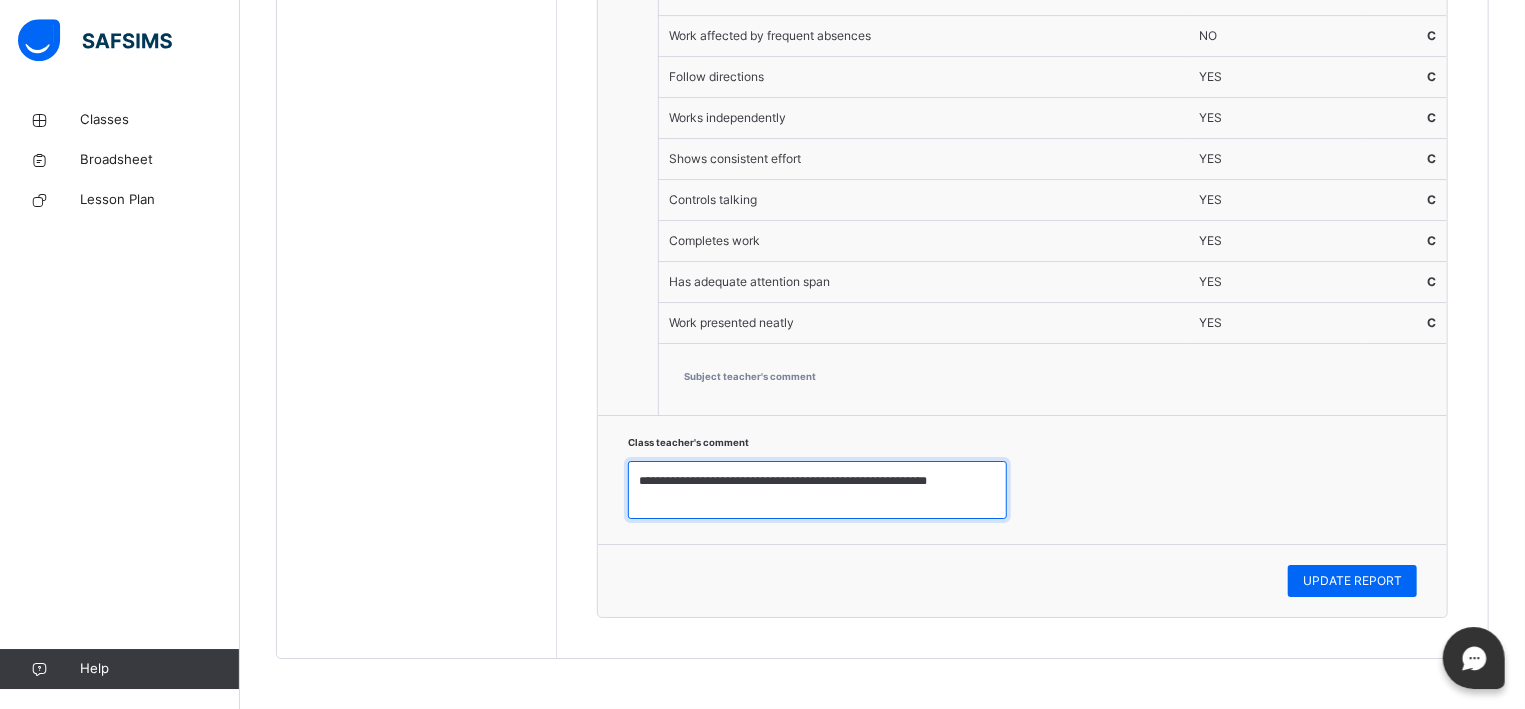 click on "**********" at bounding box center [817, 490] 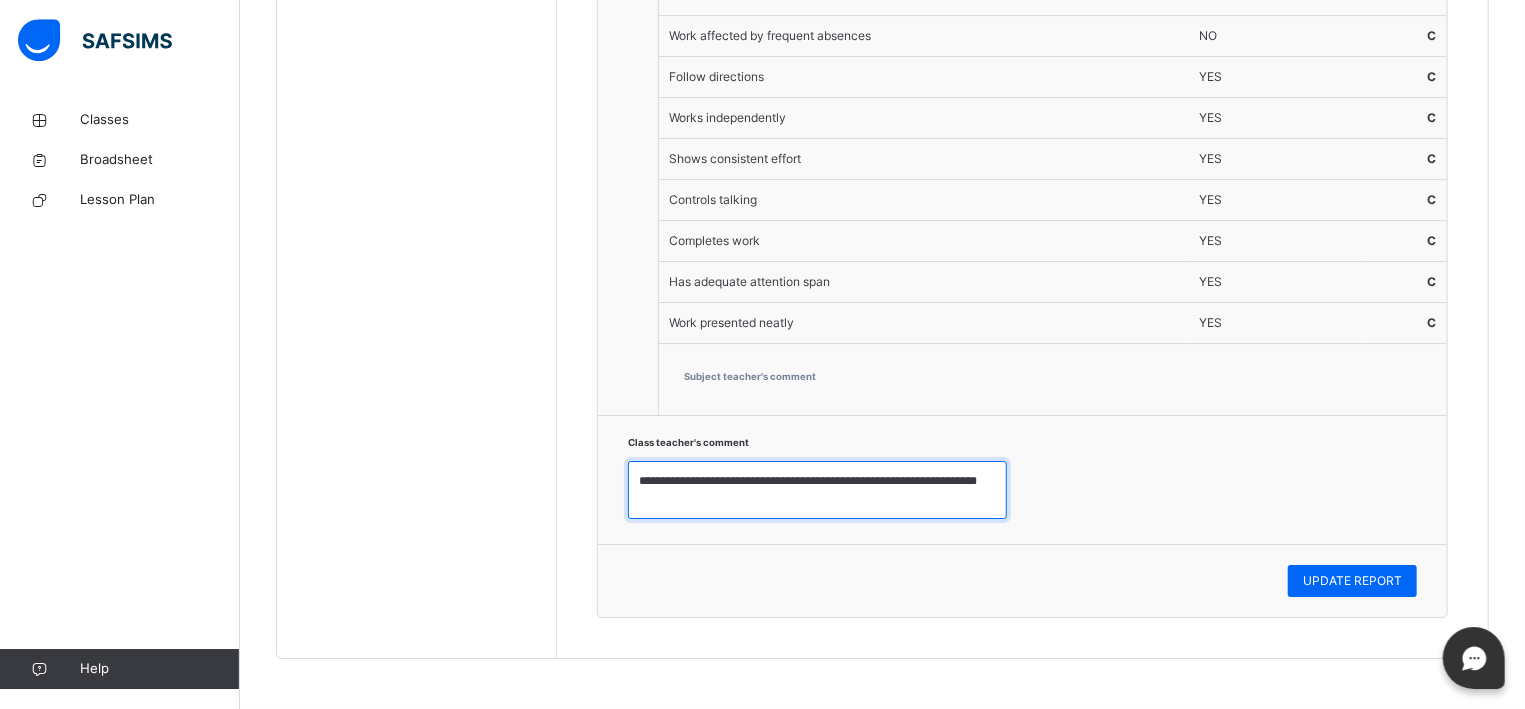 click on "**********" at bounding box center [817, 490] 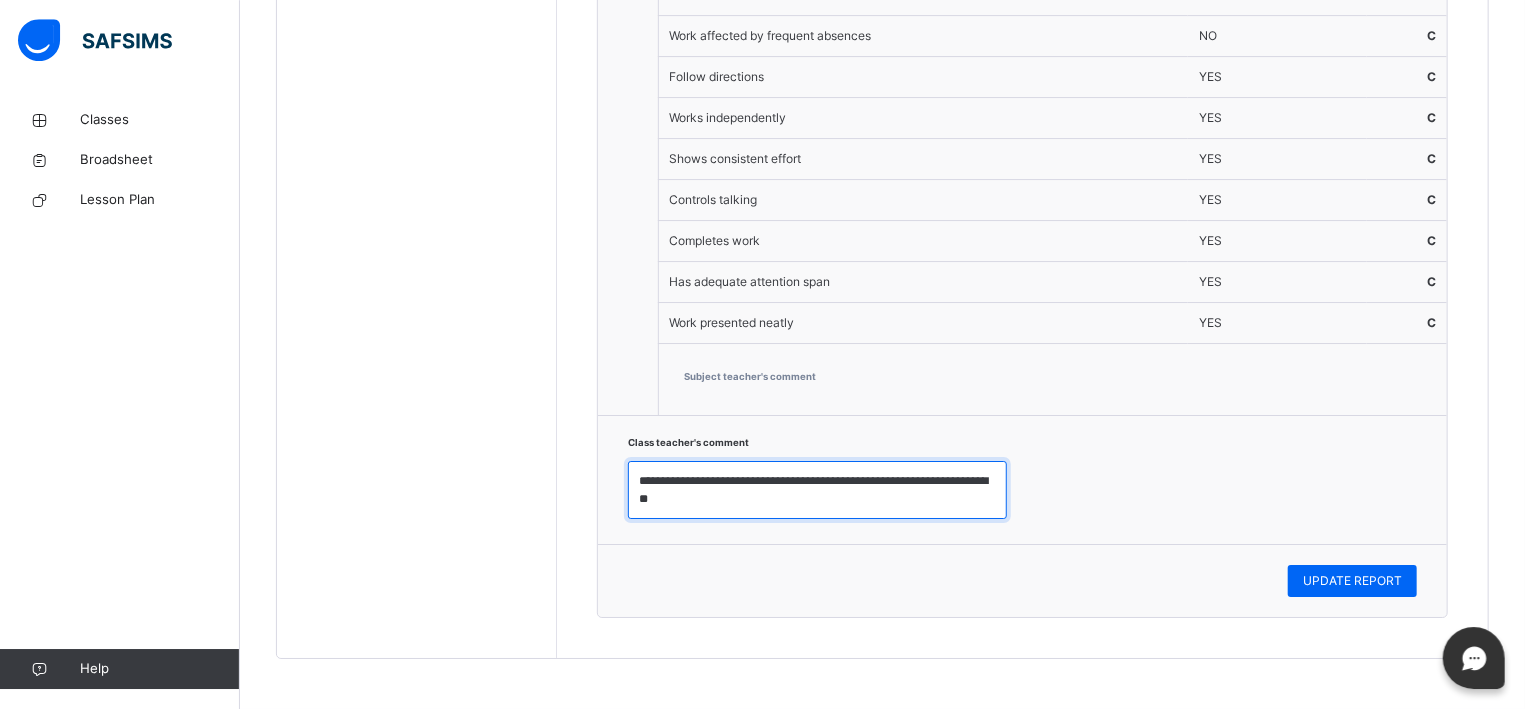 click on "**********" at bounding box center [817, 490] 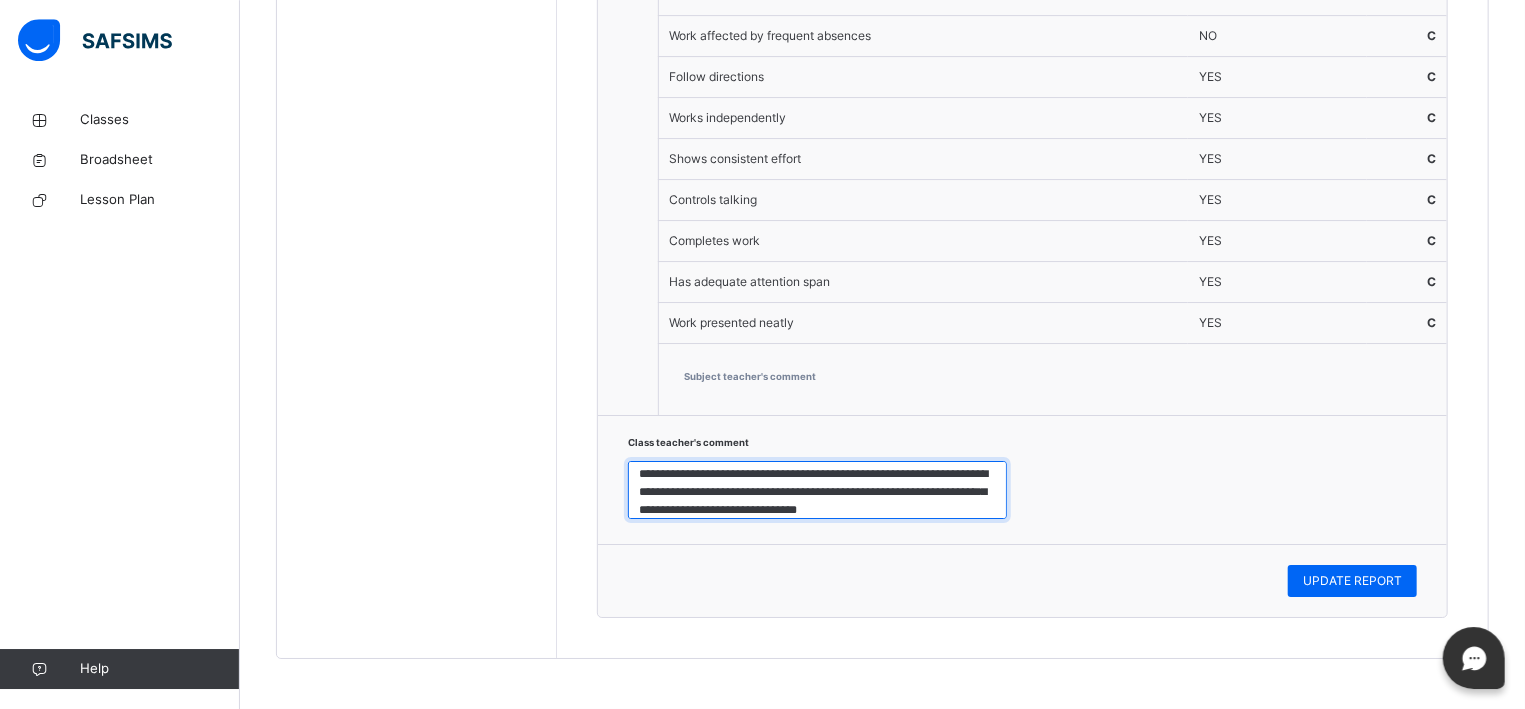 scroll, scrollTop: 25, scrollLeft: 0, axis: vertical 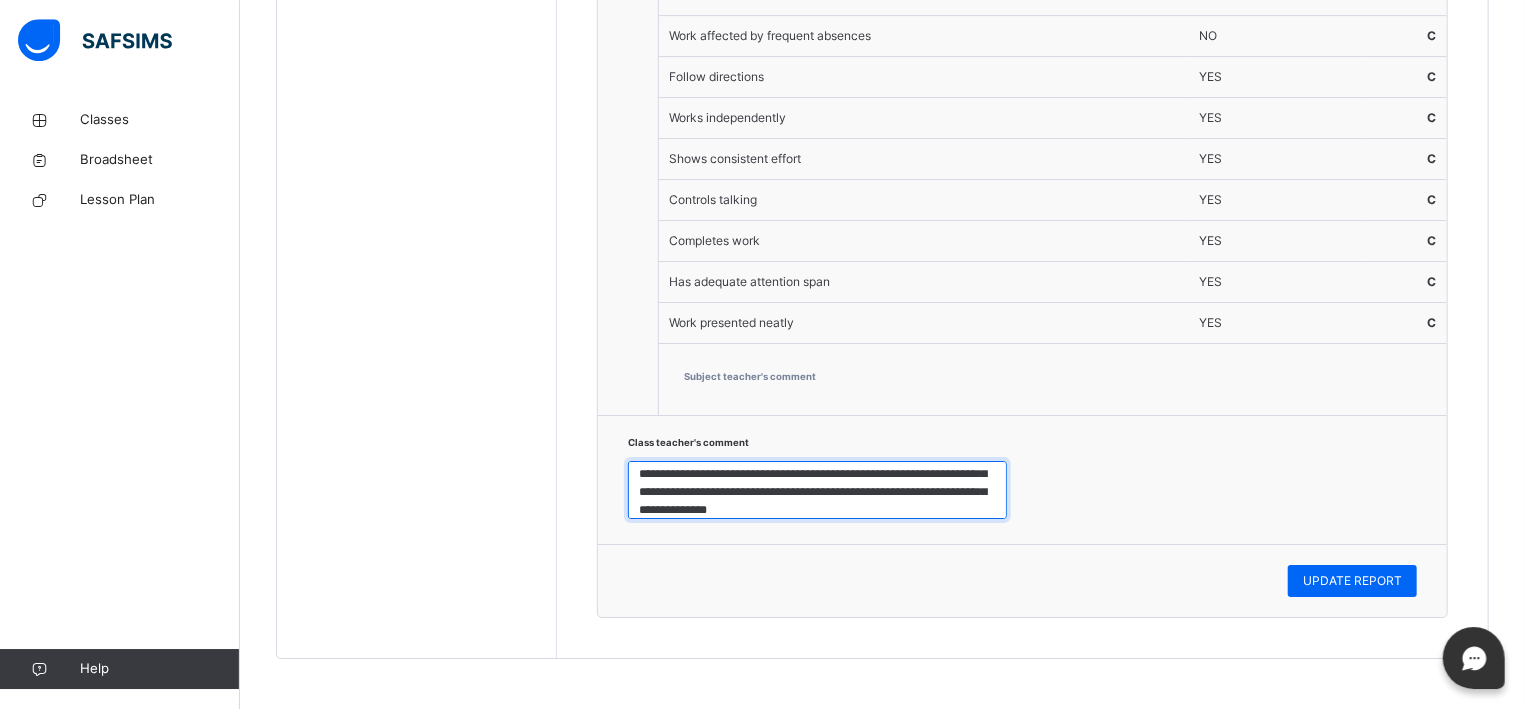 click on "**********" at bounding box center (817, 490) 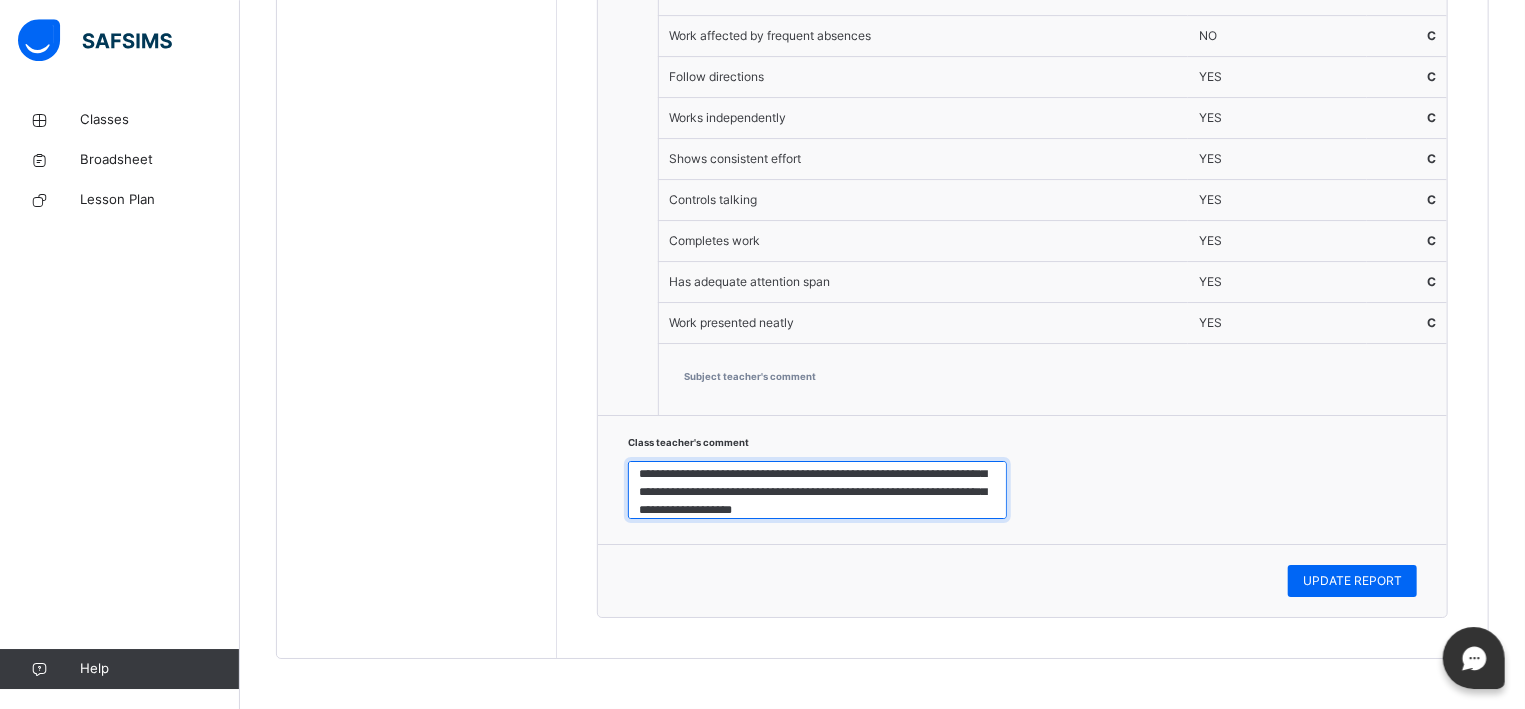 scroll, scrollTop: 0, scrollLeft: 0, axis: both 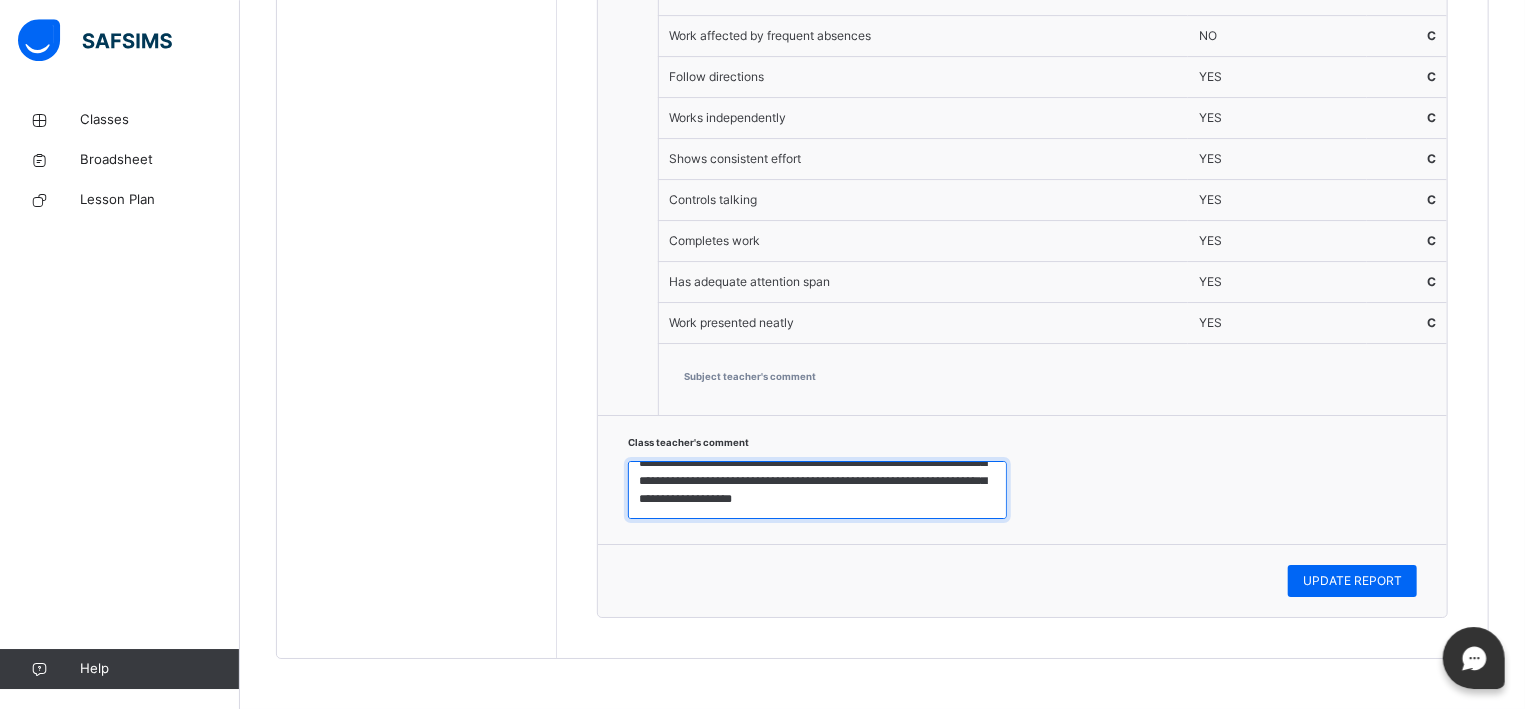 click on "**********" at bounding box center [817, 490] 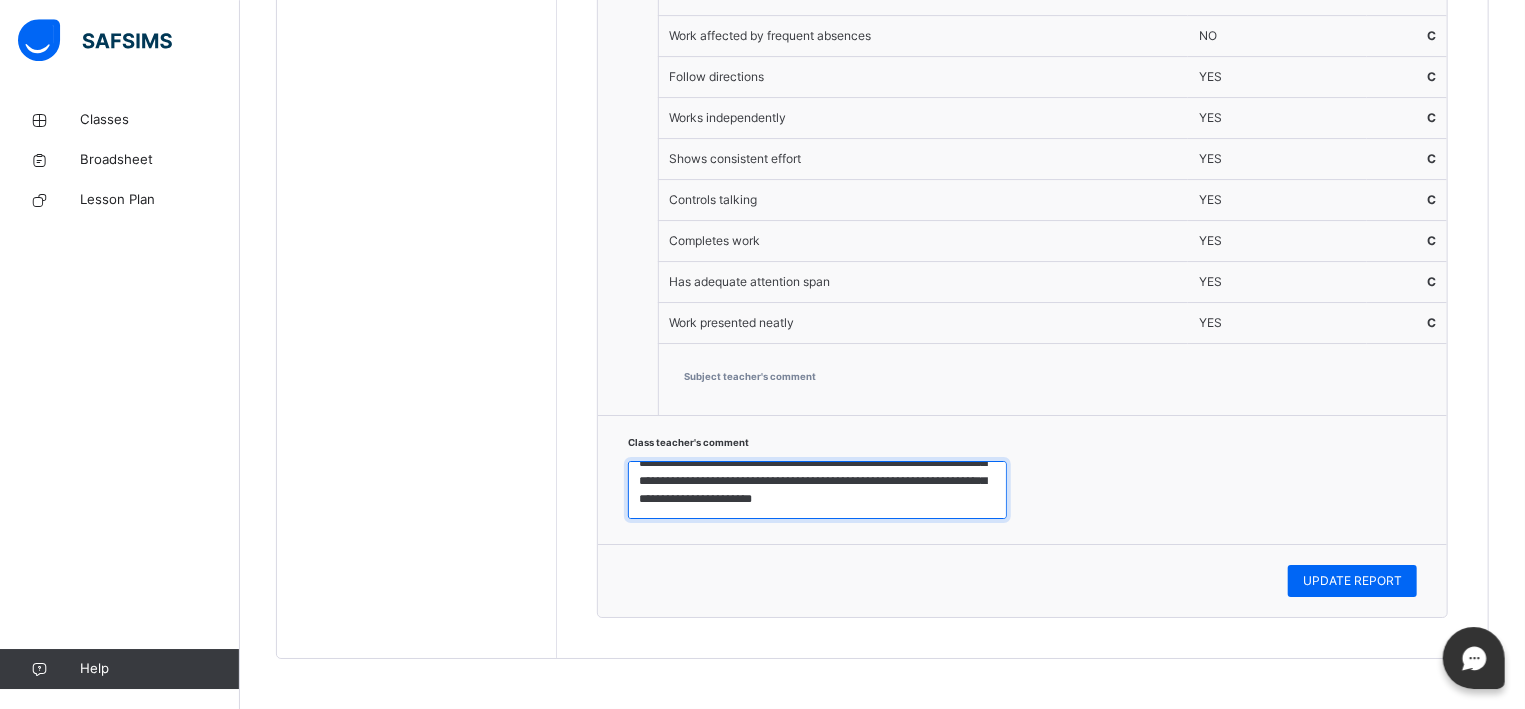 scroll, scrollTop: 42, scrollLeft: 0, axis: vertical 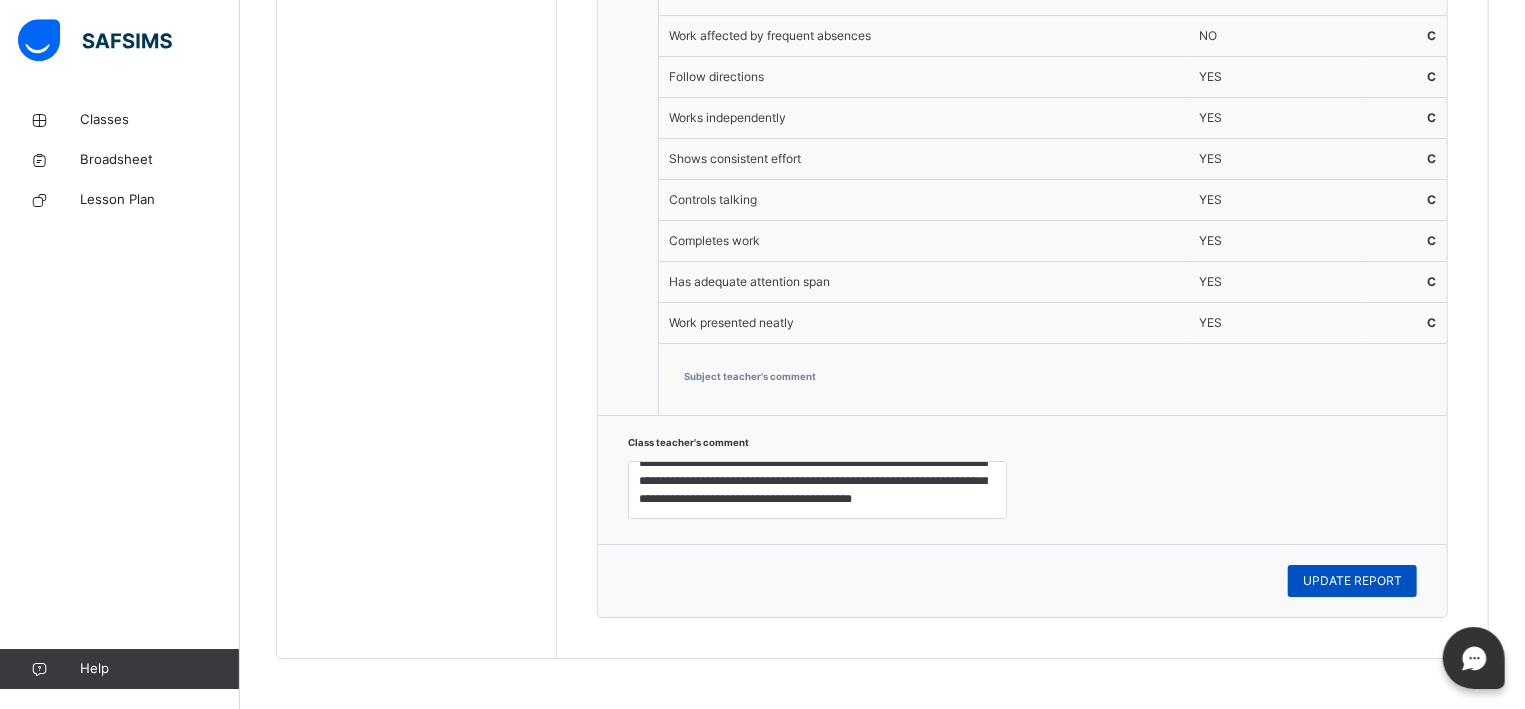 click on "UPDATE REPORT" at bounding box center [1352, 581] 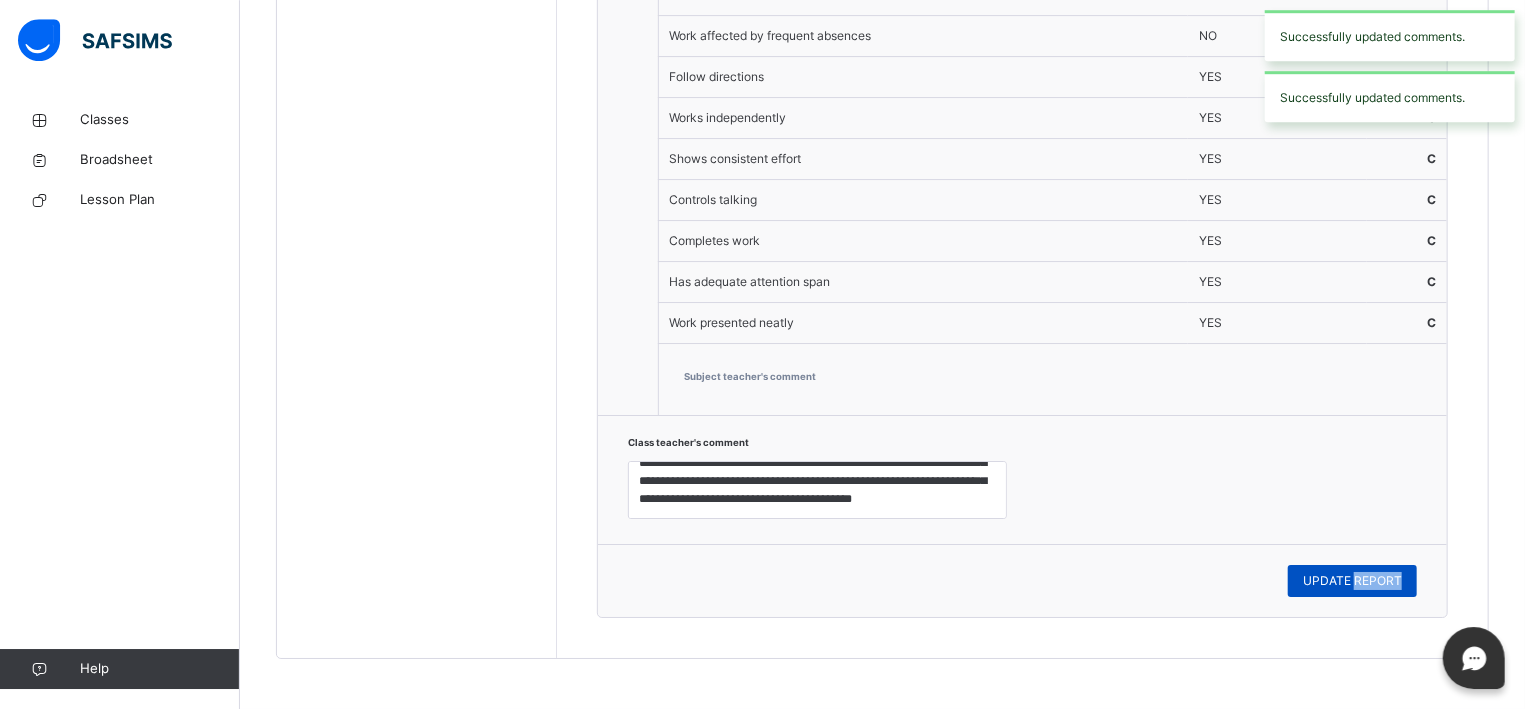 type on "**********" 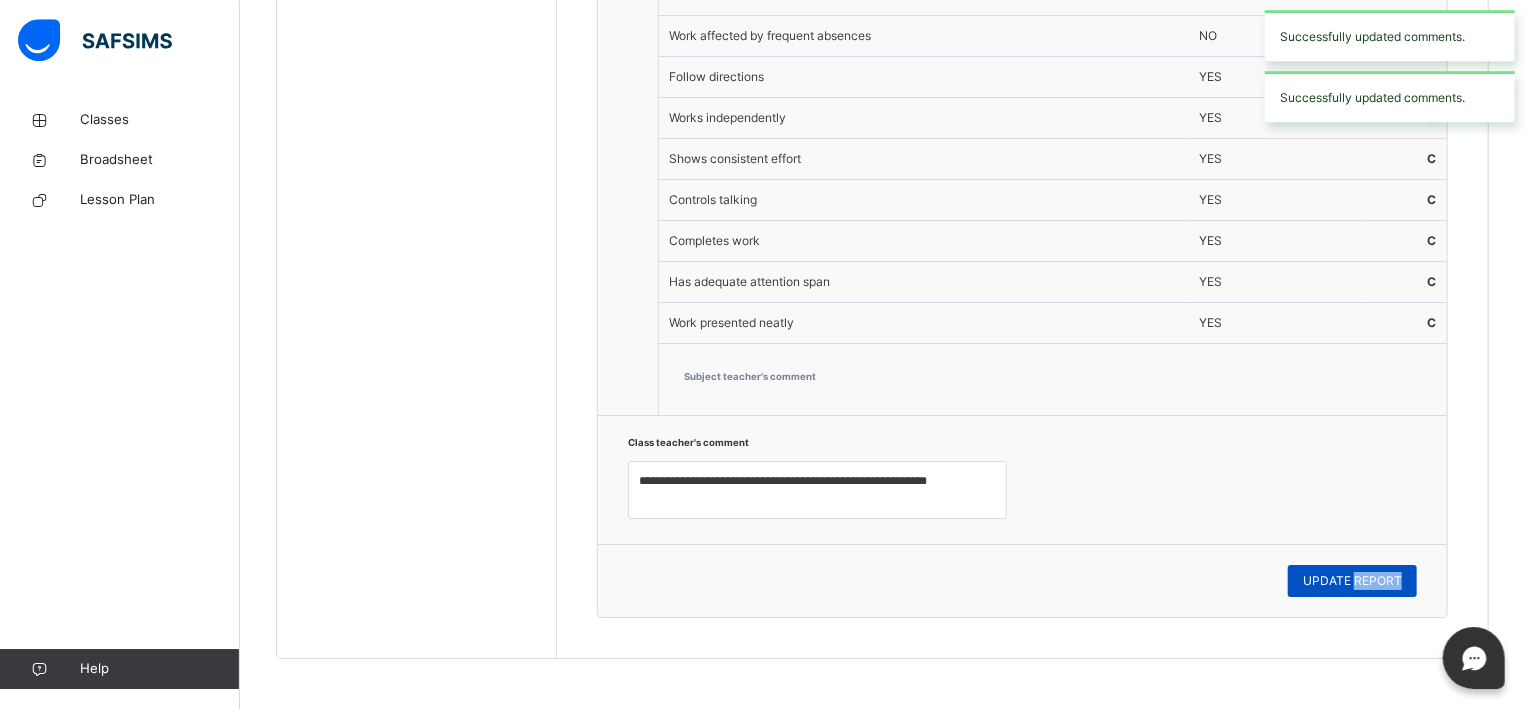 scroll, scrollTop: 0, scrollLeft: 0, axis: both 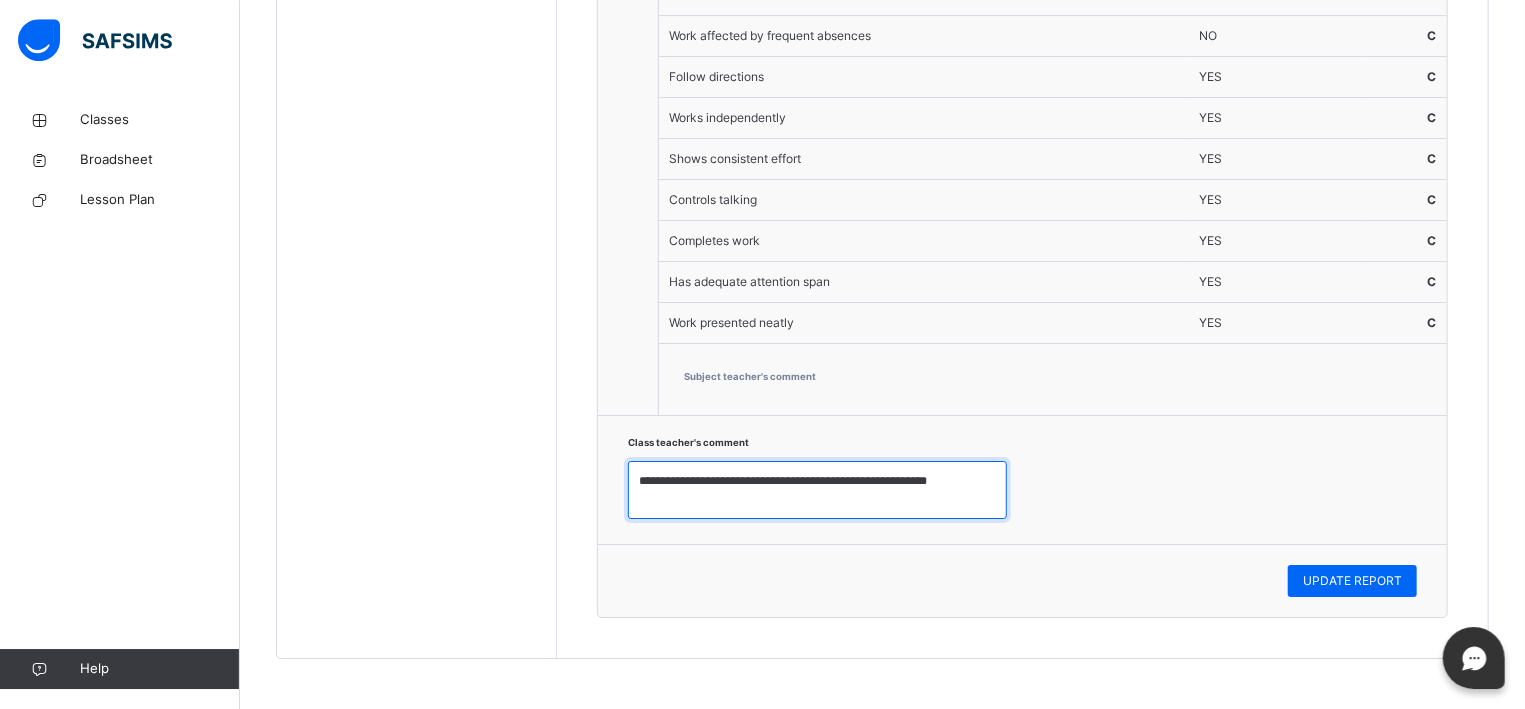 click on "**********" at bounding box center (817, 490) 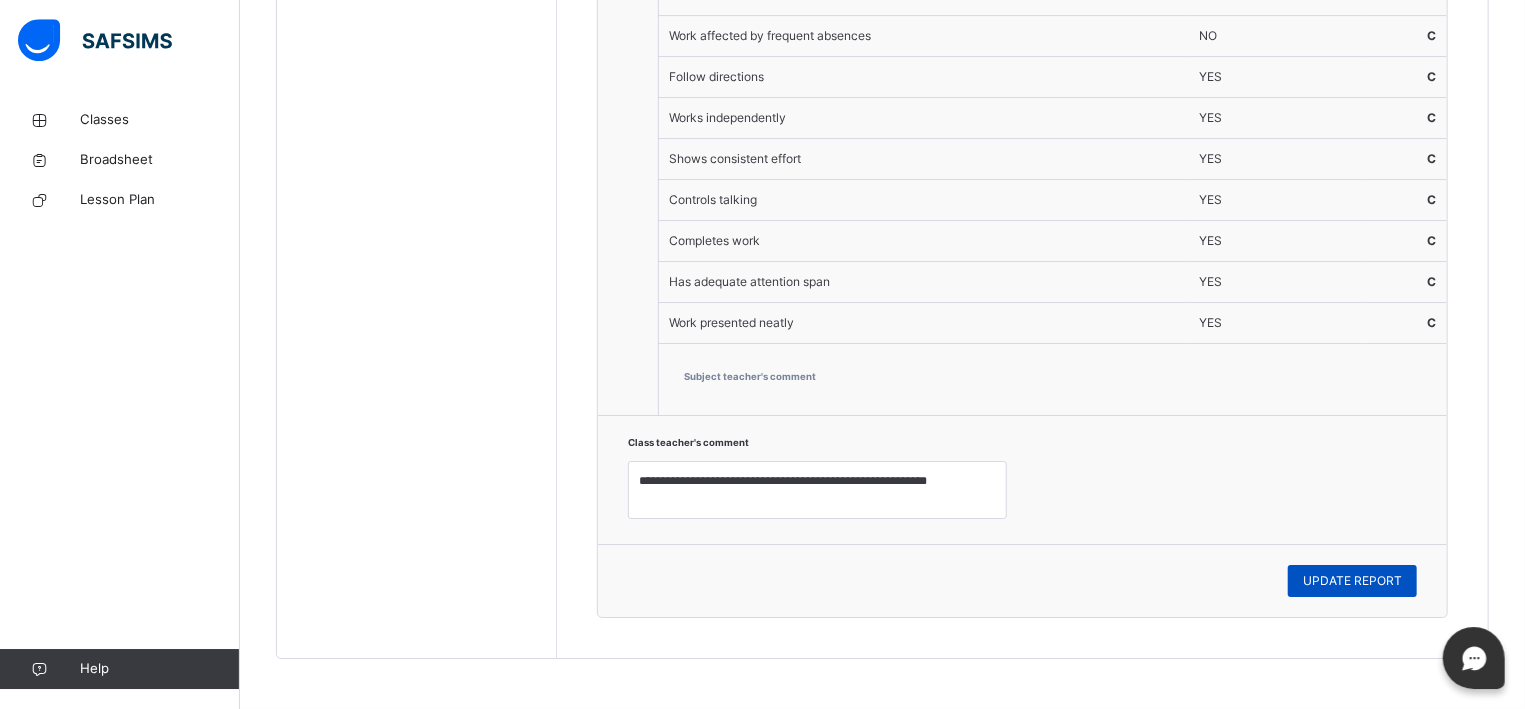 click on "UPDATE REPORT" at bounding box center (1352, 581) 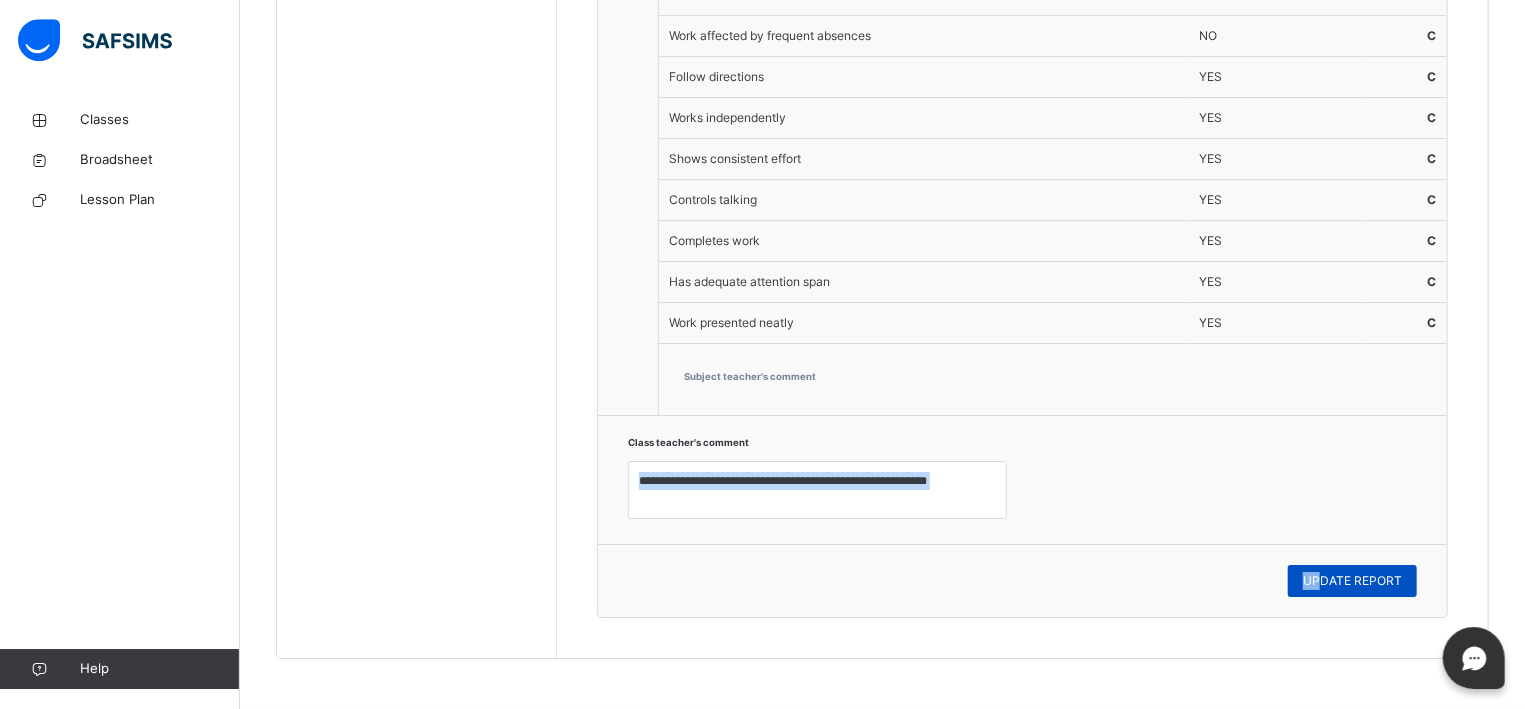 drag, startPoint x: 1322, startPoint y: 570, endPoint x: 1415, endPoint y: 541, distance: 97.41663 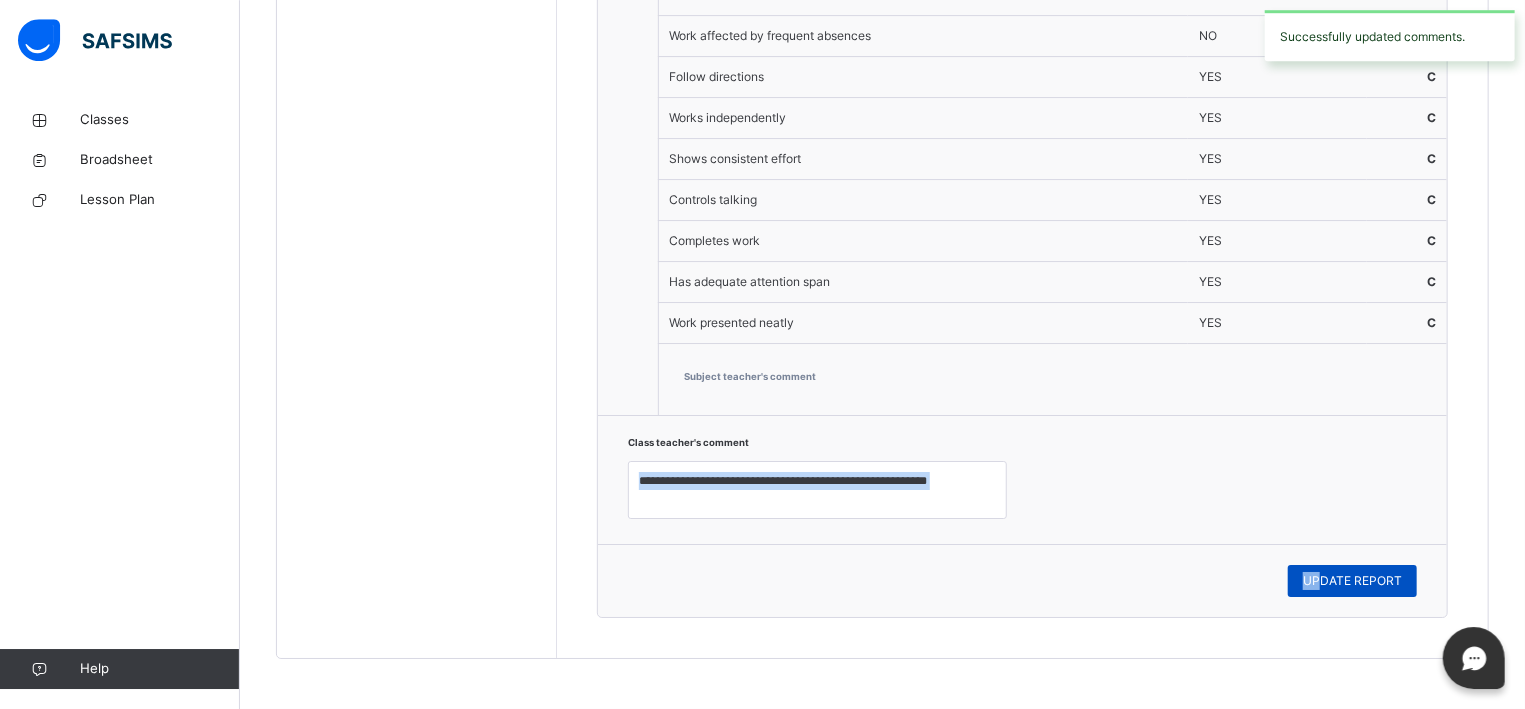click on "UPDATE REPORT" at bounding box center (1352, 581) 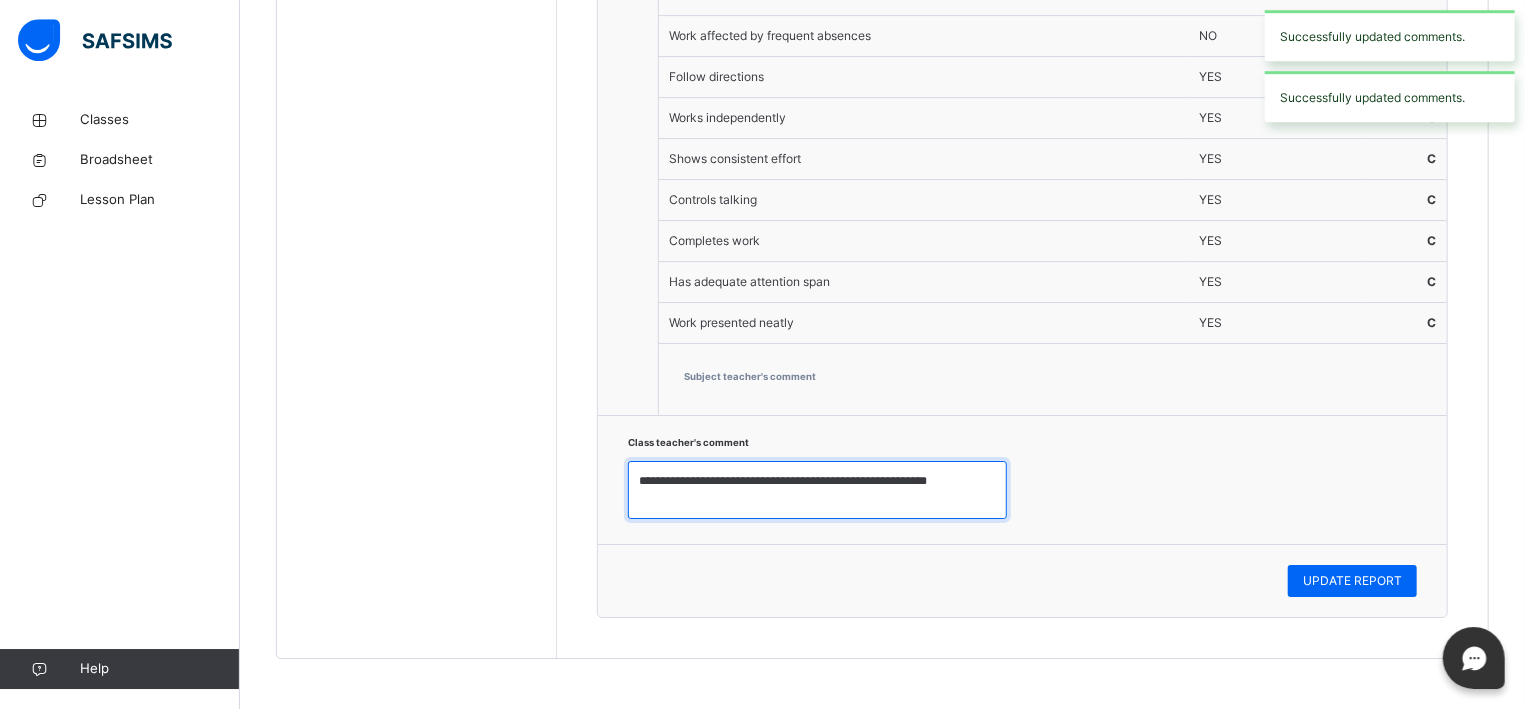 click on "**********" at bounding box center [817, 490] 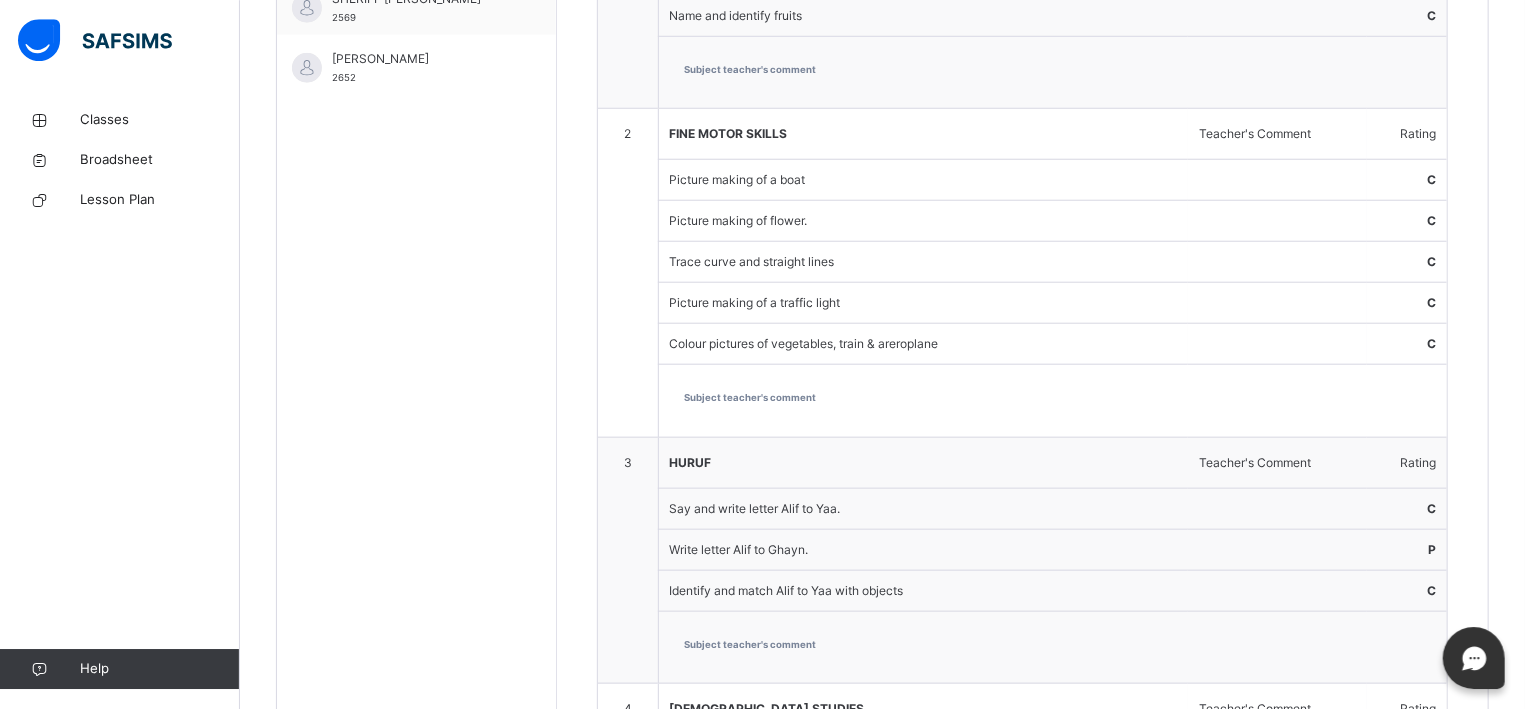 scroll, scrollTop: 311, scrollLeft: 0, axis: vertical 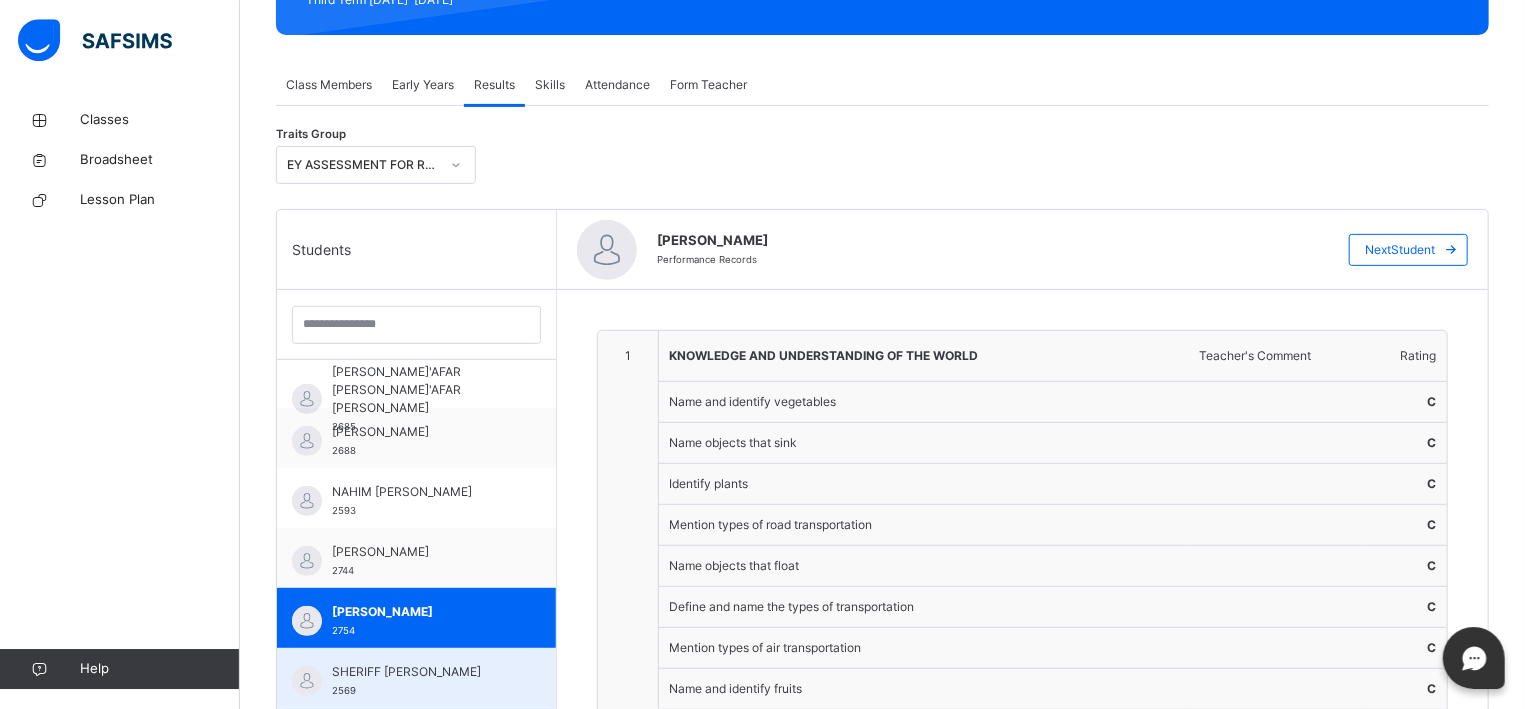 click on "SHERIFF [PERSON_NAME] 2569" at bounding box center (416, 678) 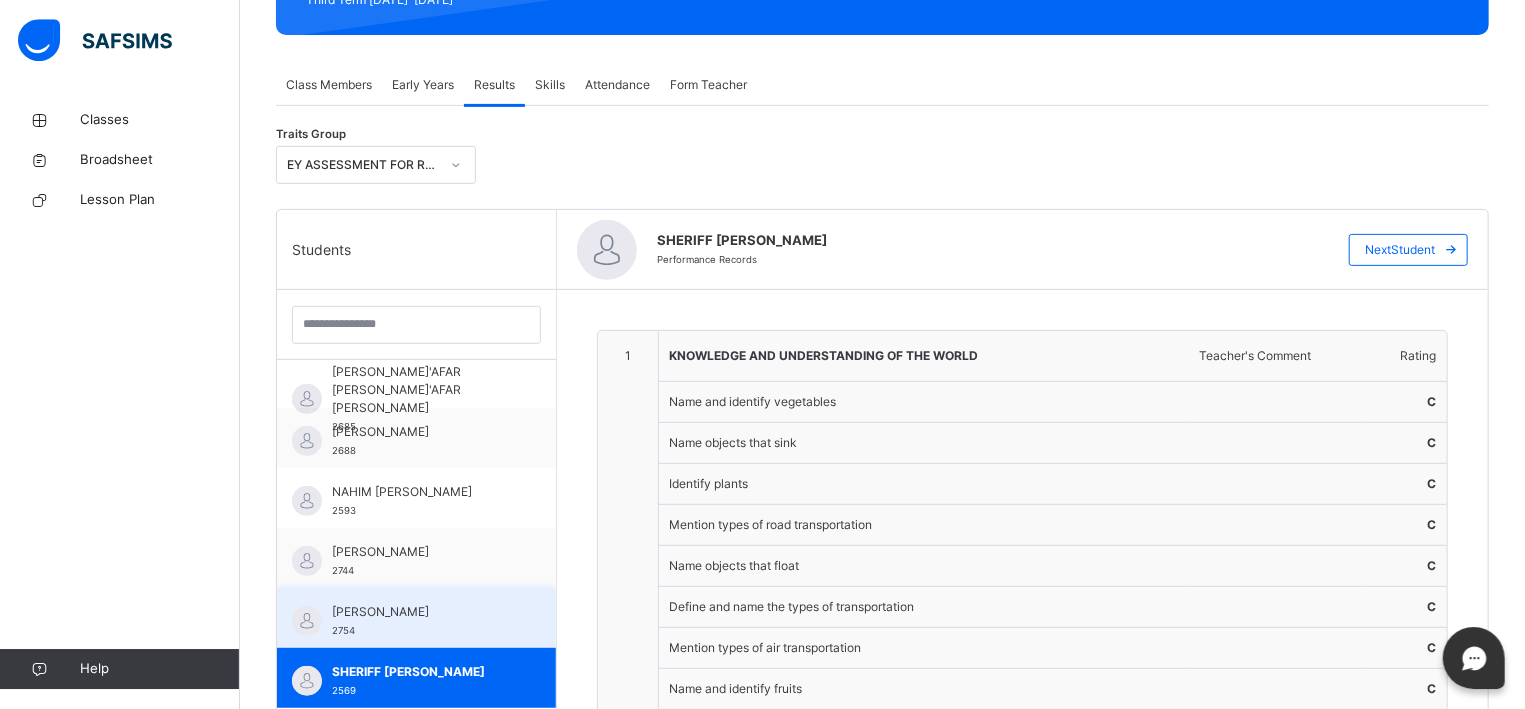click on "[PERSON_NAME]" at bounding box center [421, 612] 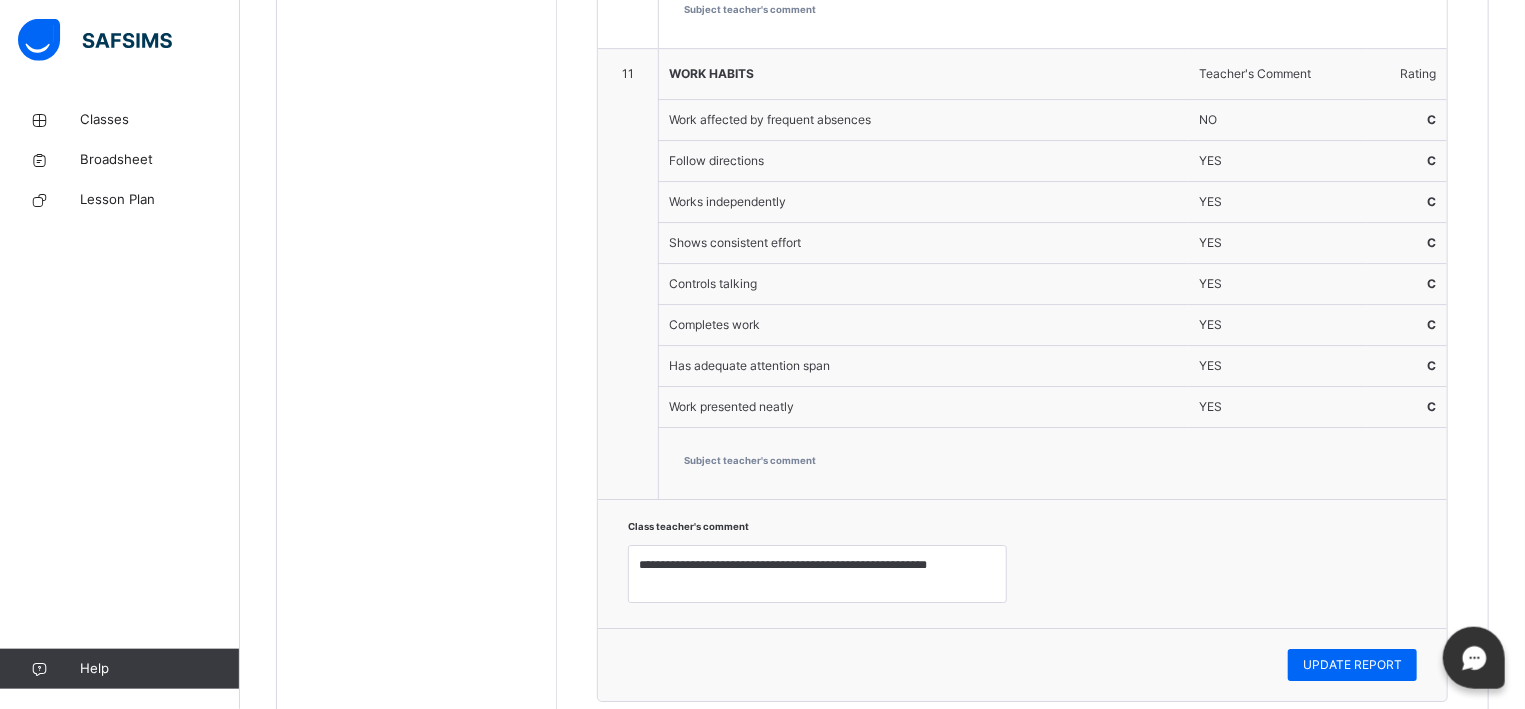 scroll, scrollTop: 3678, scrollLeft: 0, axis: vertical 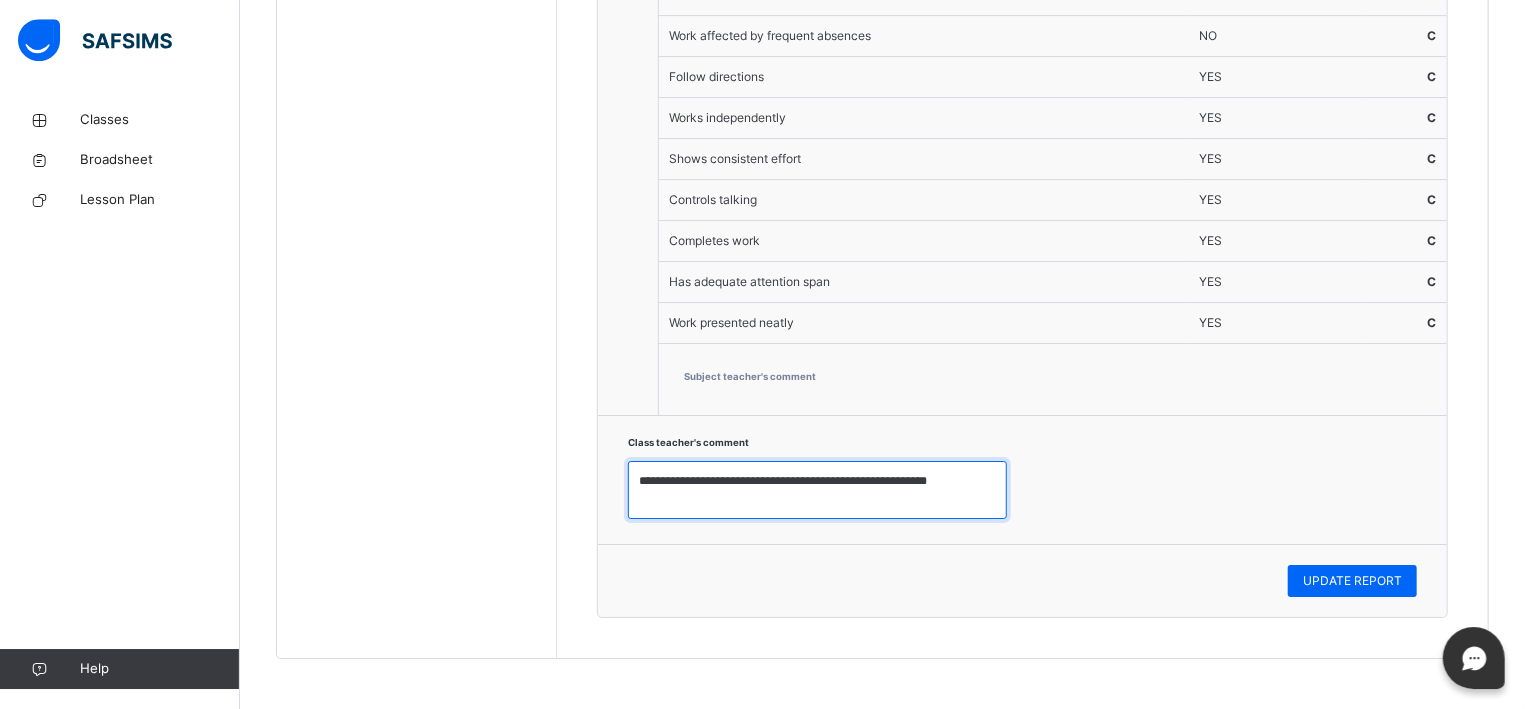 click on "**********" at bounding box center [817, 490] 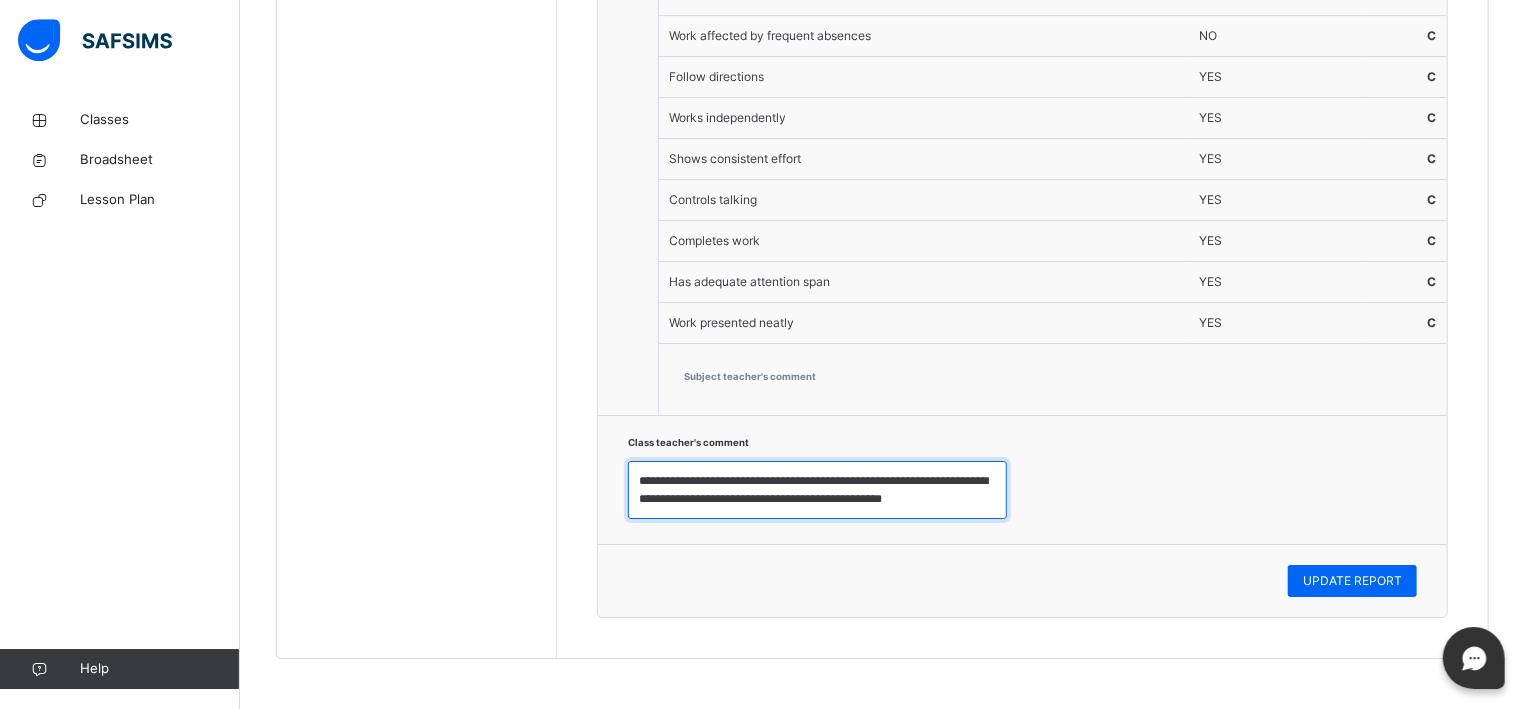 scroll, scrollTop: 7, scrollLeft: 0, axis: vertical 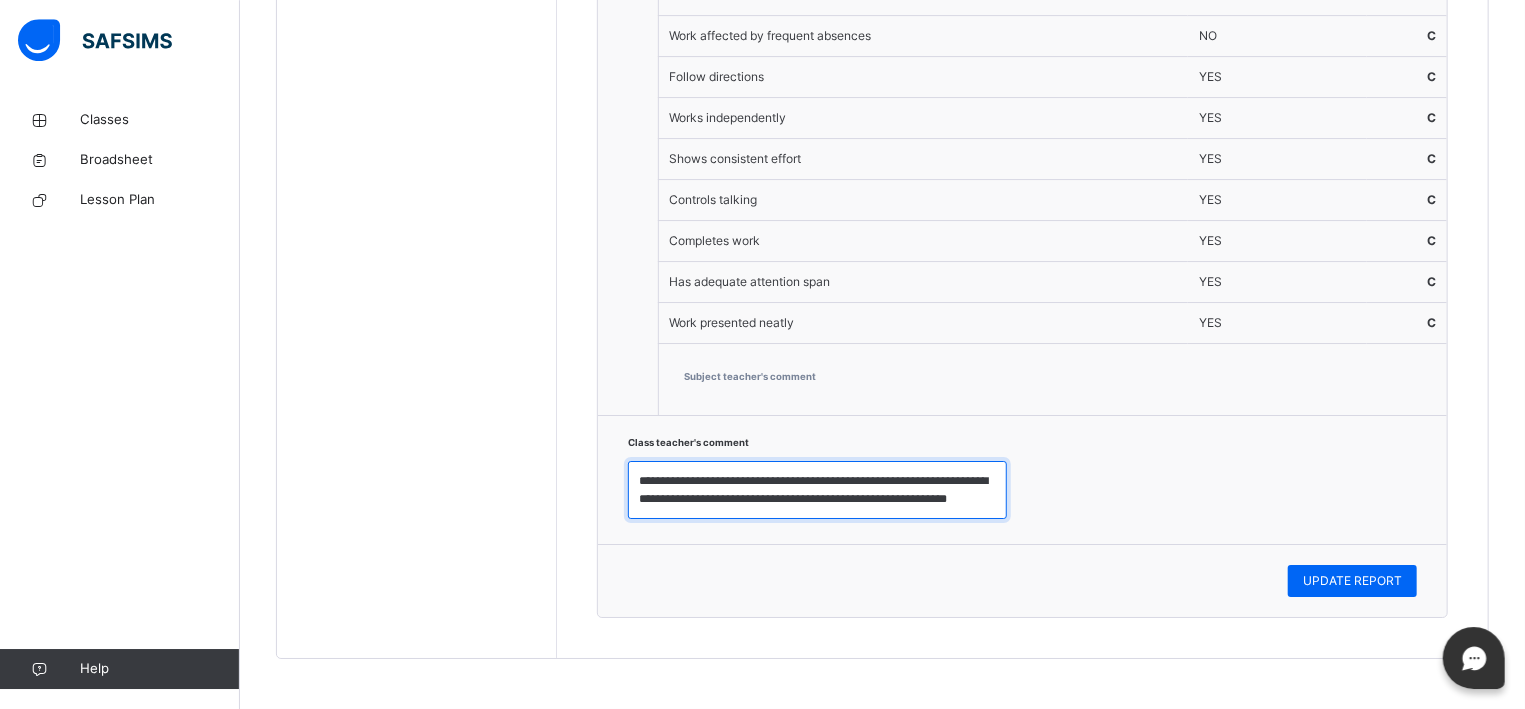 click on "**********" at bounding box center [817, 490] 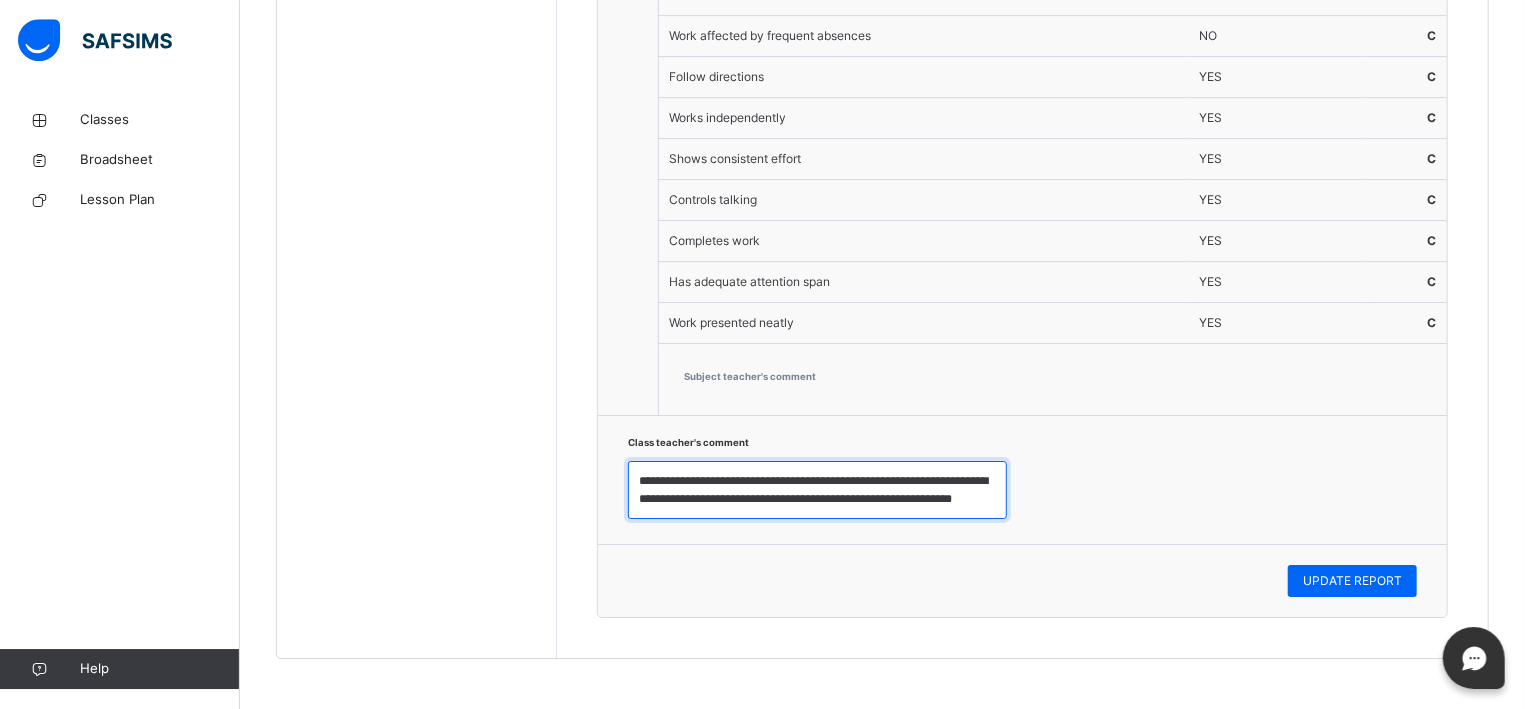 click on "**********" at bounding box center [817, 490] 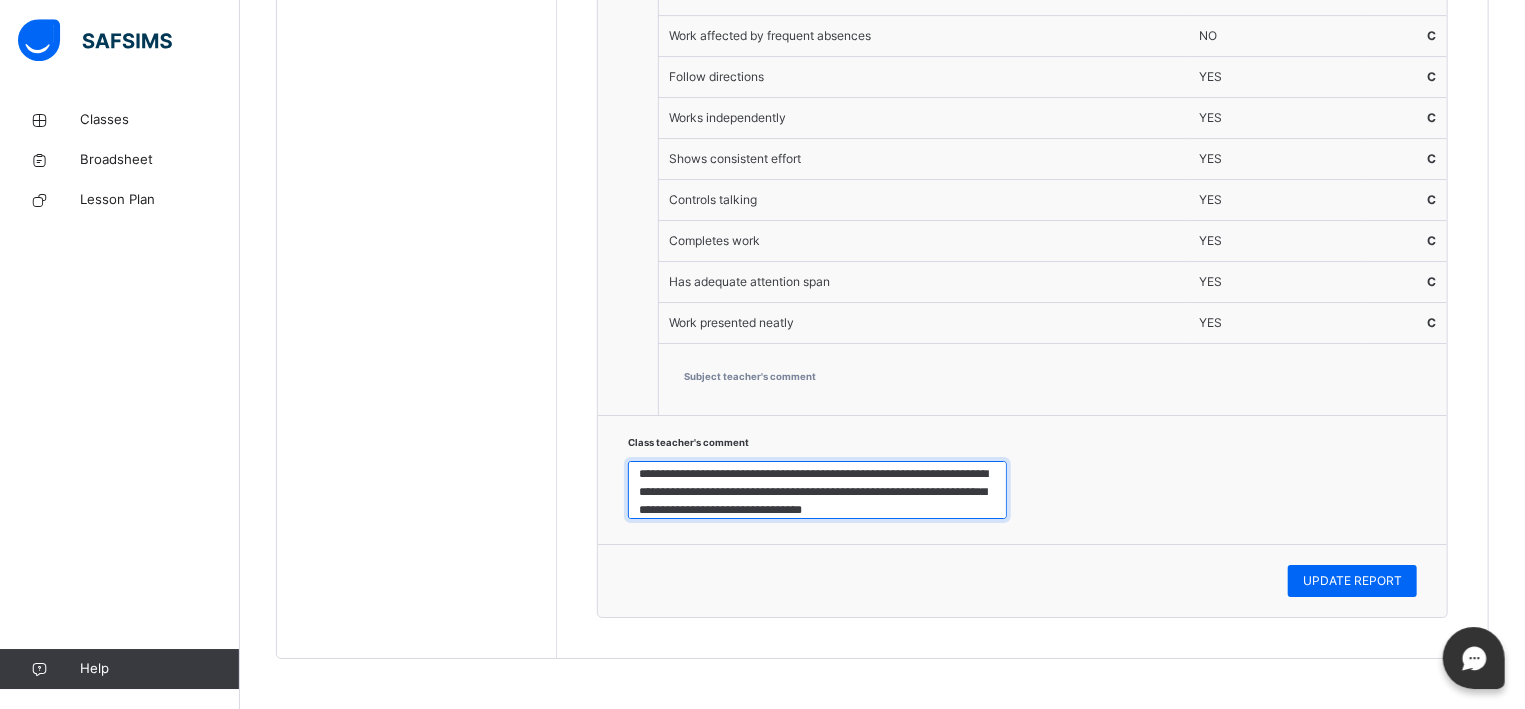 scroll, scrollTop: 25, scrollLeft: 0, axis: vertical 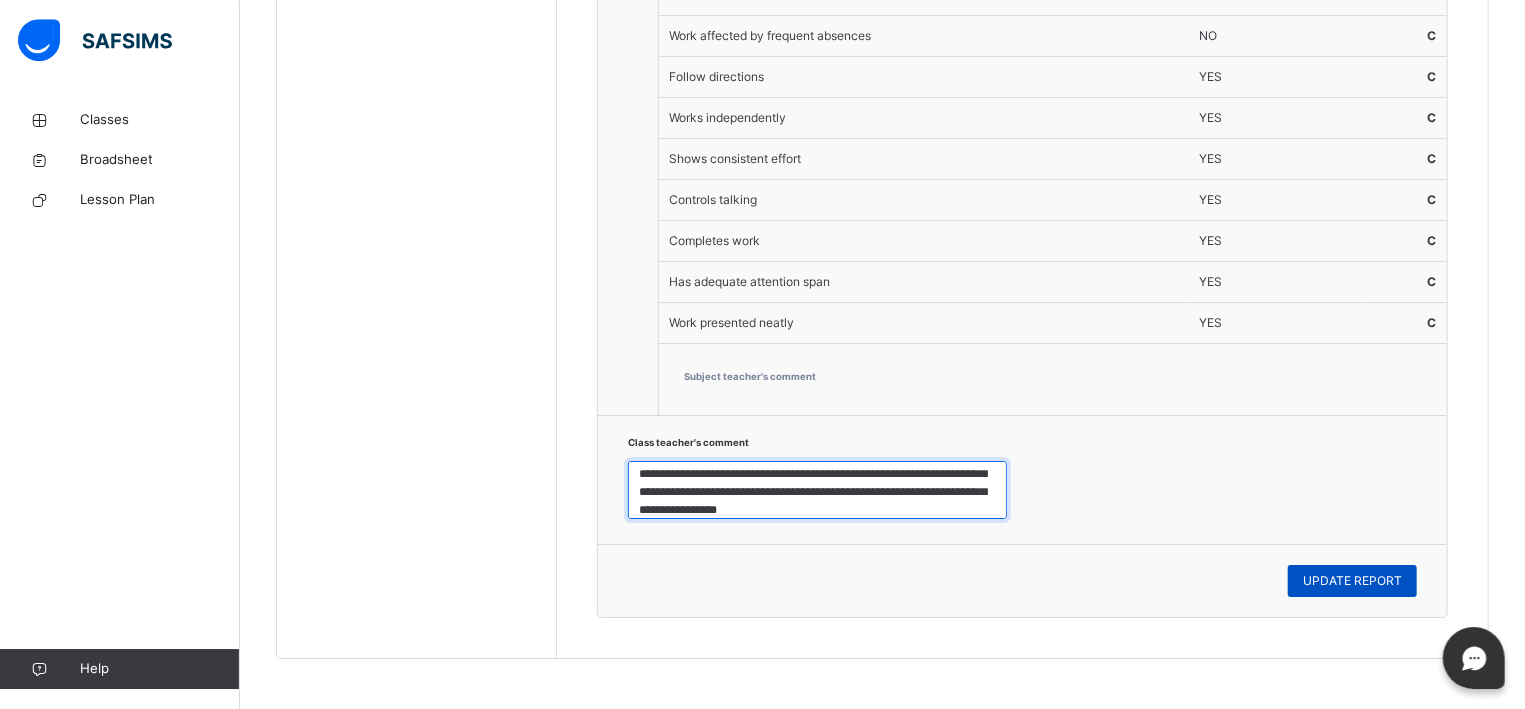 type on "**********" 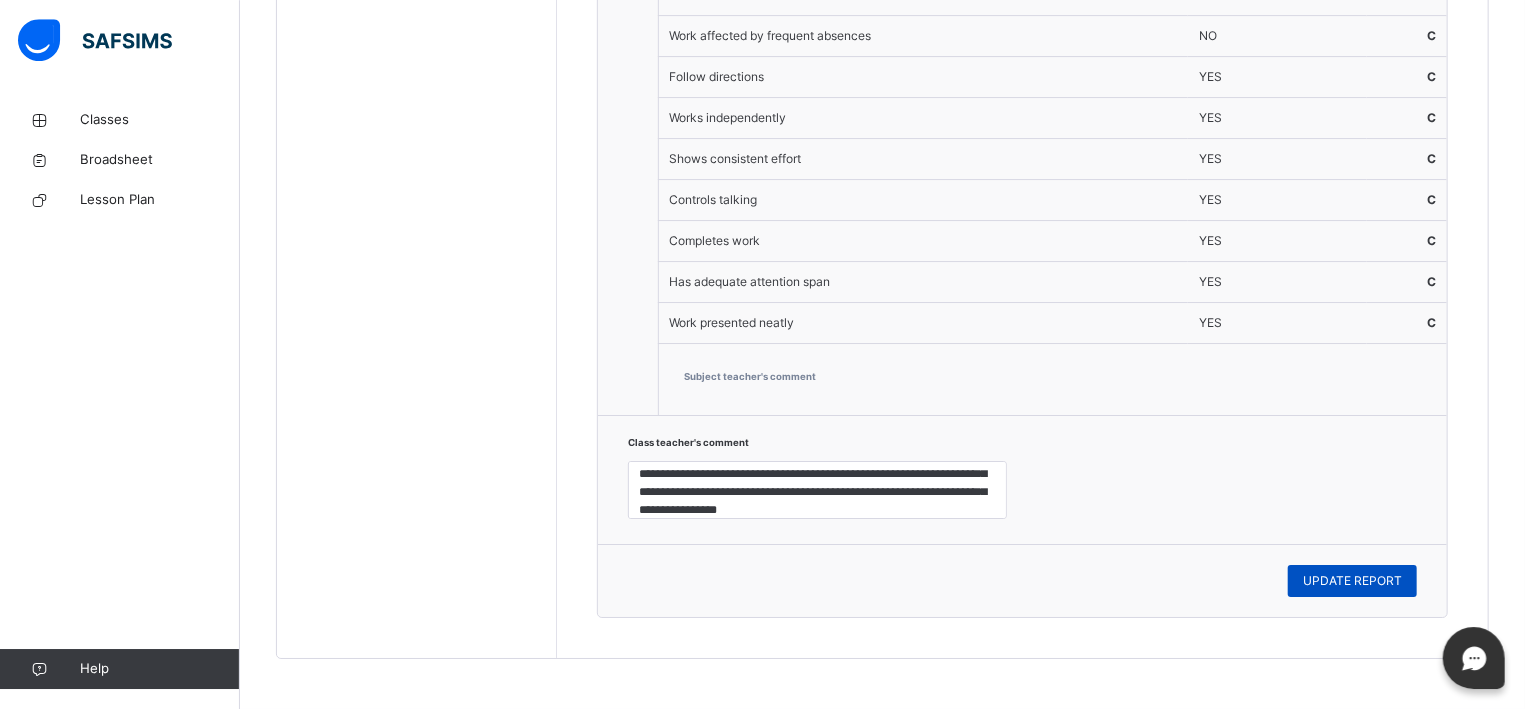 click on "UPDATE REPORT" at bounding box center [1352, 581] 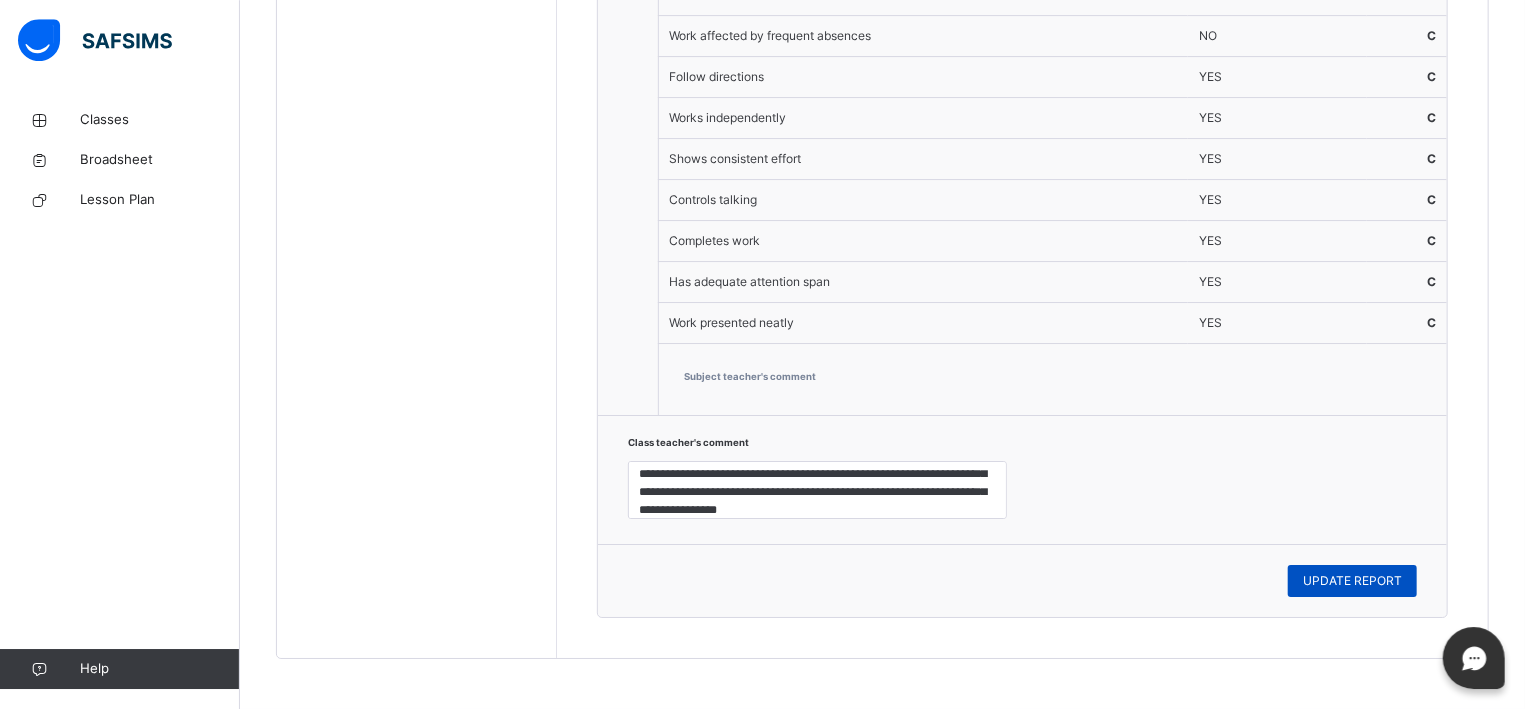 click on "UPDATE REPORT" at bounding box center [1352, 581] 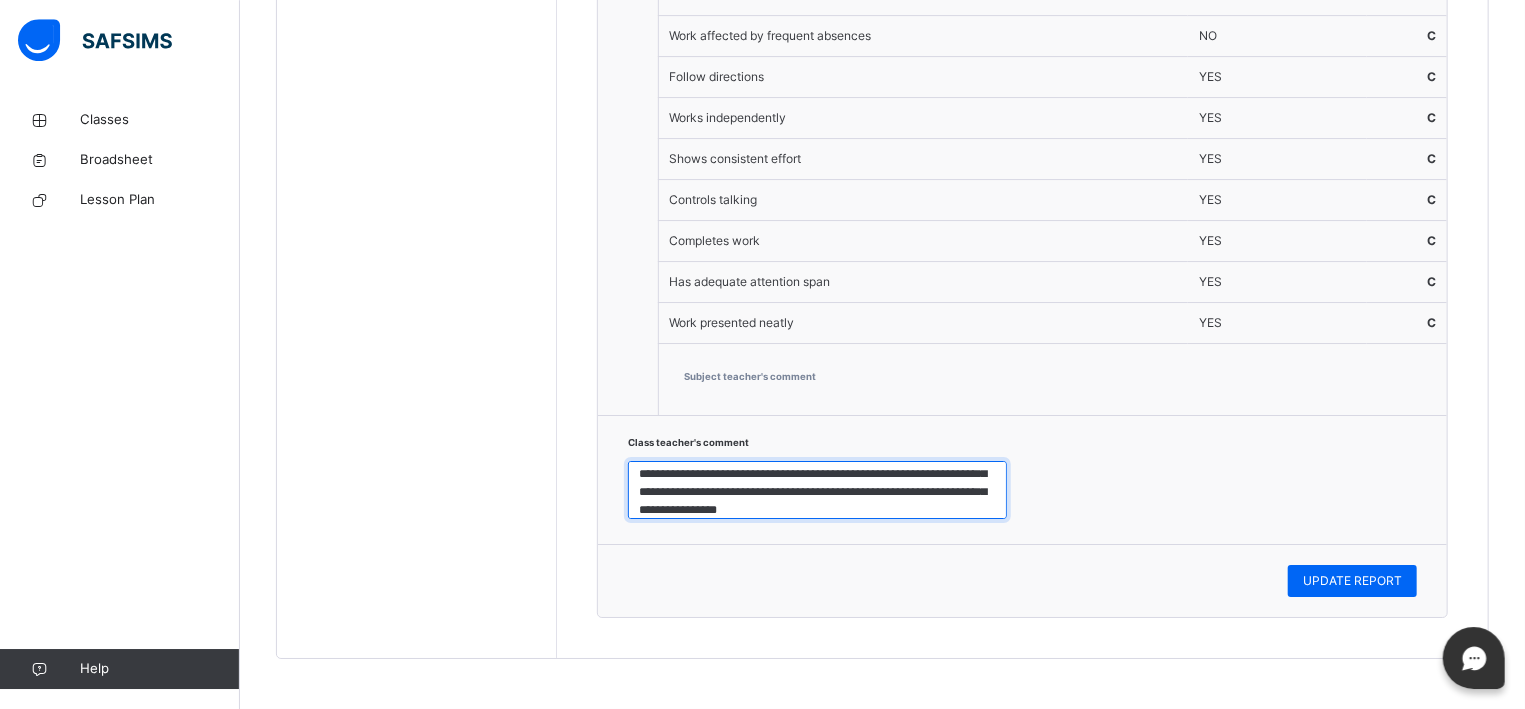 scroll, scrollTop: 3, scrollLeft: 0, axis: vertical 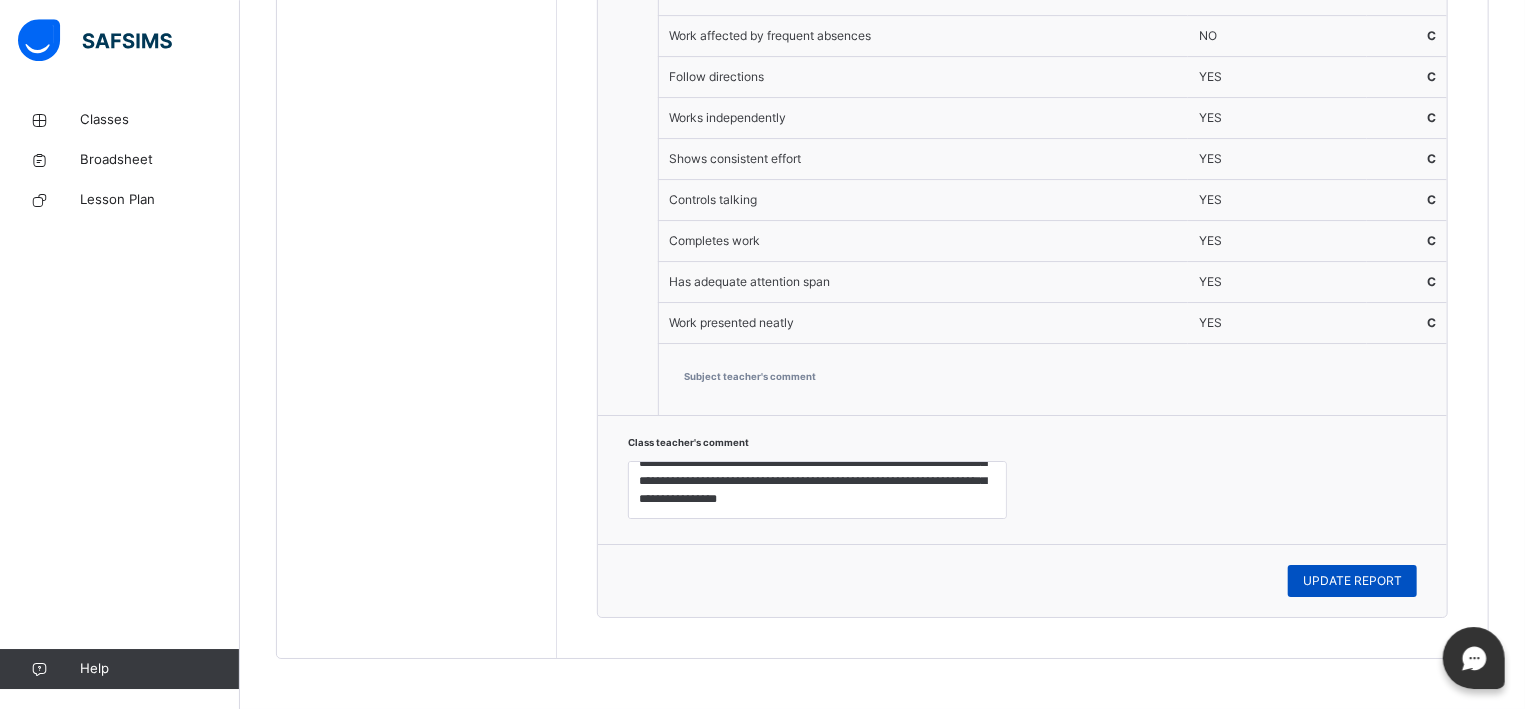 click on "UPDATE REPORT" at bounding box center [1352, 581] 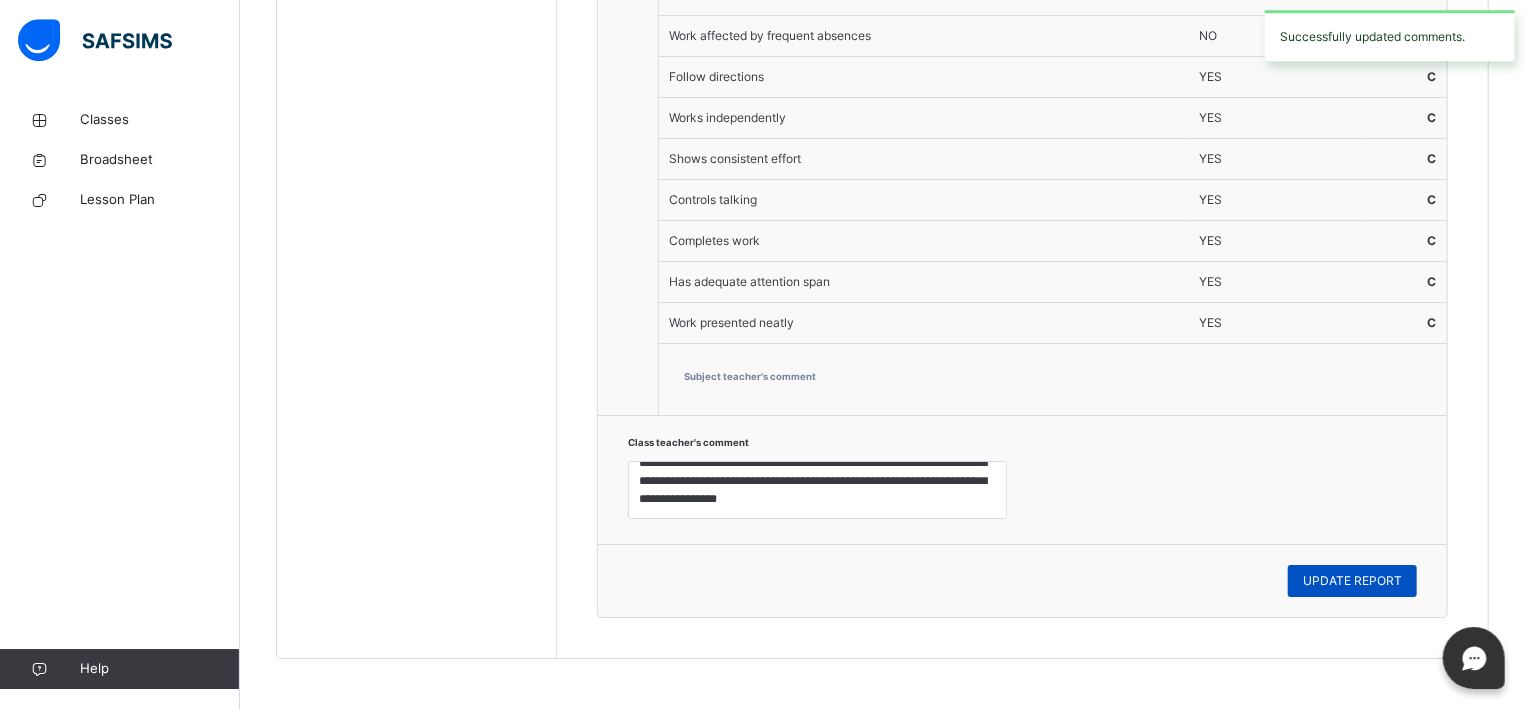 click on "UPDATE REPORT" at bounding box center [1352, 581] 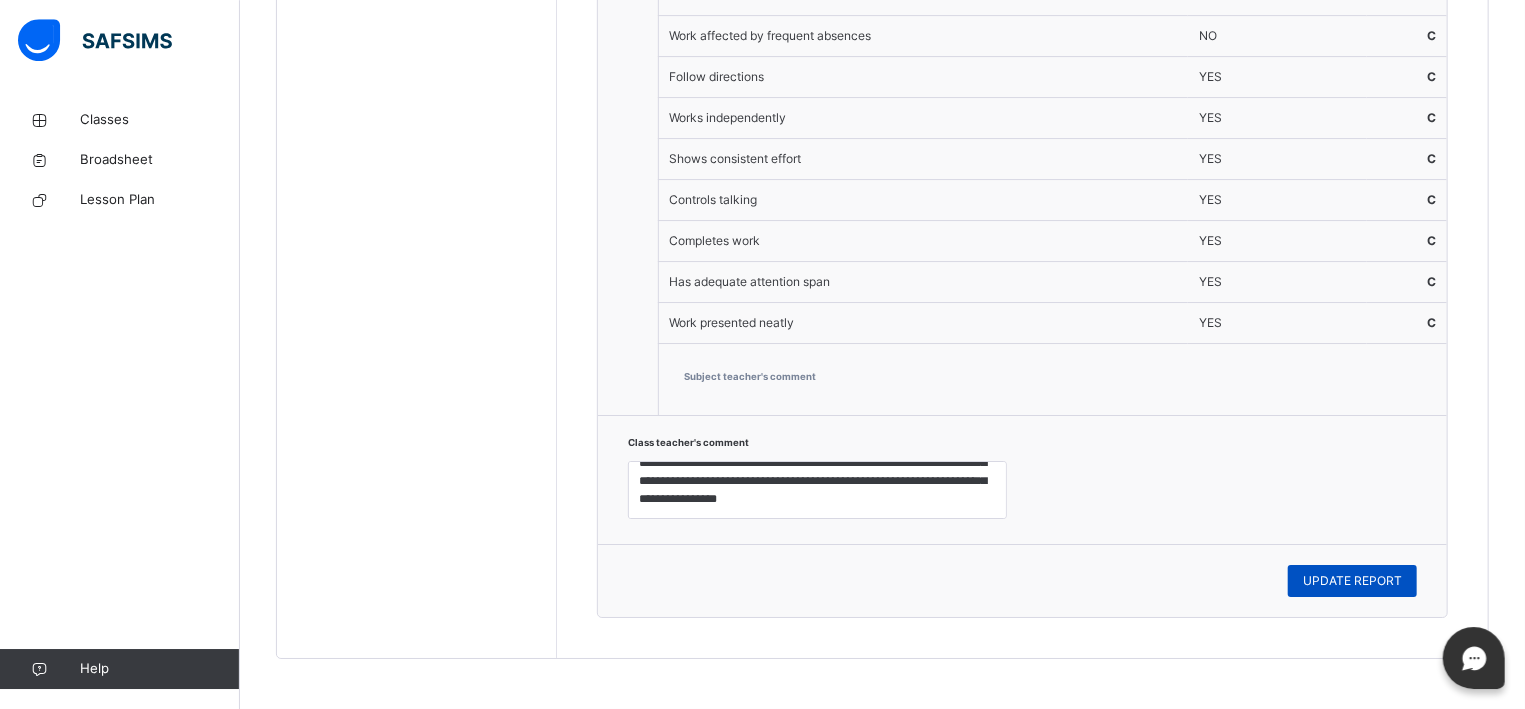 click on "UPDATE REPORT" at bounding box center [1352, 581] 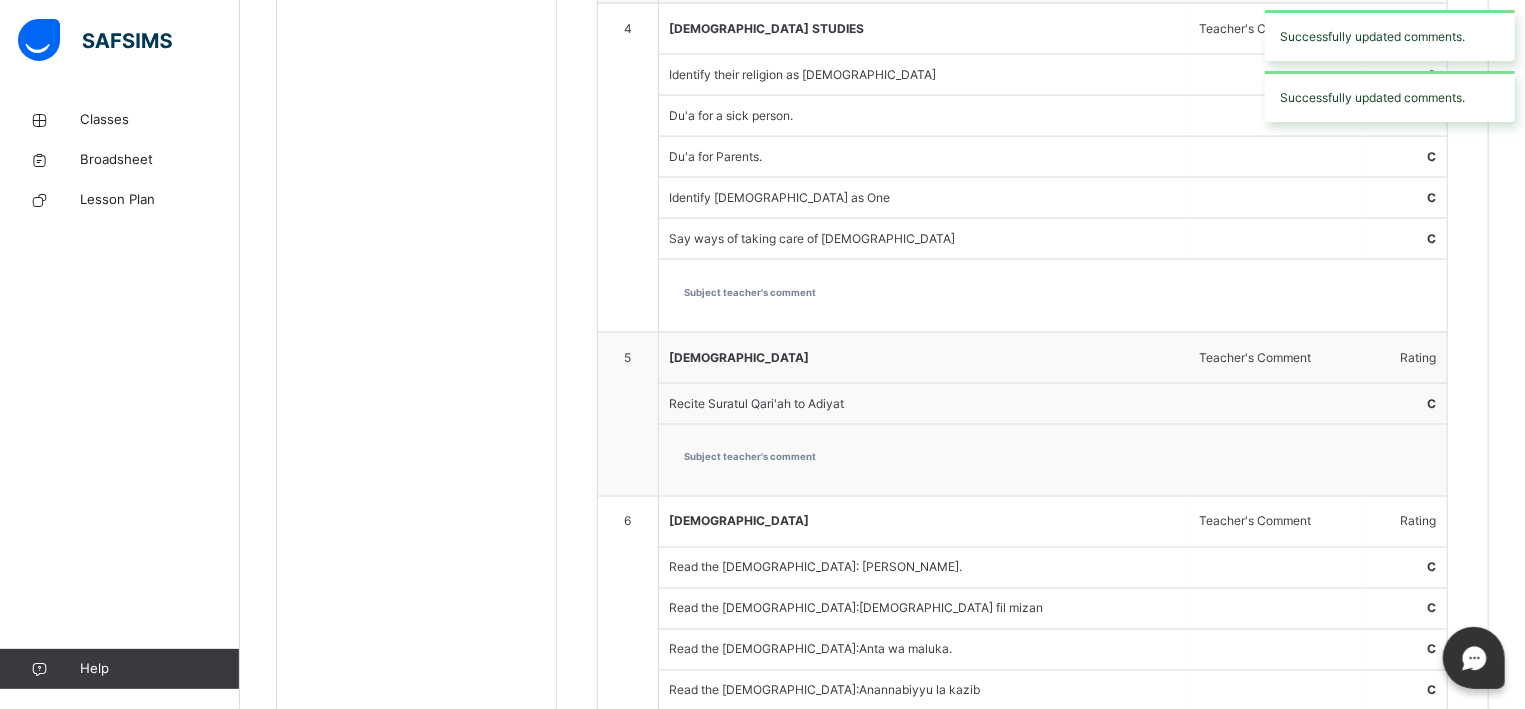 scroll, scrollTop: 1658, scrollLeft: 0, axis: vertical 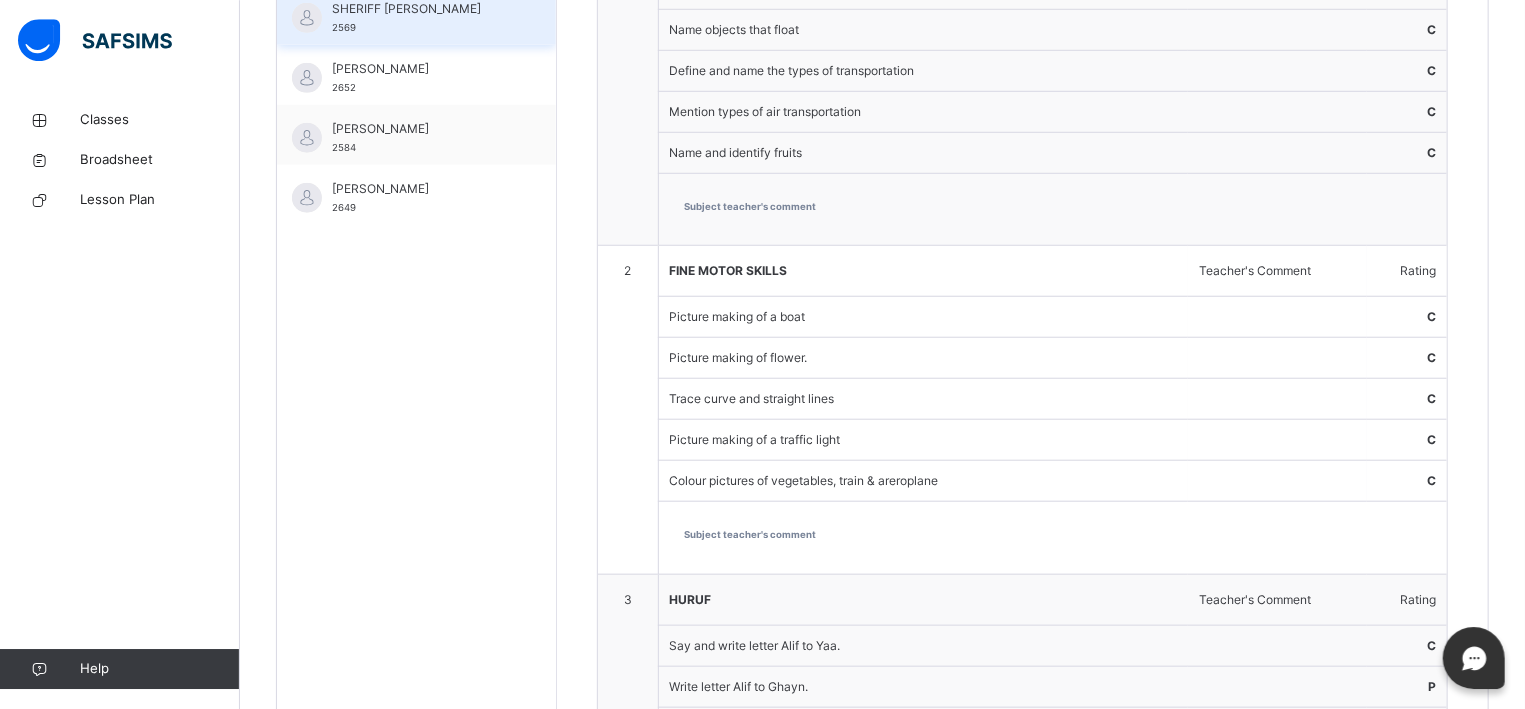 click on "SHERIFF [PERSON_NAME] 2569" at bounding box center [421, 18] 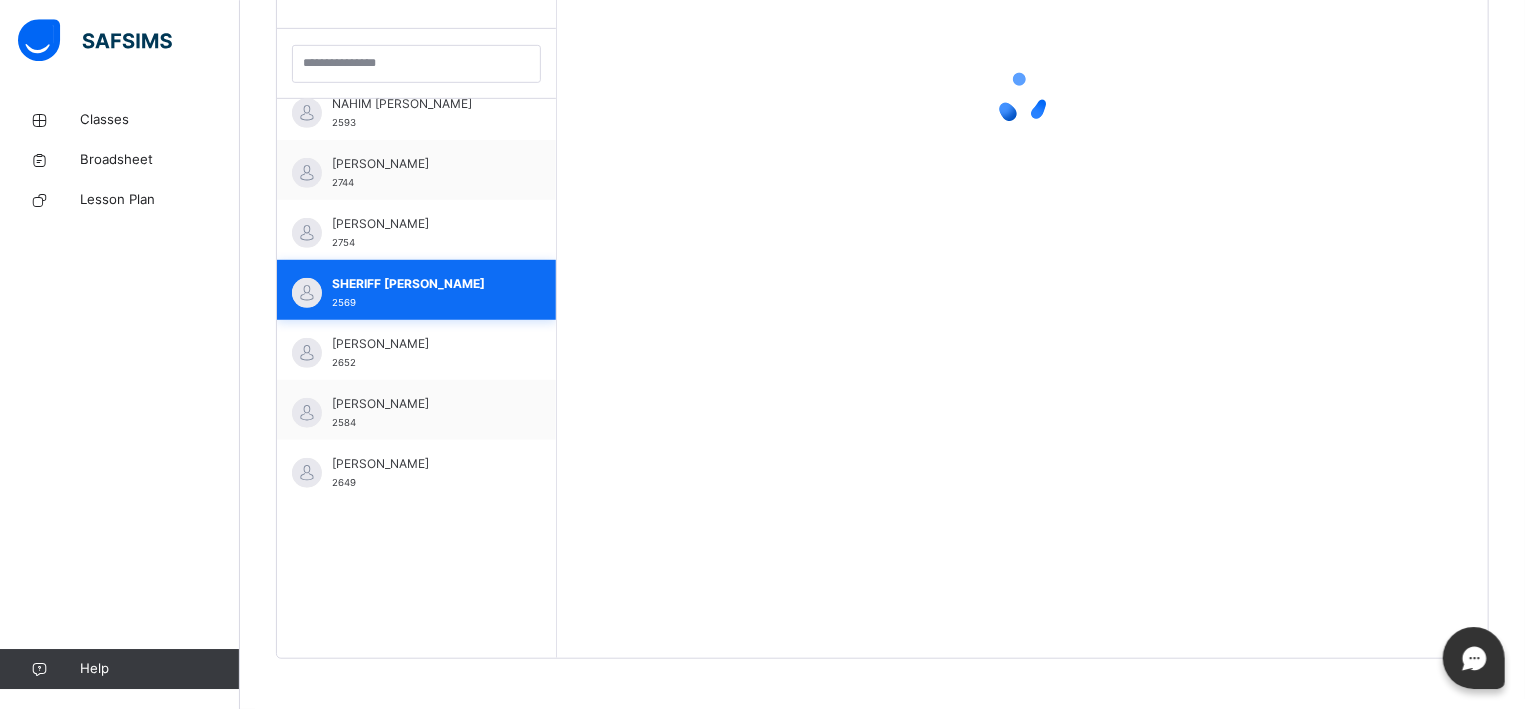 scroll, scrollTop: 572, scrollLeft: 0, axis: vertical 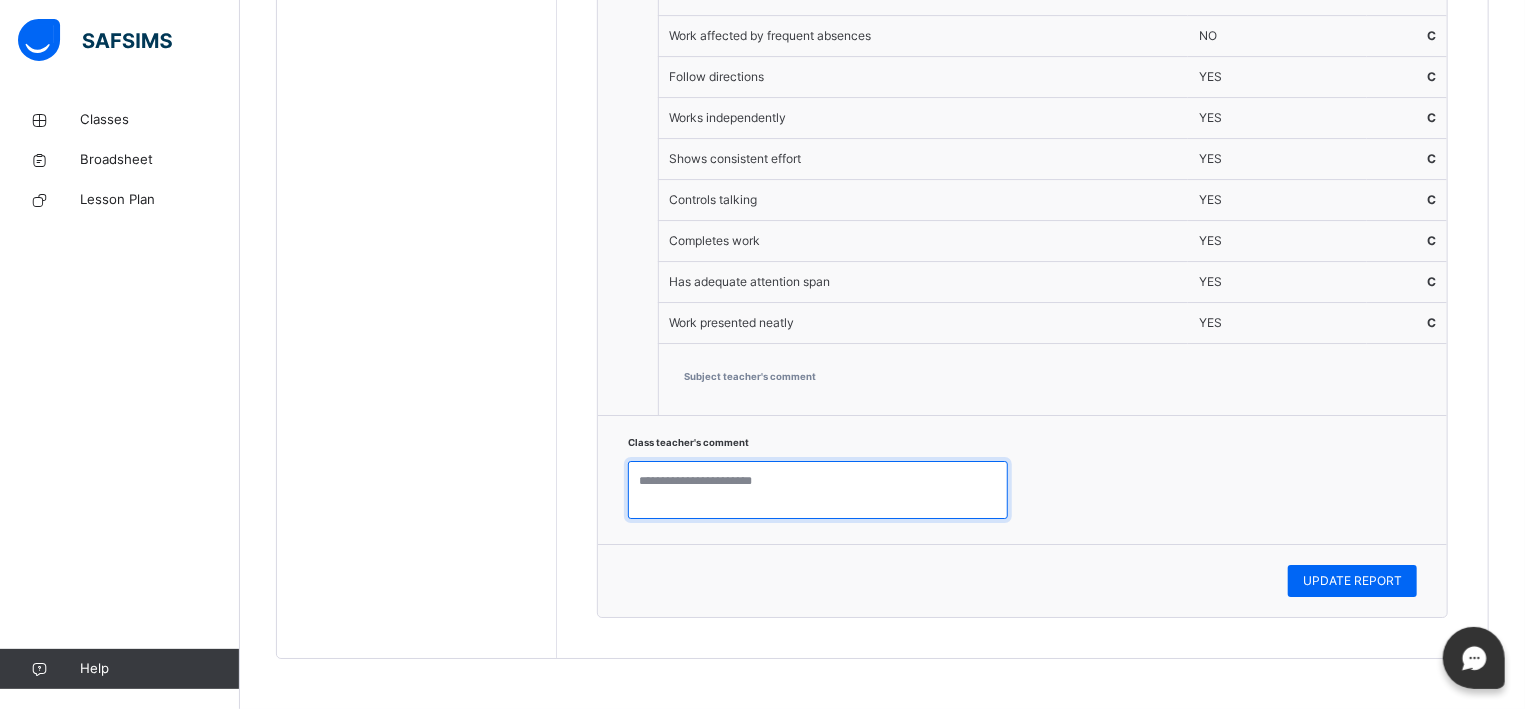 click at bounding box center (818, 490) 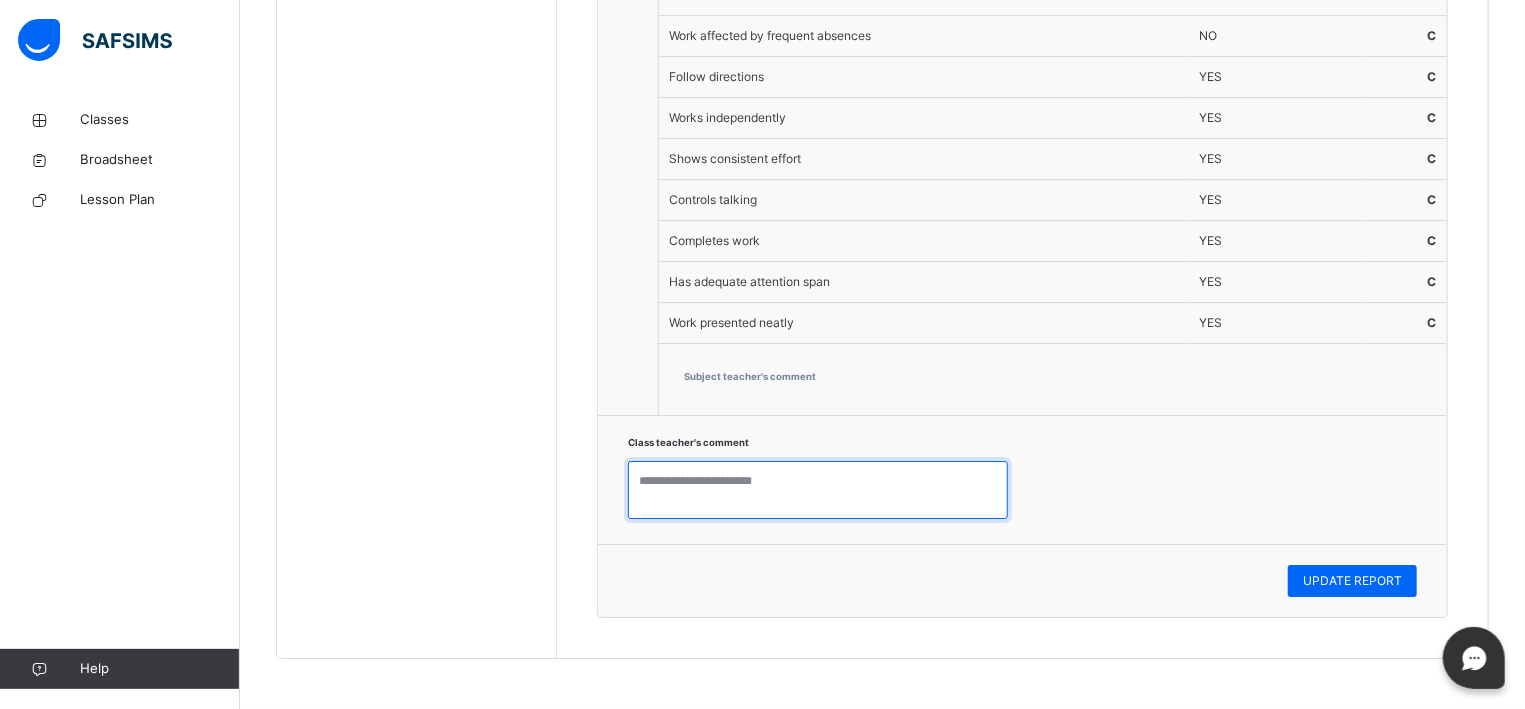 click at bounding box center [818, 490] 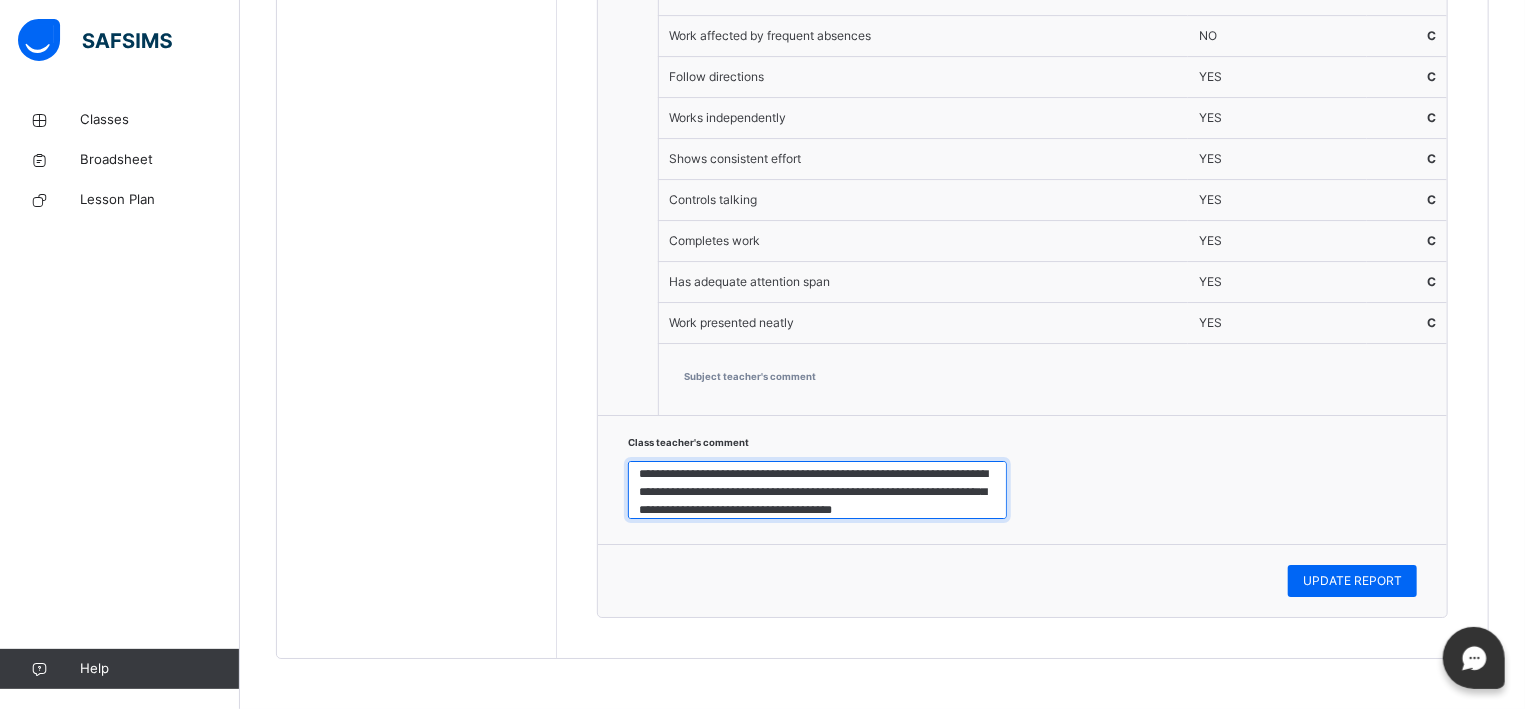 scroll, scrollTop: 25, scrollLeft: 0, axis: vertical 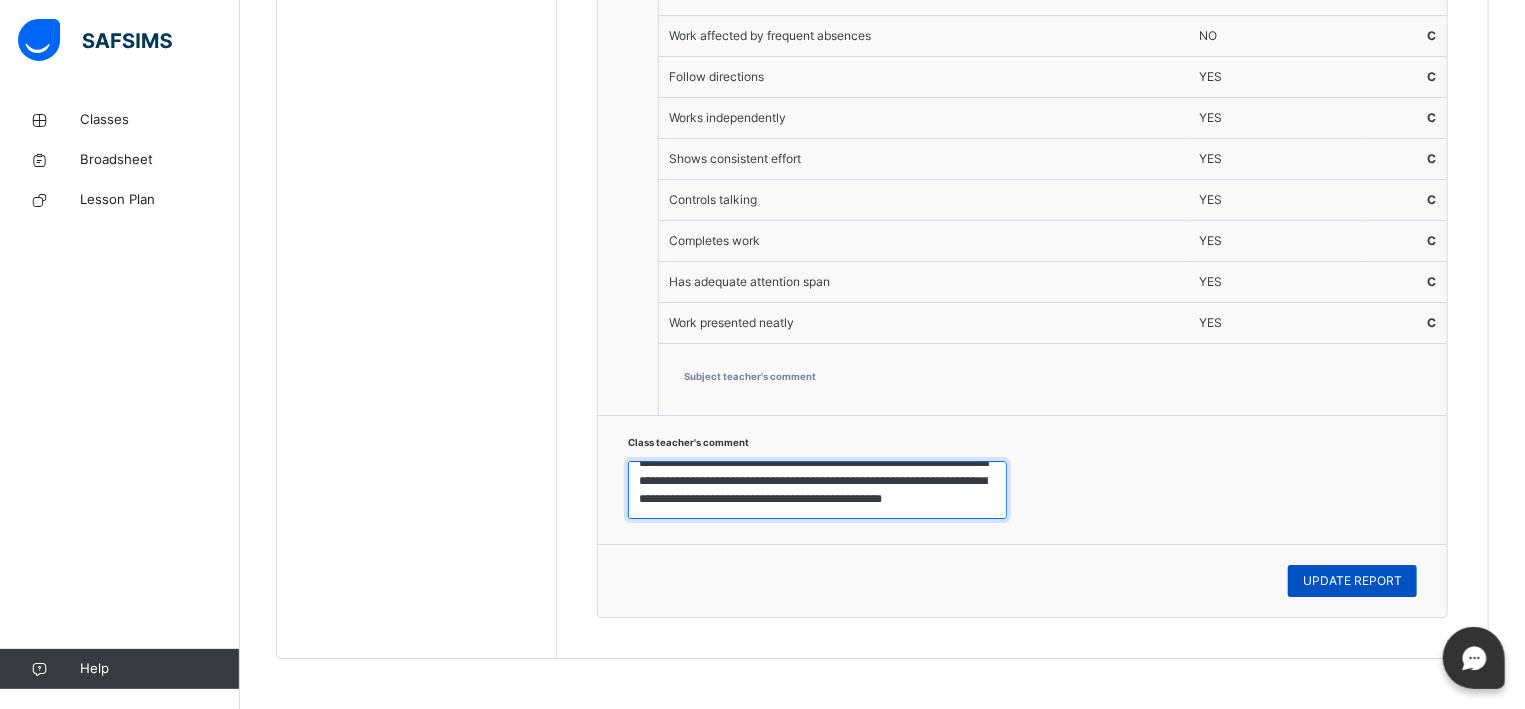 type on "**********" 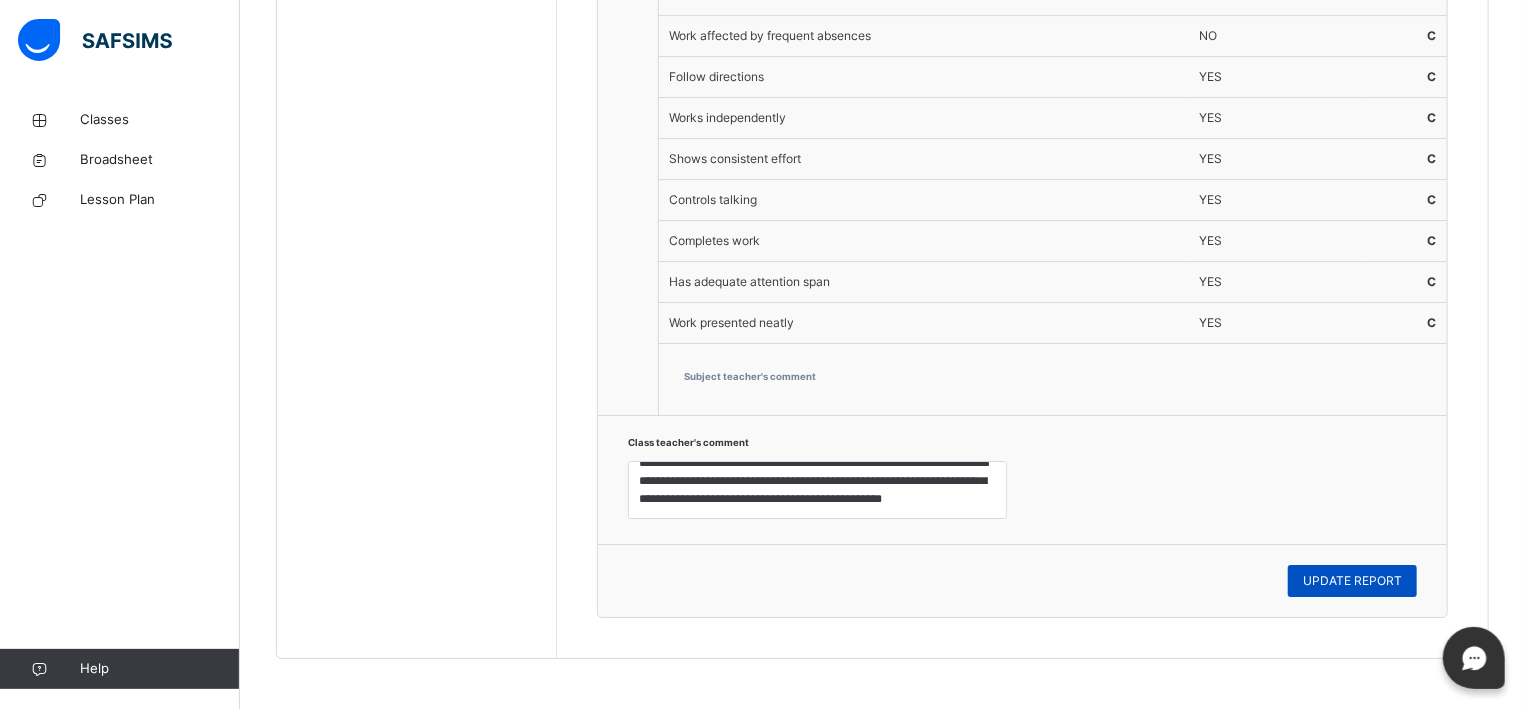 click on "UPDATE REPORT" at bounding box center [1352, 581] 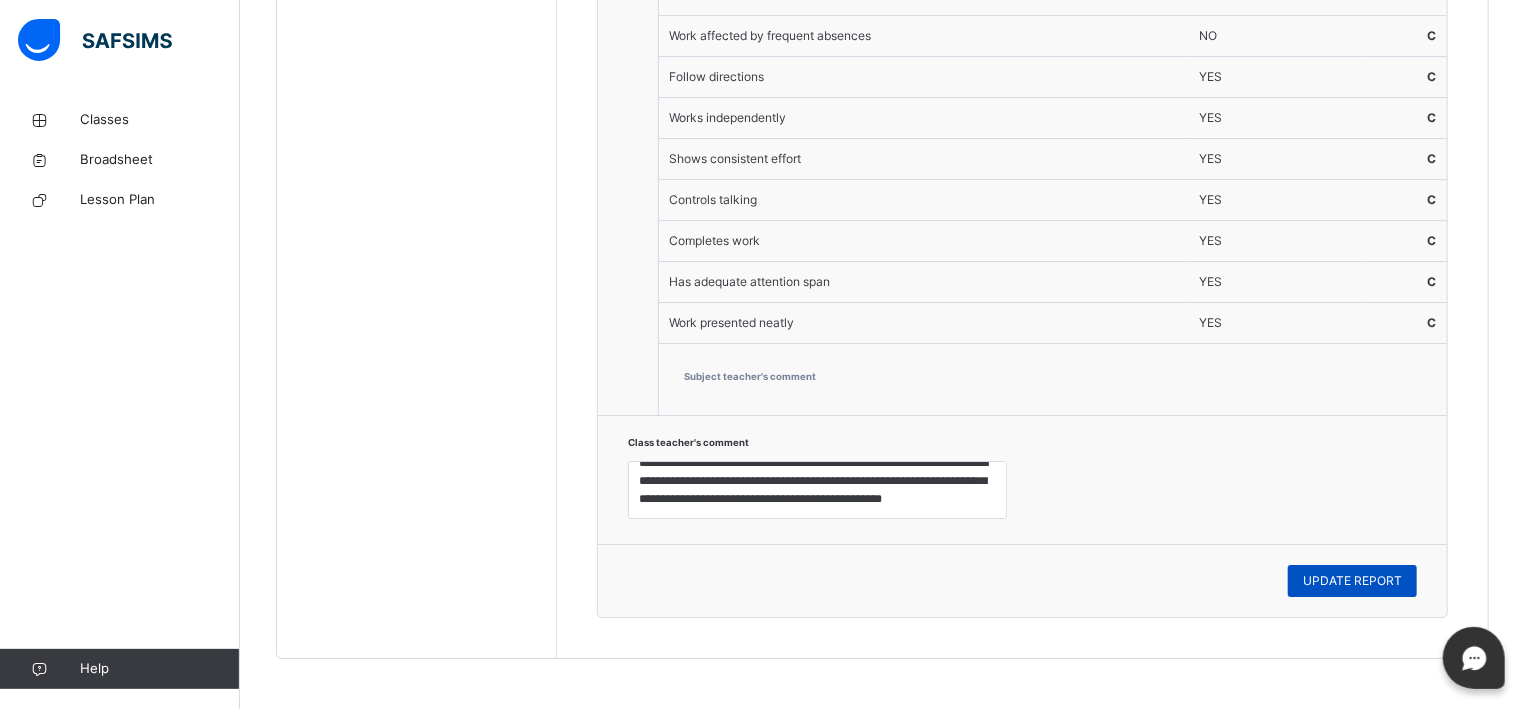 click on "UPDATE REPORT" at bounding box center [1352, 581] 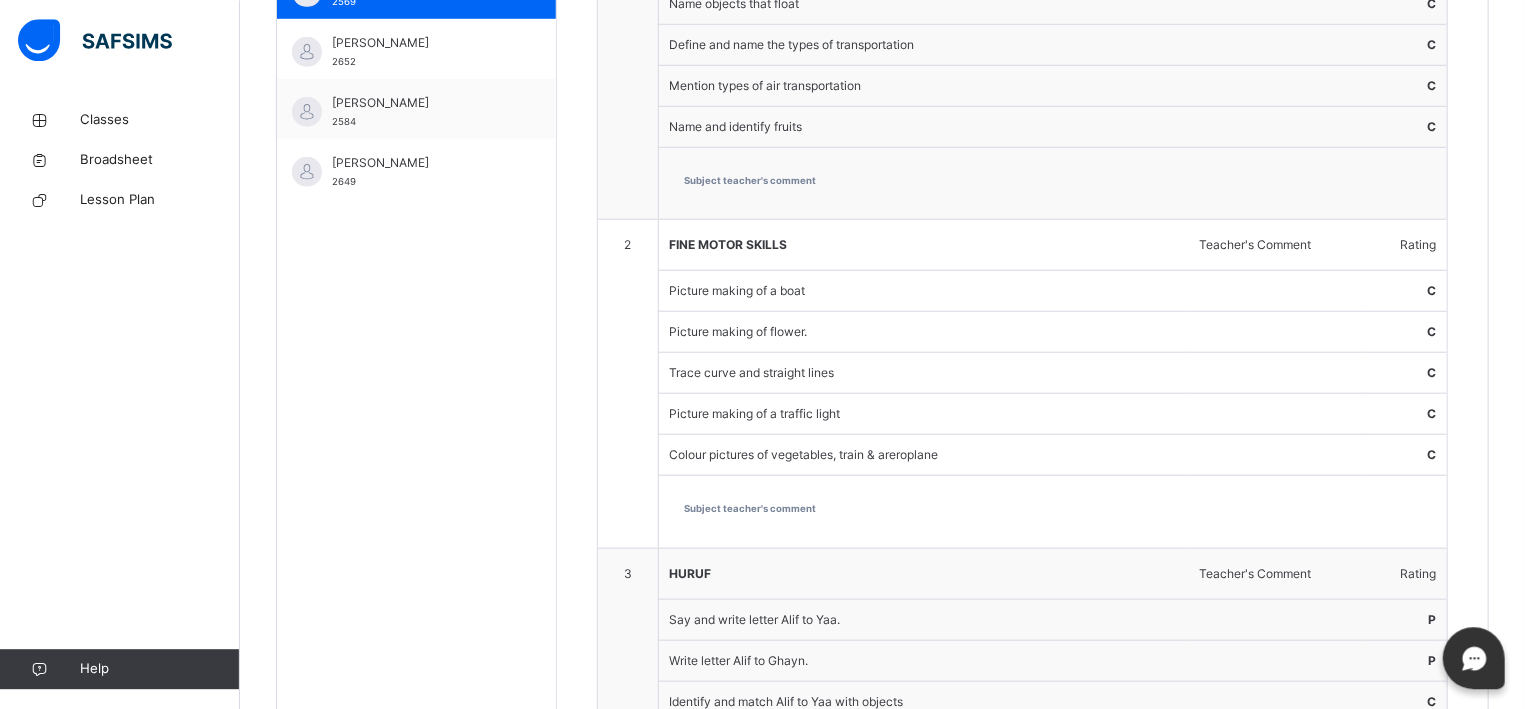 scroll, scrollTop: 778, scrollLeft: 0, axis: vertical 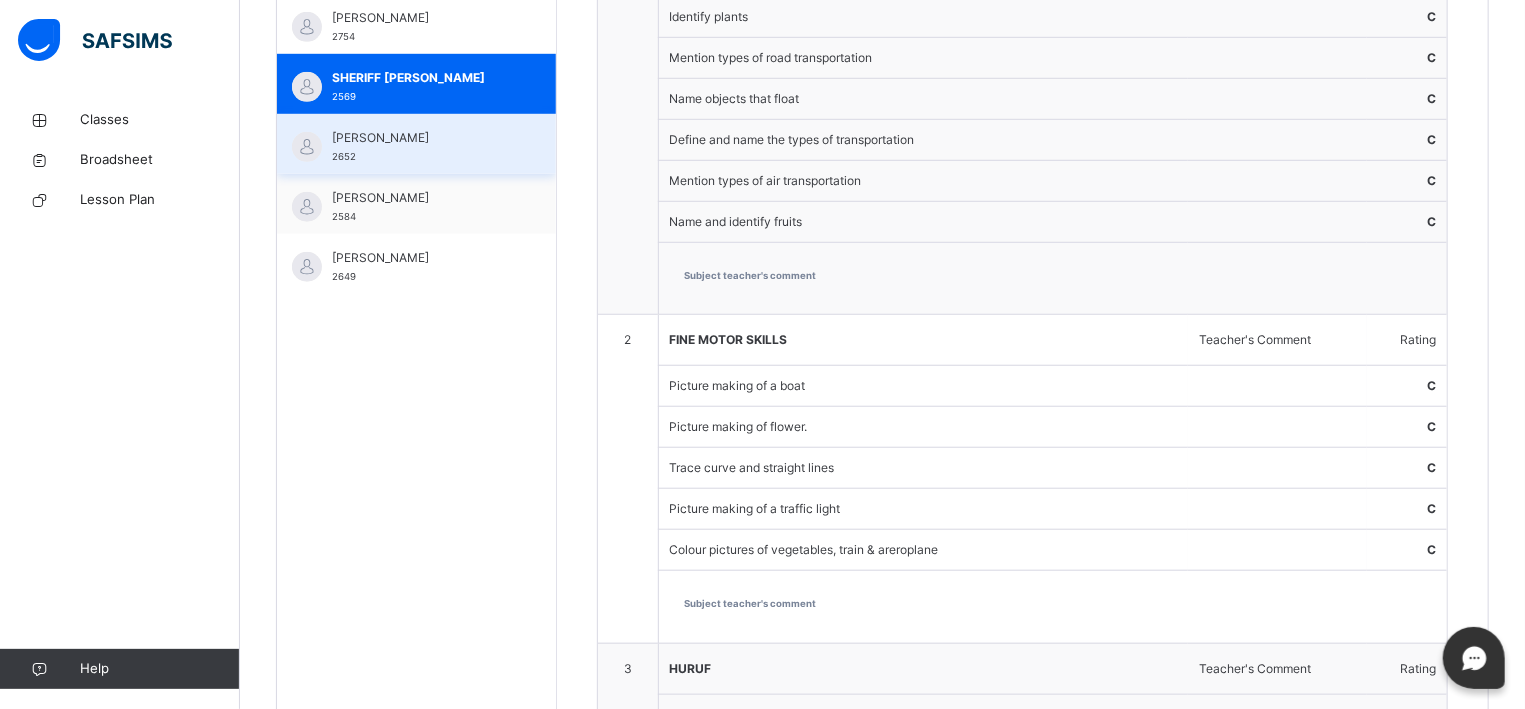 click on "[PERSON_NAME]  2652" at bounding box center [416, 144] 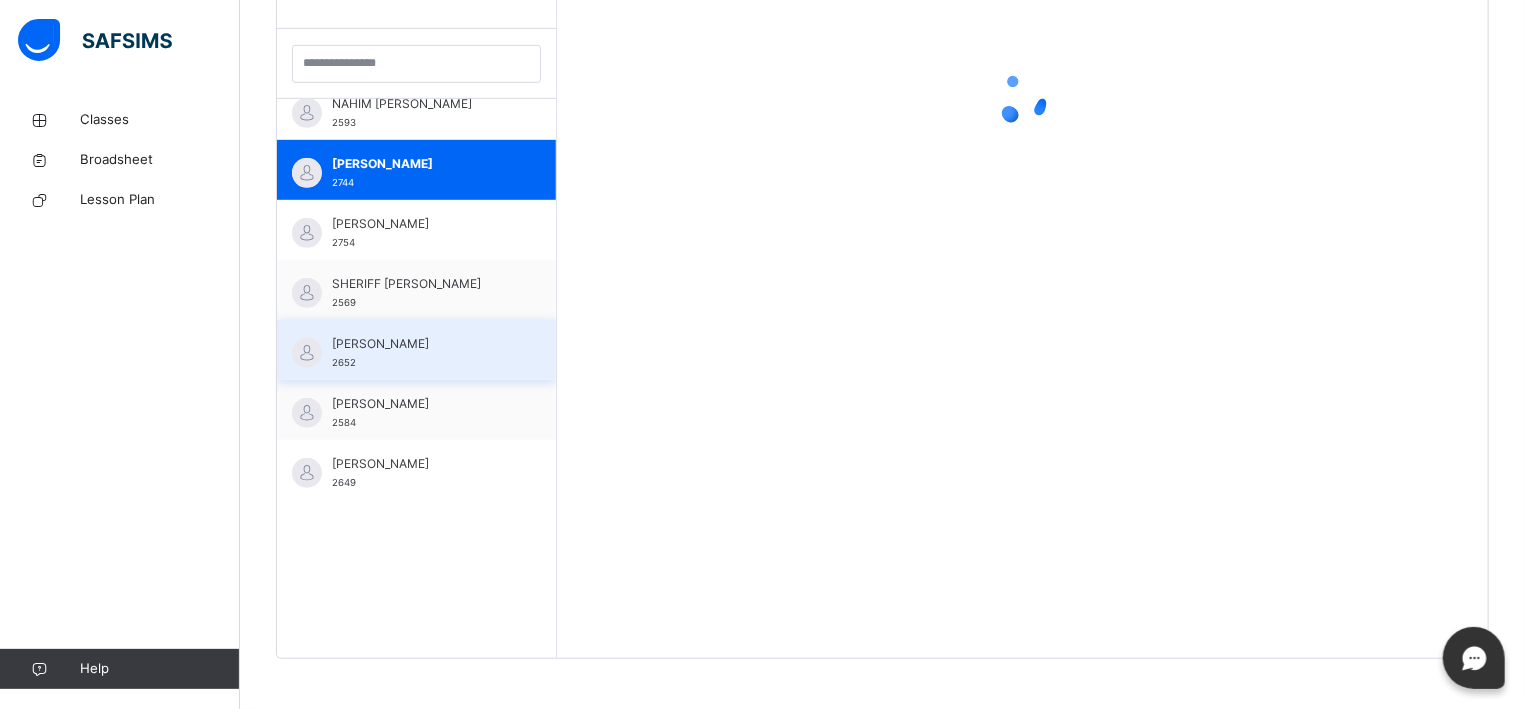 scroll, scrollTop: 572, scrollLeft: 0, axis: vertical 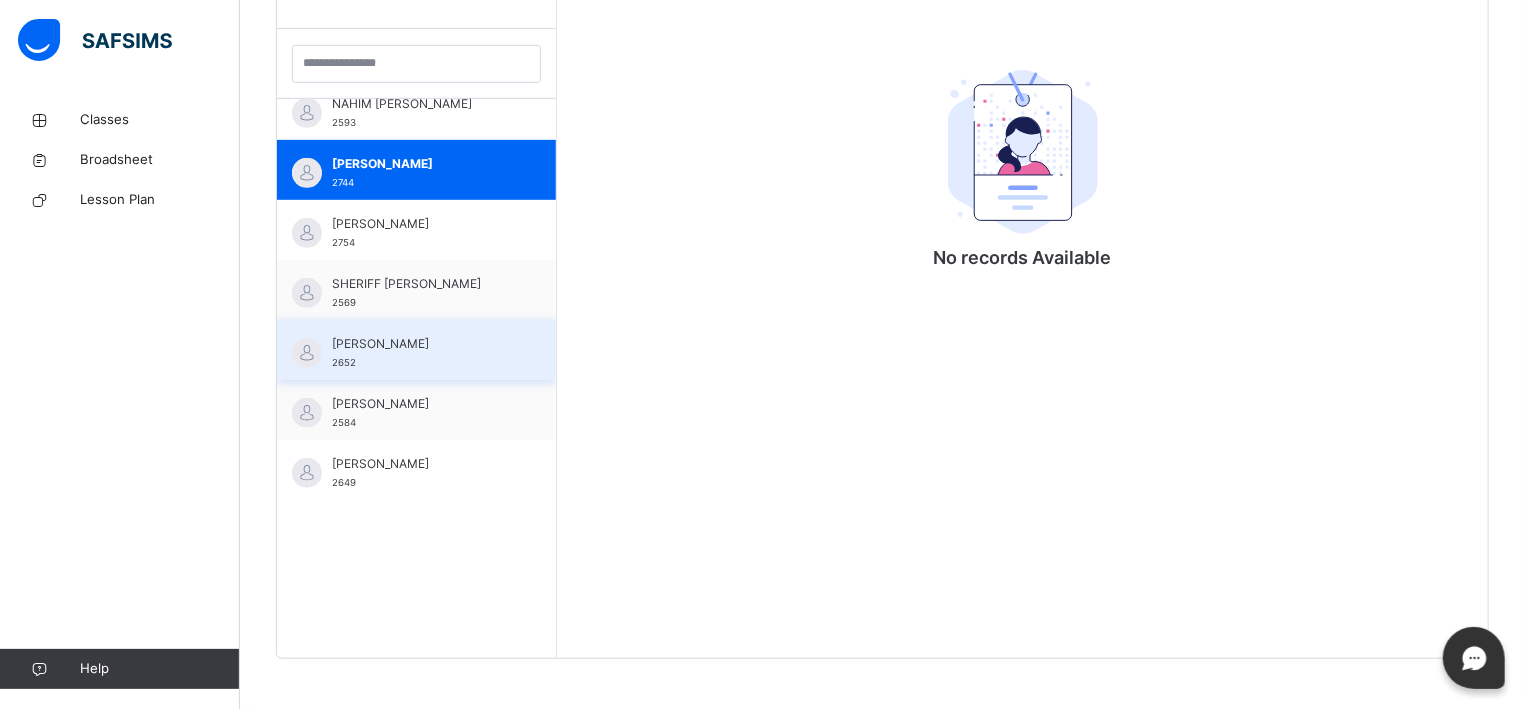 click on "[PERSON_NAME]  2652" at bounding box center [416, 350] 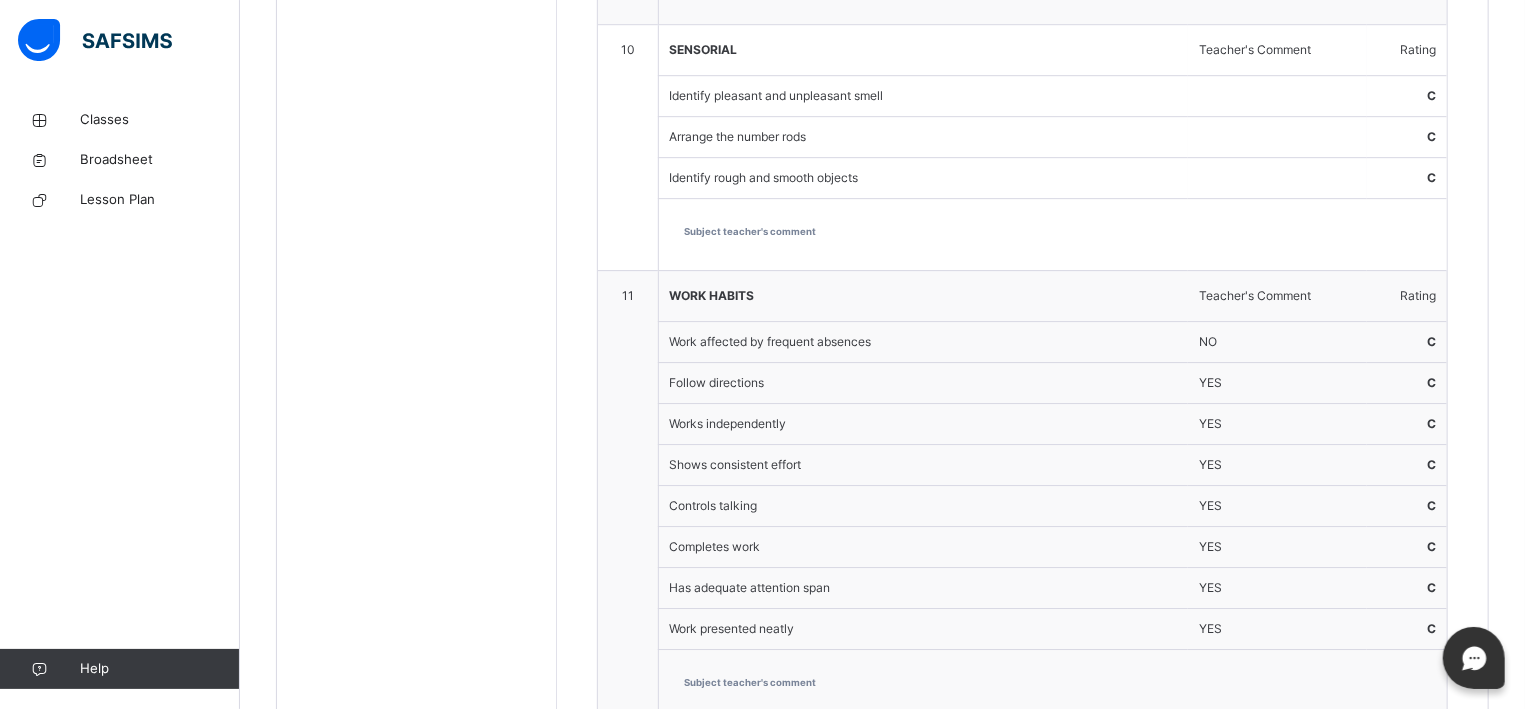 scroll, scrollTop: 3679, scrollLeft: 0, axis: vertical 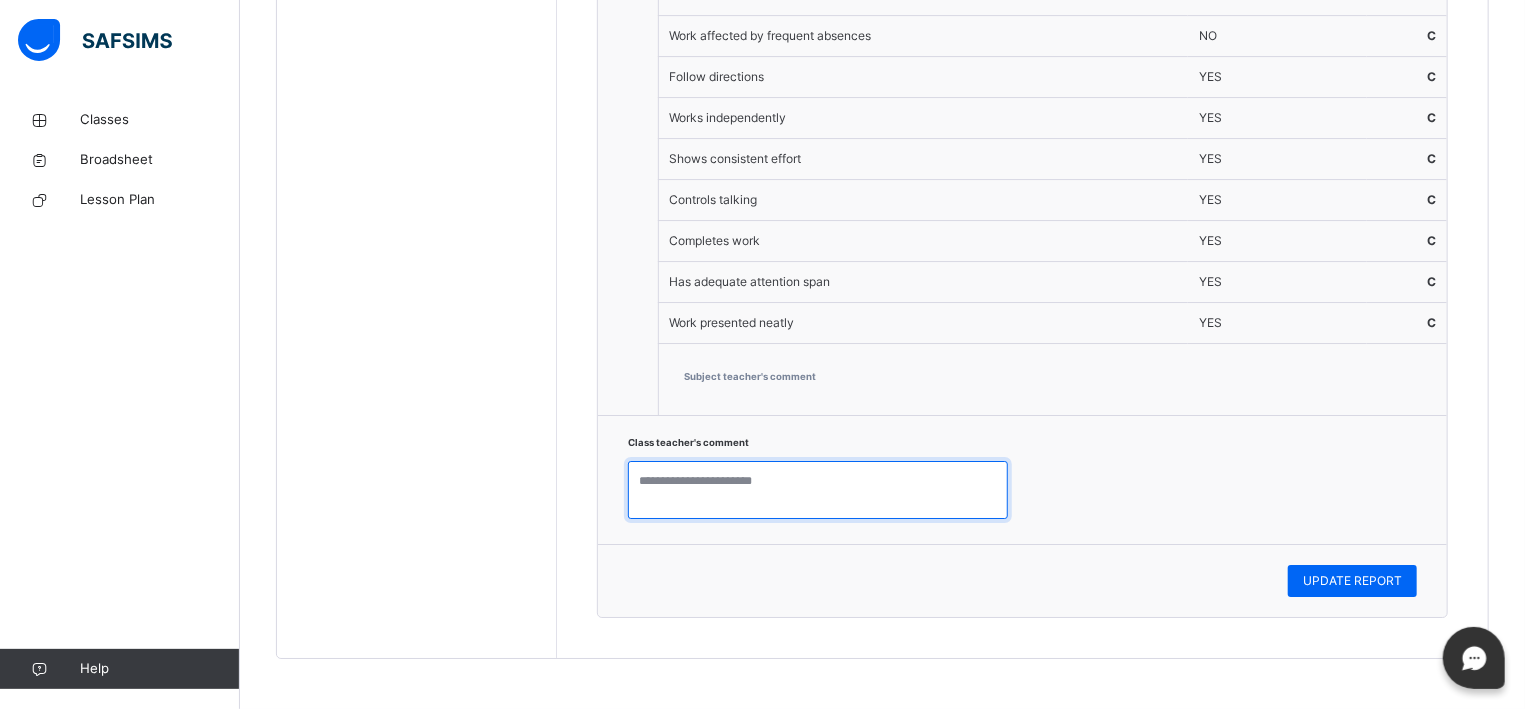 click at bounding box center [818, 490] 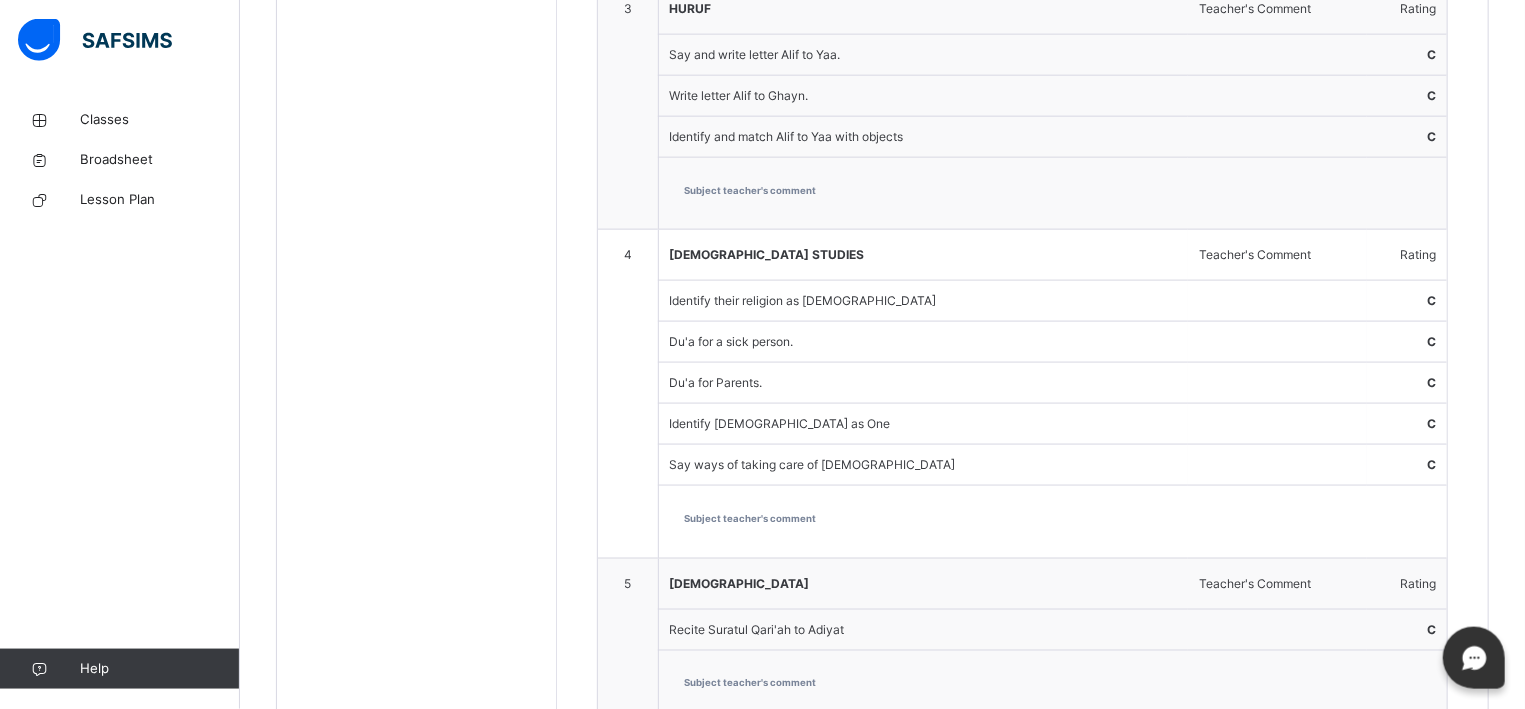 scroll, scrollTop: 764, scrollLeft: 0, axis: vertical 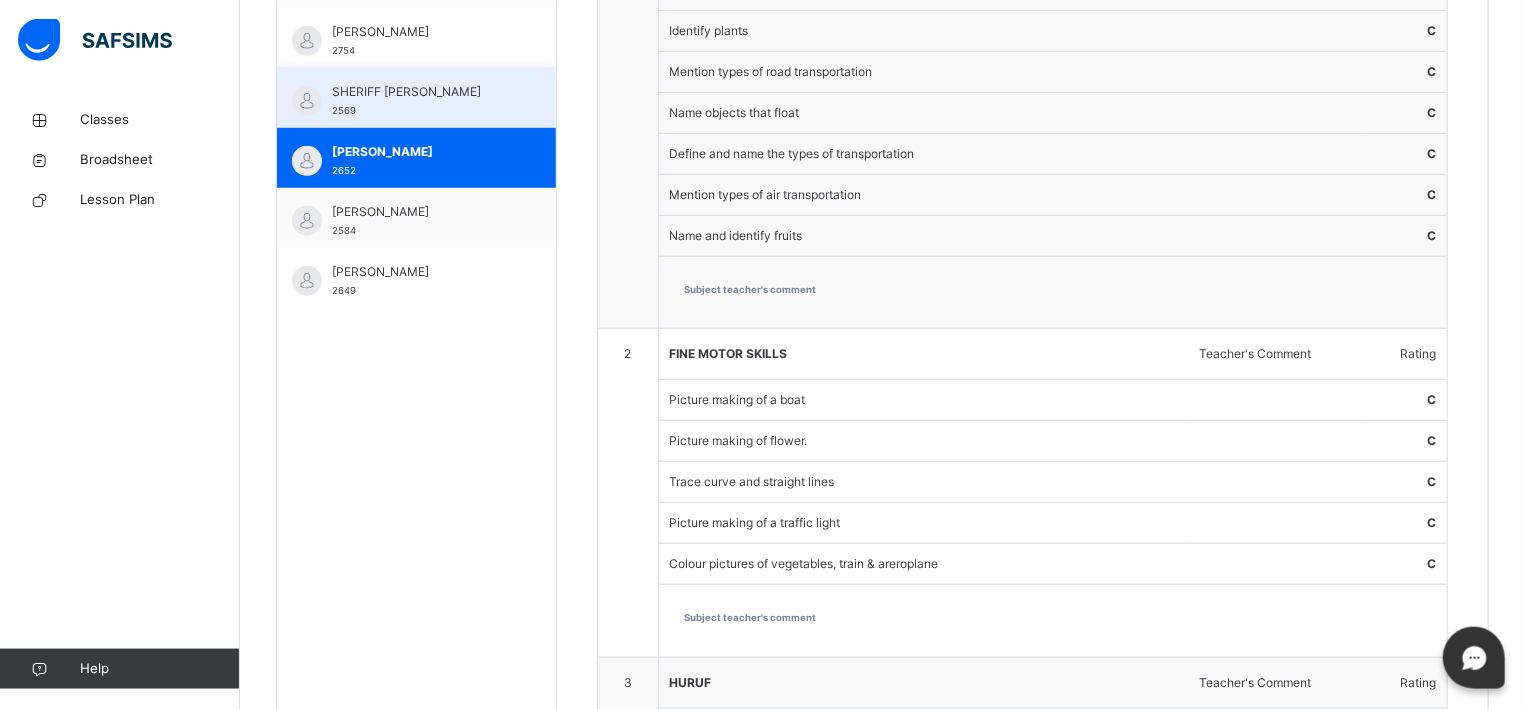 click on "SHERIFF [PERSON_NAME]" at bounding box center [421, 92] 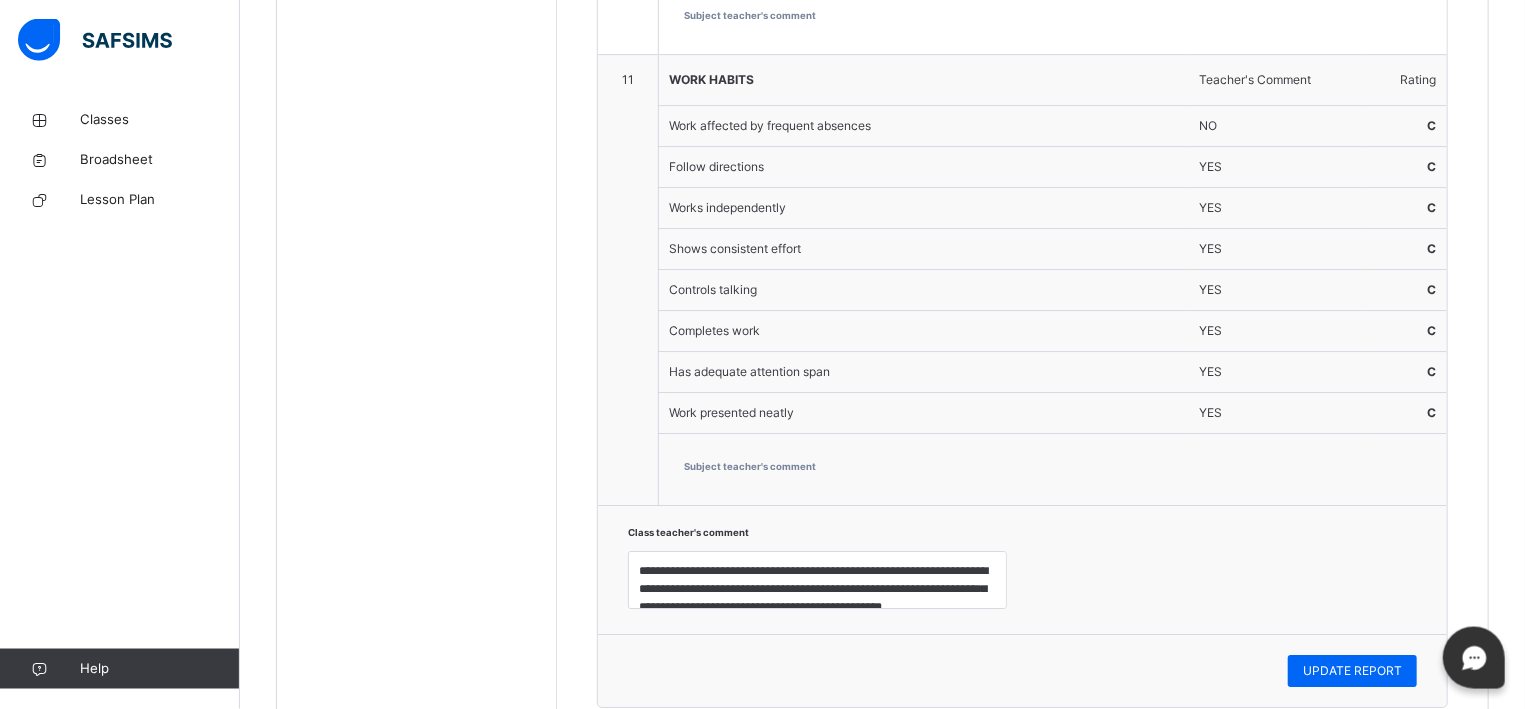 scroll, scrollTop: 3678, scrollLeft: 0, axis: vertical 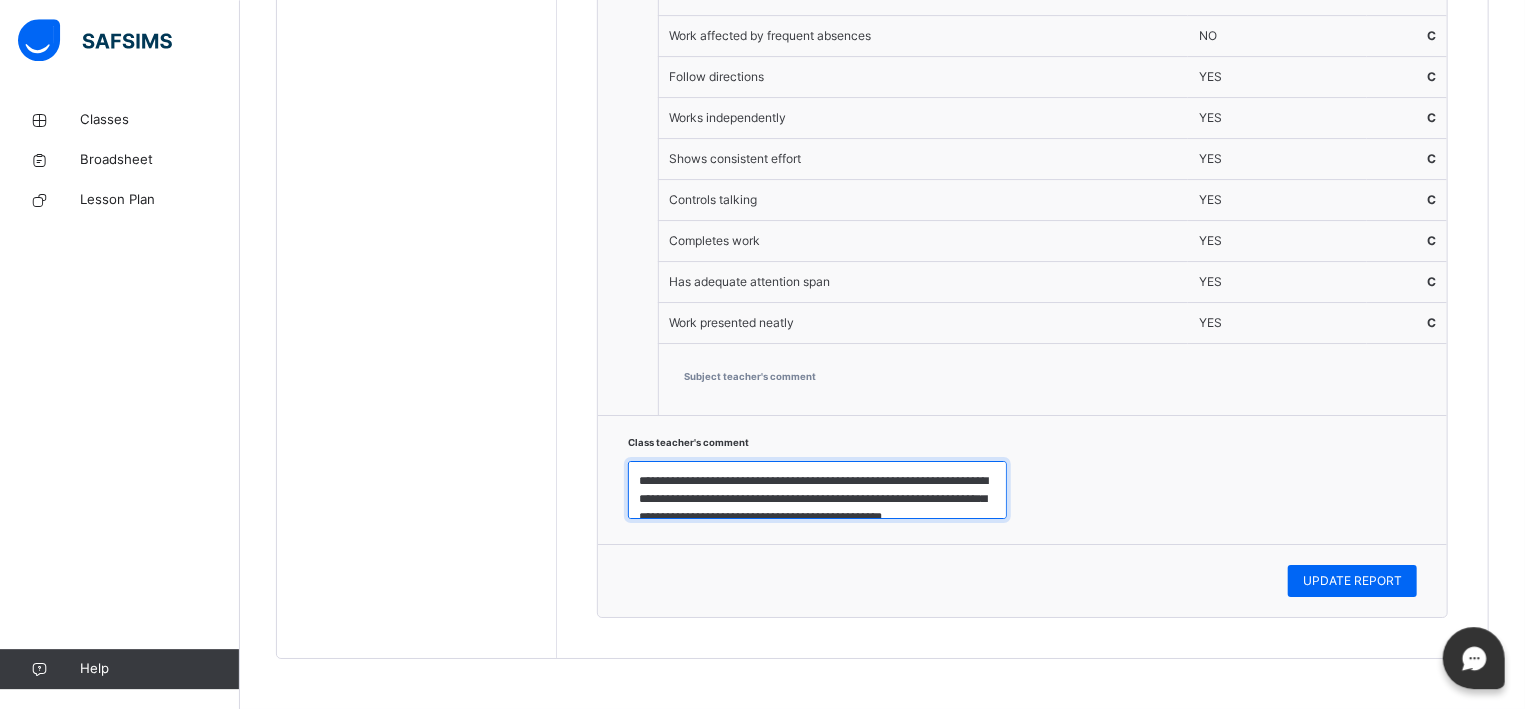 click on "**********" at bounding box center (817, 490) 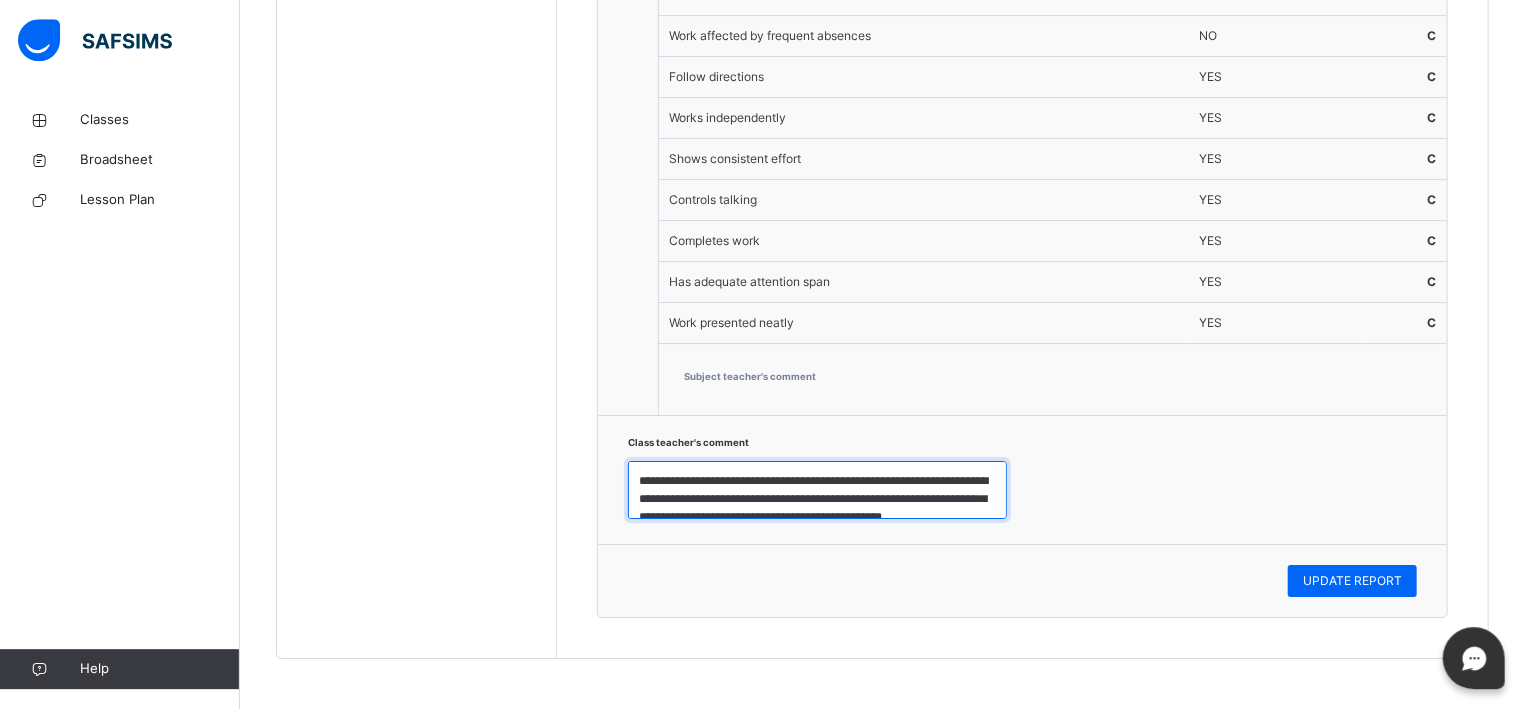 click on "**********" at bounding box center [817, 490] 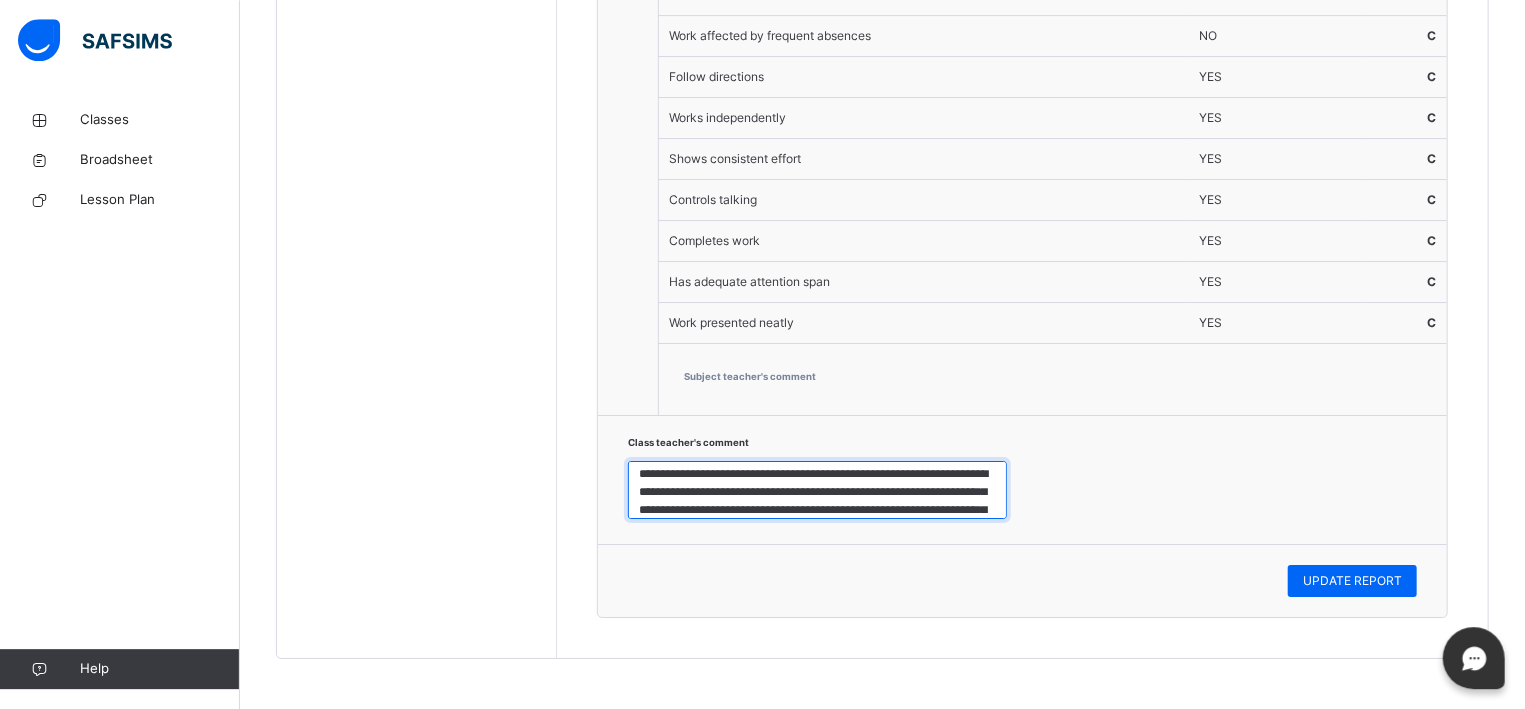 scroll, scrollTop: 25, scrollLeft: 0, axis: vertical 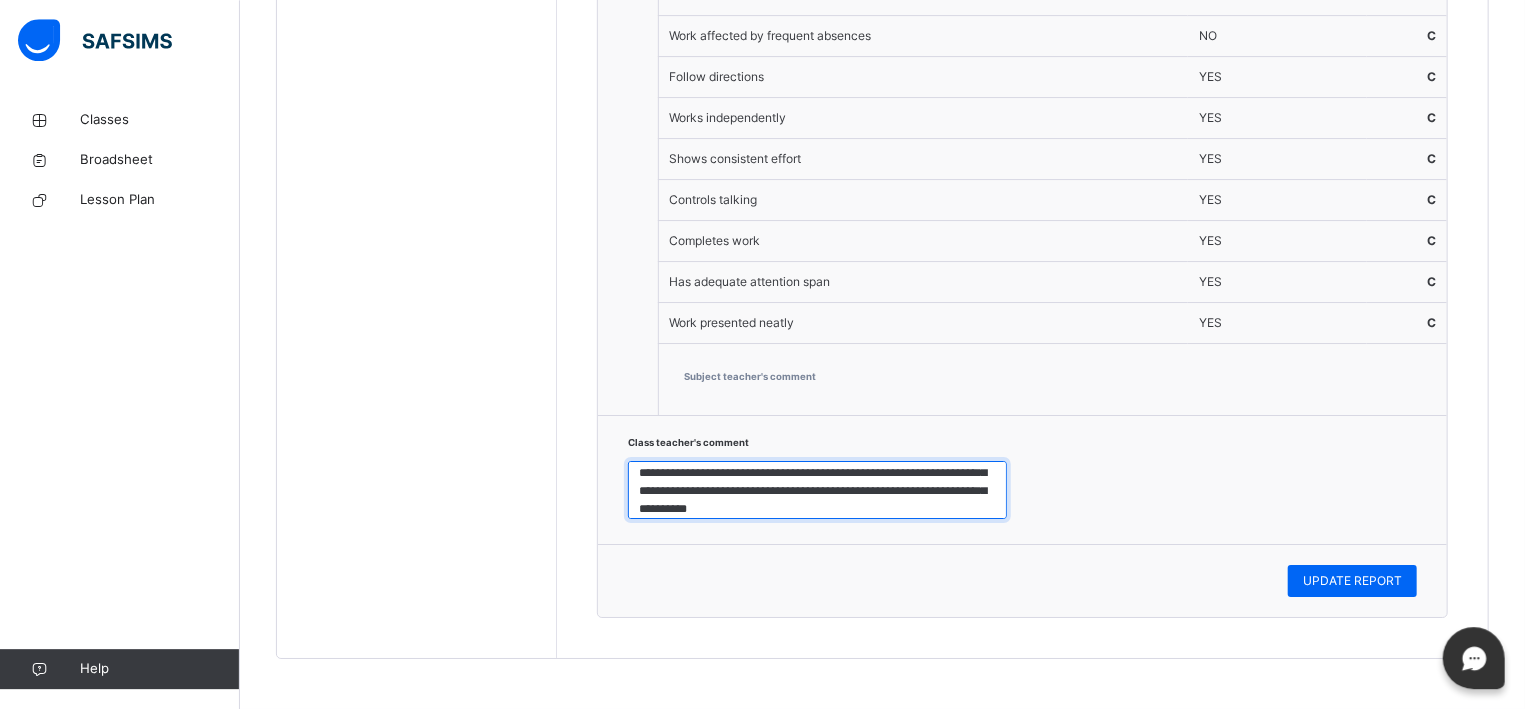 click on "**********" at bounding box center [817, 490] 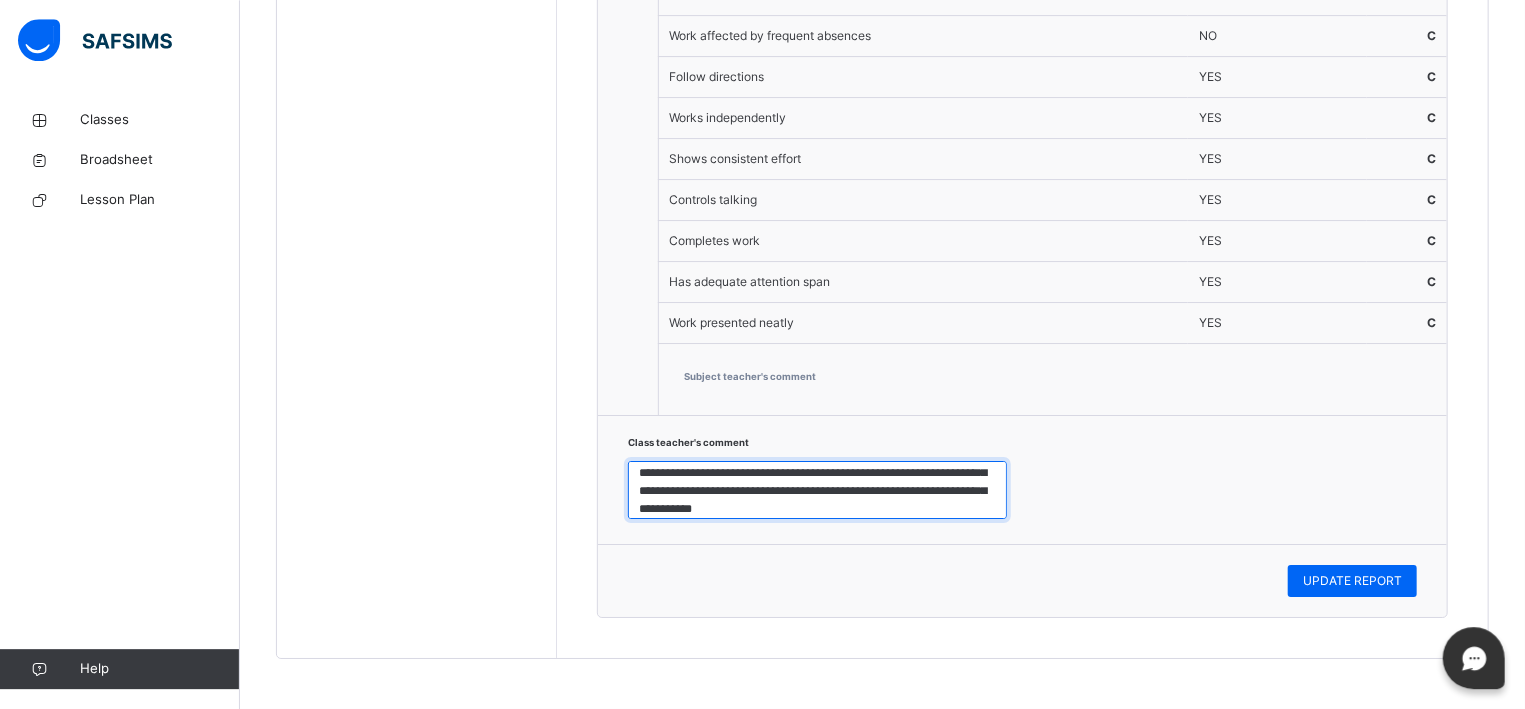 scroll, scrollTop: 54, scrollLeft: 0, axis: vertical 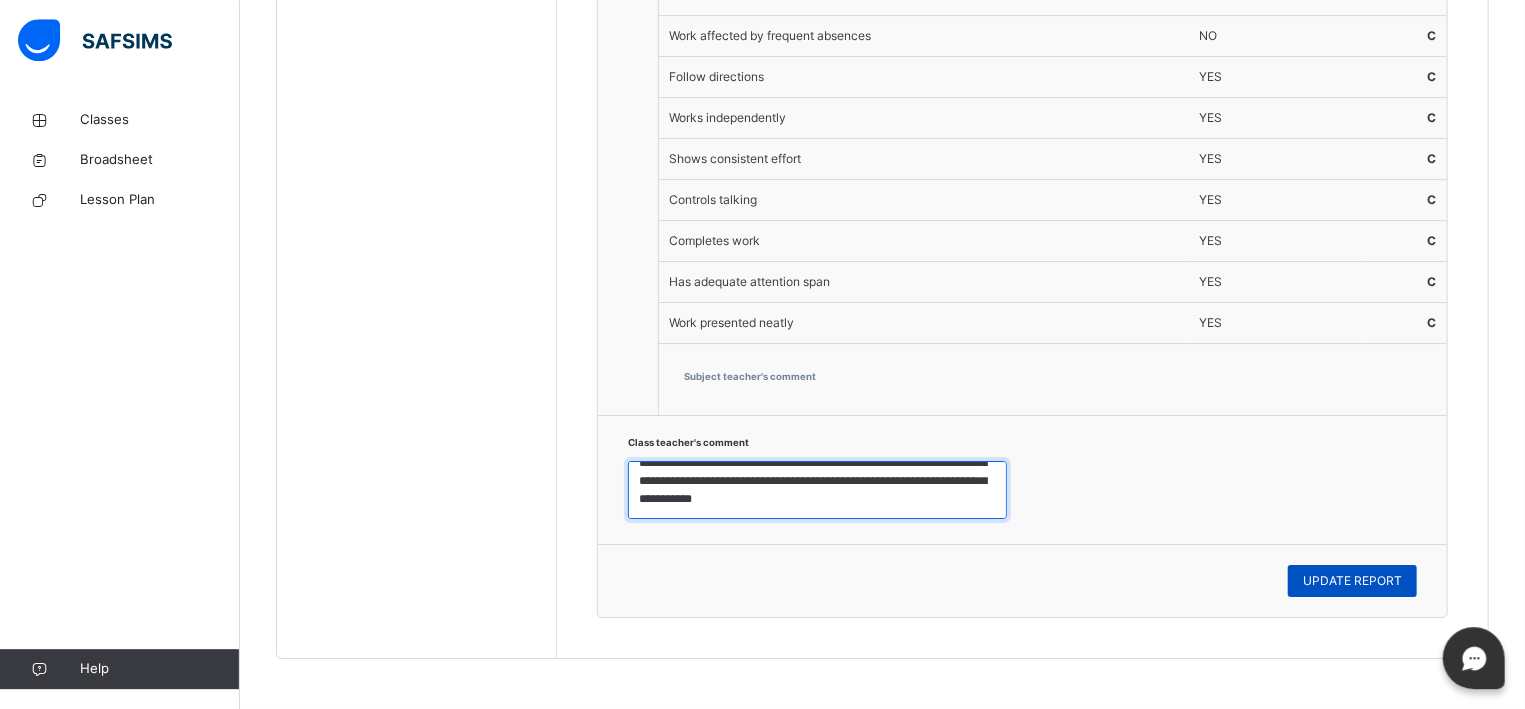 type on "**********" 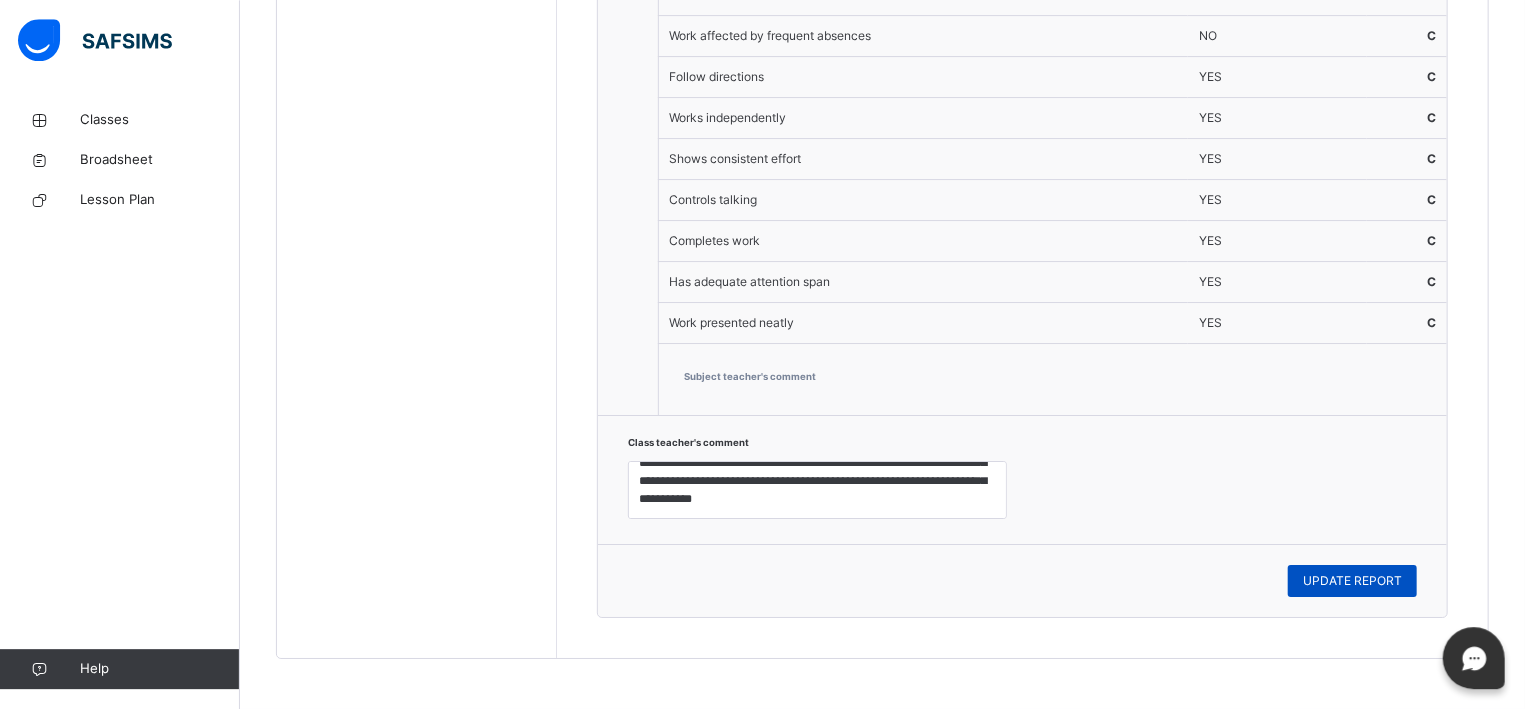 click on "UPDATE REPORT" at bounding box center [1352, 581] 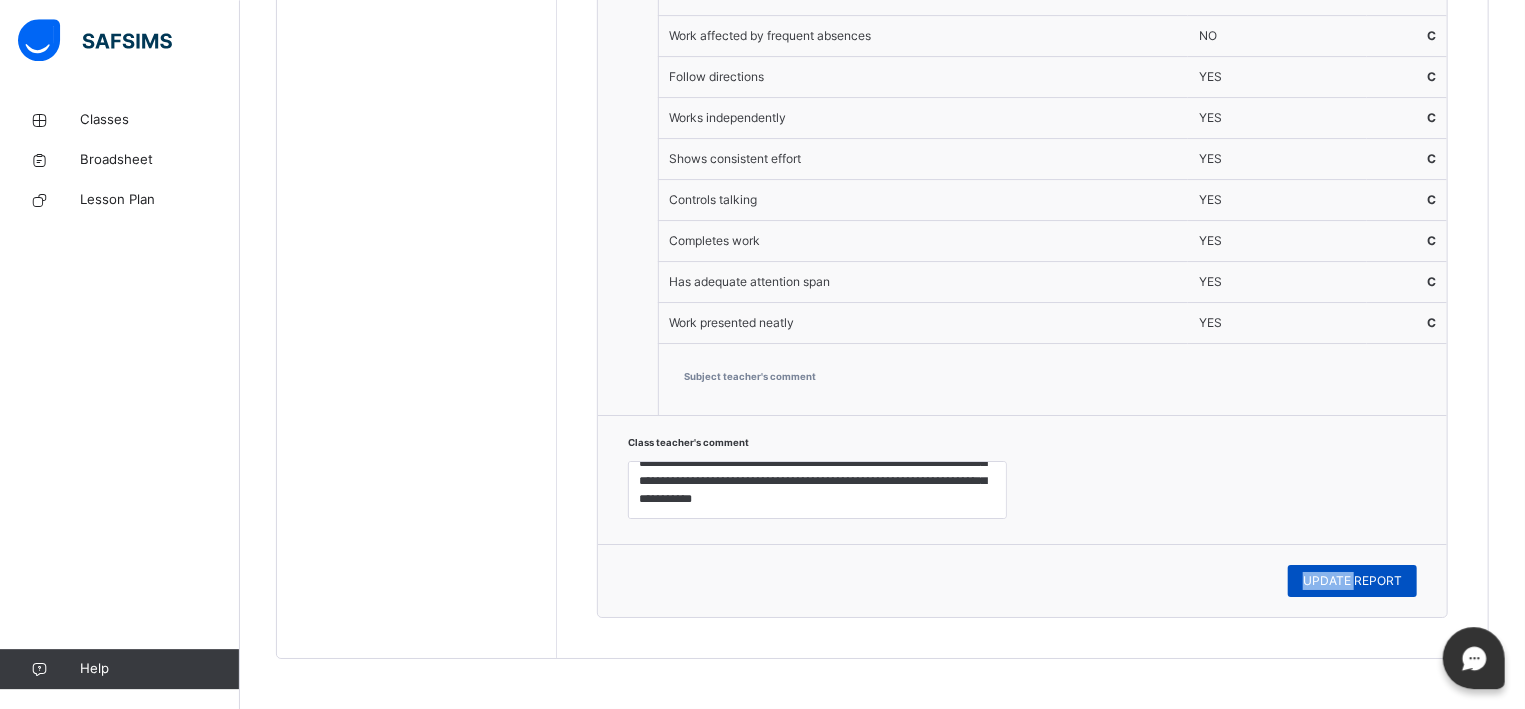 click on "UPDATE REPORT" at bounding box center [1352, 581] 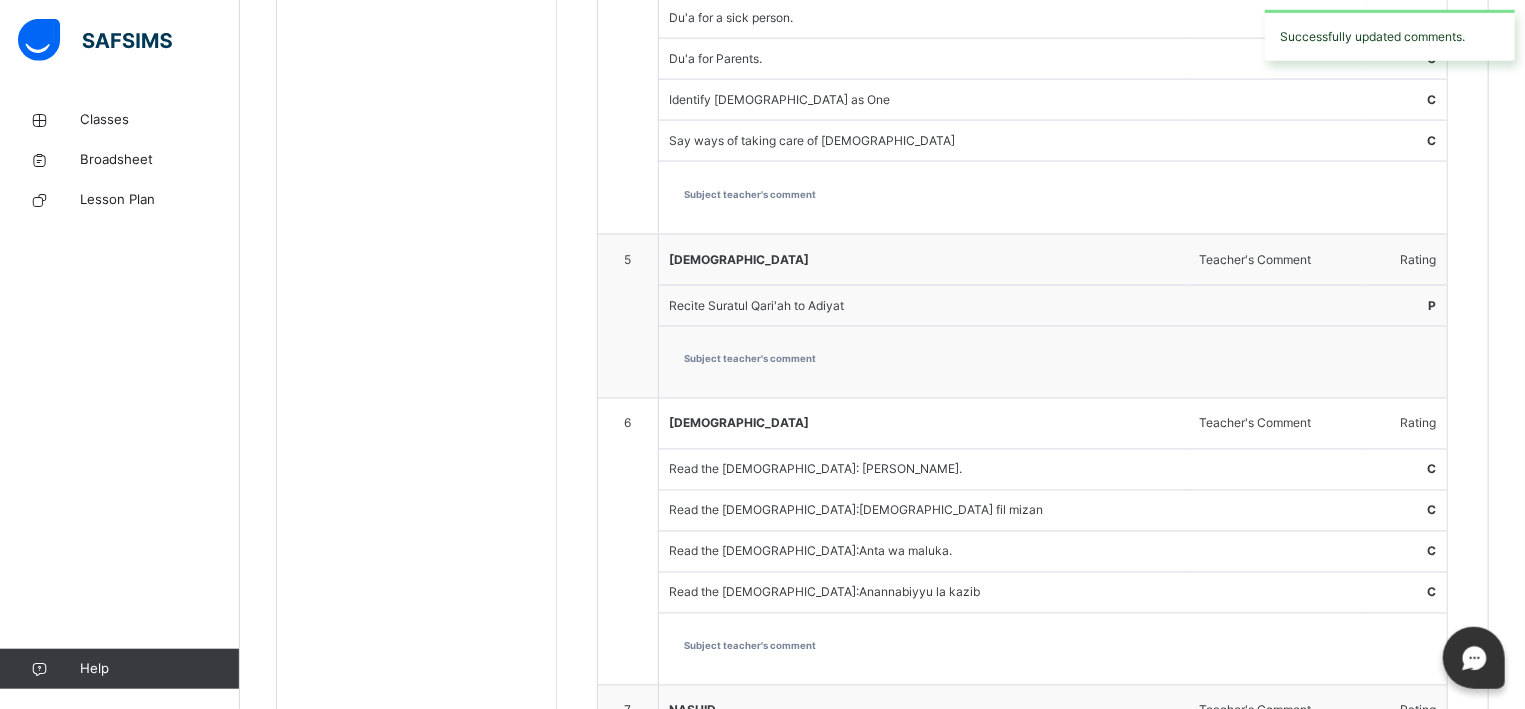 scroll, scrollTop: 984, scrollLeft: 0, axis: vertical 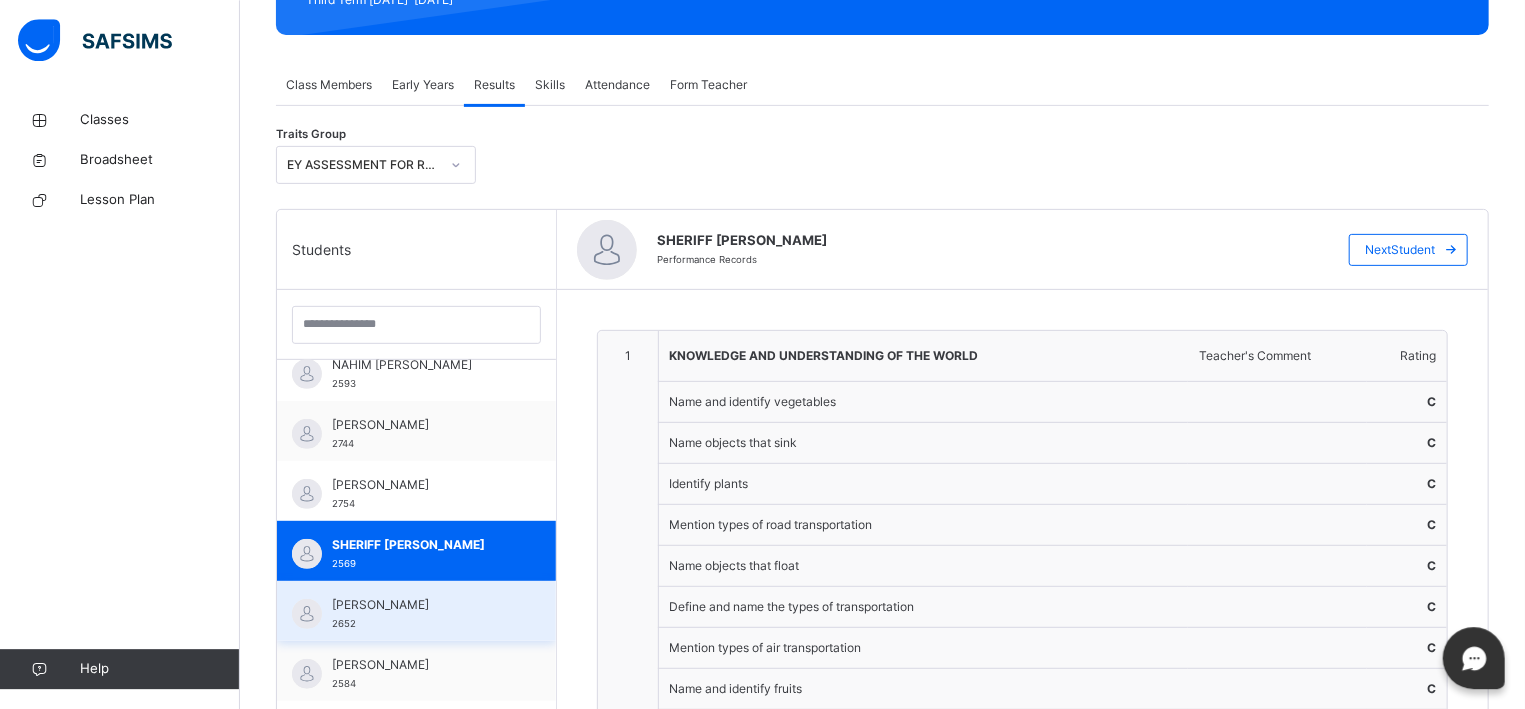 click on "[PERSON_NAME]" at bounding box center [421, 605] 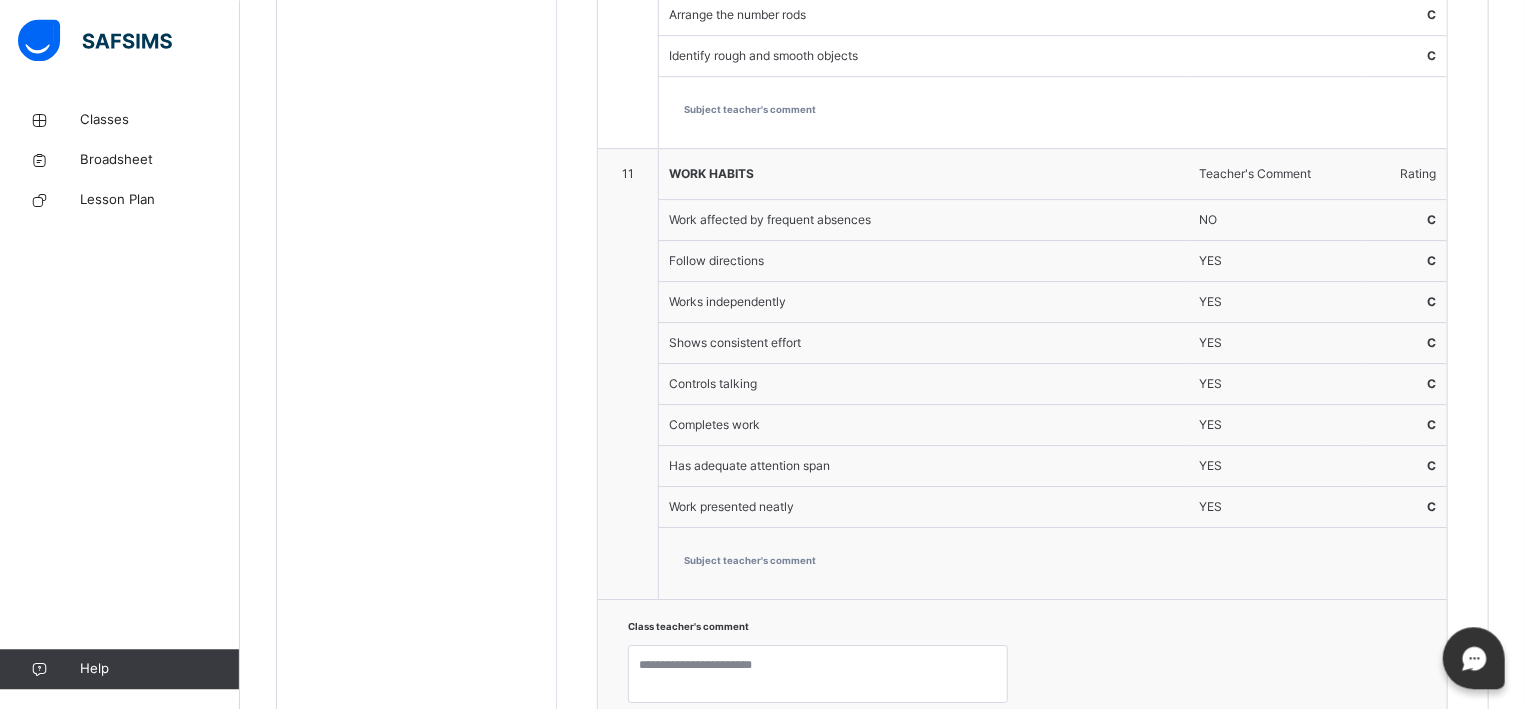 scroll, scrollTop: 3678, scrollLeft: 0, axis: vertical 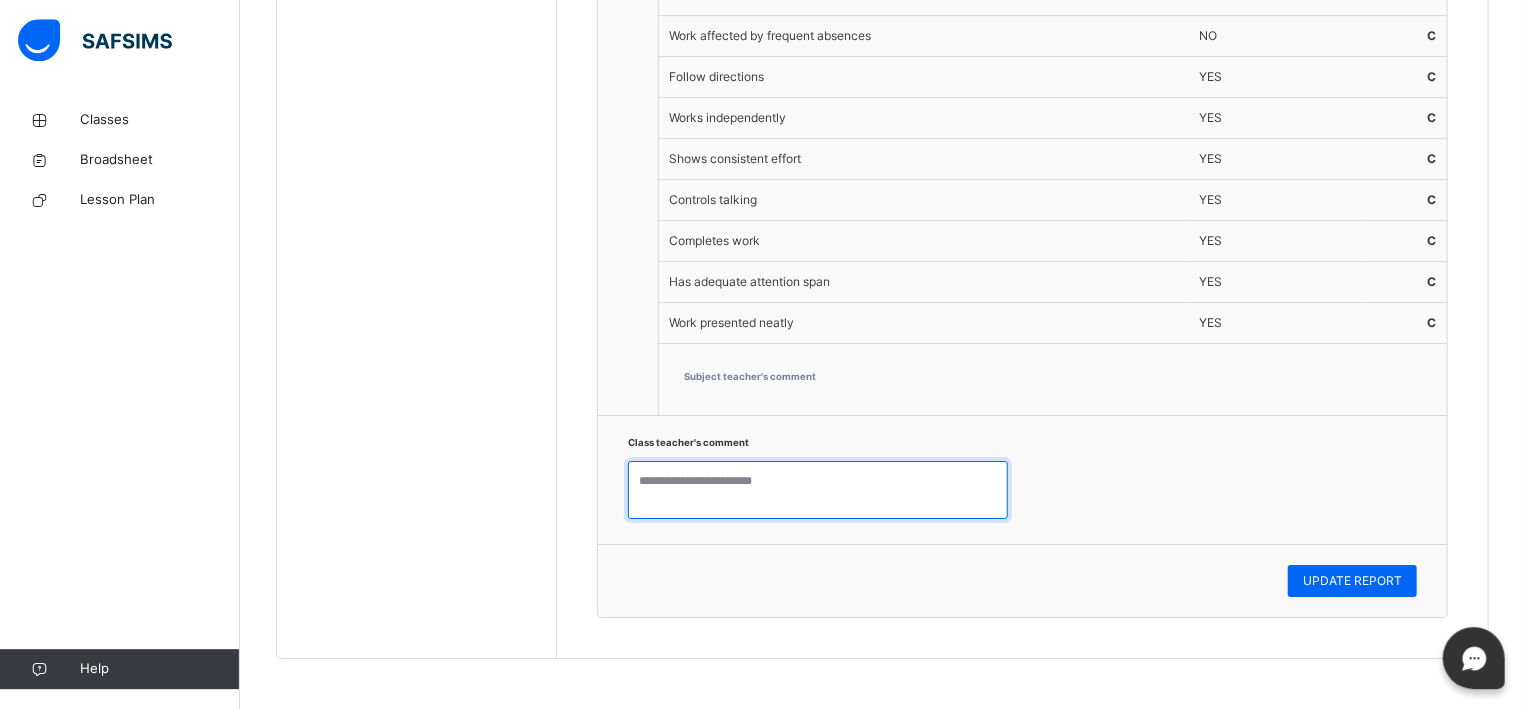click at bounding box center (818, 490) 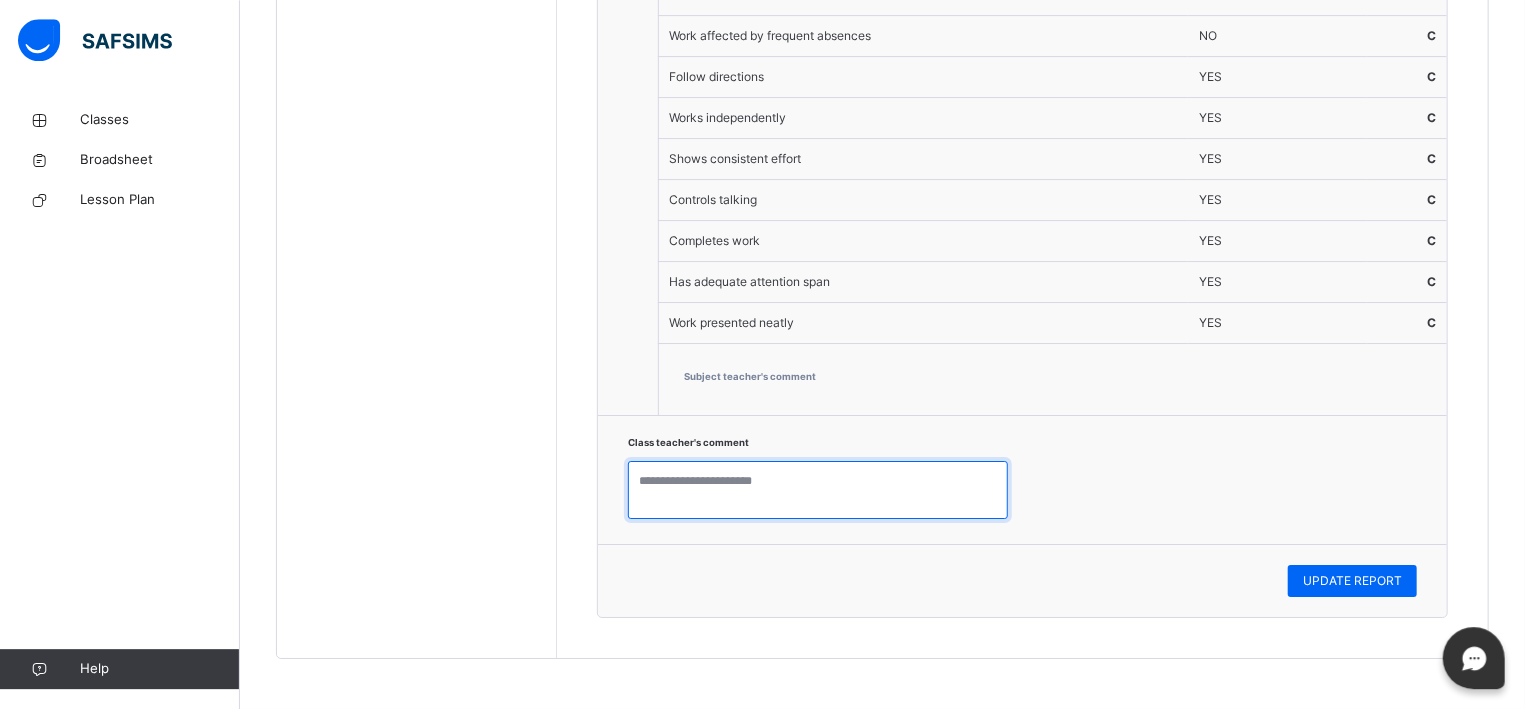click at bounding box center (818, 490) 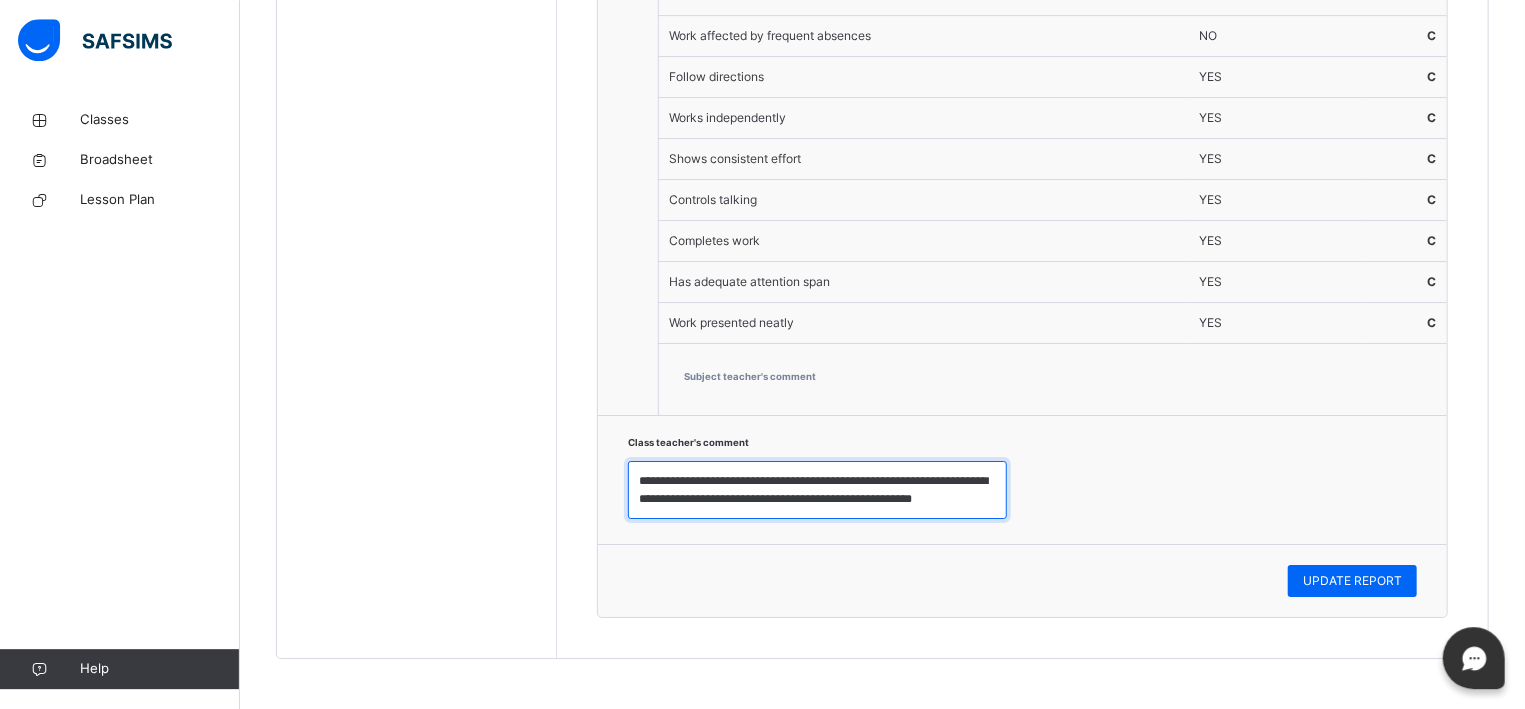 scroll, scrollTop: 7, scrollLeft: 0, axis: vertical 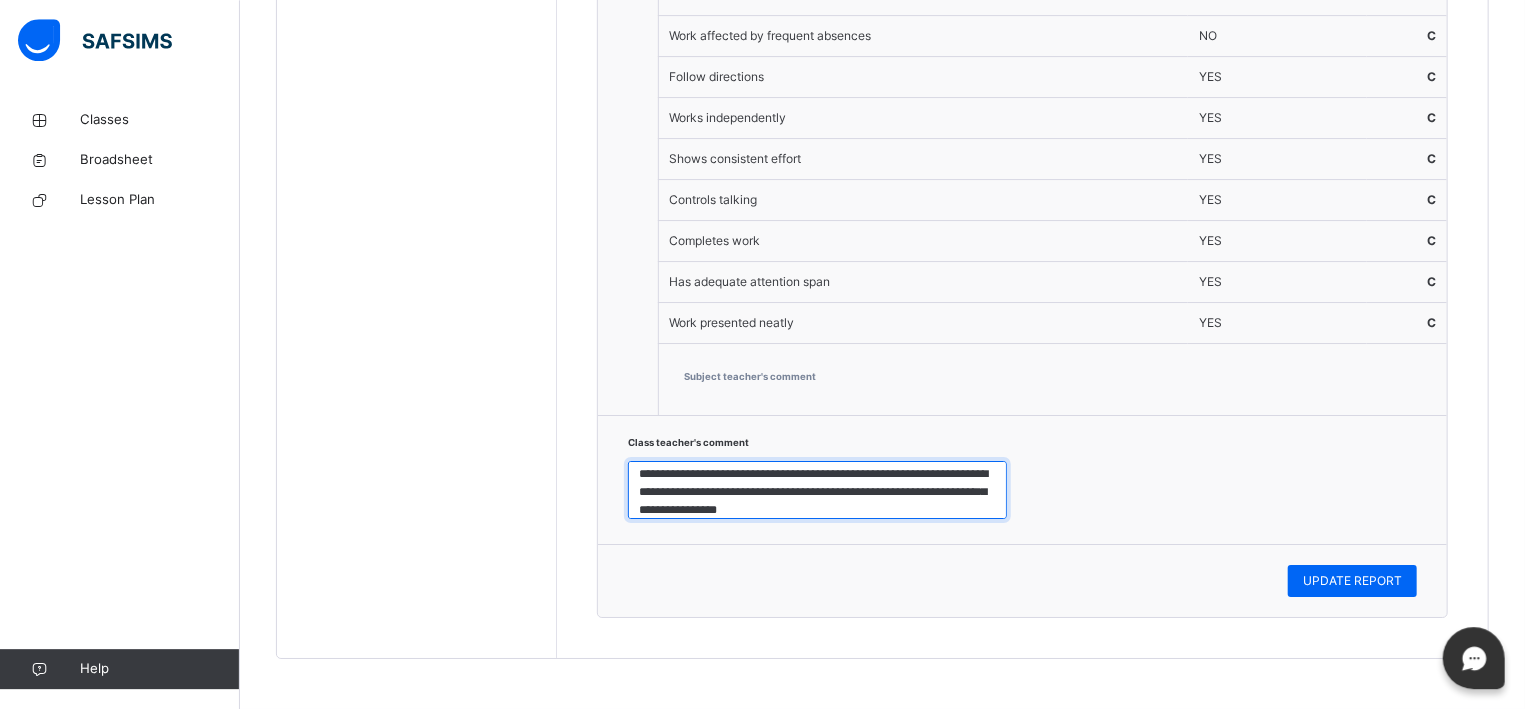 click on "**********" at bounding box center [817, 490] 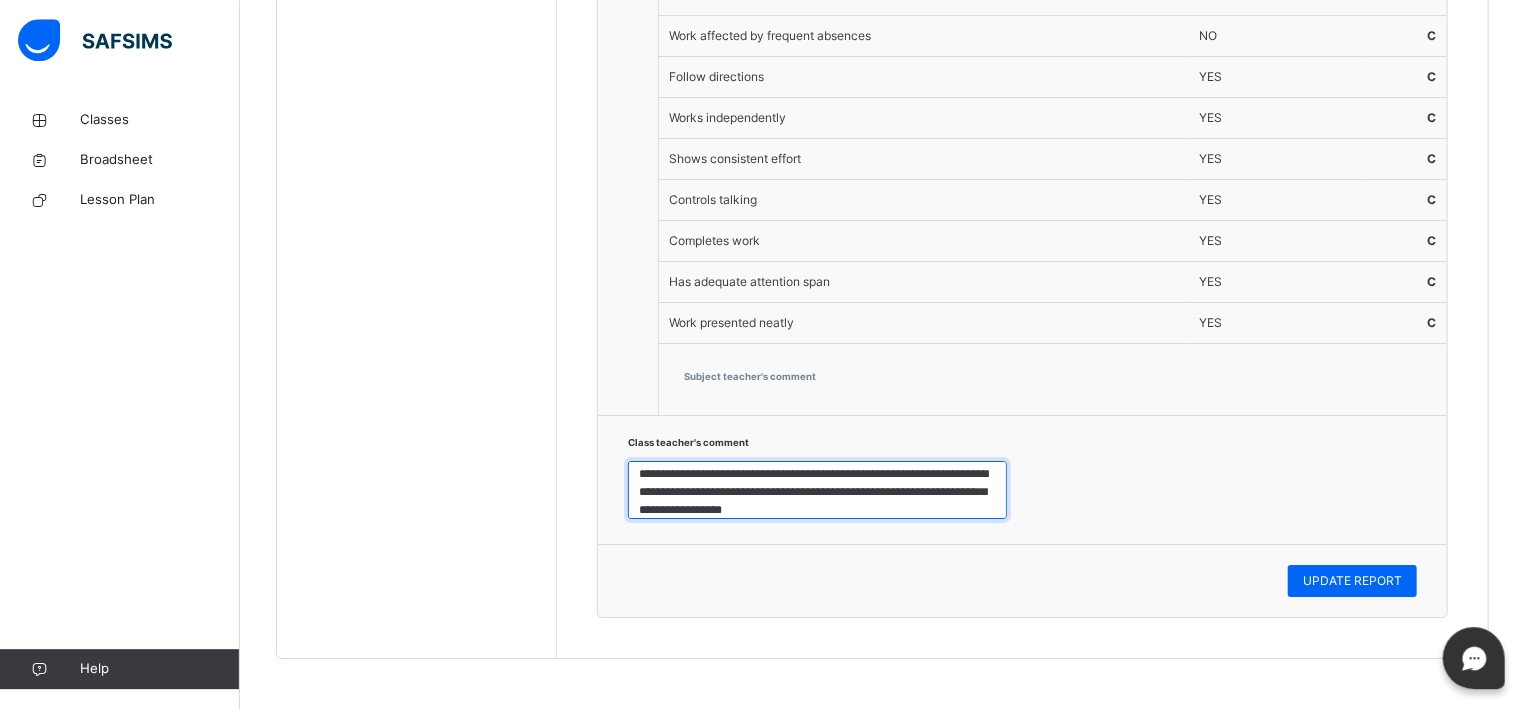 click on "**********" at bounding box center [817, 490] 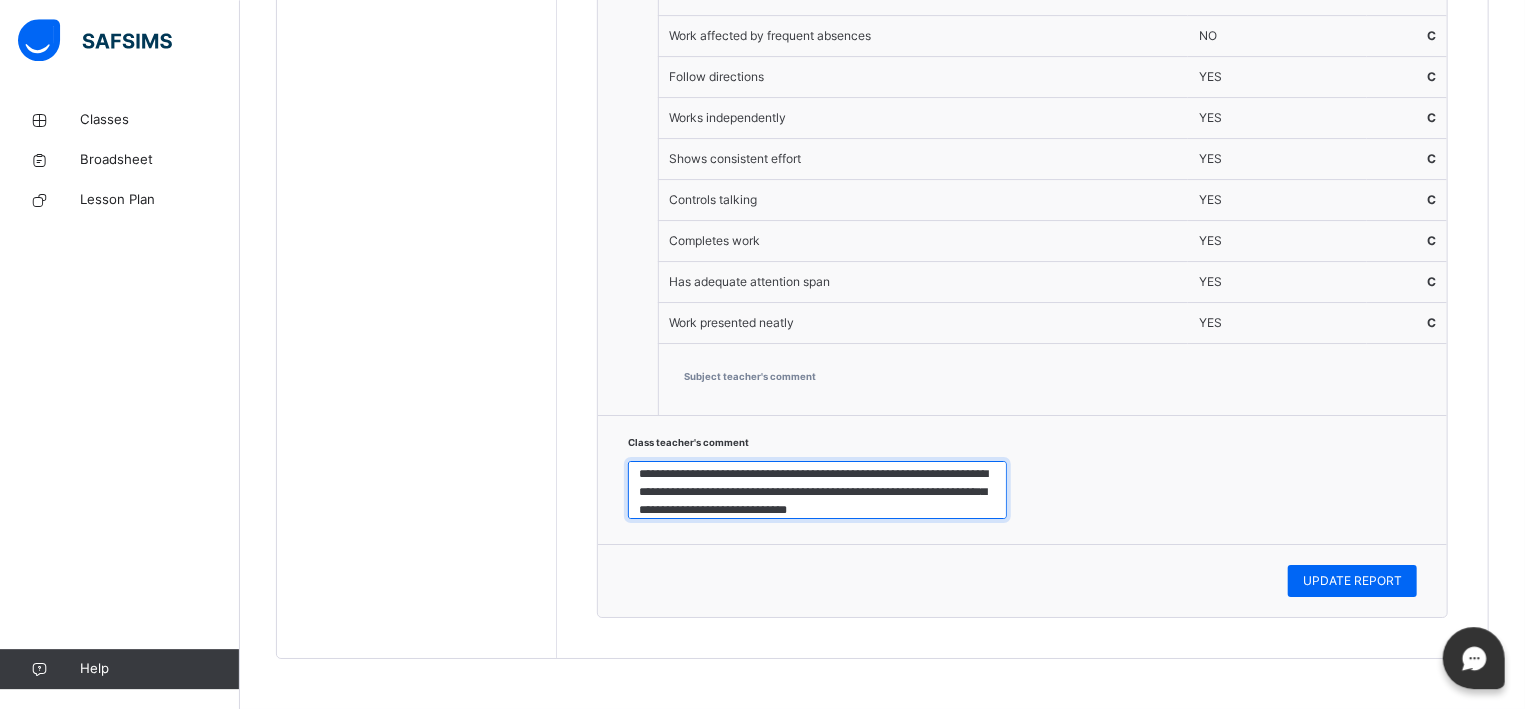 click on "**********" at bounding box center [817, 490] 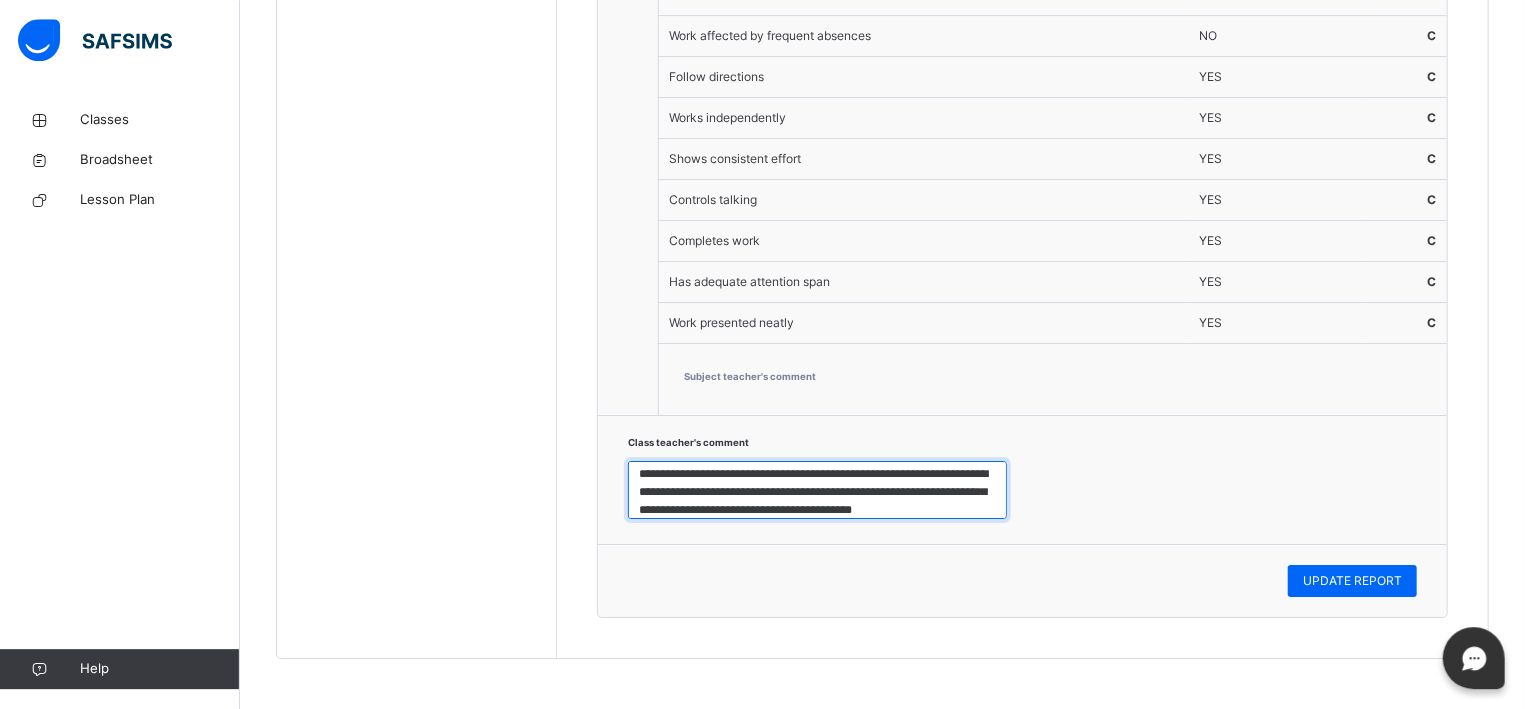scroll, scrollTop: 25, scrollLeft: 0, axis: vertical 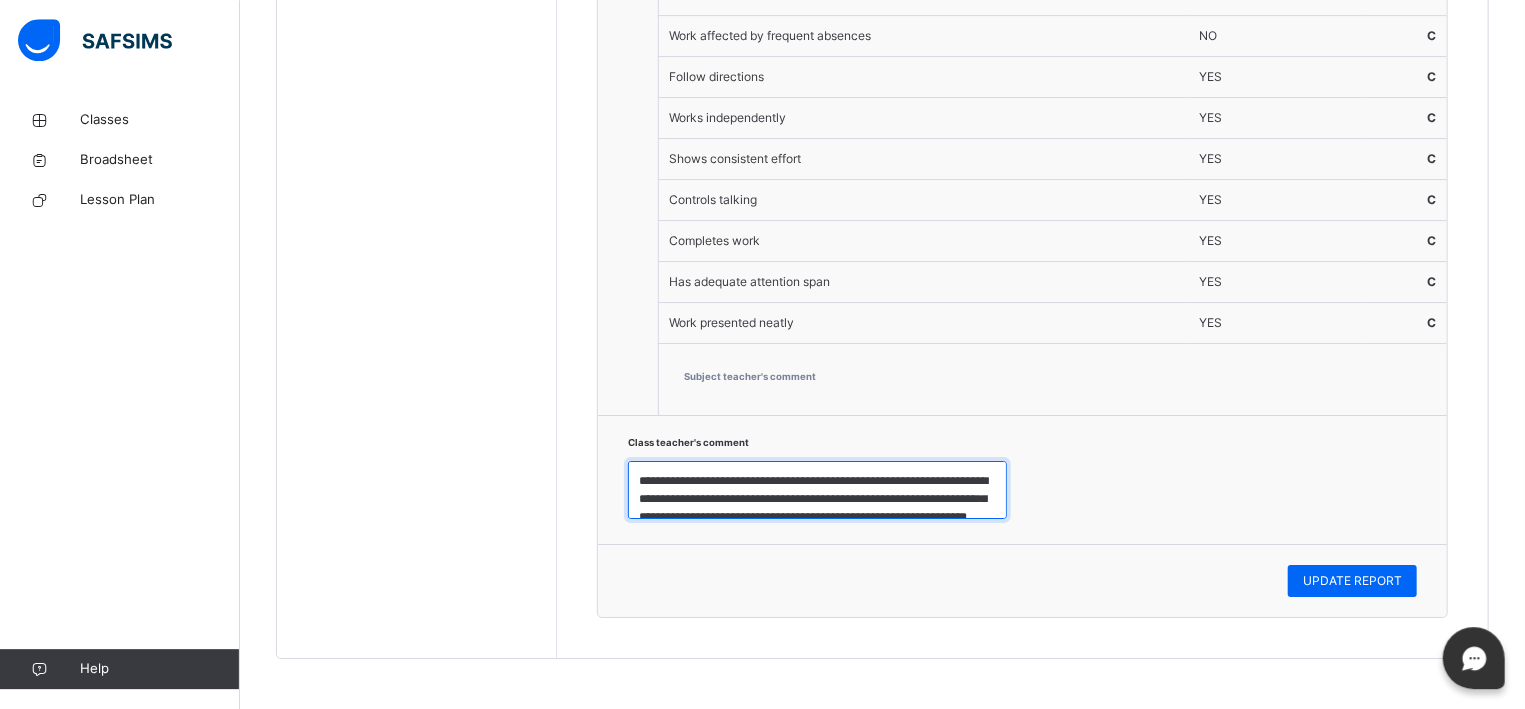 type on "**********" 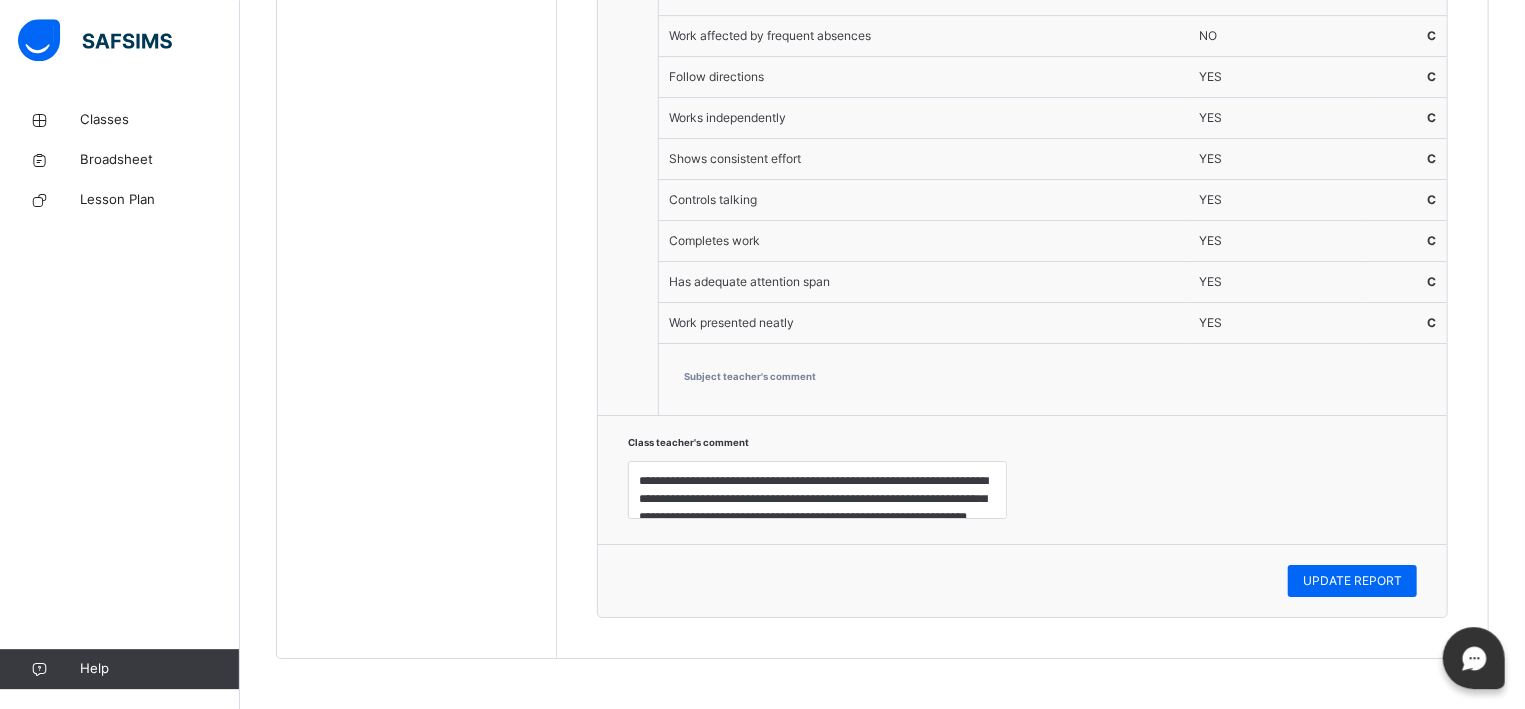 click on "**********" at bounding box center (1022, 479) 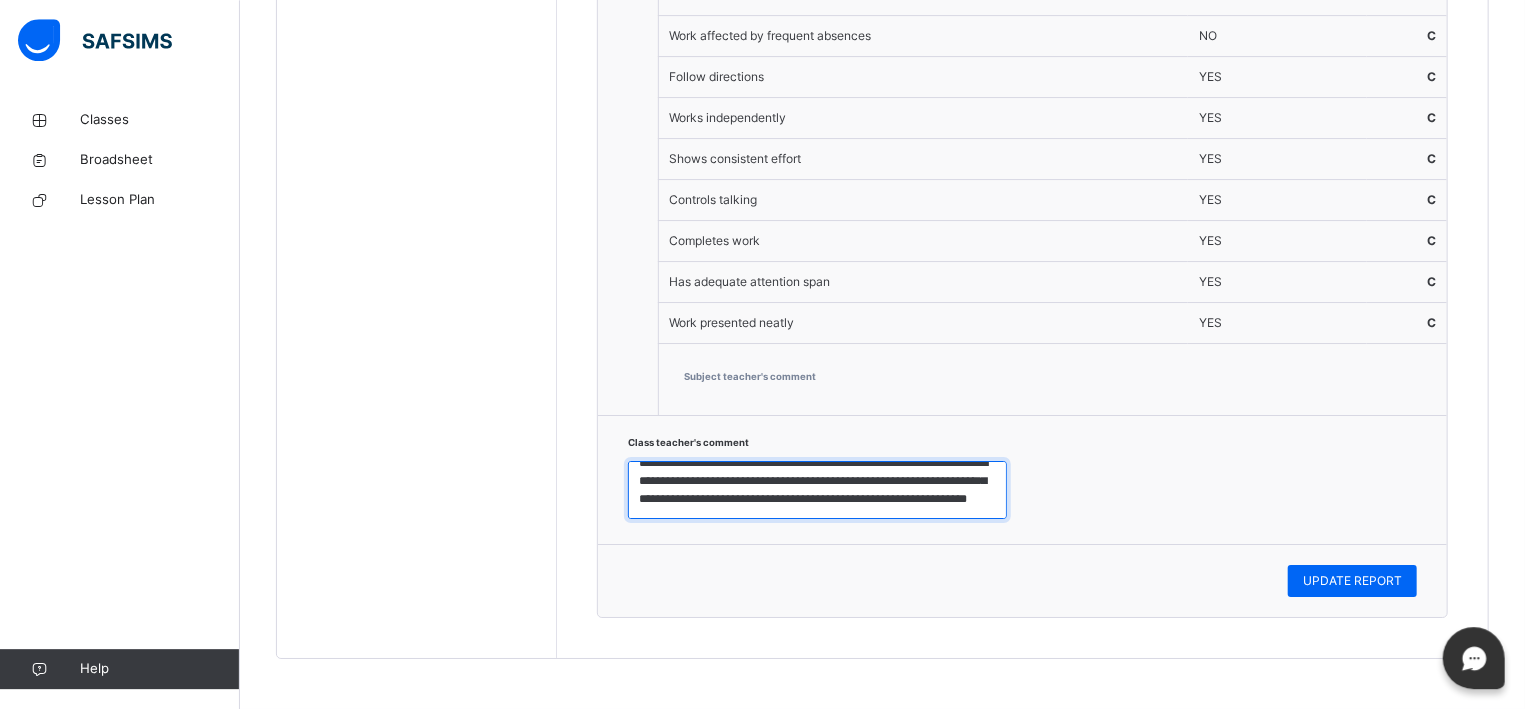 scroll, scrollTop: 36, scrollLeft: 0, axis: vertical 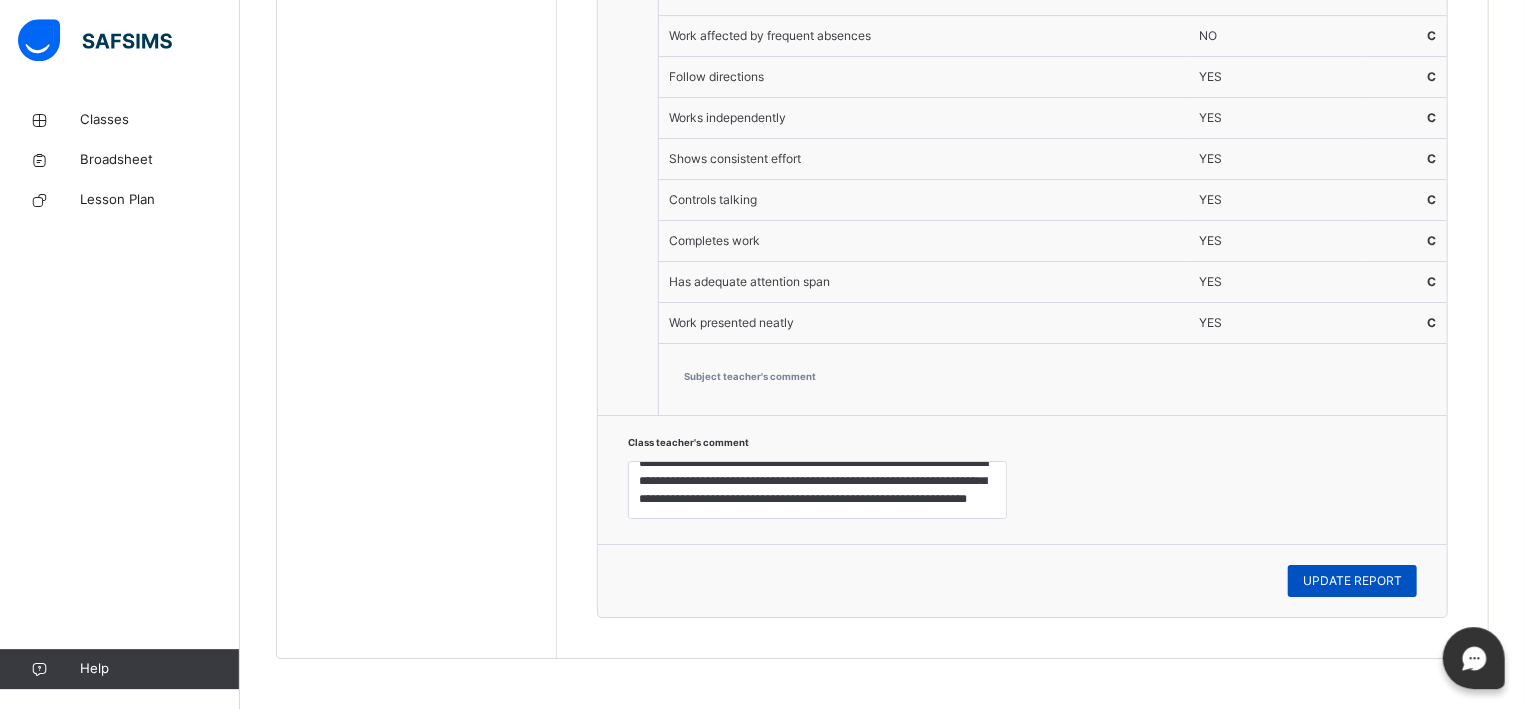 click on "UPDATE REPORT" at bounding box center [1352, 581] 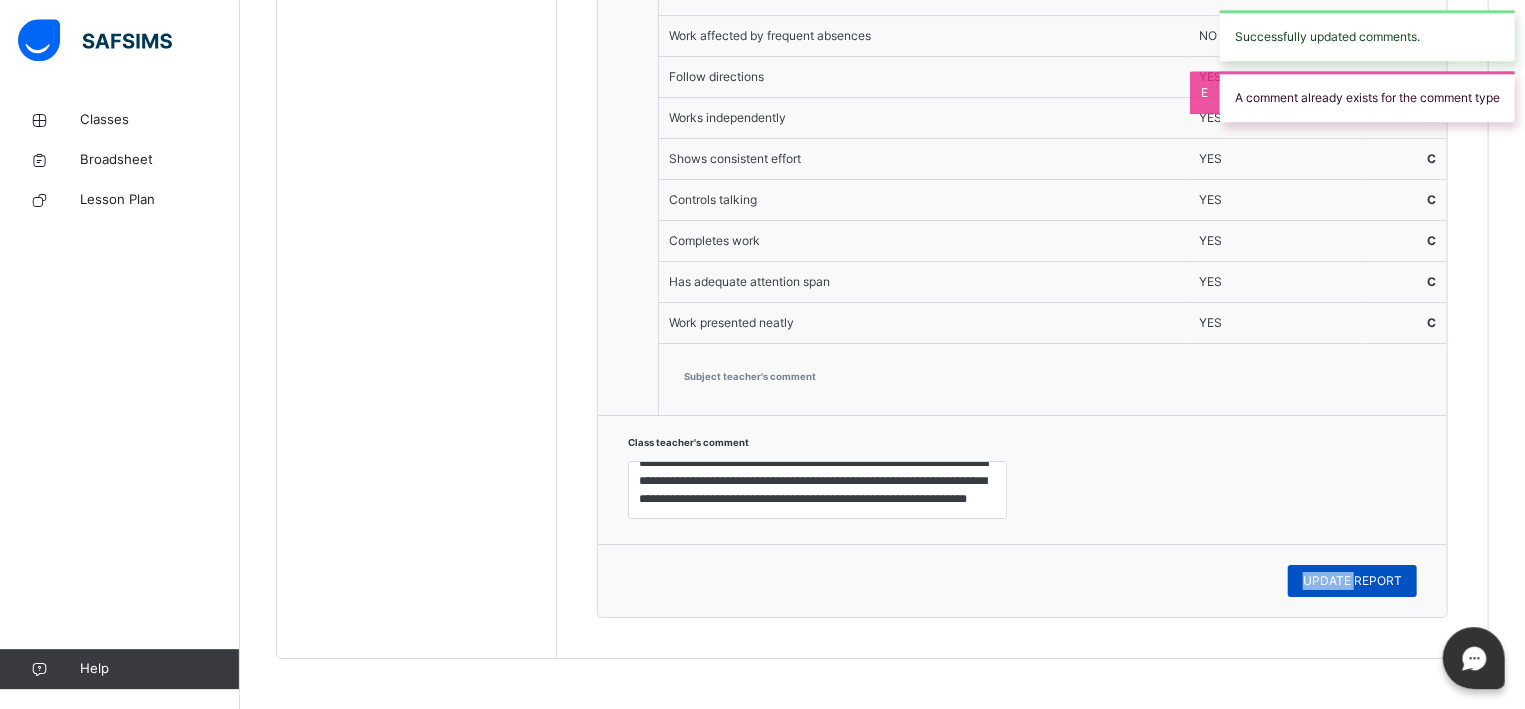 click on "UPDATE REPORT" at bounding box center (1352, 581) 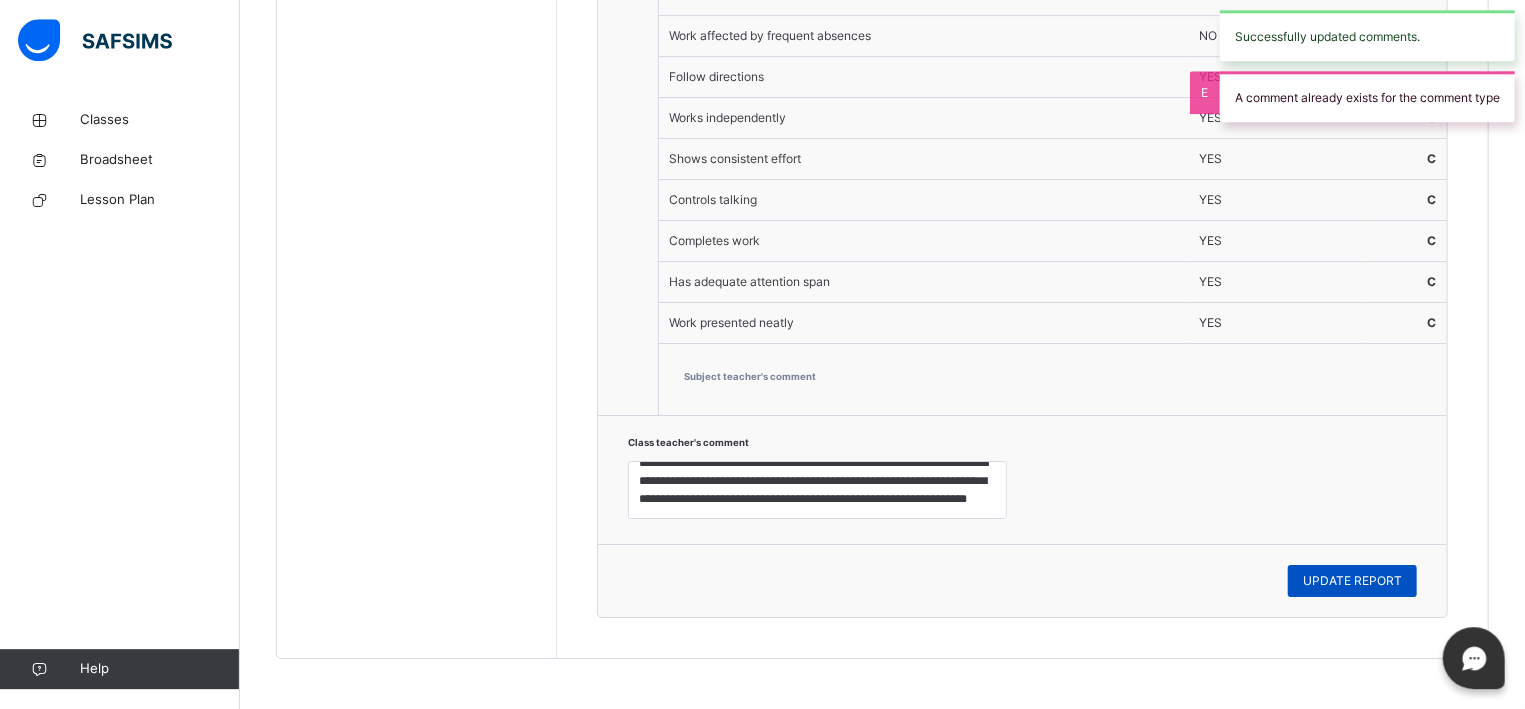 click on "UPDATE REPORT" at bounding box center [1352, 581] 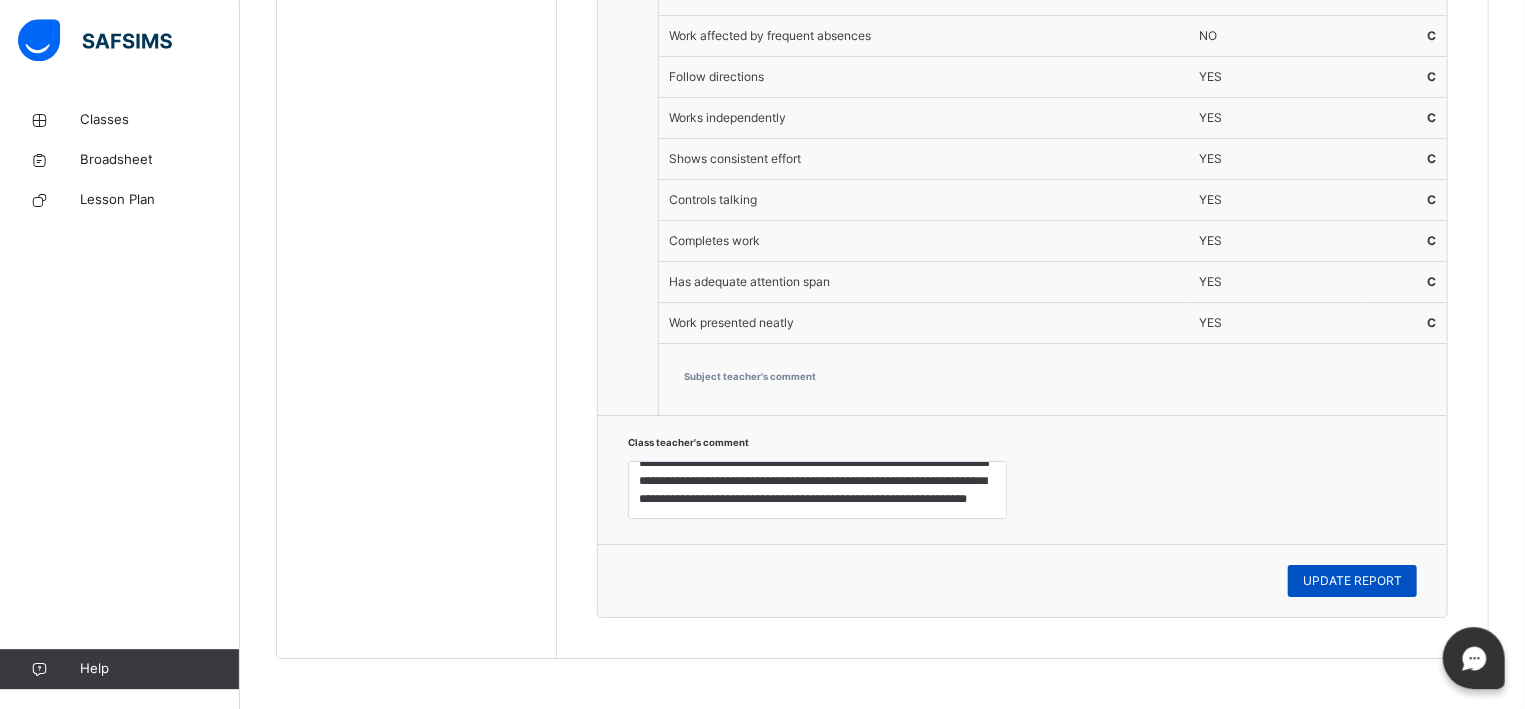 click on "UPDATE REPORT" at bounding box center [1352, 581] 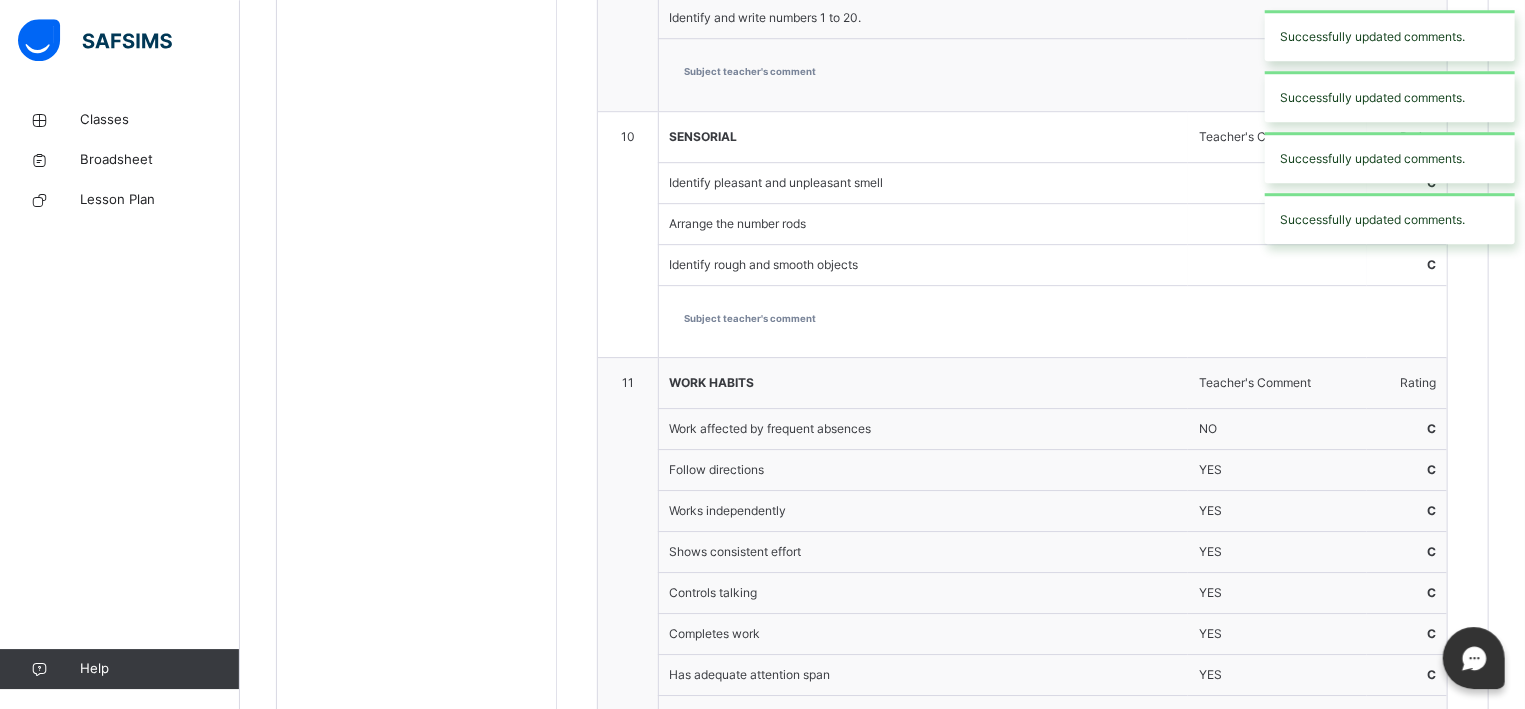 scroll, scrollTop: 3004, scrollLeft: 0, axis: vertical 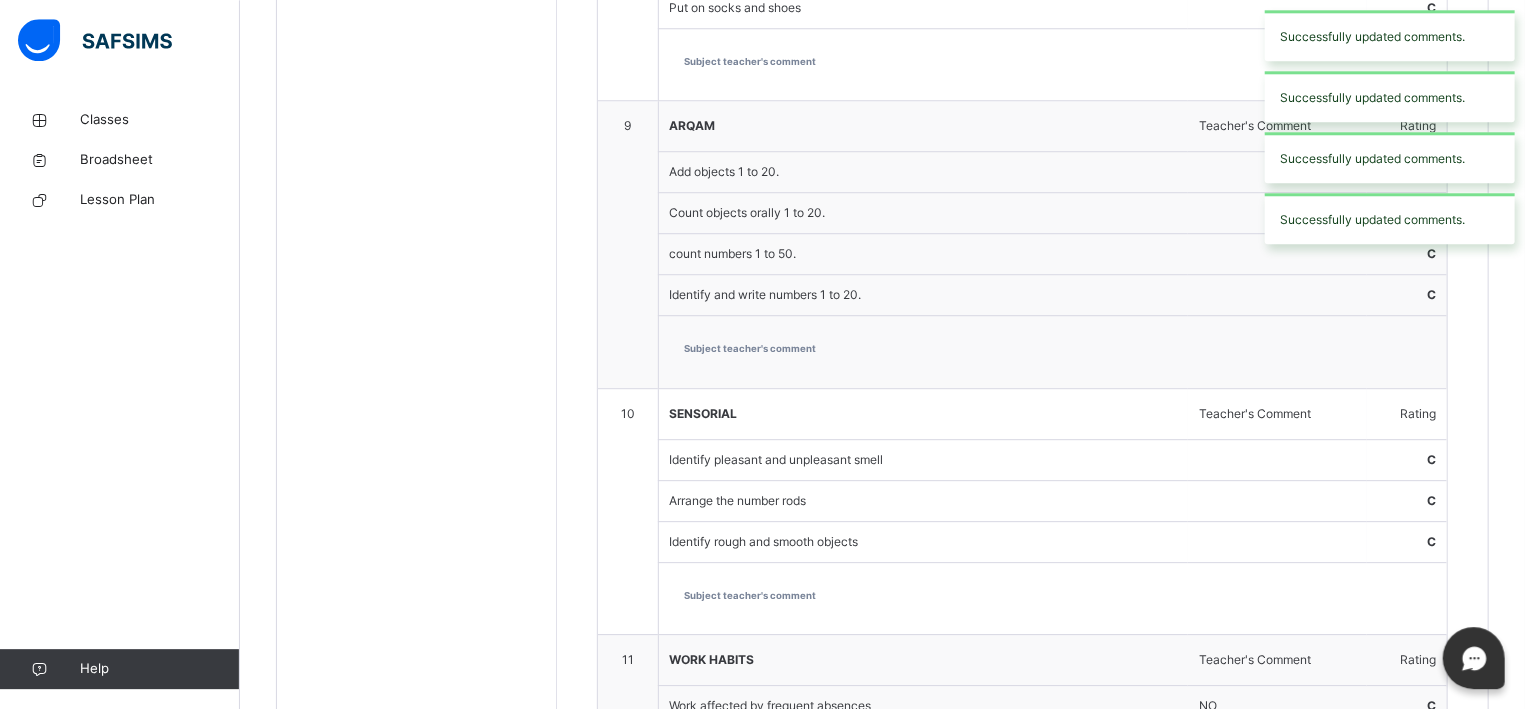 click on "C" at bounding box center [1407, 254] 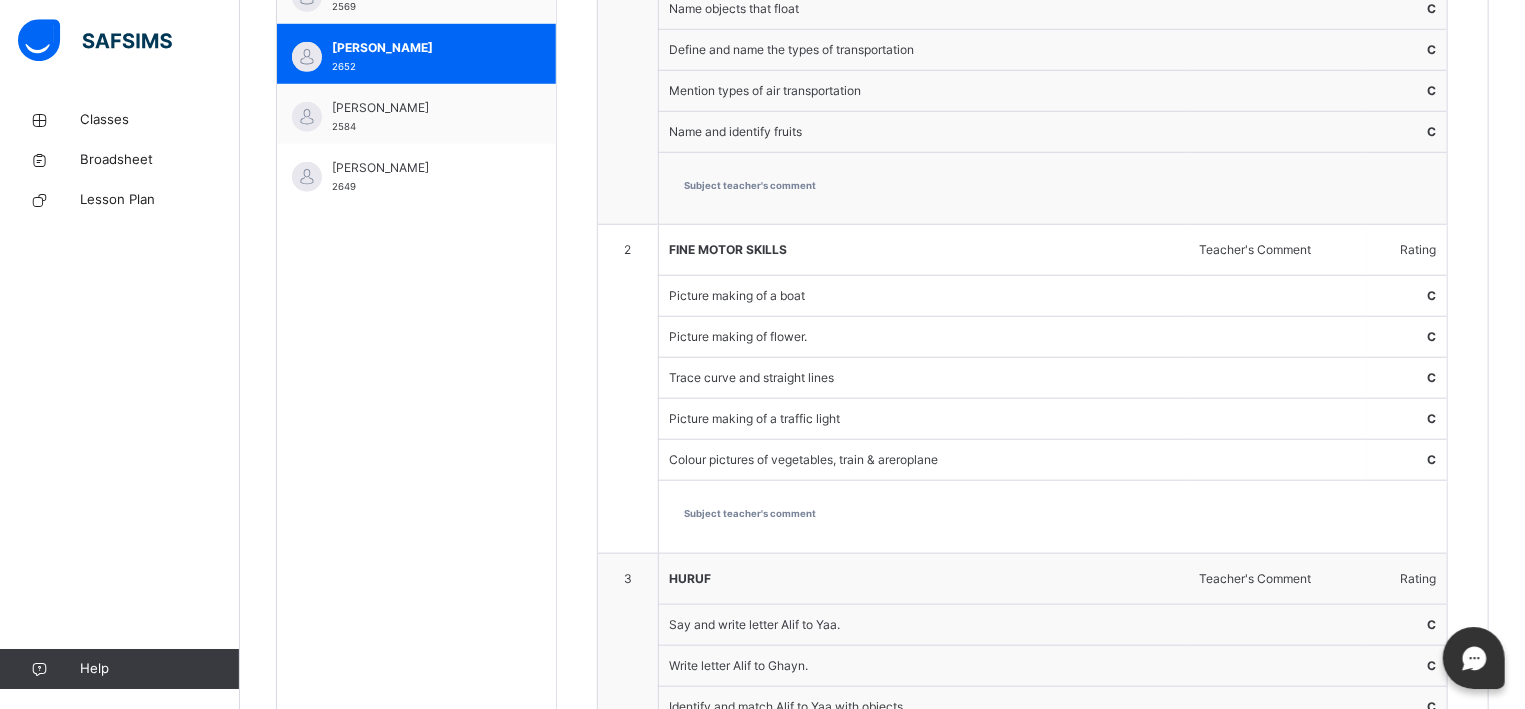 scroll, scrollTop: 807, scrollLeft: 0, axis: vertical 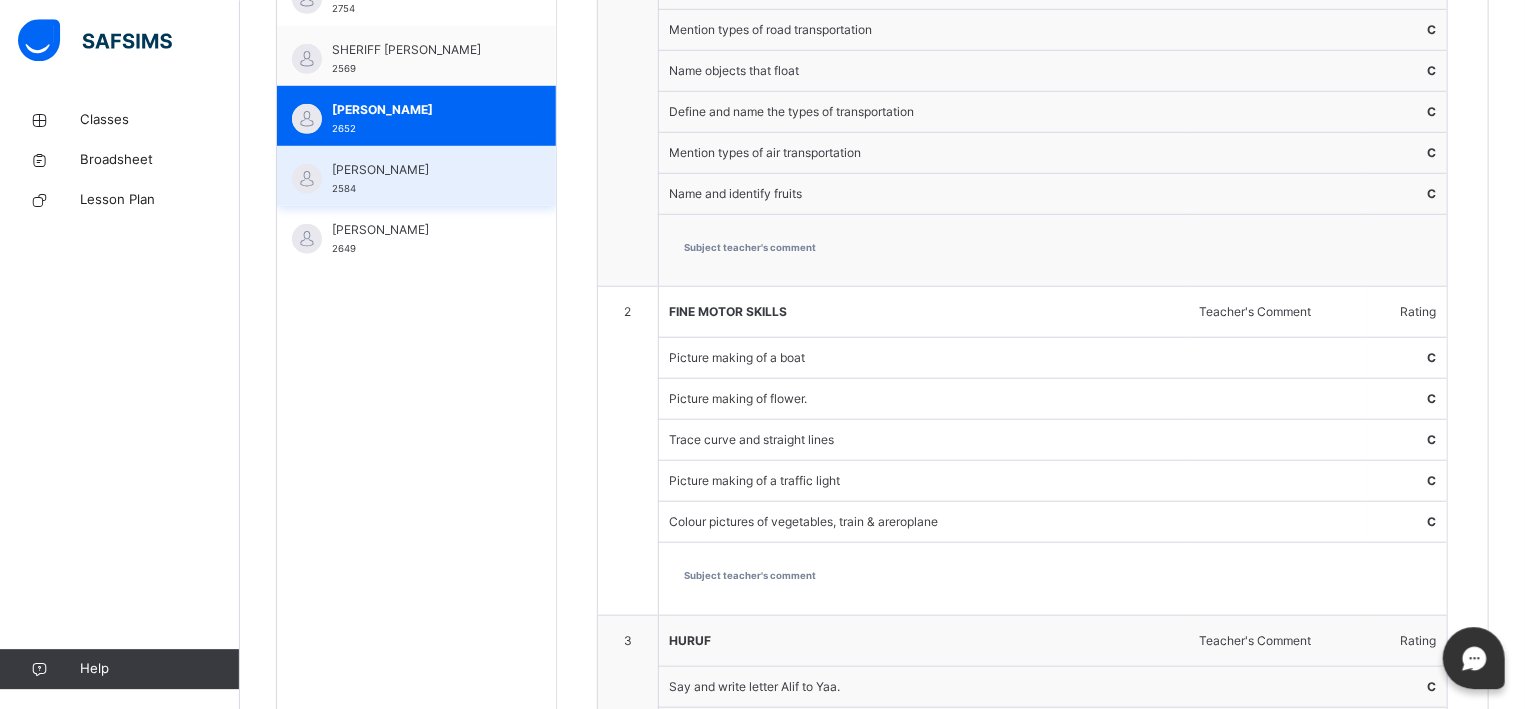click on "[PERSON_NAME]" at bounding box center [421, 169] 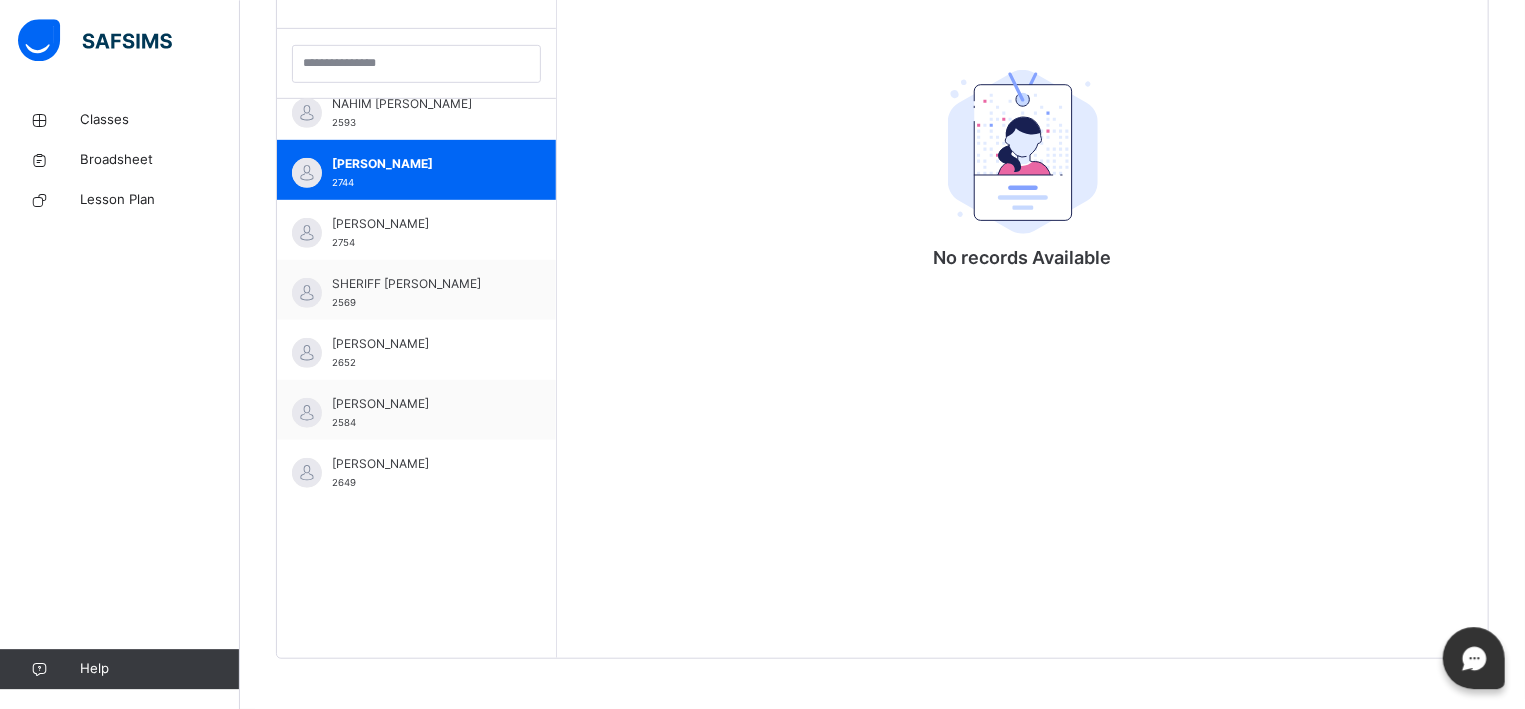 scroll, scrollTop: 572, scrollLeft: 0, axis: vertical 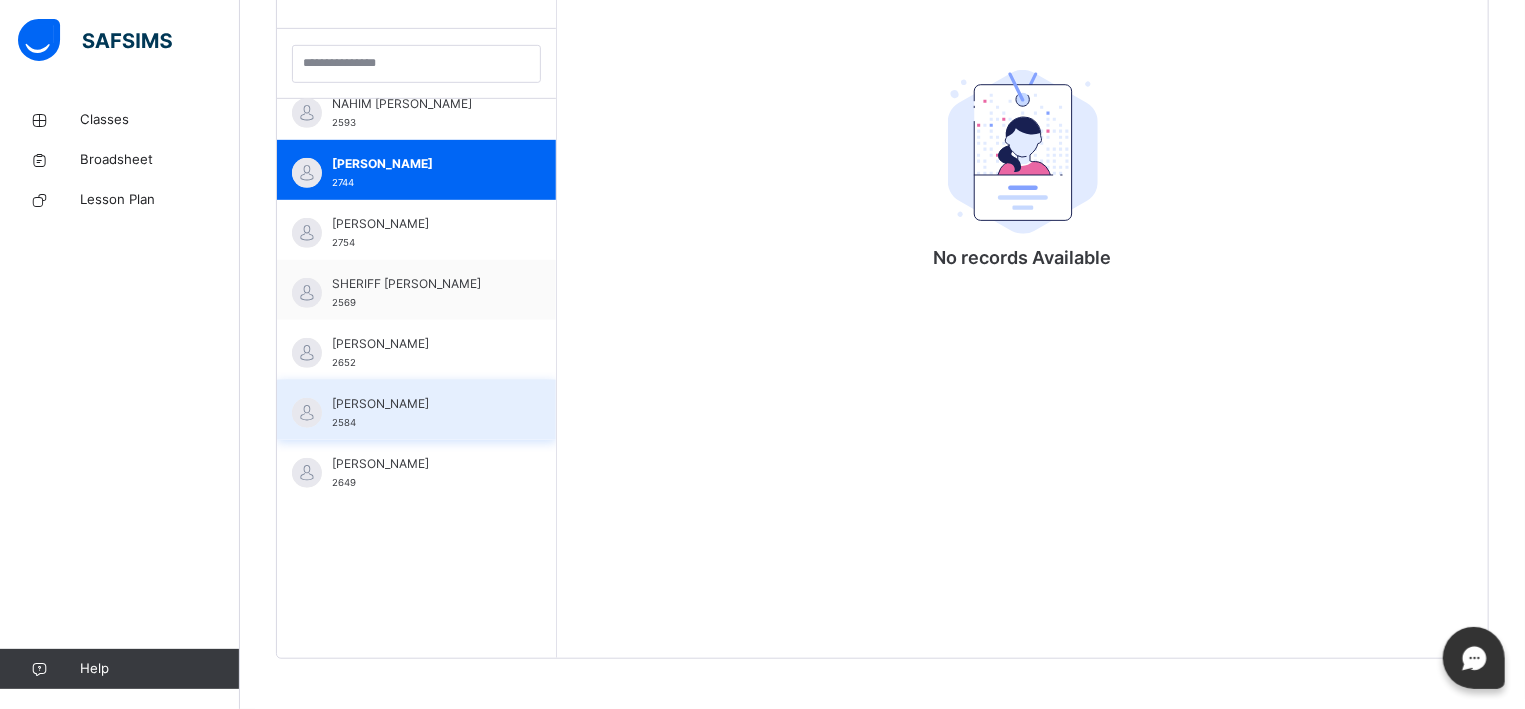 click on "[PERSON_NAME]  2584" at bounding box center (416, 410) 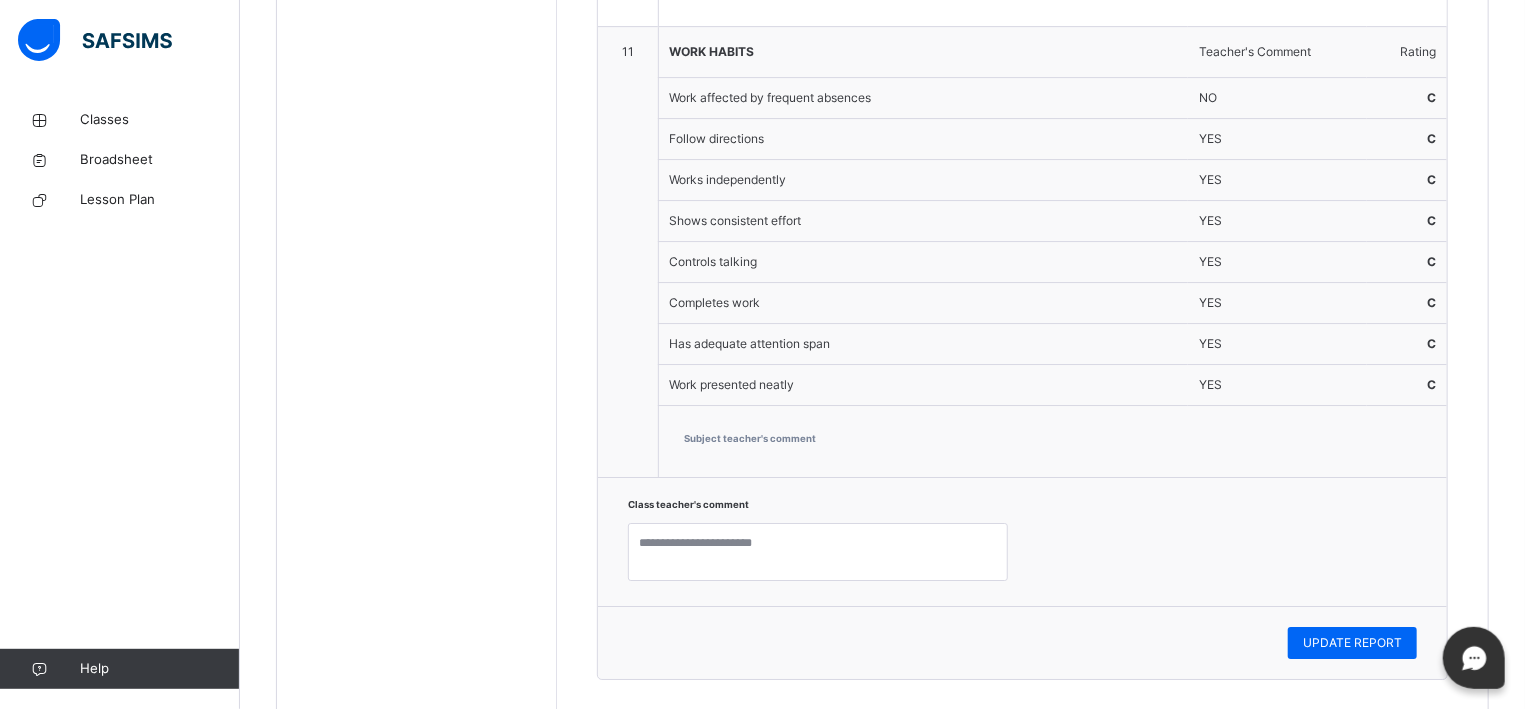 scroll, scrollTop: 3679, scrollLeft: 0, axis: vertical 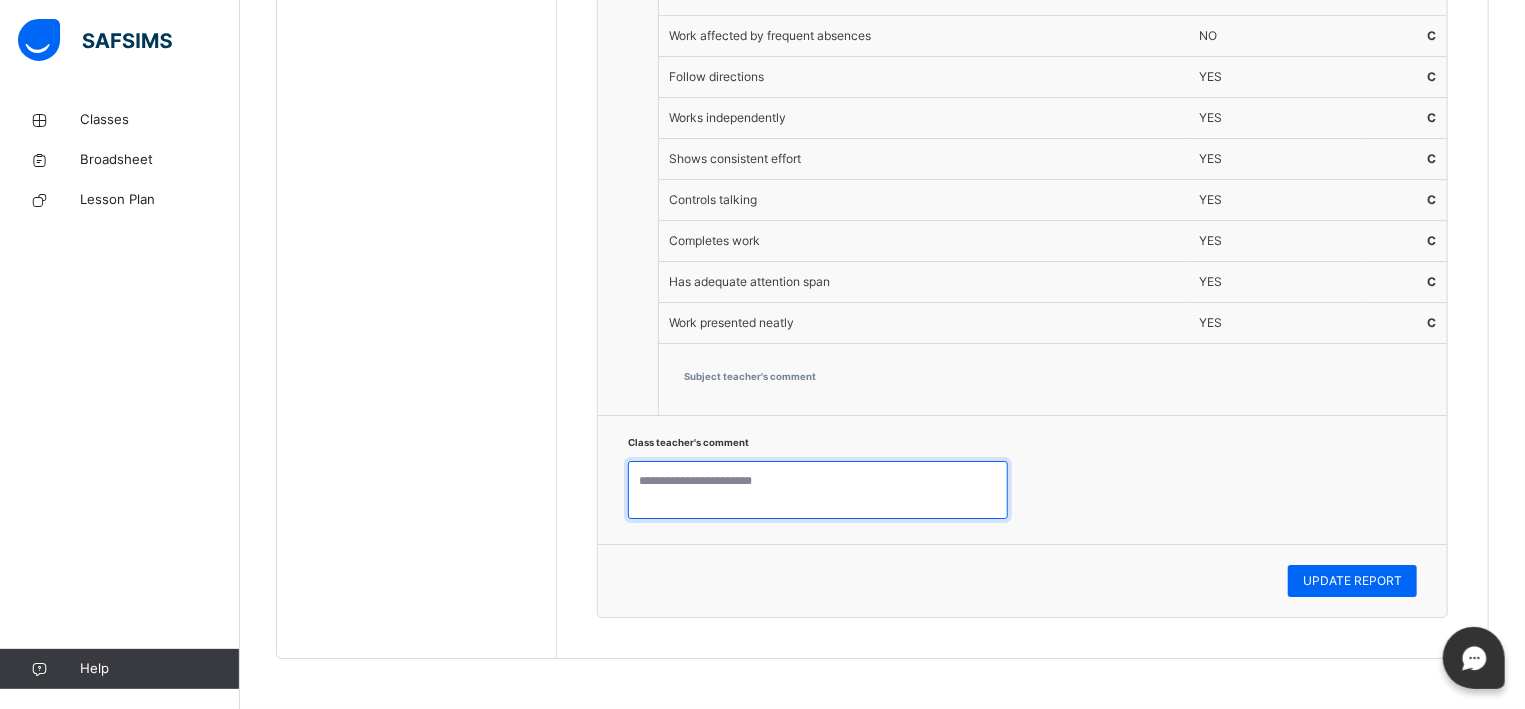 click at bounding box center (818, 490) 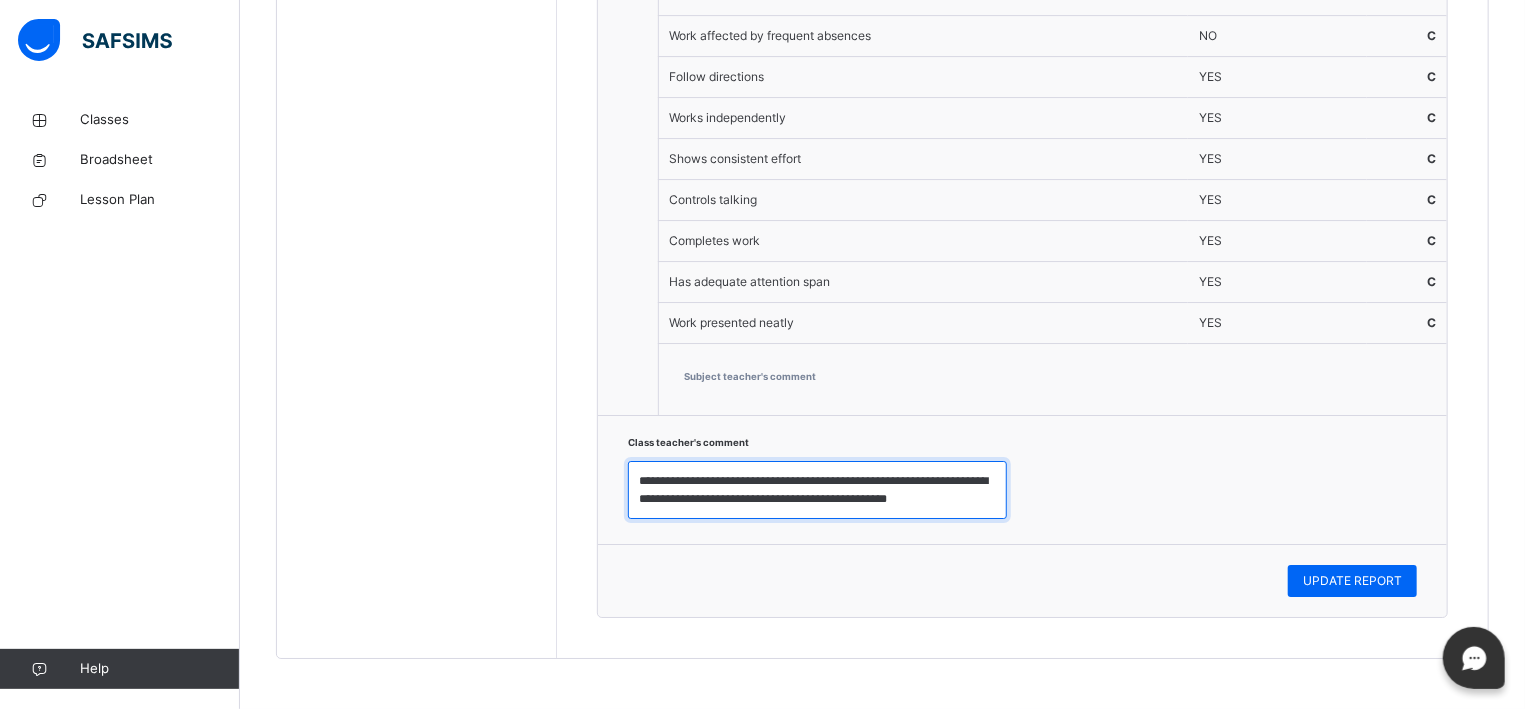 scroll, scrollTop: 7, scrollLeft: 0, axis: vertical 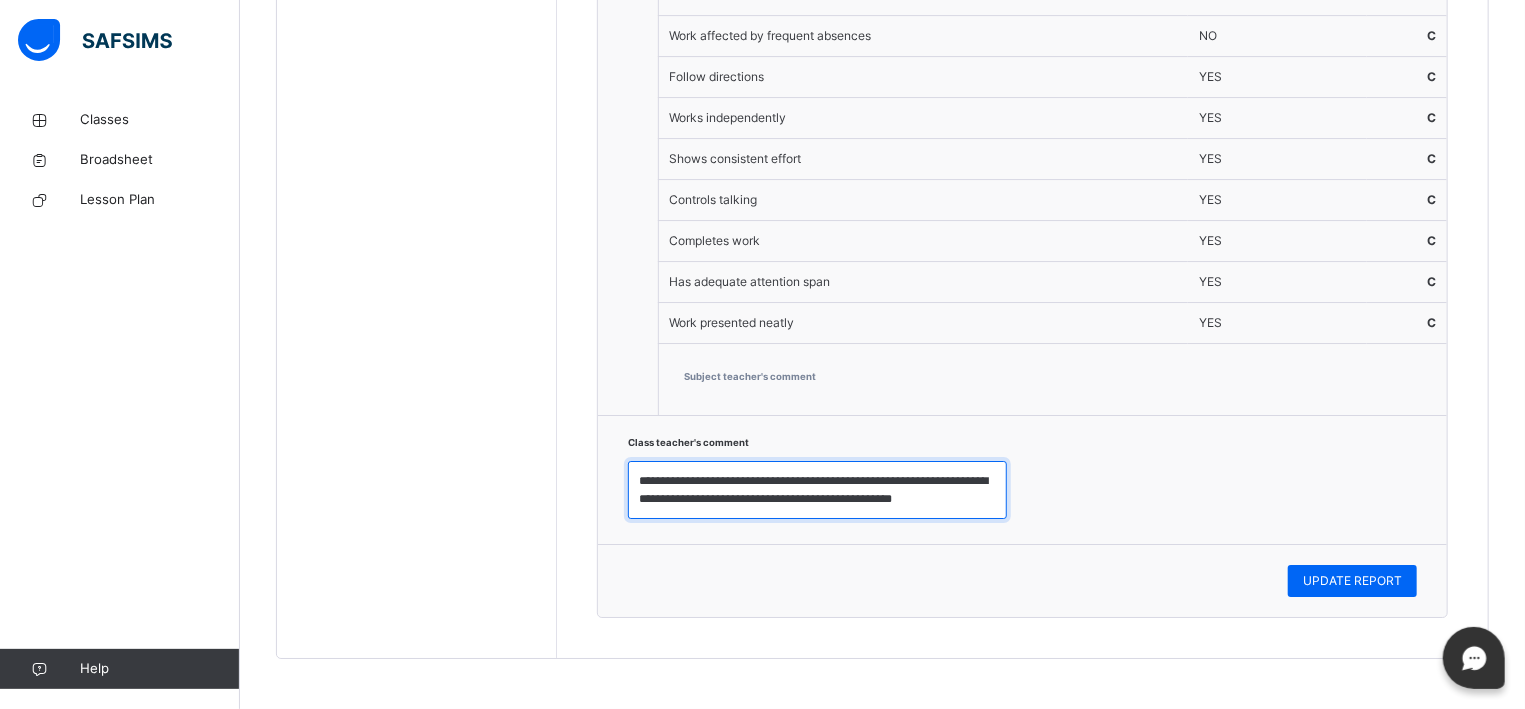 click on "**********" at bounding box center [817, 490] 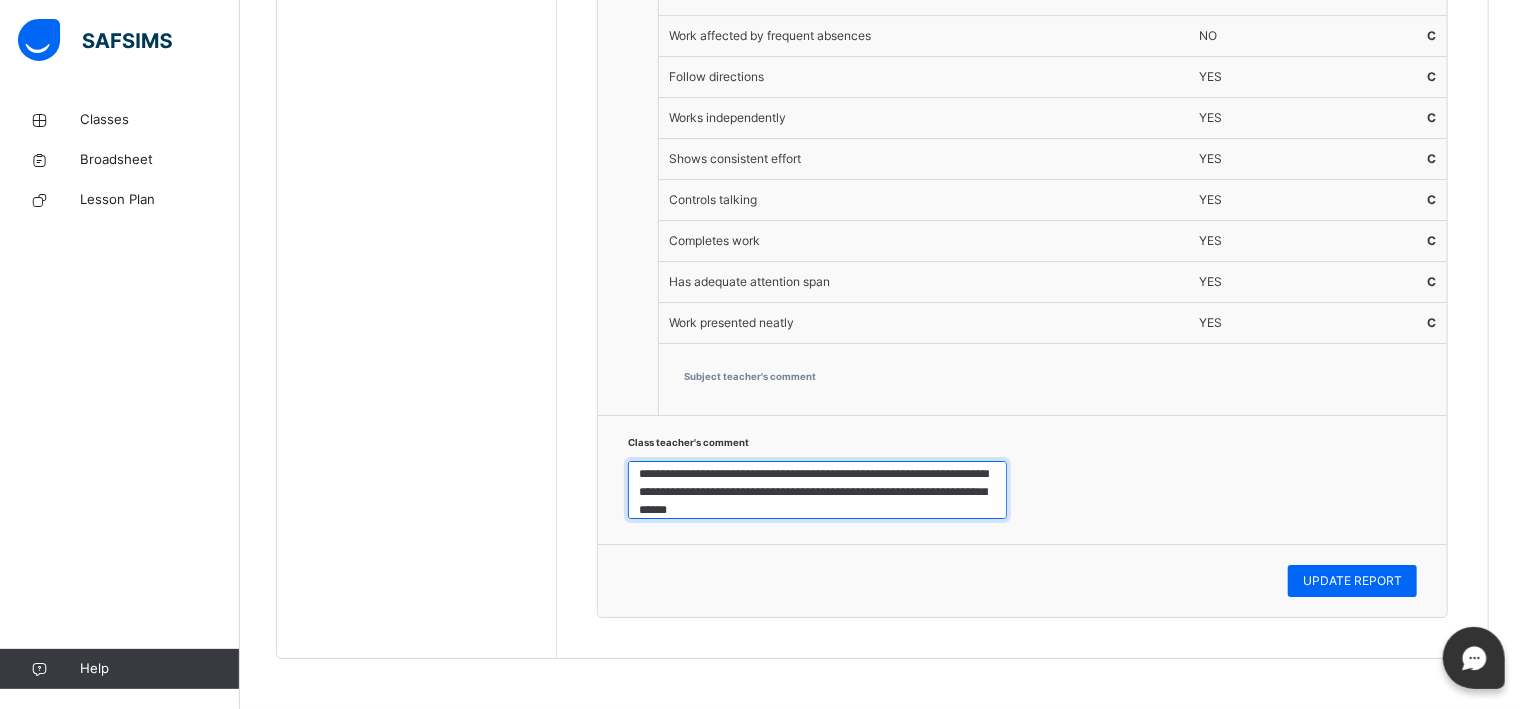 click on "**********" at bounding box center (817, 490) 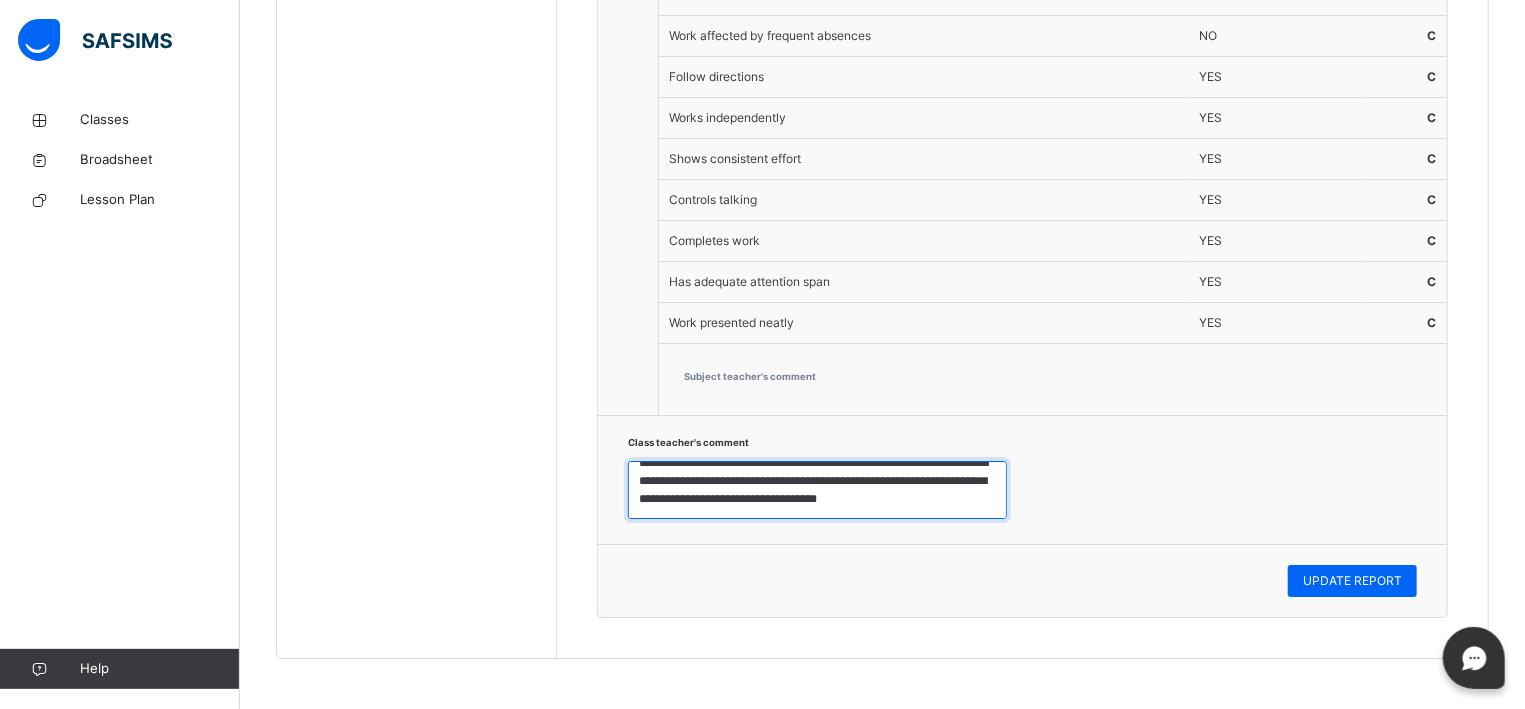 scroll, scrollTop: 25, scrollLeft: 0, axis: vertical 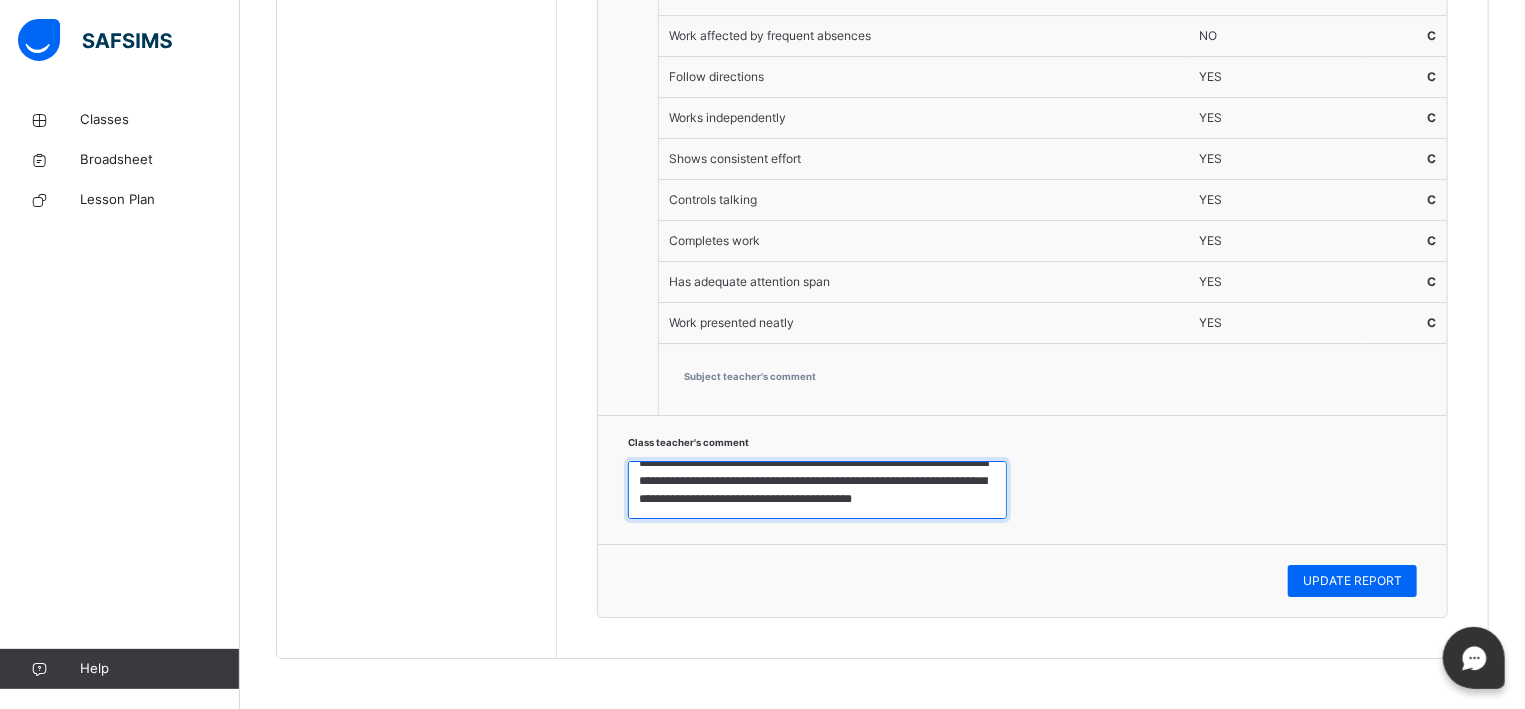 click on "**********" at bounding box center (817, 490) 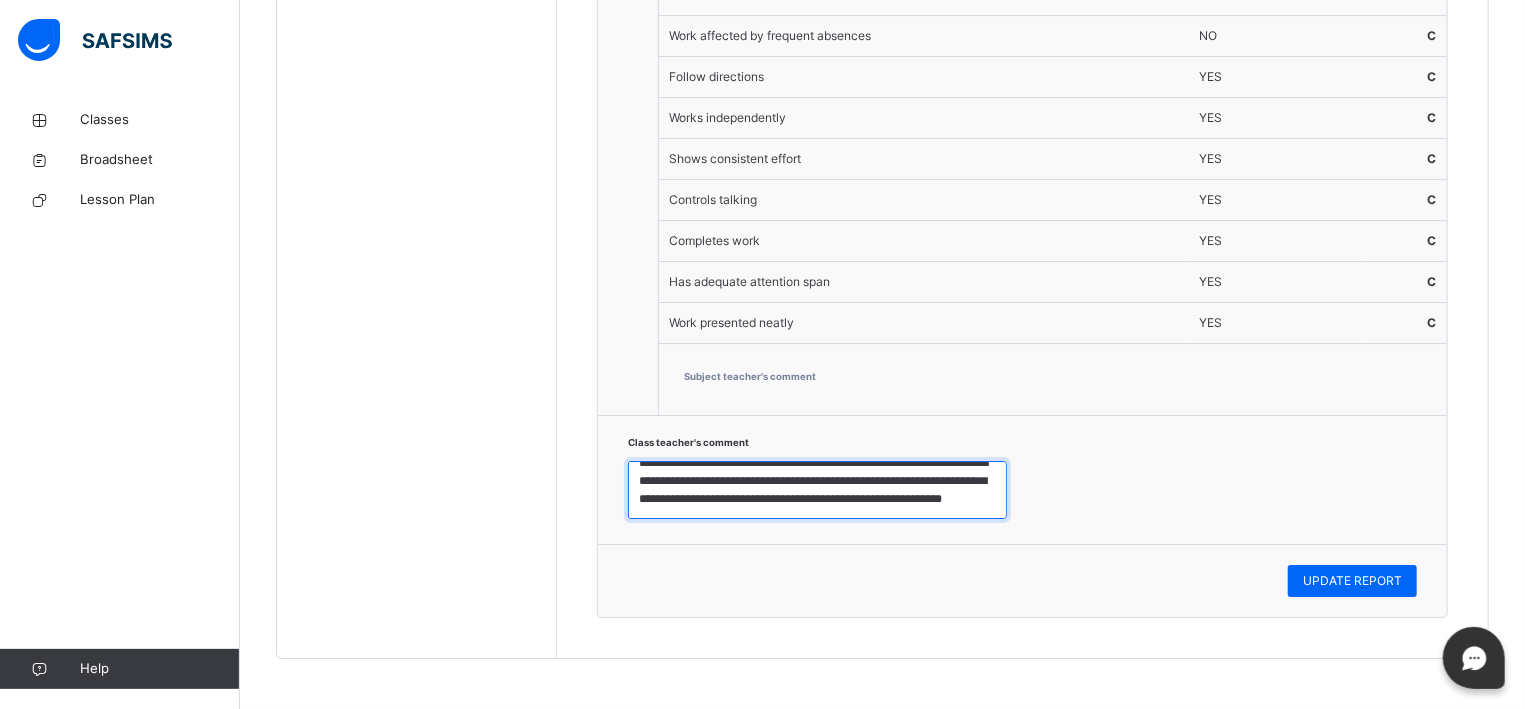scroll, scrollTop: 2, scrollLeft: 0, axis: vertical 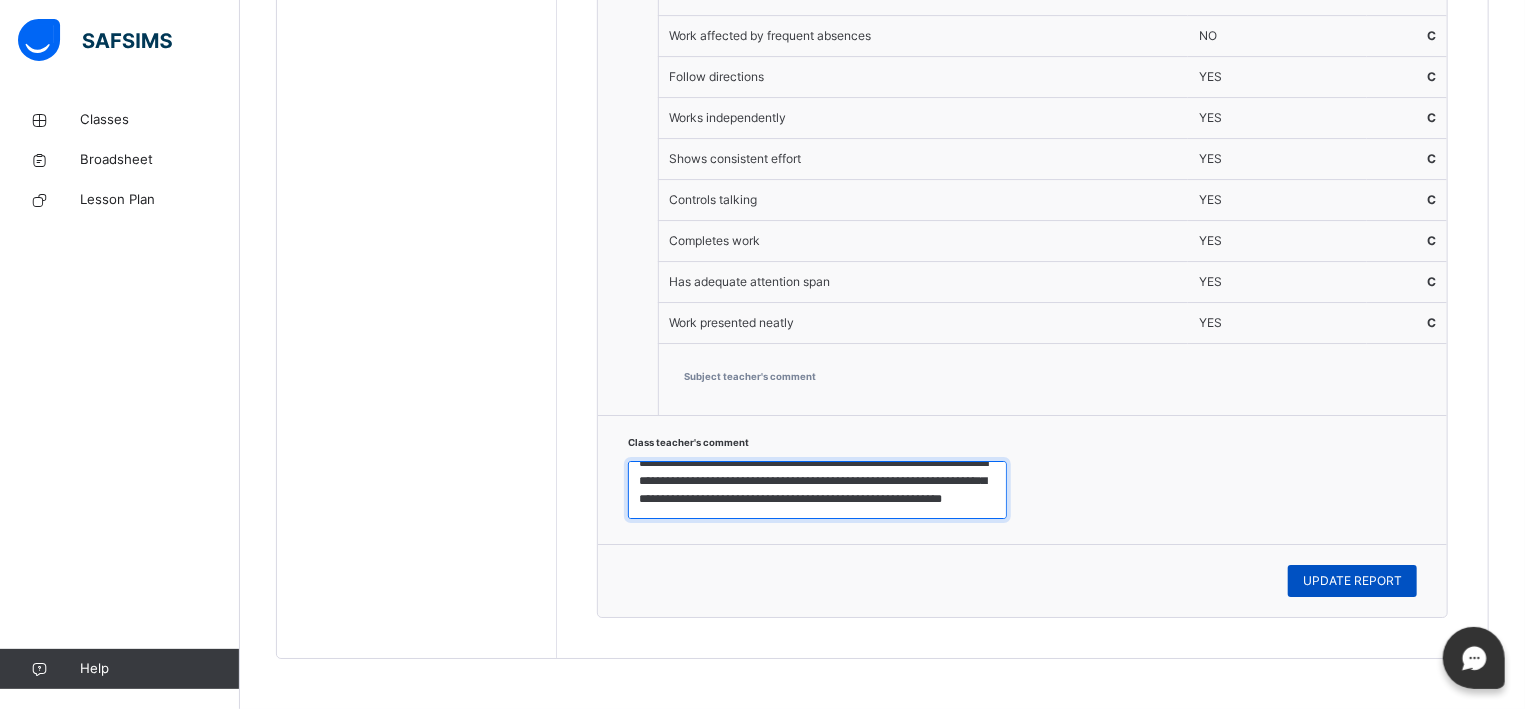 type on "**********" 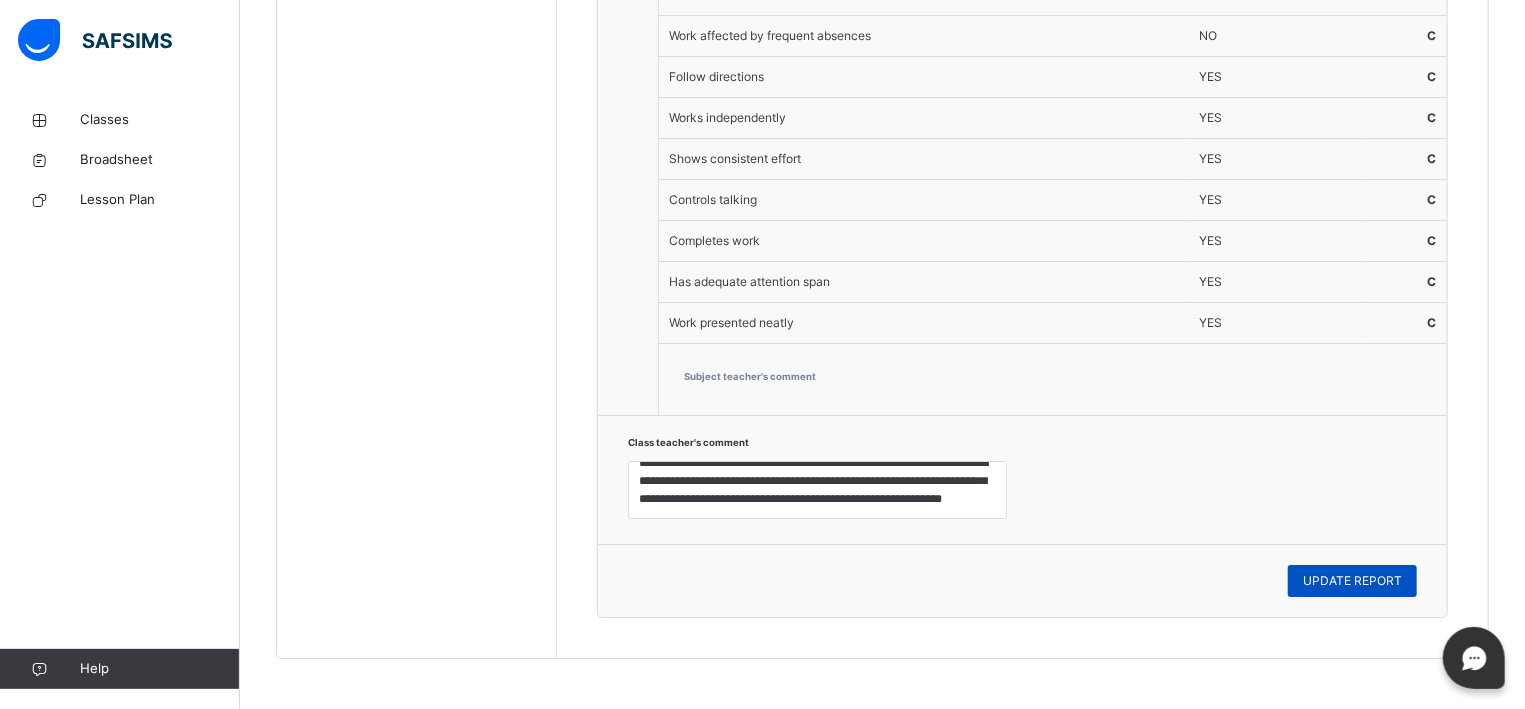 click on "UPDATE REPORT" at bounding box center (1352, 581) 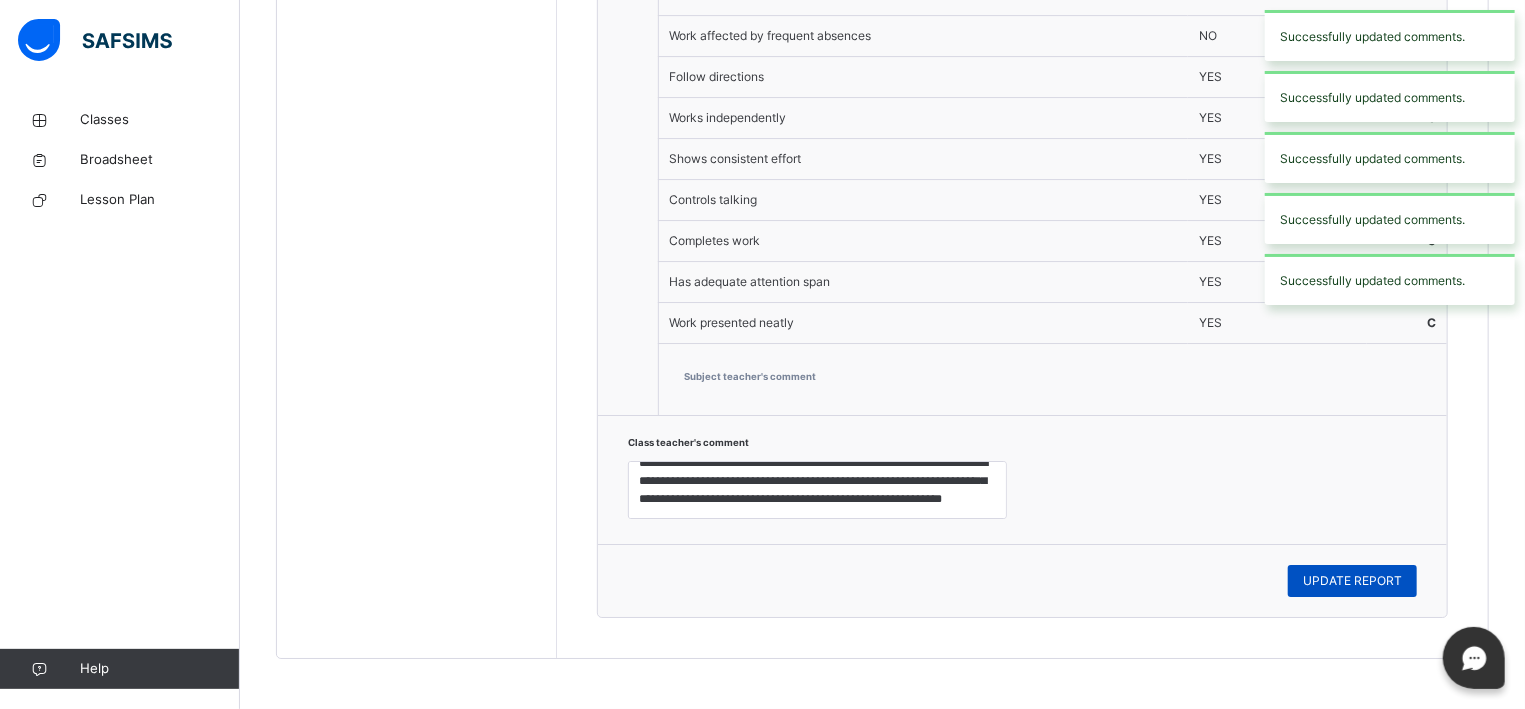click on "UPDATE REPORT" at bounding box center [1352, 581] 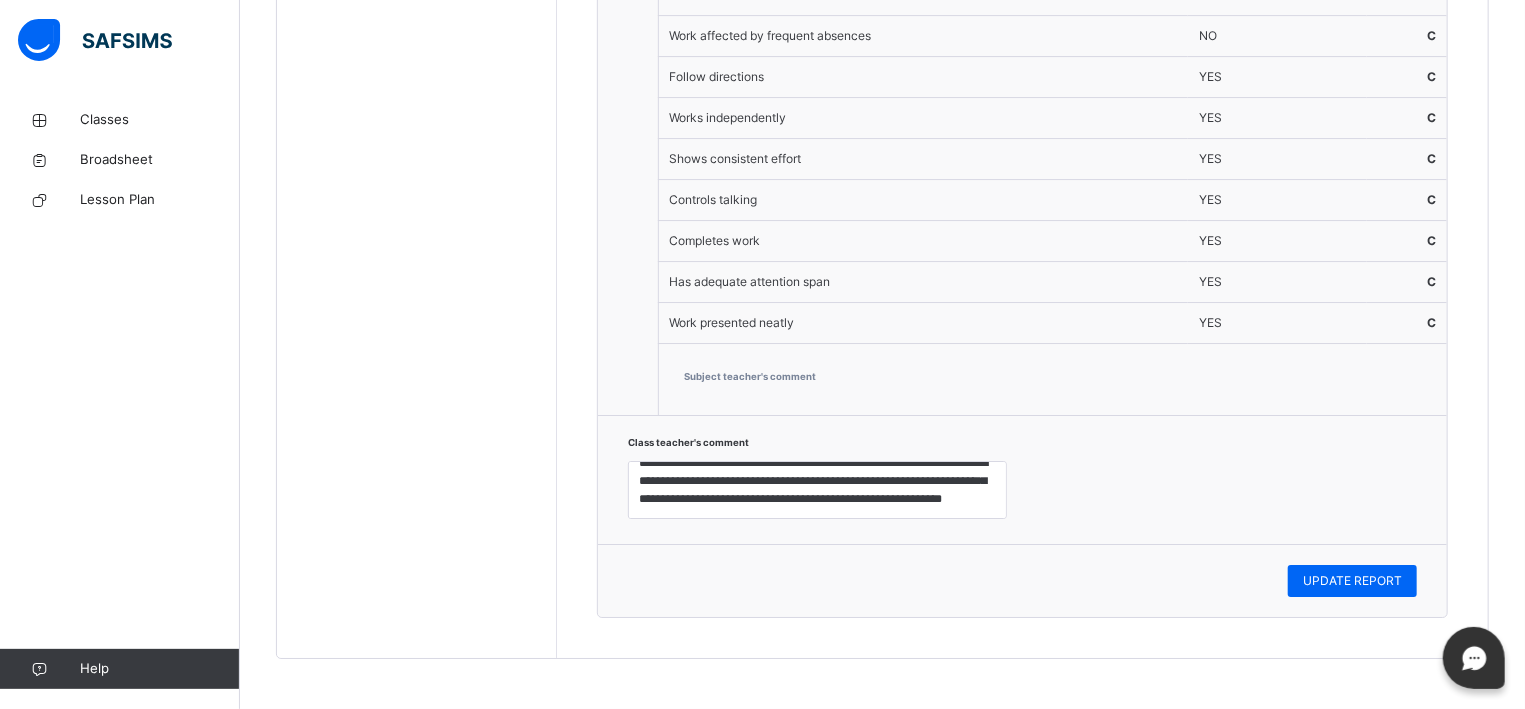 click on "1 KNOWLEDGE AND UNDERSTANDING OF THE WORLD Teacher's Comment Rating Name and identify vegetables C Name objects that sink  C Identify plants  C Mention types of road transportation C Name objects that float C Define and name the types of transportation C Mention types of air transportation  C Name and identify fruits  C Subject teacher's comment 2 FINE MOTOR SKILLS Teacher's Comment Rating  Picture making of a boat  C Picture making of flower.  C Trace curve and straight lines  C Picture making of a traffic light C Colour pictures of vegetables, train & areroplane C Subject teacher's comment 3 HURUF Teacher's Comment Rating Say and write letter Alif to Yaa. C Write letter Alif to Ghayn.  C Identify and match [PERSON_NAME] to Yaa with objects C Subject teacher's comment 4 [DEMOGRAPHIC_DATA] STUDIES Teacher's Comment Rating Identify their religion as [DEMOGRAPHIC_DATA]  C Du'a for a sick person. C Du'a for Parents.  C  Identify [DEMOGRAPHIC_DATA] as One  C Say ways of taking care of [DEMOGRAPHIC_DATA] C Subject teacher's comment 5 [DEMOGRAPHIC_DATA]  Teacher's Comment Rating C 6" at bounding box center [1022, -1208] 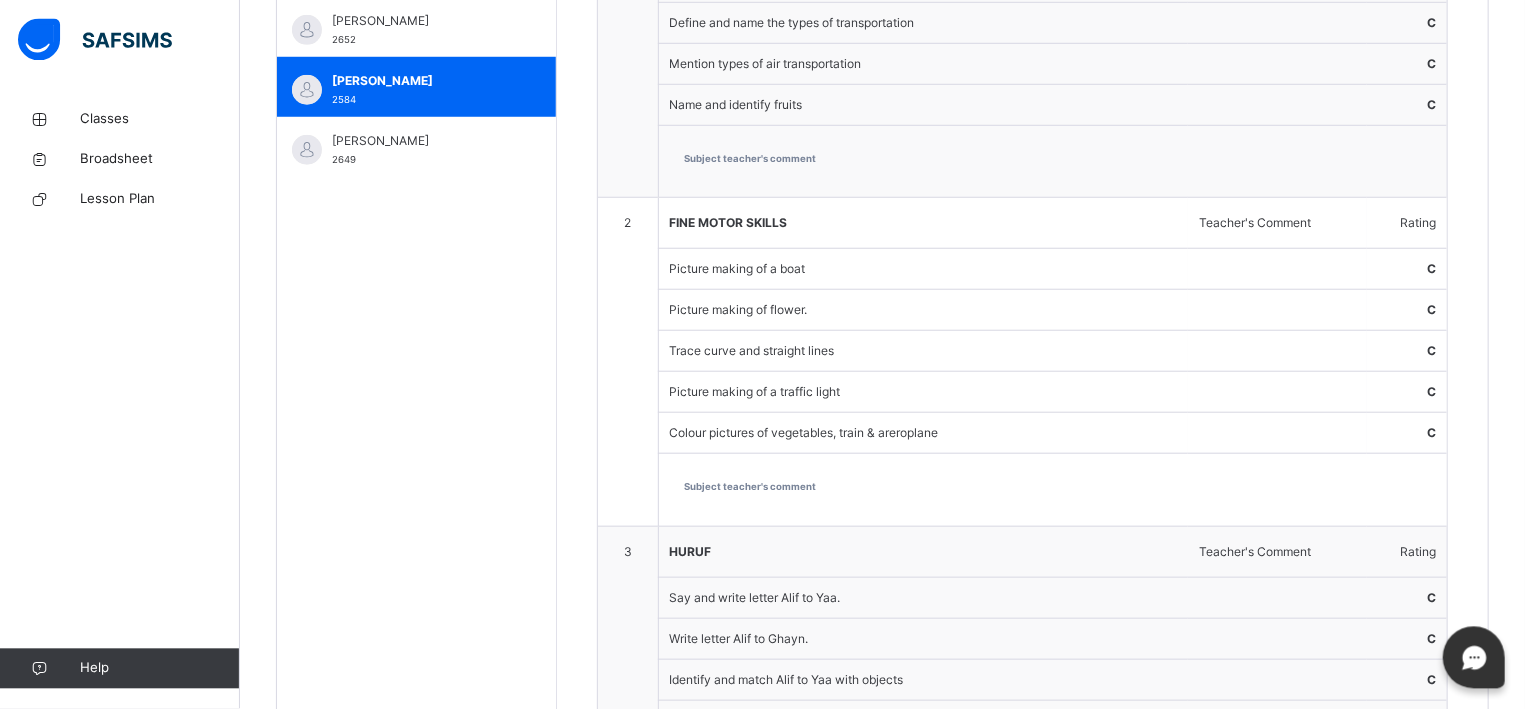 scroll, scrollTop: 945, scrollLeft: 0, axis: vertical 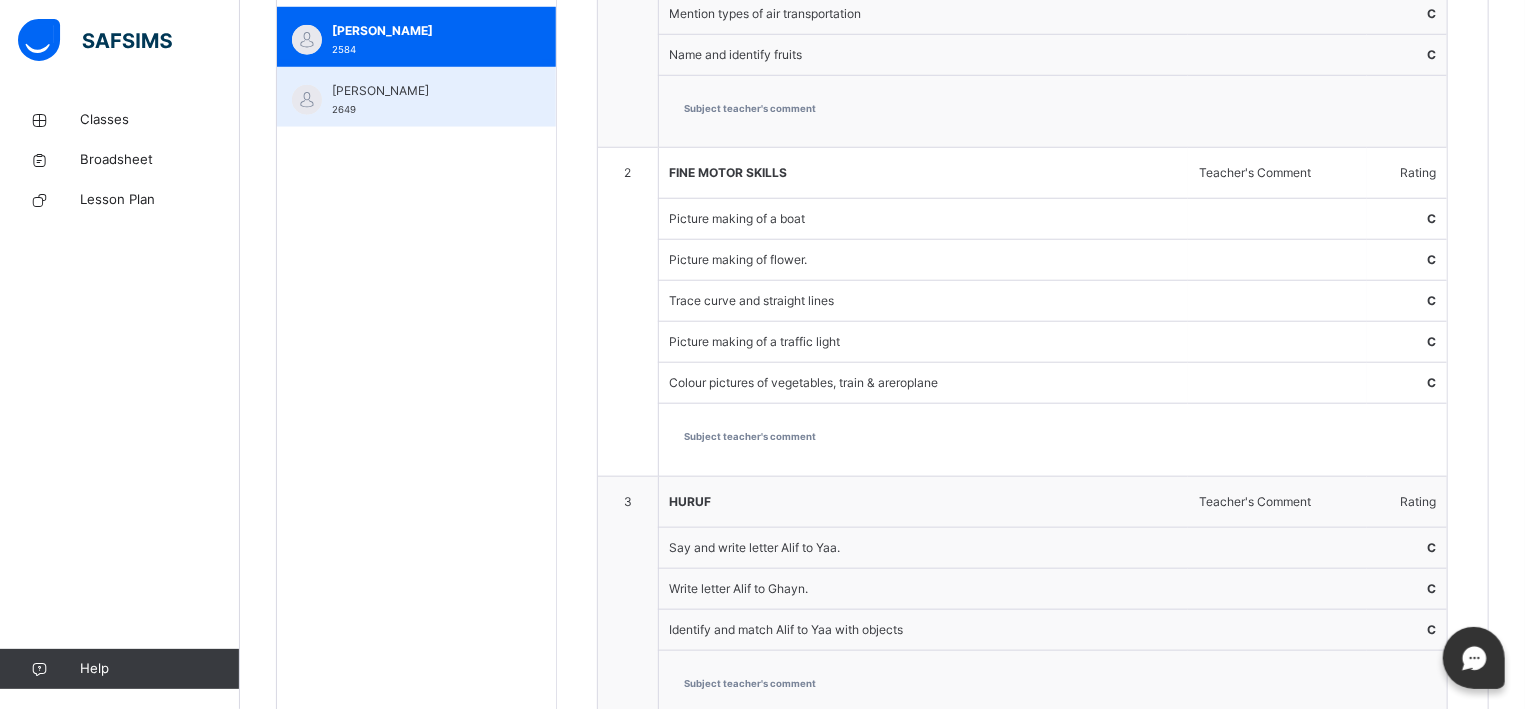 click on "[PERSON_NAME]" at bounding box center [421, 91] 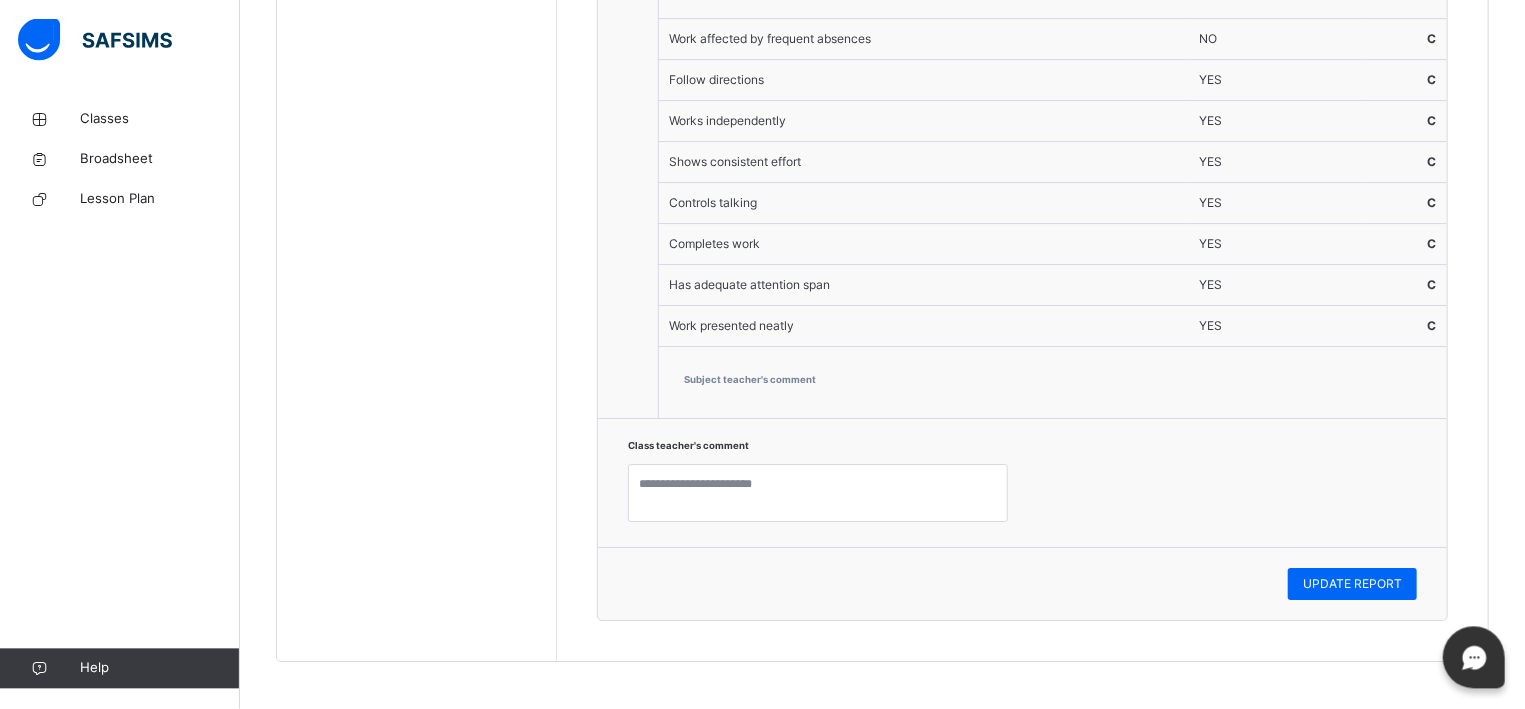 scroll, scrollTop: 3679, scrollLeft: 0, axis: vertical 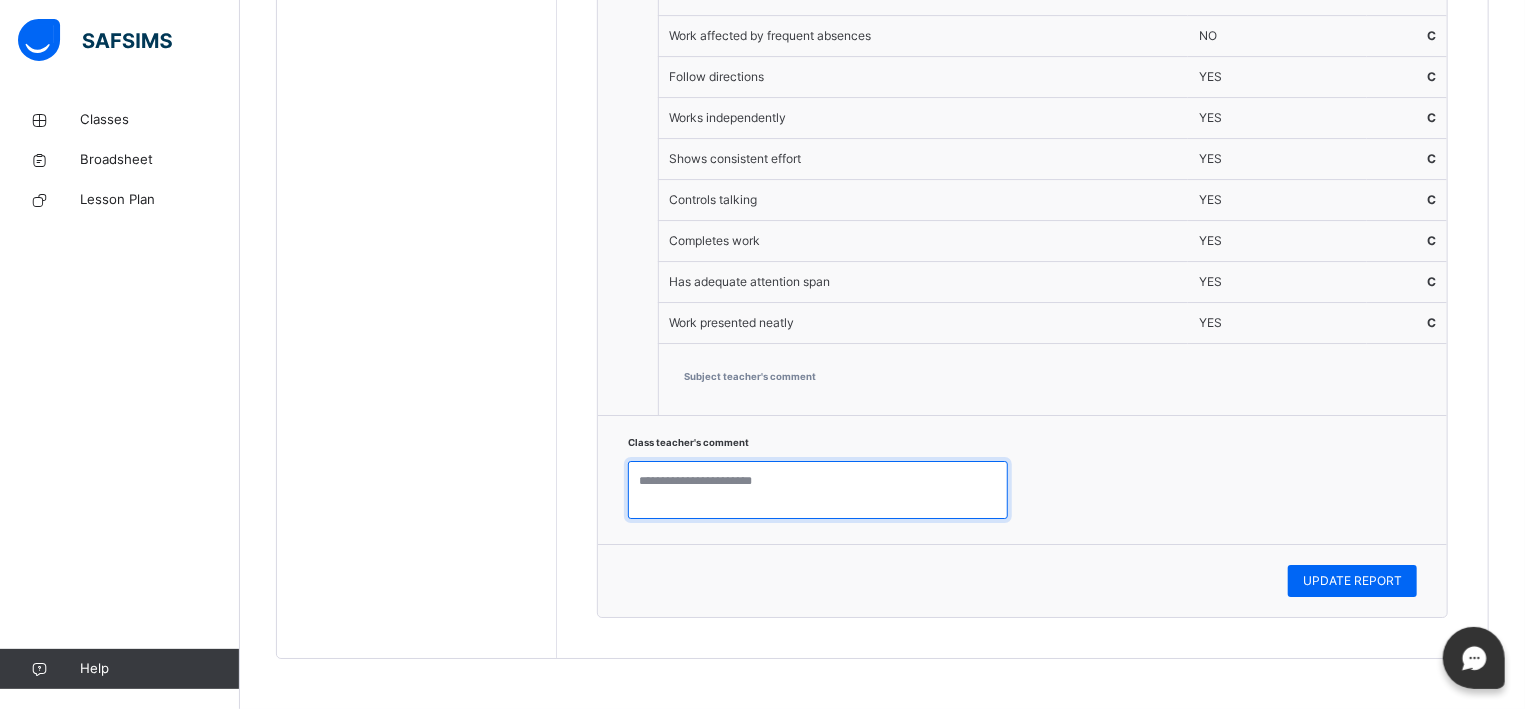 click at bounding box center [818, 490] 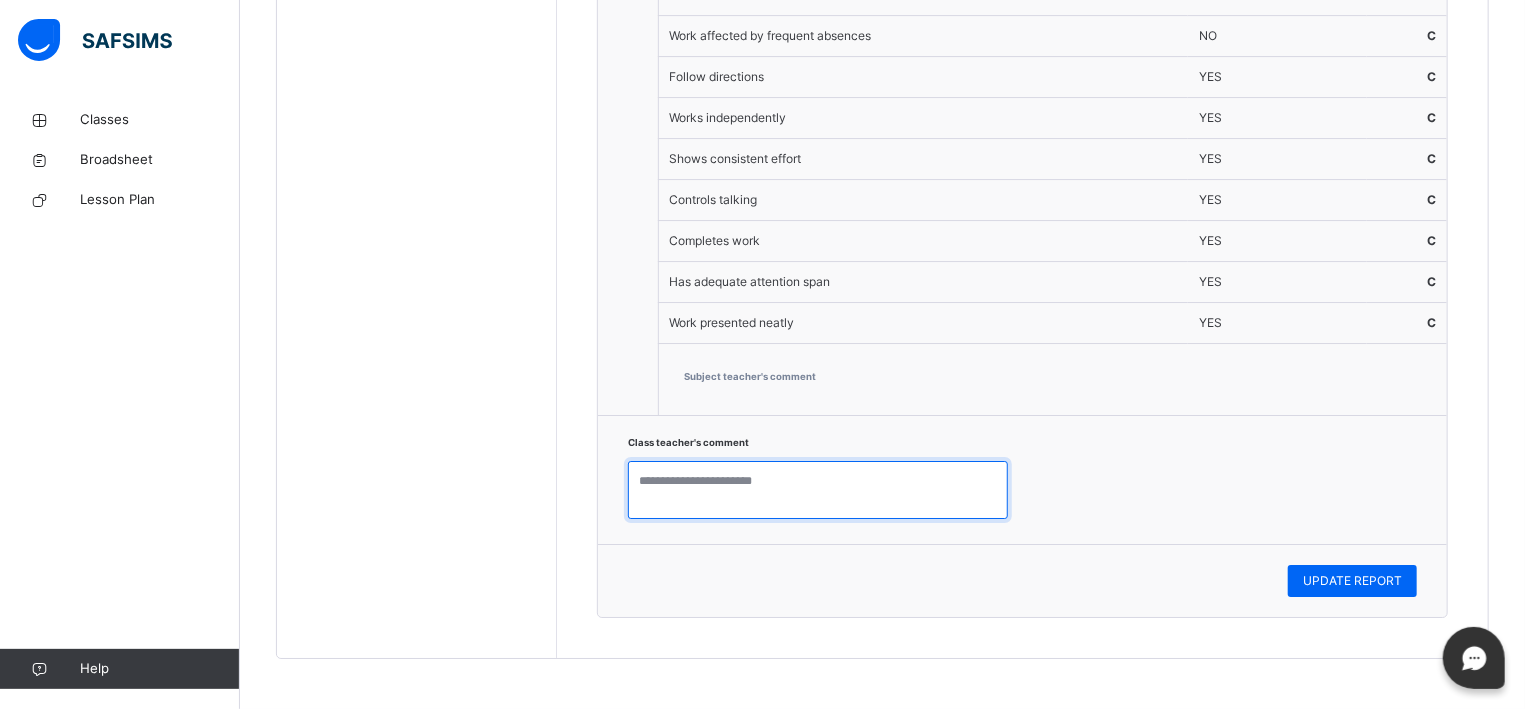 type on "*" 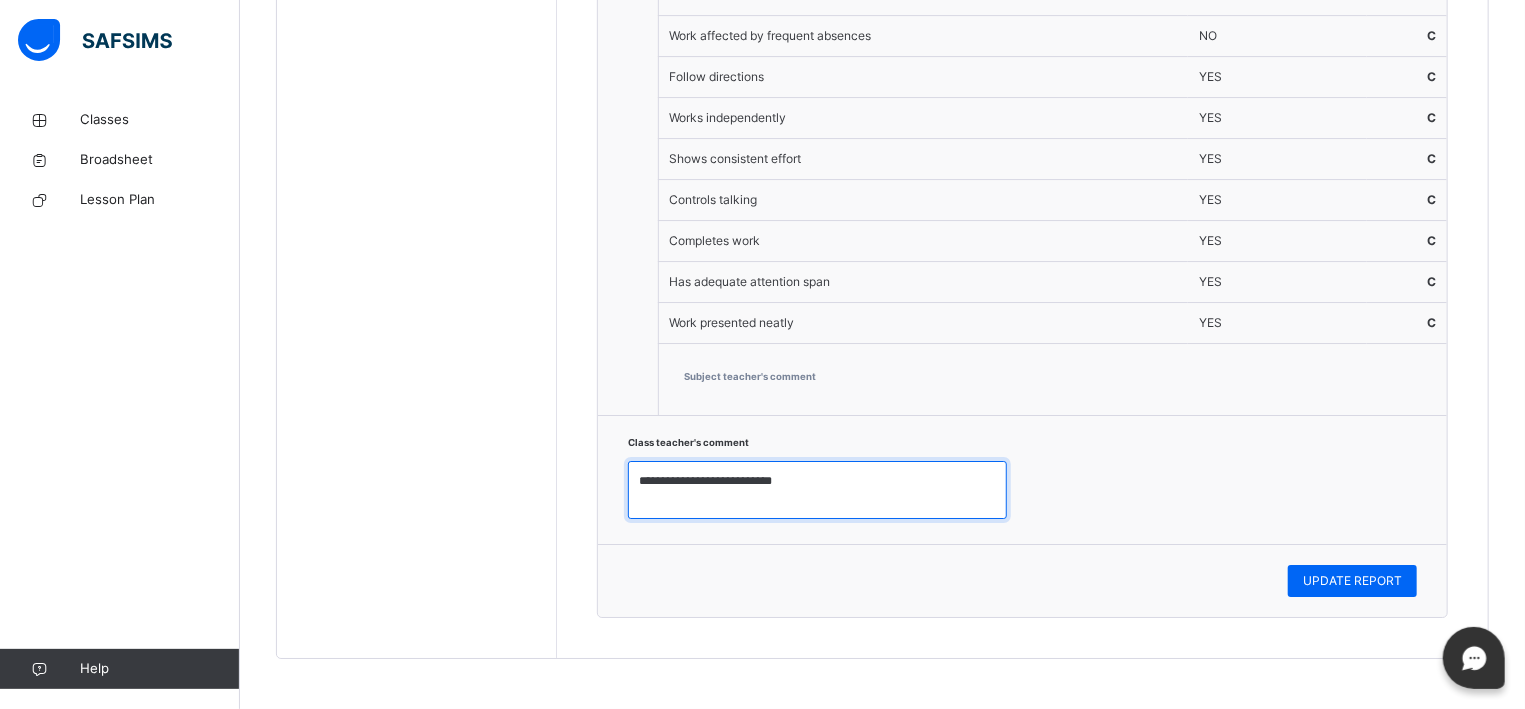 click on "**********" at bounding box center (817, 490) 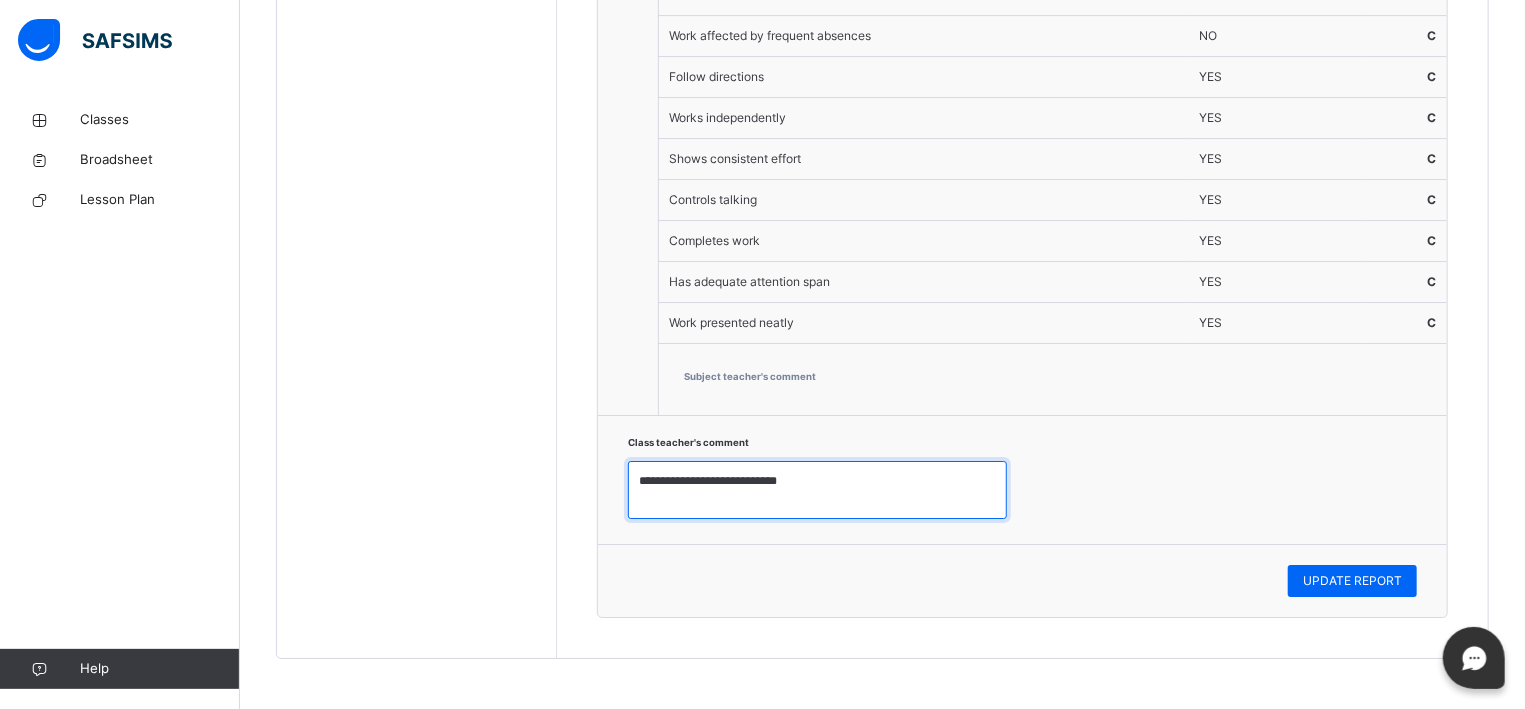 click on "**********" at bounding box center (817, 490) 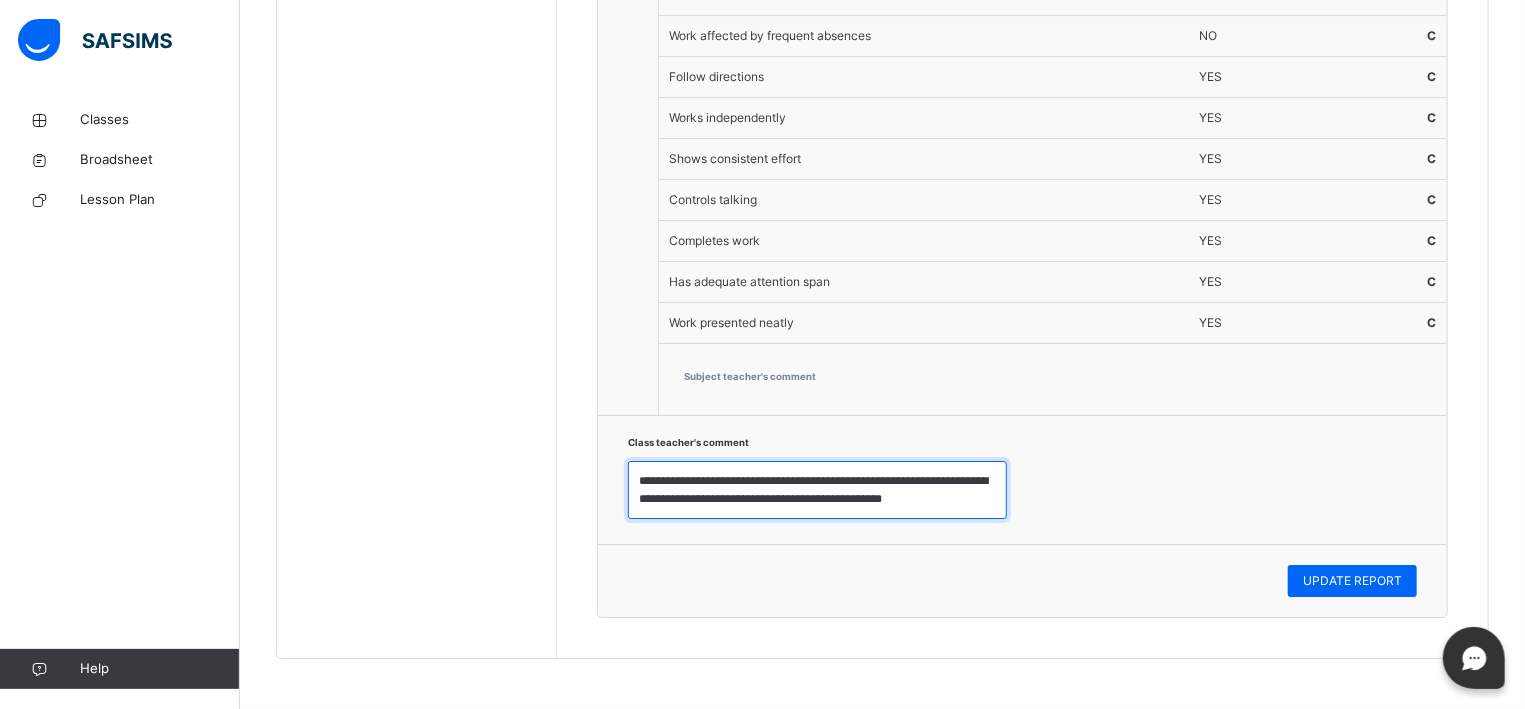 scroll, scrollTop: 7, scrollLeft: 0, axis: vertical 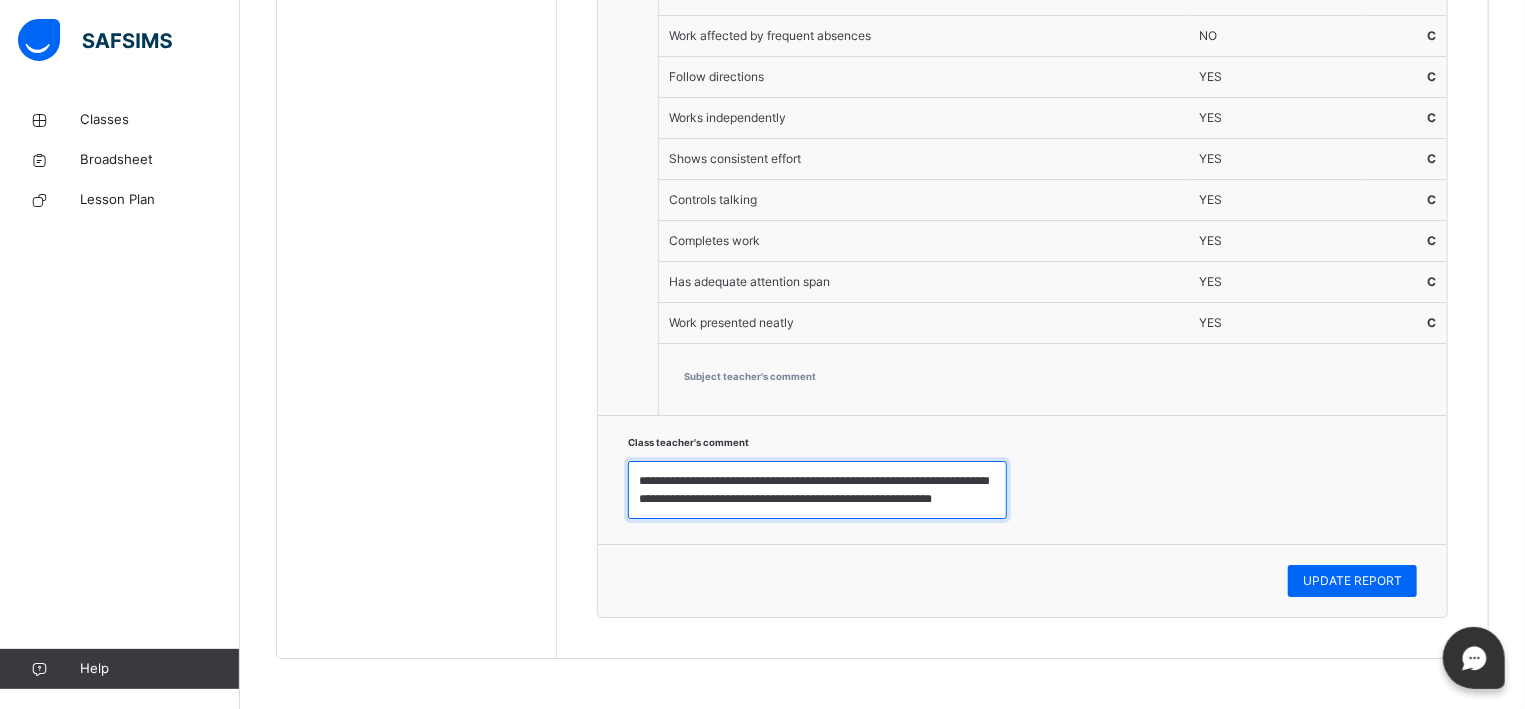 click on "**********" at bounding box center [817, 490] 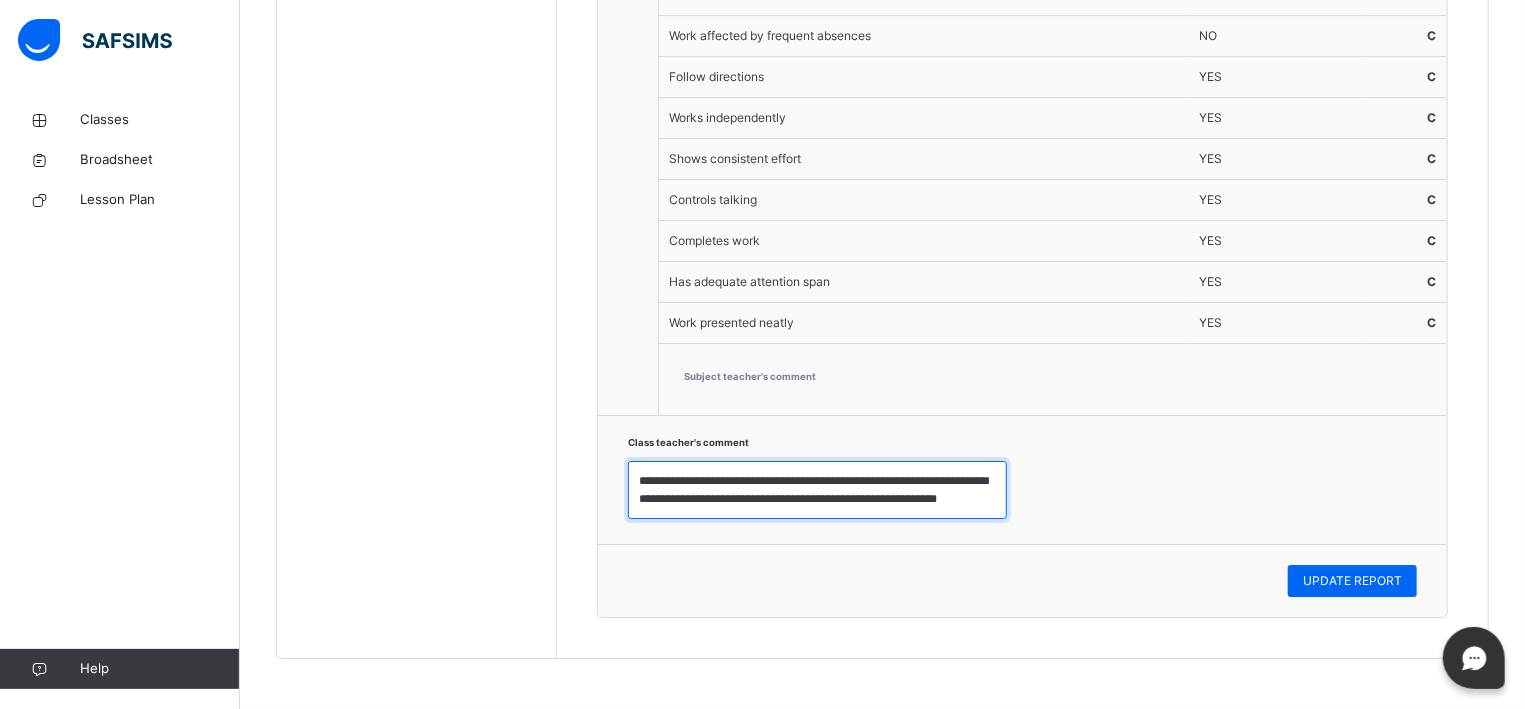 click on "**********" at bounding box center (817, 490) 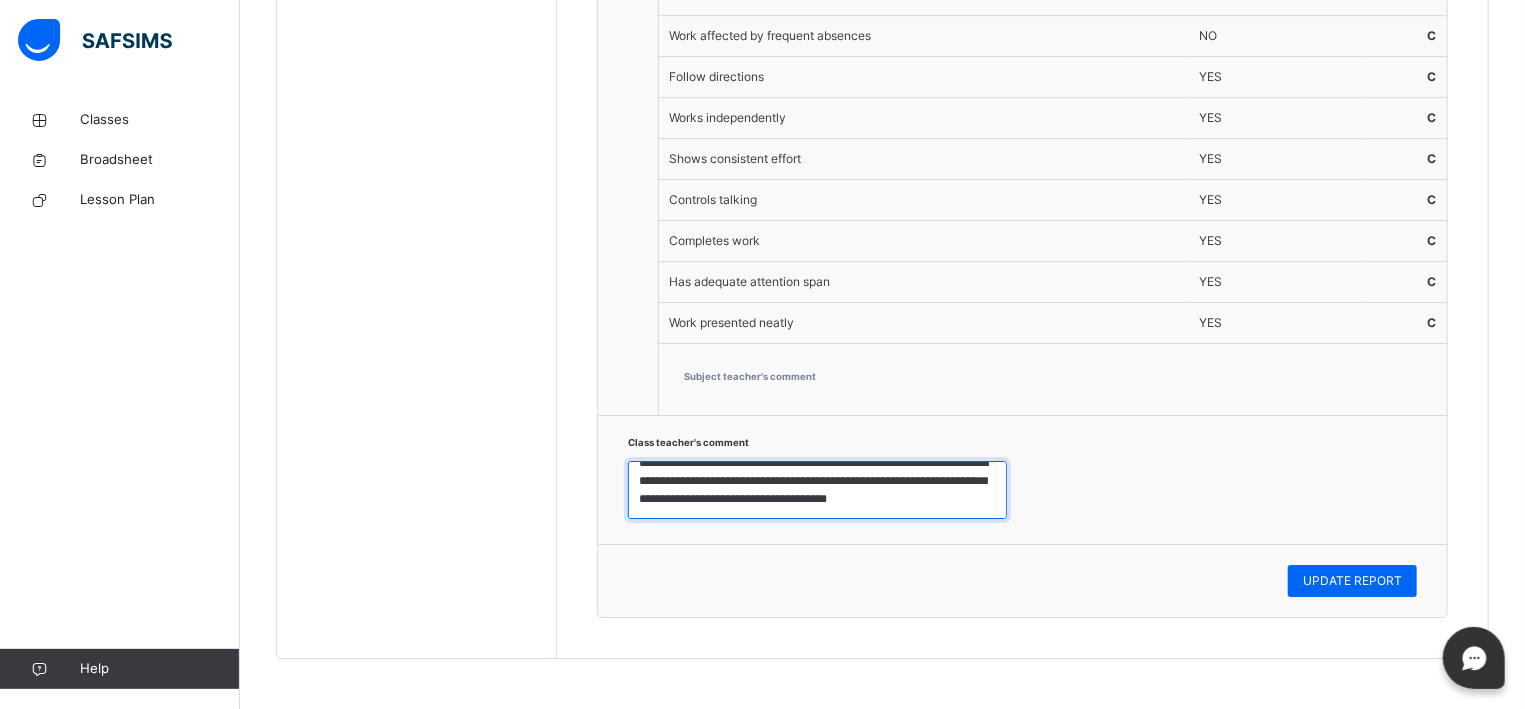 scroll, scrollTop: 25, scrollLeft: 0, axis: vertical 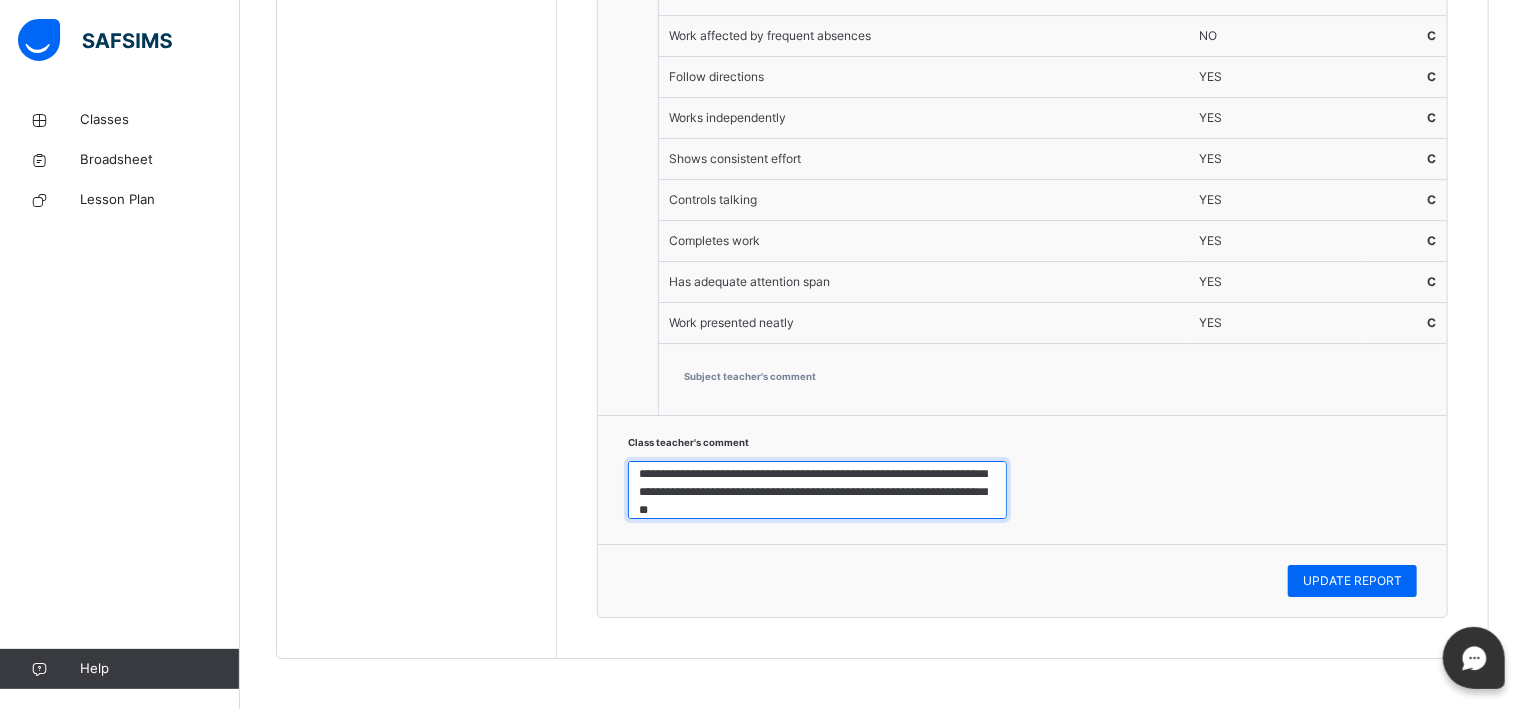 click on "**********" at bounding box center [817, 490] 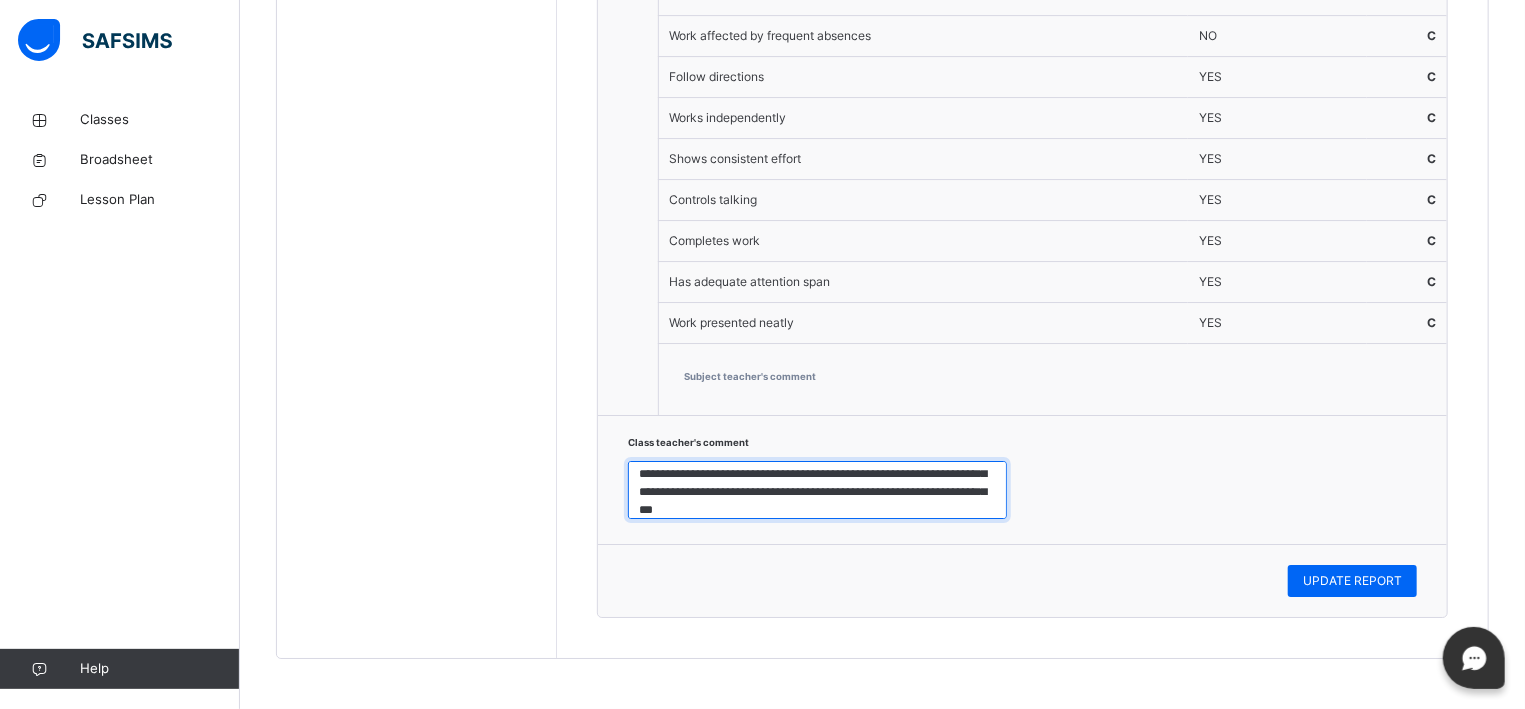 click on "**********" at bounding box center (817, 490) 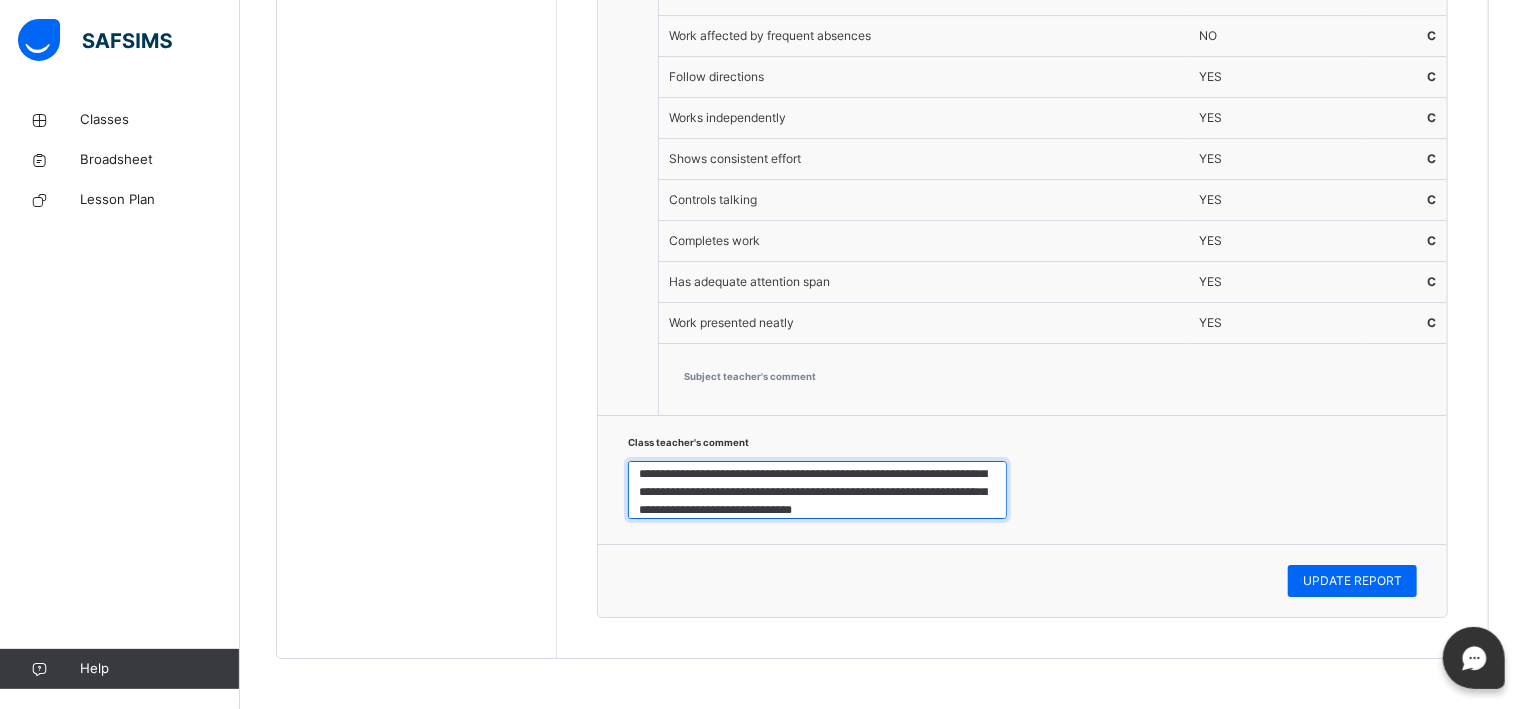 scroll, scrollTop: 42, scrollLeft: 0, axis: vertical 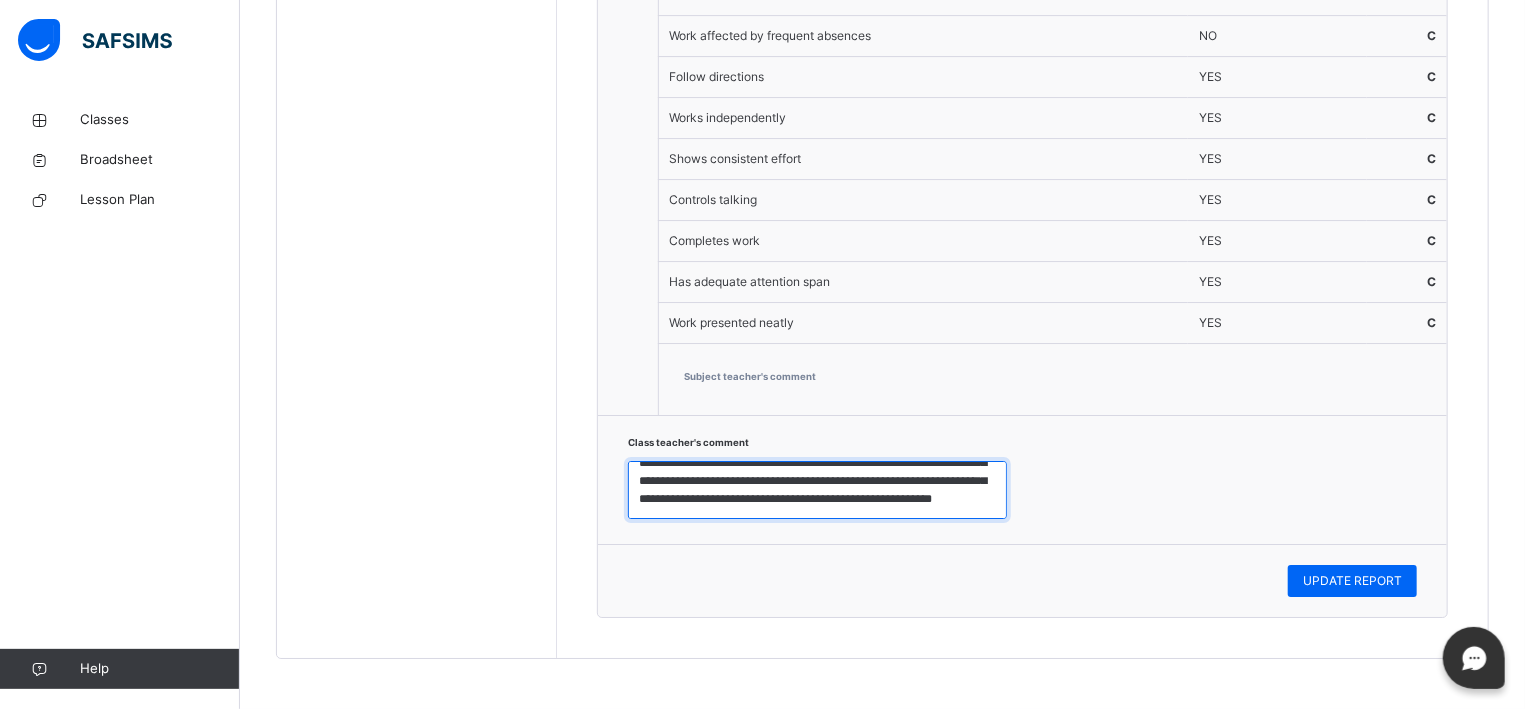 click on "**********" at bounding box center [817, 490] 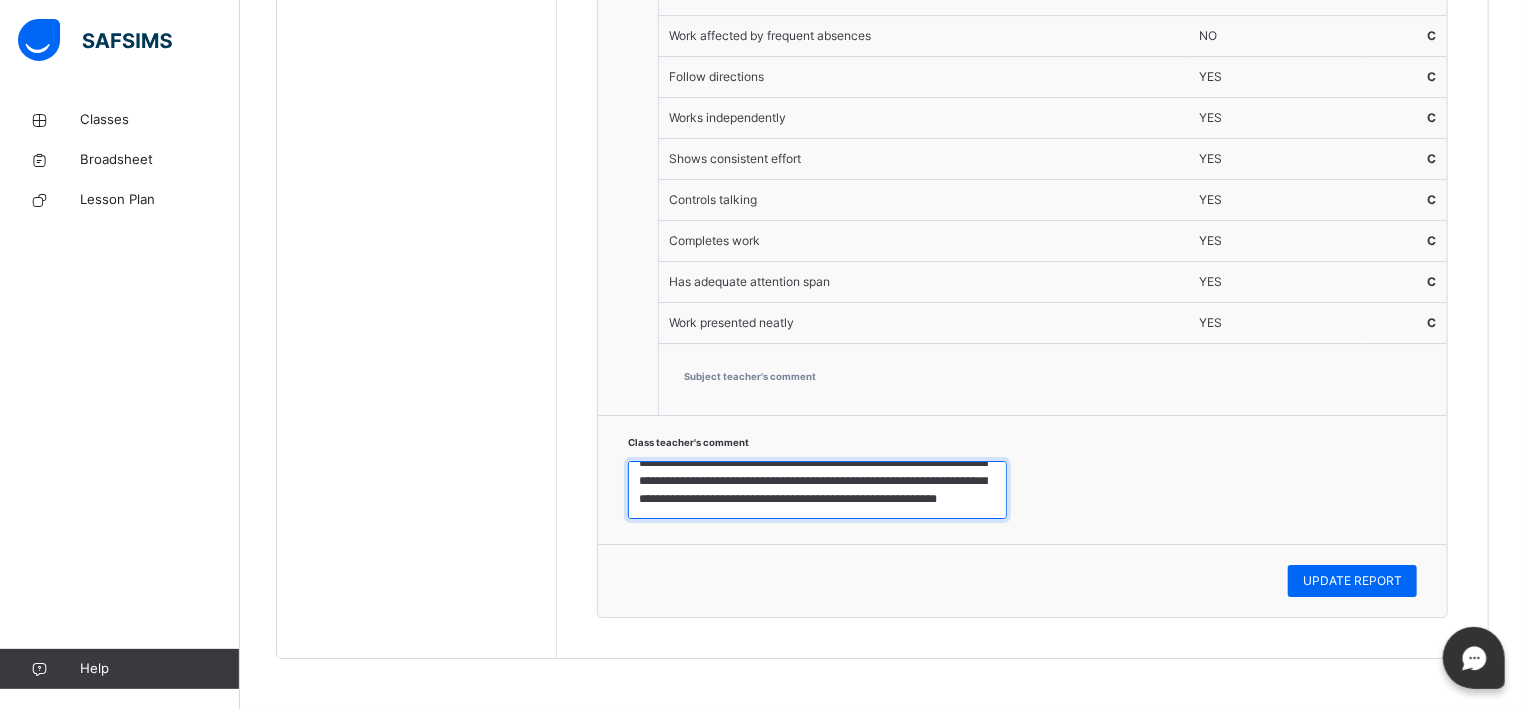 click on "**********" at bounding box center [817, 490] 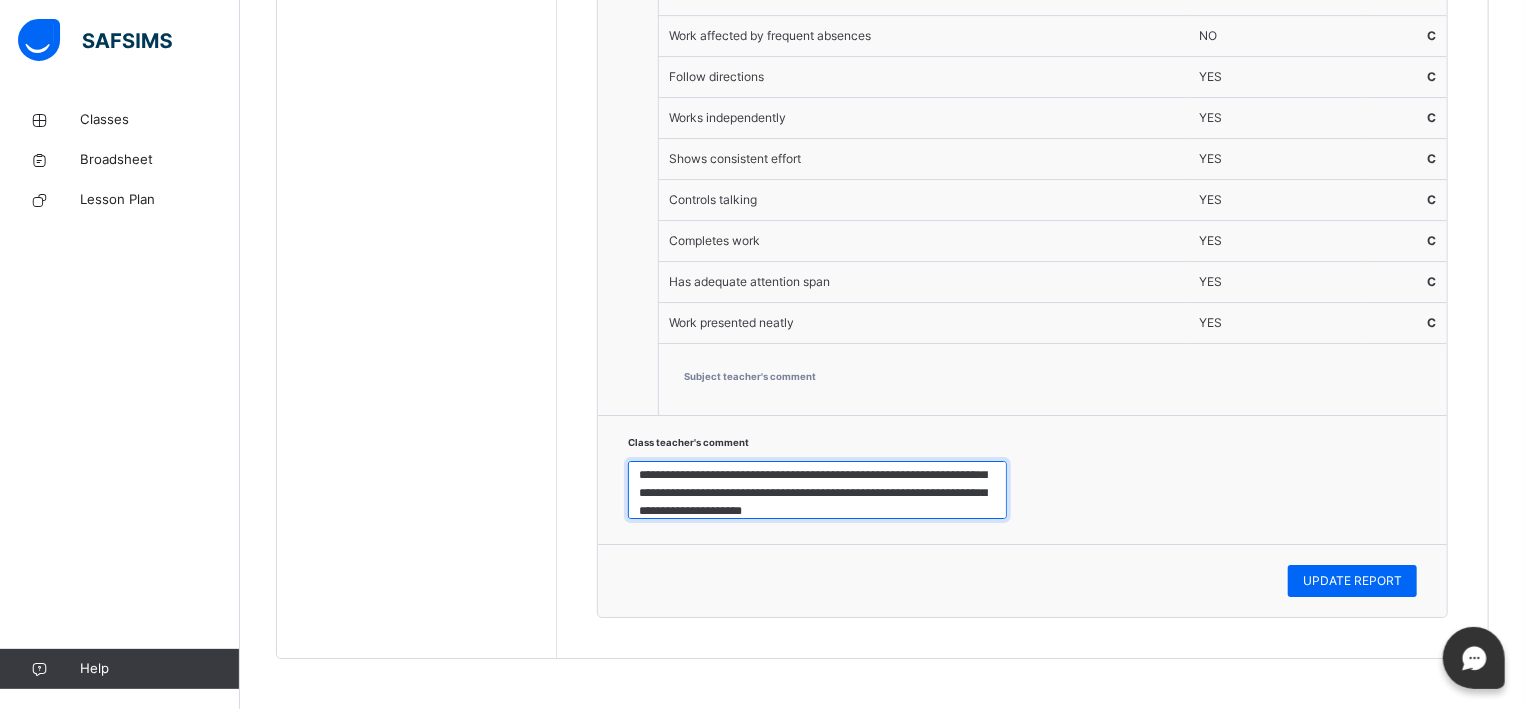 scroll, scrollTop: 60, scrollLeft: 0, axis: vertical 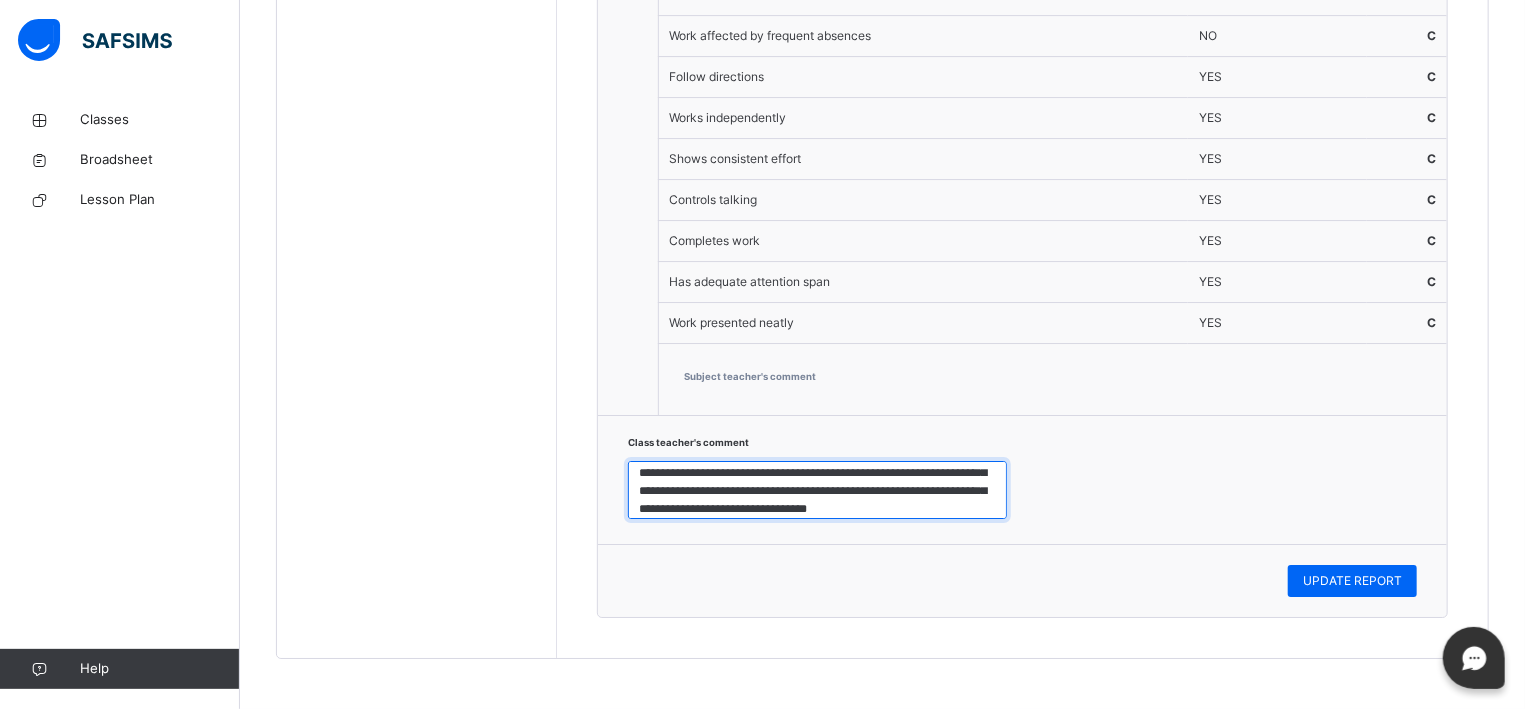 click on "**********" at bounding box center [817, 490] 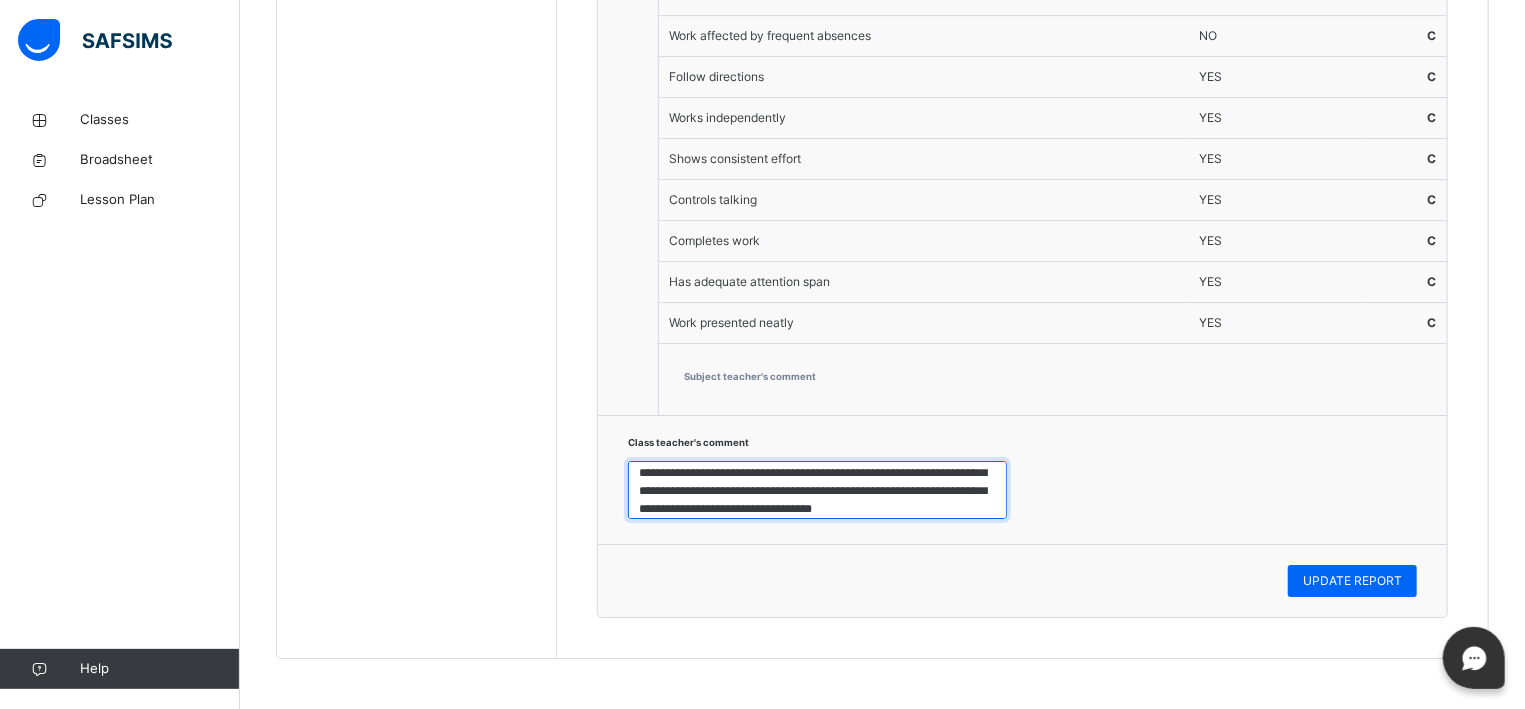 scroll, scrollTop: 71, scrollLeft: 0, axis: vertical 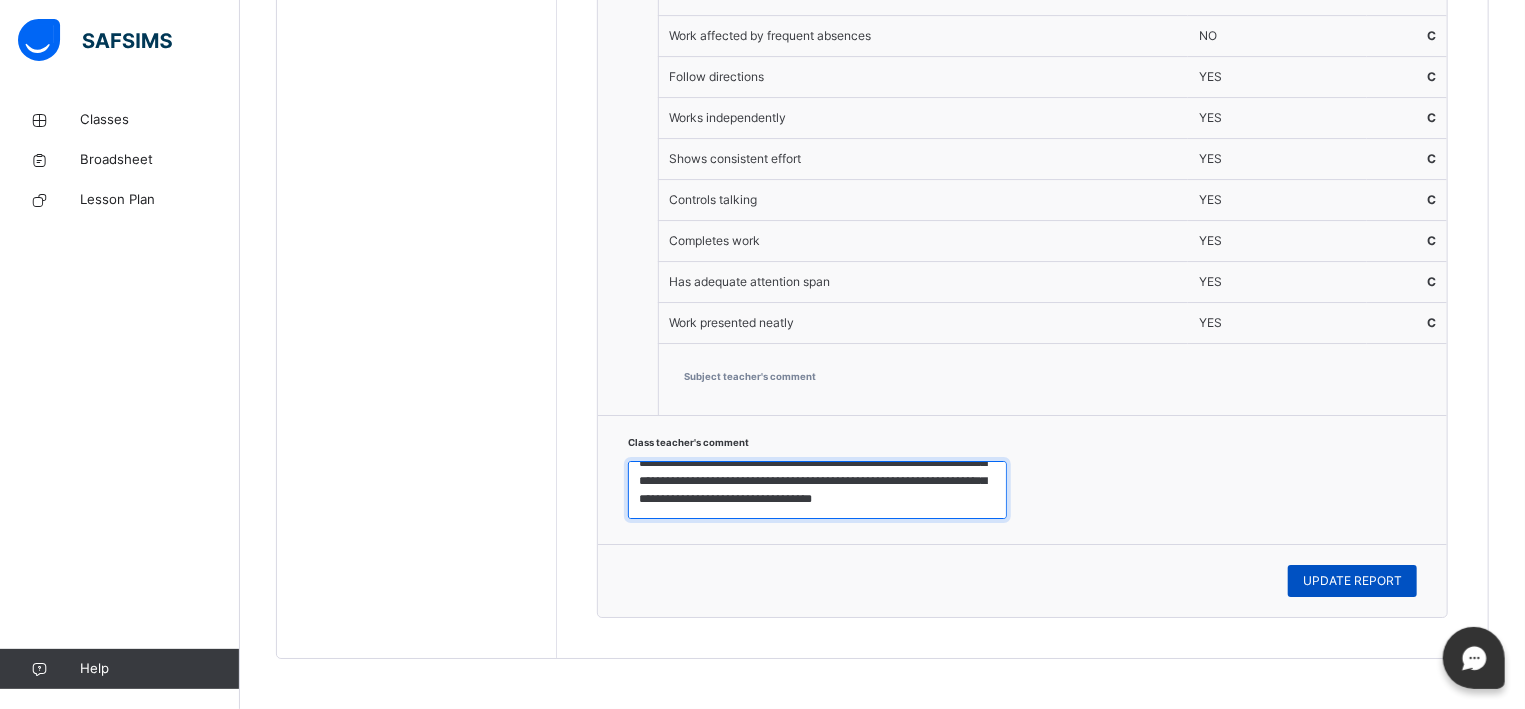 type on "**********" 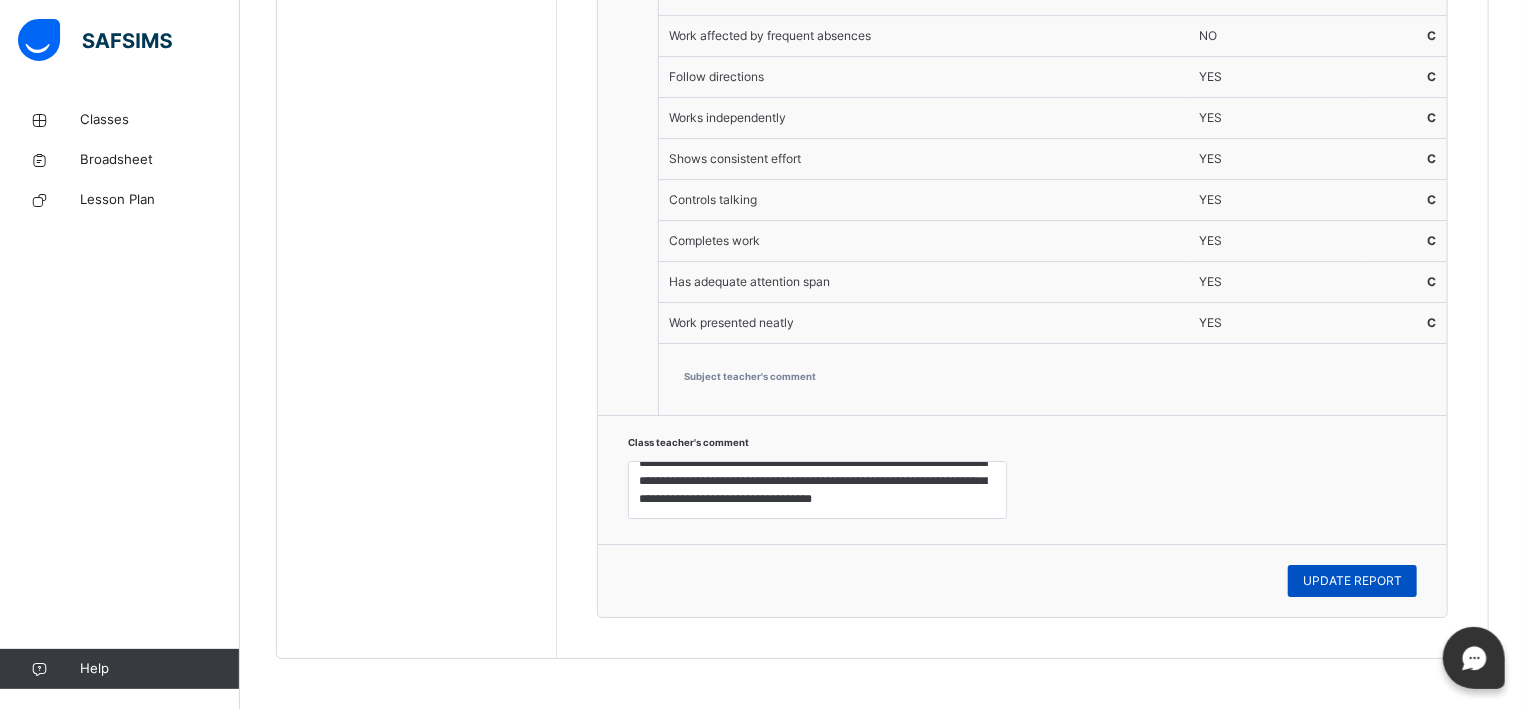 click on "UPDATE REPORT" at bounding box center (1352, 581) 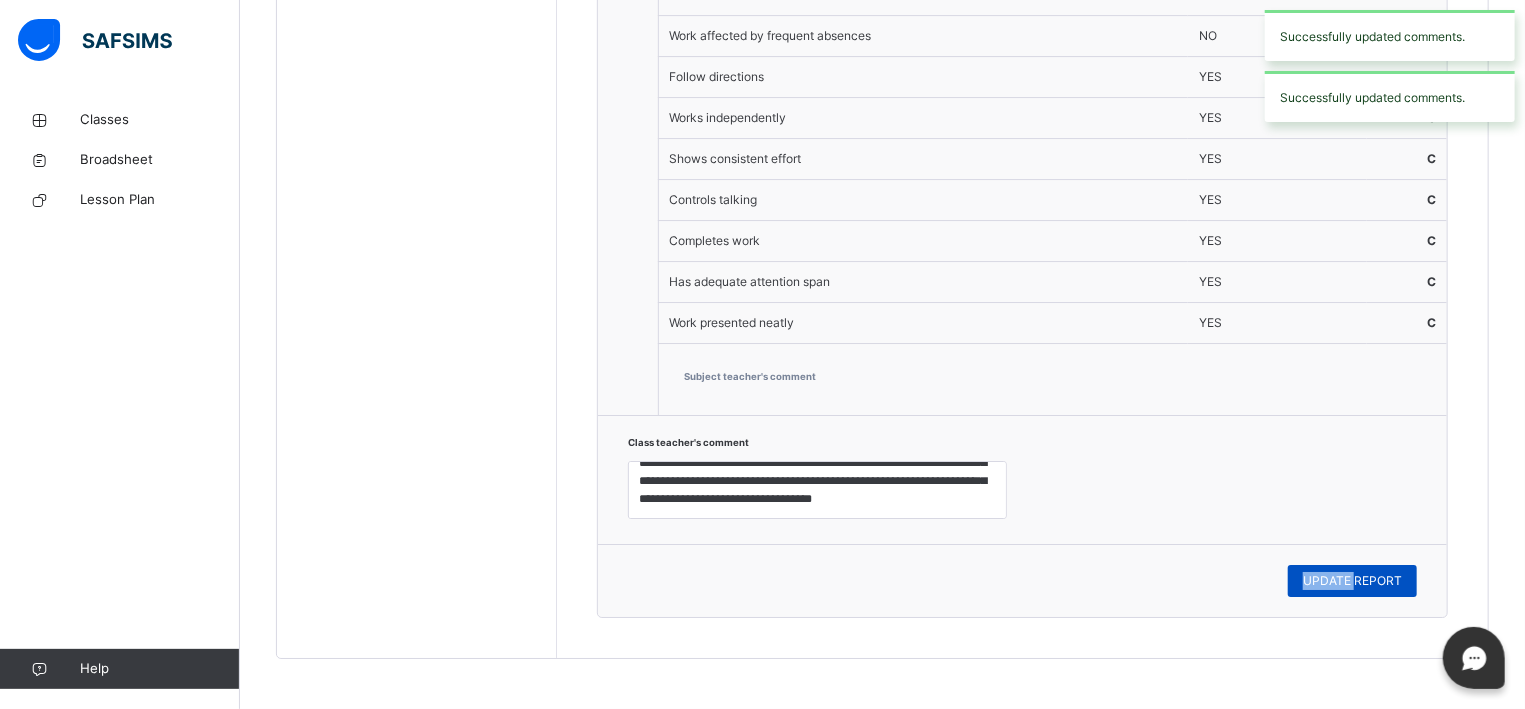 click on "UPDATE REPORT" at bounding box center [1352, 581] 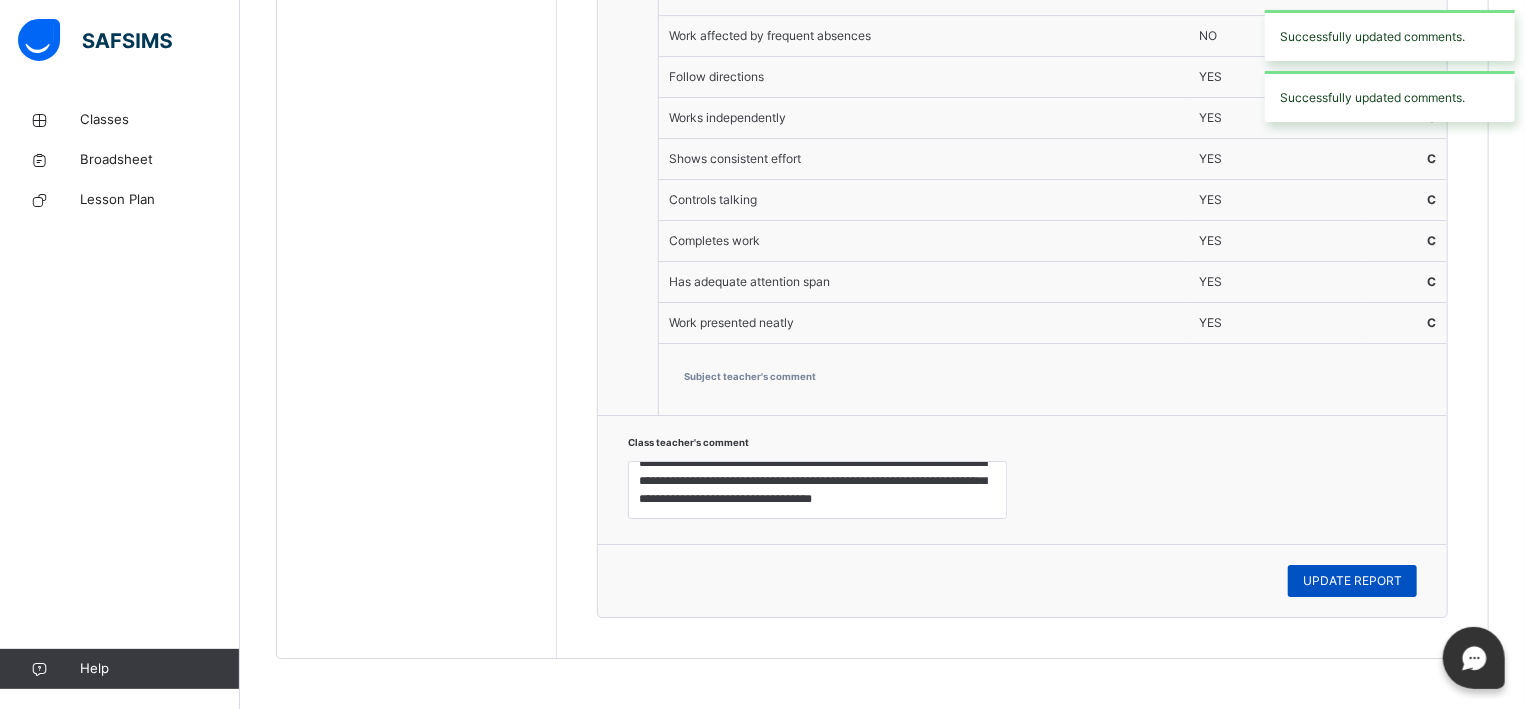 click on "UPDATE REPORT" at bounding box center (1352, 581) 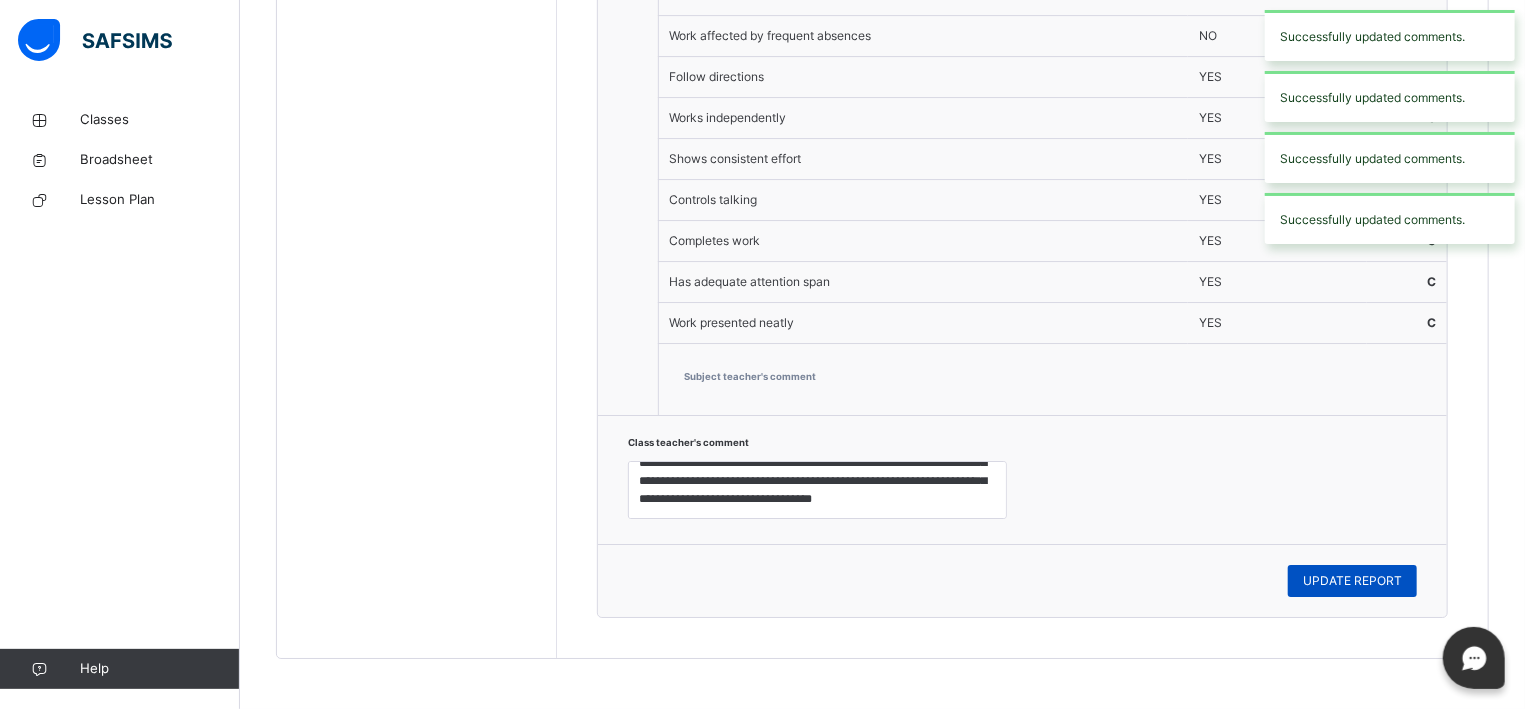 click on "UPDATE REPORT" at bounding box center [1352, 581] 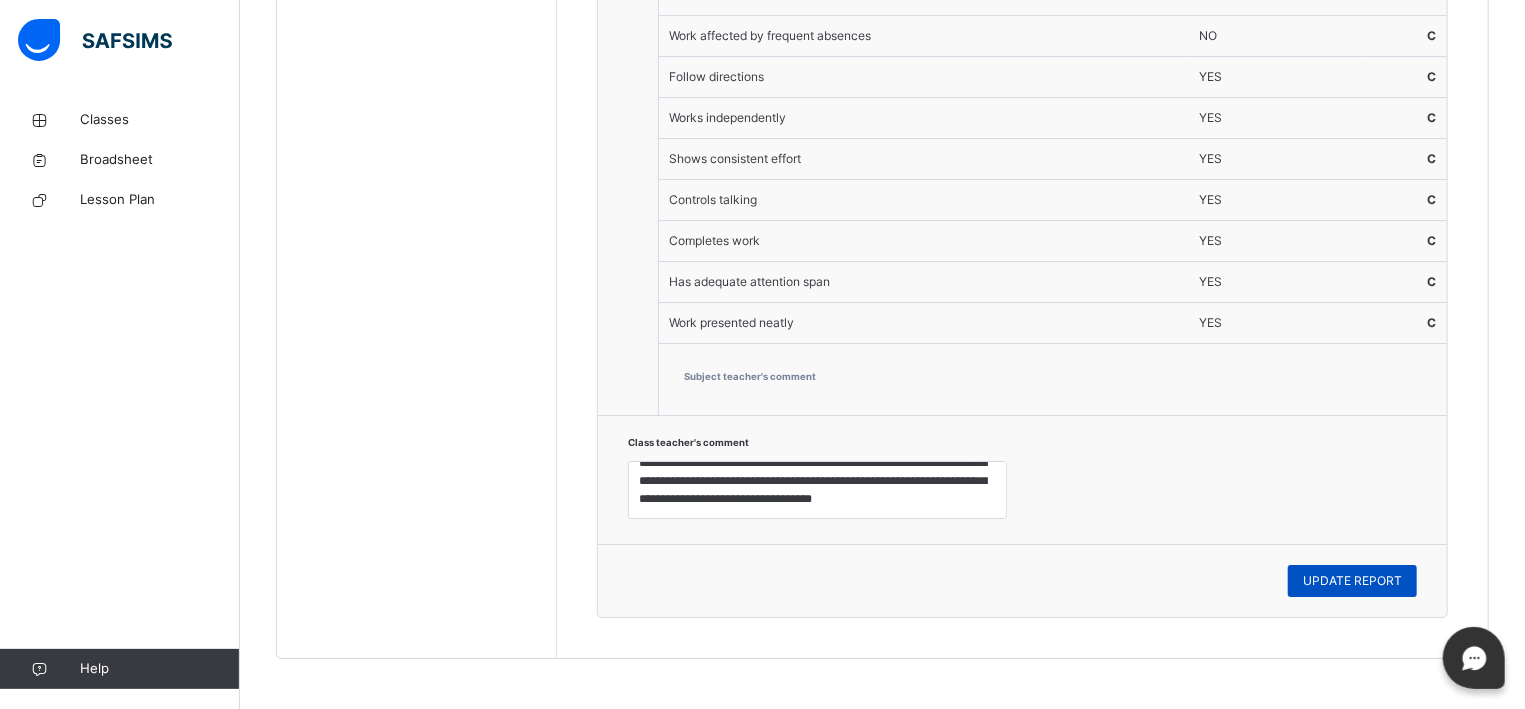 click on "UPDATE REPORT" at bounding box center (1352, 581) 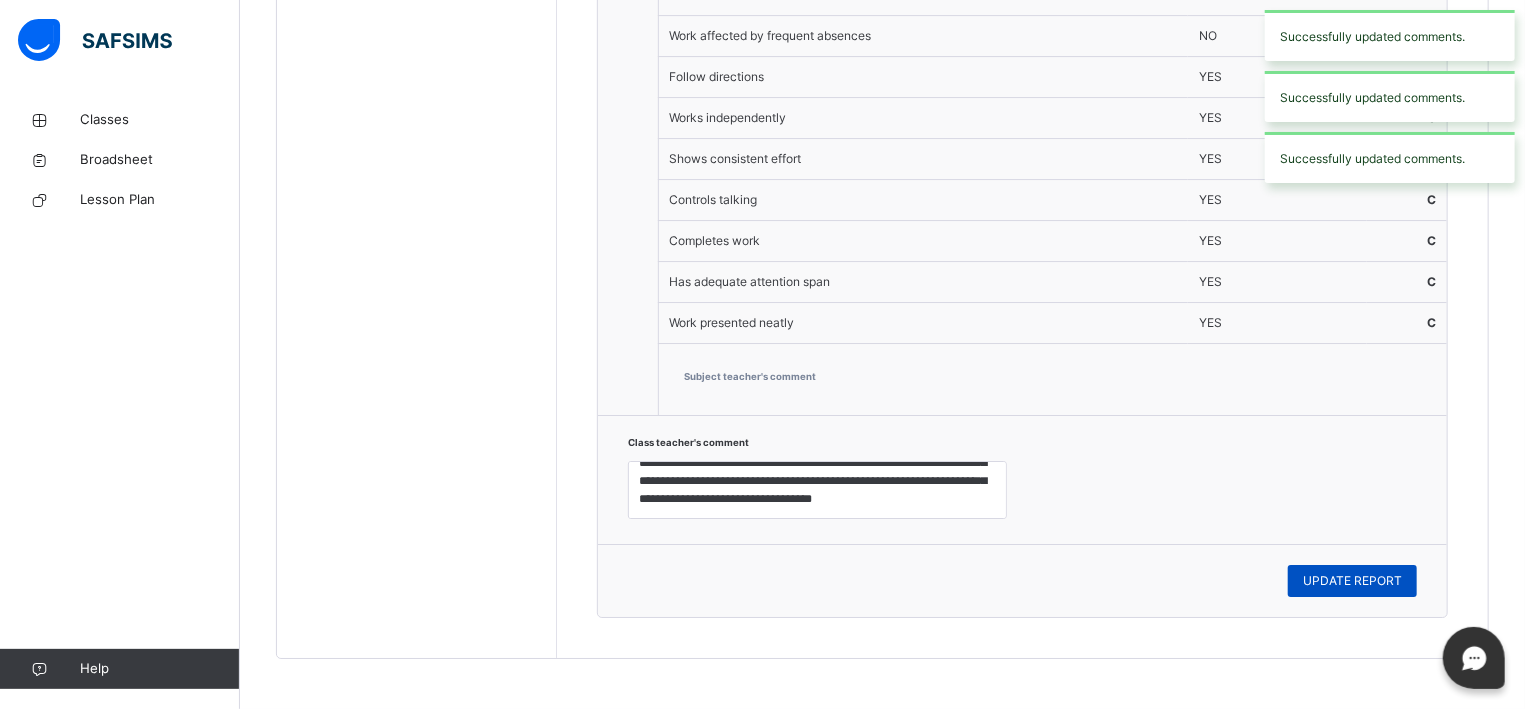 click on "UPDATE REPORT" at bounding box center (1352, 581) 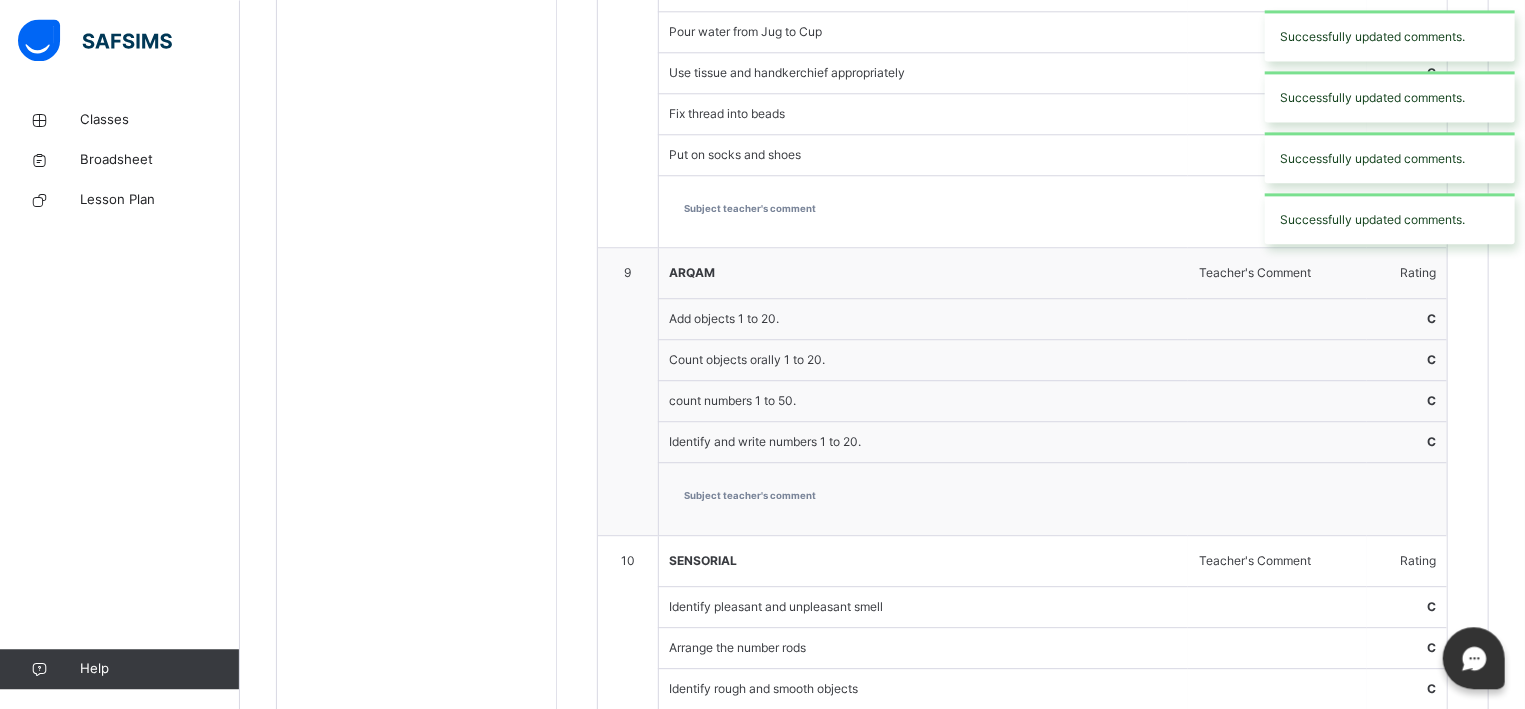 scroll, scrollTop: 2332, scrollLeft: 0, axis: vertical 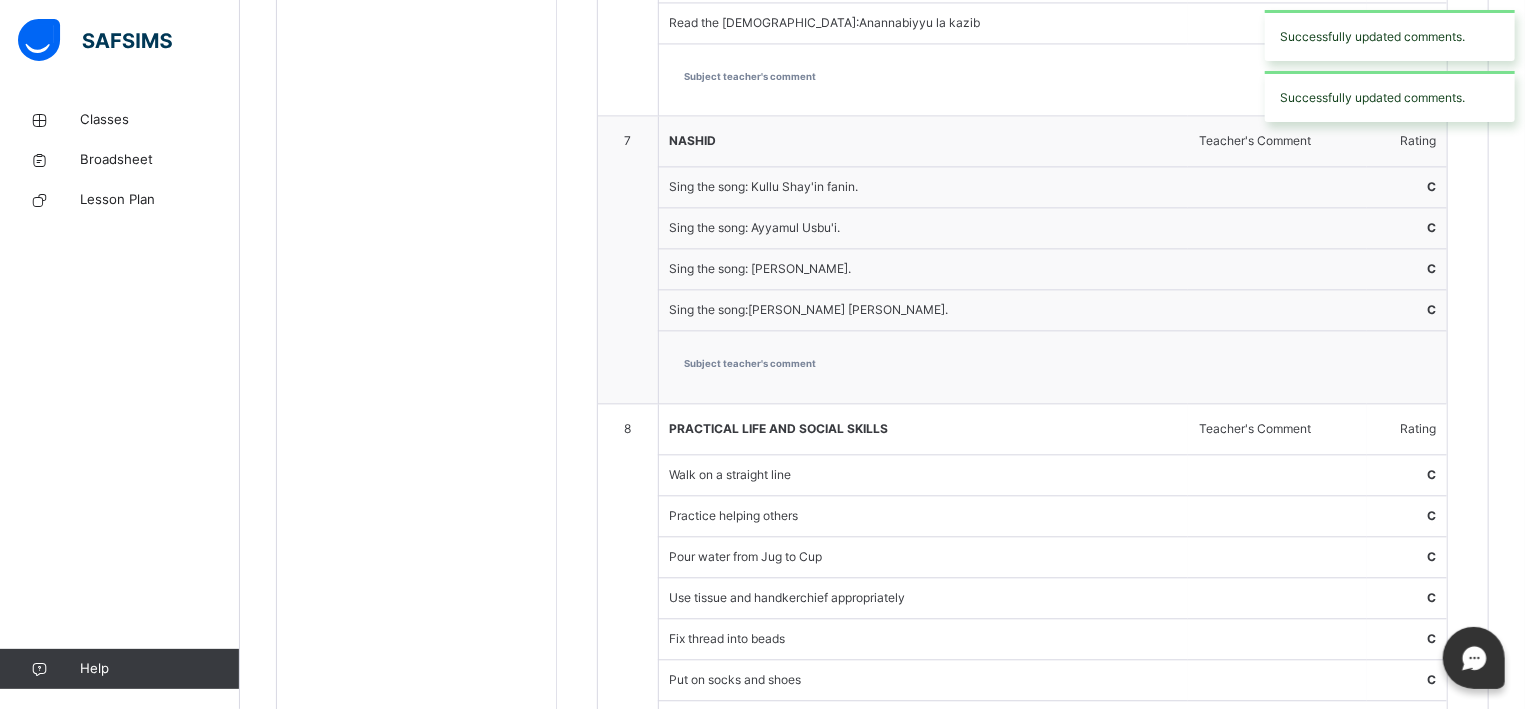 click on "1 KNOWLEDGE AND UNDERSTANDING OF THE WORLD Teacher's Comment Rating Name and identify vegetables C Name objects that sink  C Identify plants  C Mention types of road transportation C Name objects that float C Define and name the types of transportation C Mention types of air transportation  C Name and identify fruits  C Subject teacher's comment 2 FINE MOTOR SKILLS Teacher's Comment Rating  Picture making of a boat  YES C Picture making of flower.  C Trace curve and straight lines  YES C Picture making of a traffic light C Colour pictures of vegetables, train & areroplane YES C Subject teacher's comment 3 HURUF Teacher's Comment Rating Say and write letter Alif to Yaa. C Write letter Alif to Ghayn.  C Identify and match [PERSON_NAME] to Yaa with objects C Subject teacher's comment 4 [DEMOGRAPHIC_DATA] STUDIES Teacher's Comment Rating Identify their religion as [DEMOGRAPHIC_DATA]  C Du'a for a sick person. C Du'a for Parents.  C  Identify [DEMOGRAPHIC_DATA] as One  C Say ways of taking care of [DEMOGRAPHIC_DATA] C Subject teacher's comment 5 [DEMOGRAPHIC_DATA]  Teacher's Comment" at bounding box center (1022, 134) 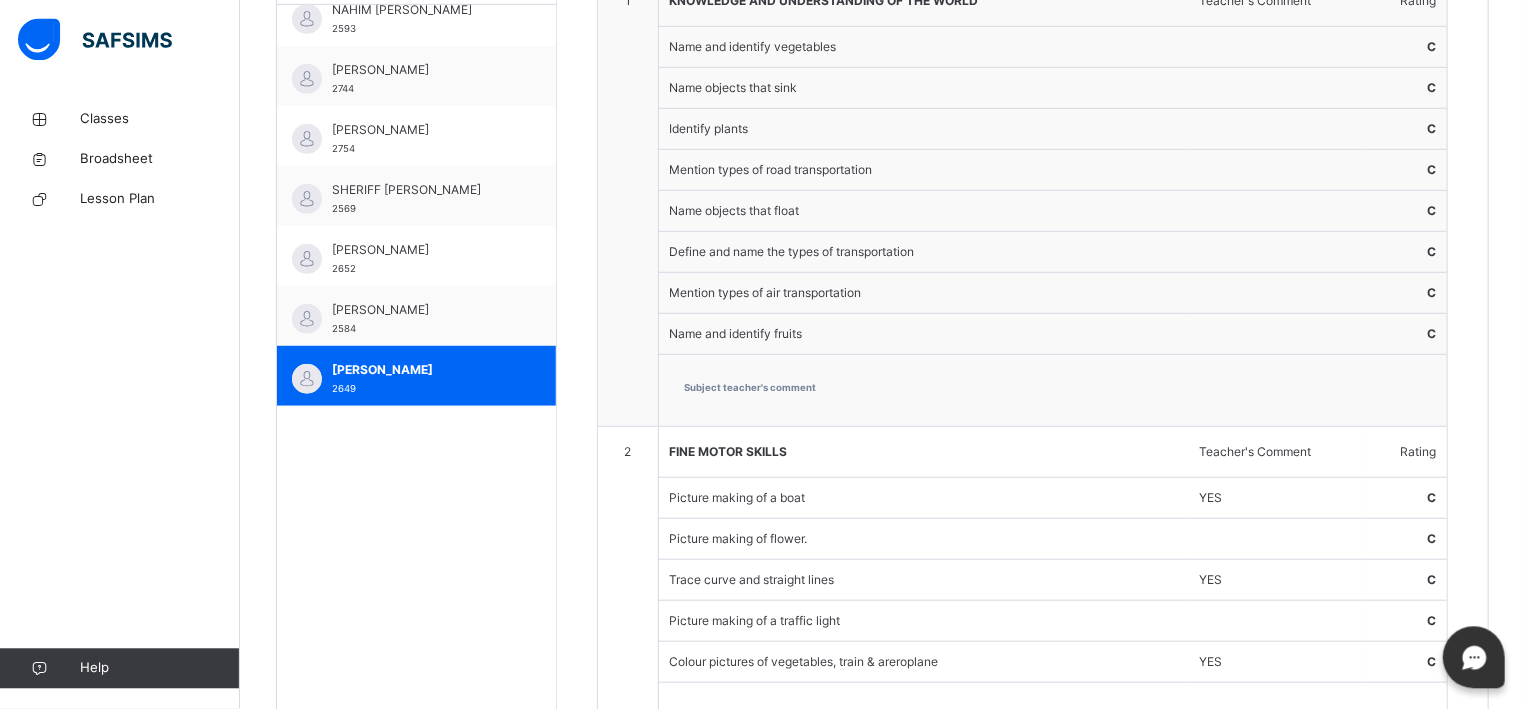 scroll, scrollTop: 456, scrollLeft: 0, axis: vertical 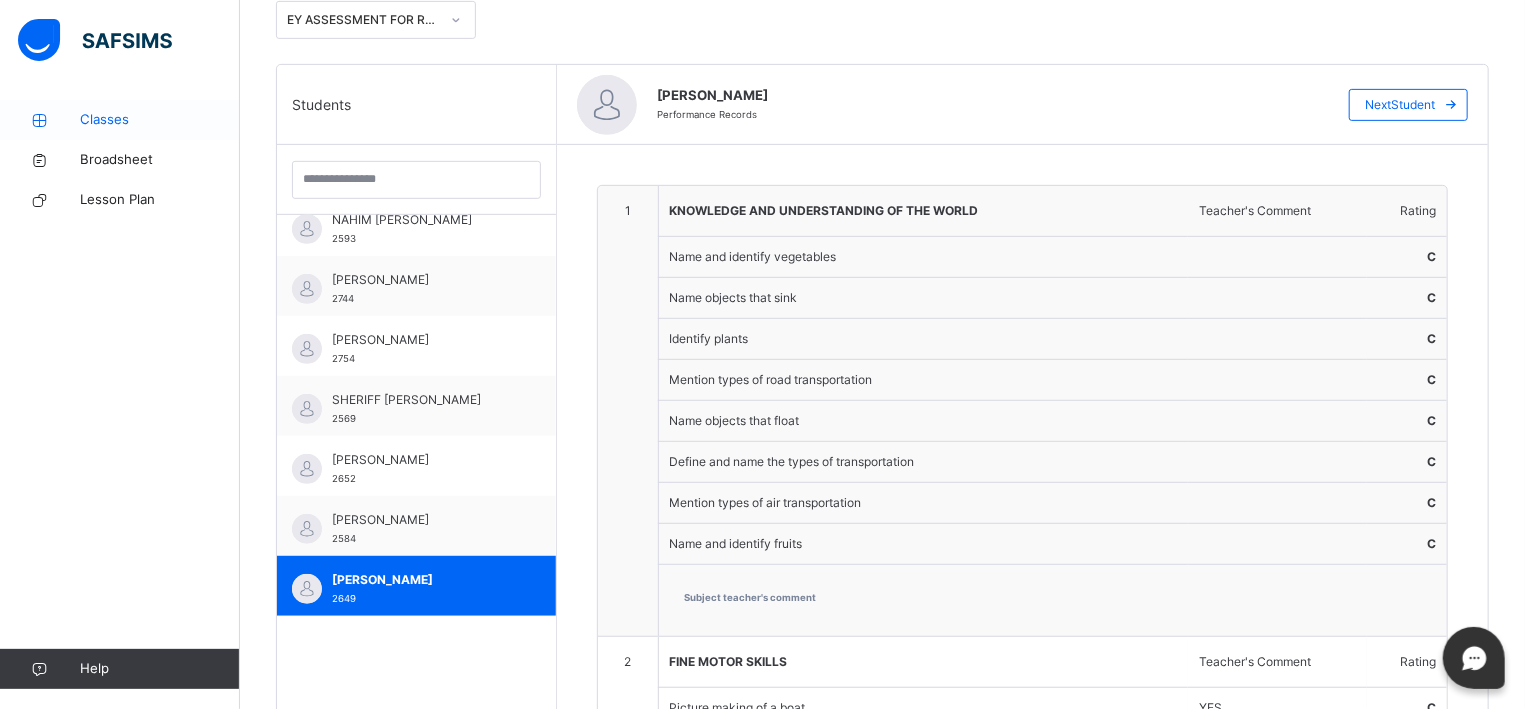click on "Classes" at bounding box center (120, 120) 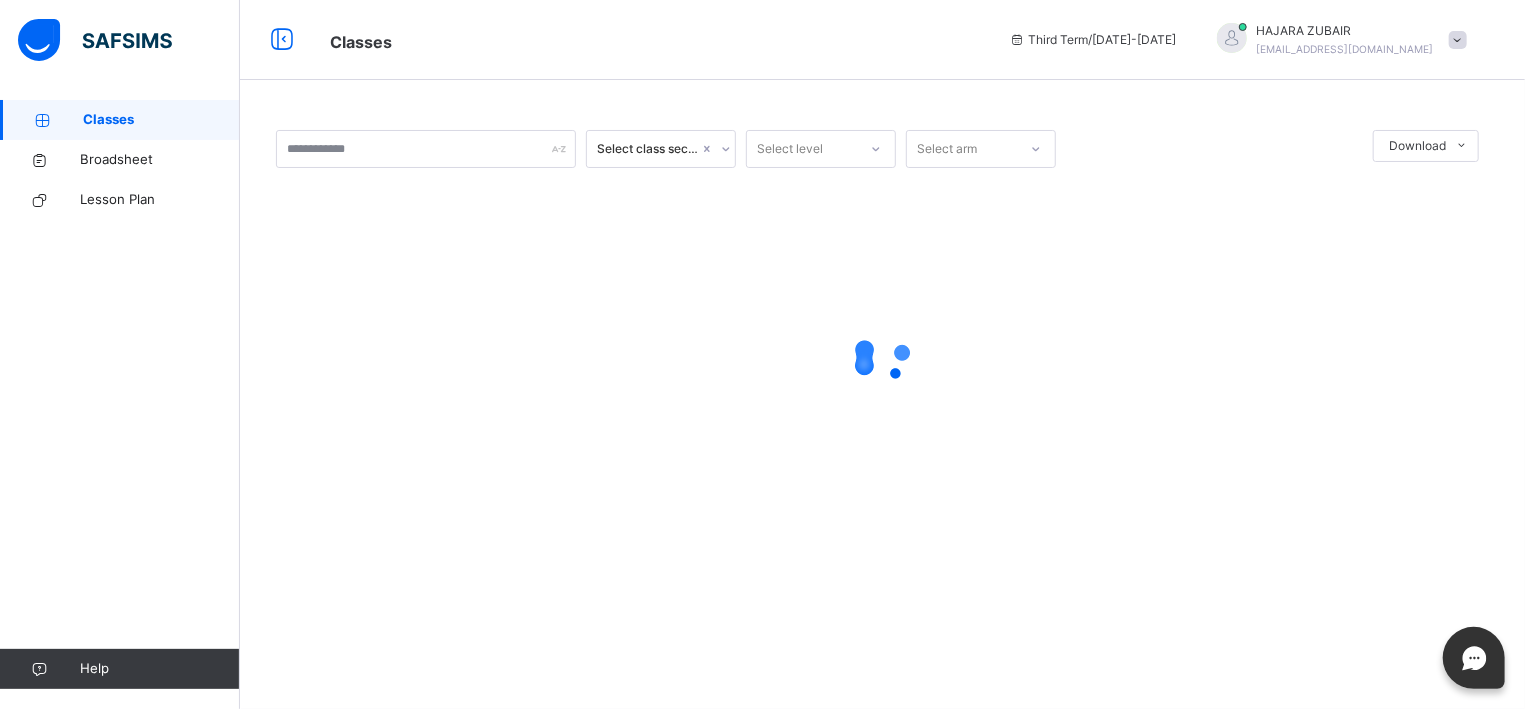scroll, scrollTop: 0, scrollLeft: 0, axis: both 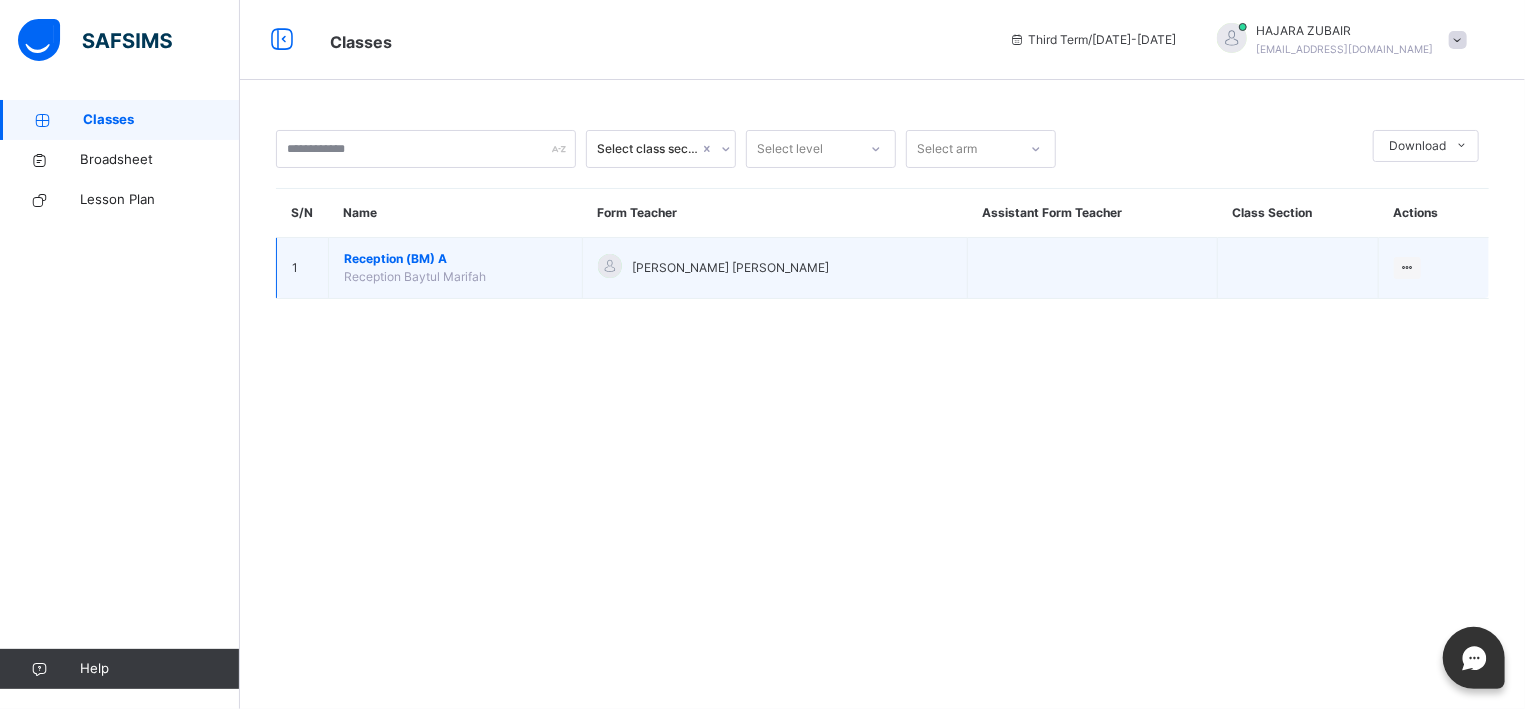 click on "Reception (BM)   A   Reception Baytul Marifah" at bounding box center [456, 268] 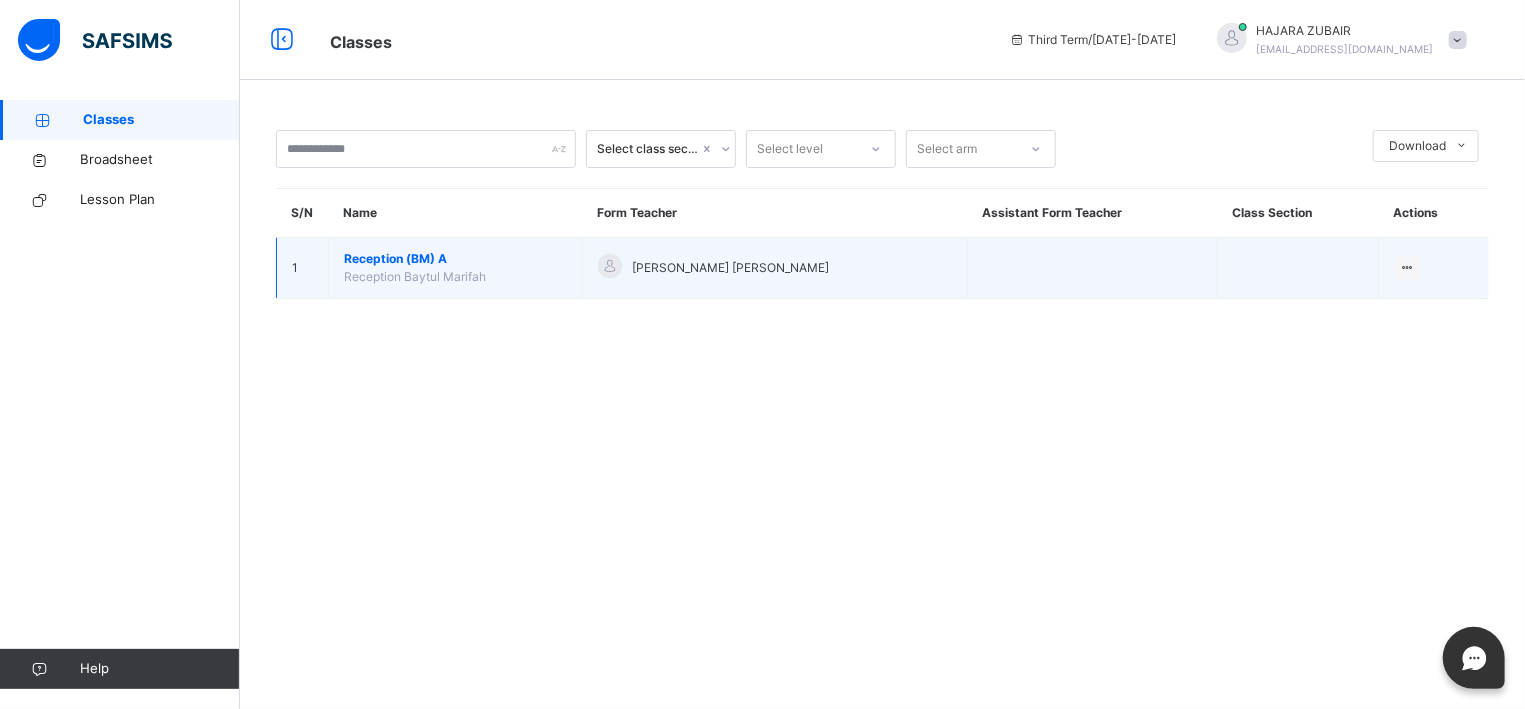 click on "Reception (BM)   A   Reception Baytul Marifah" at bounding box center (456, 268) 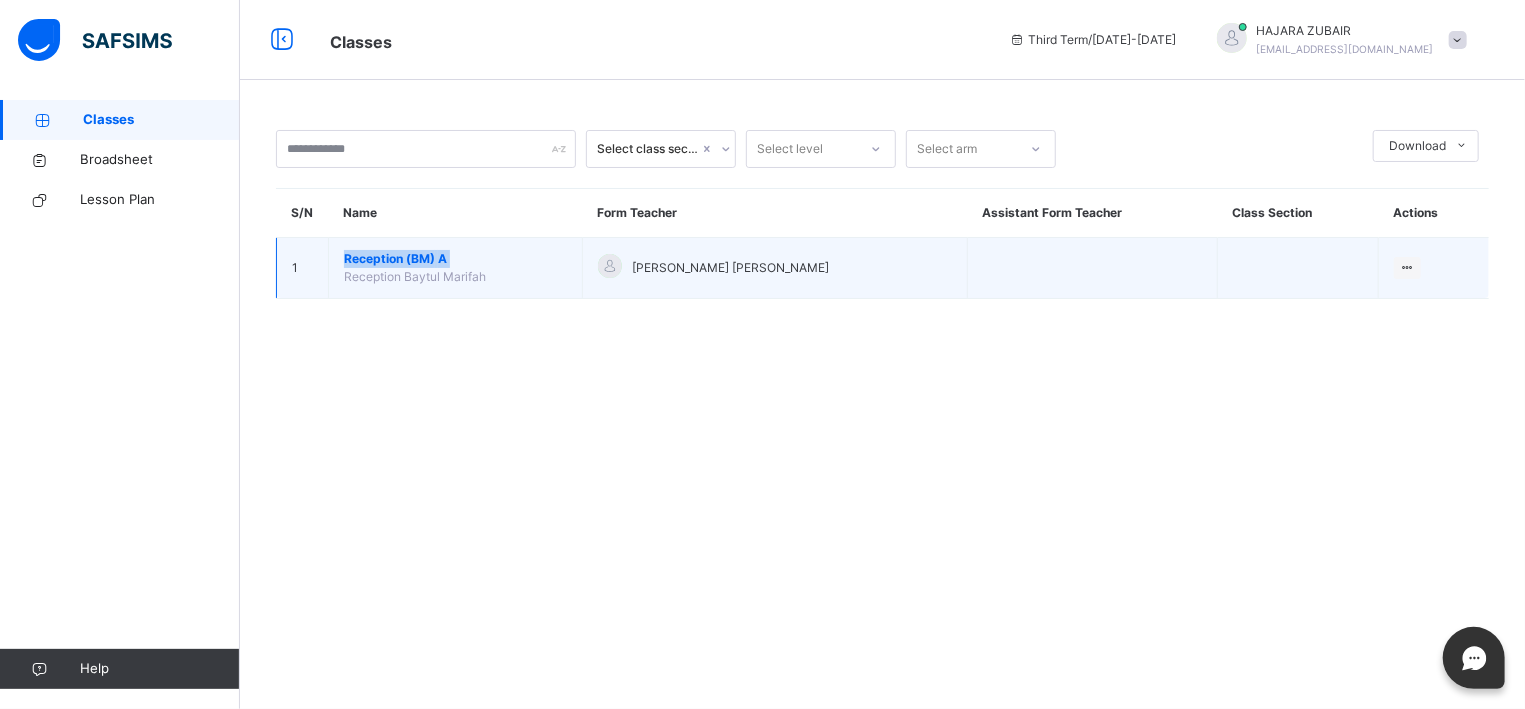 click on "Reception (BM)   A   Reception Baytul Marifah" at bounding box center [456, 268] 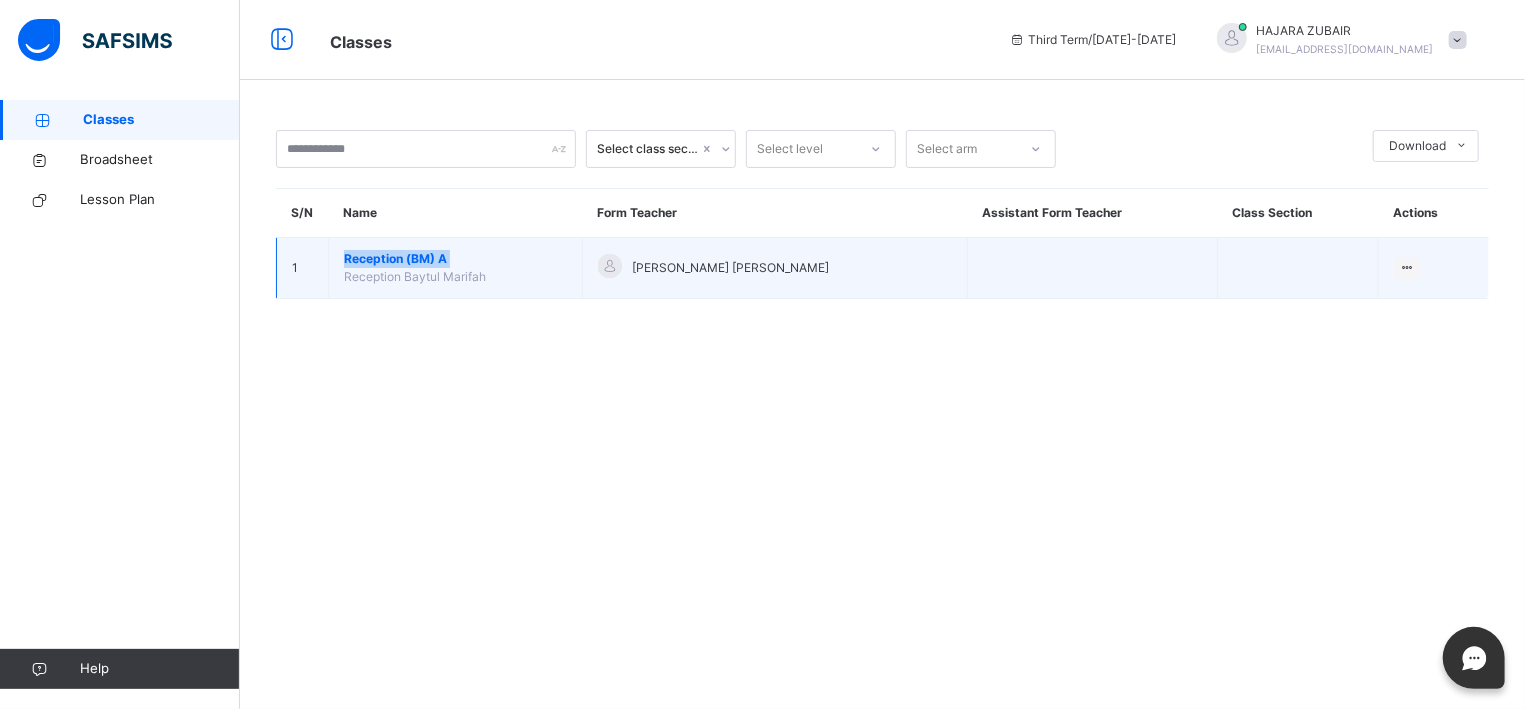 click on "Reception (BM)   A   Reception Baytul Marifah" at bounding box center (456, 268) 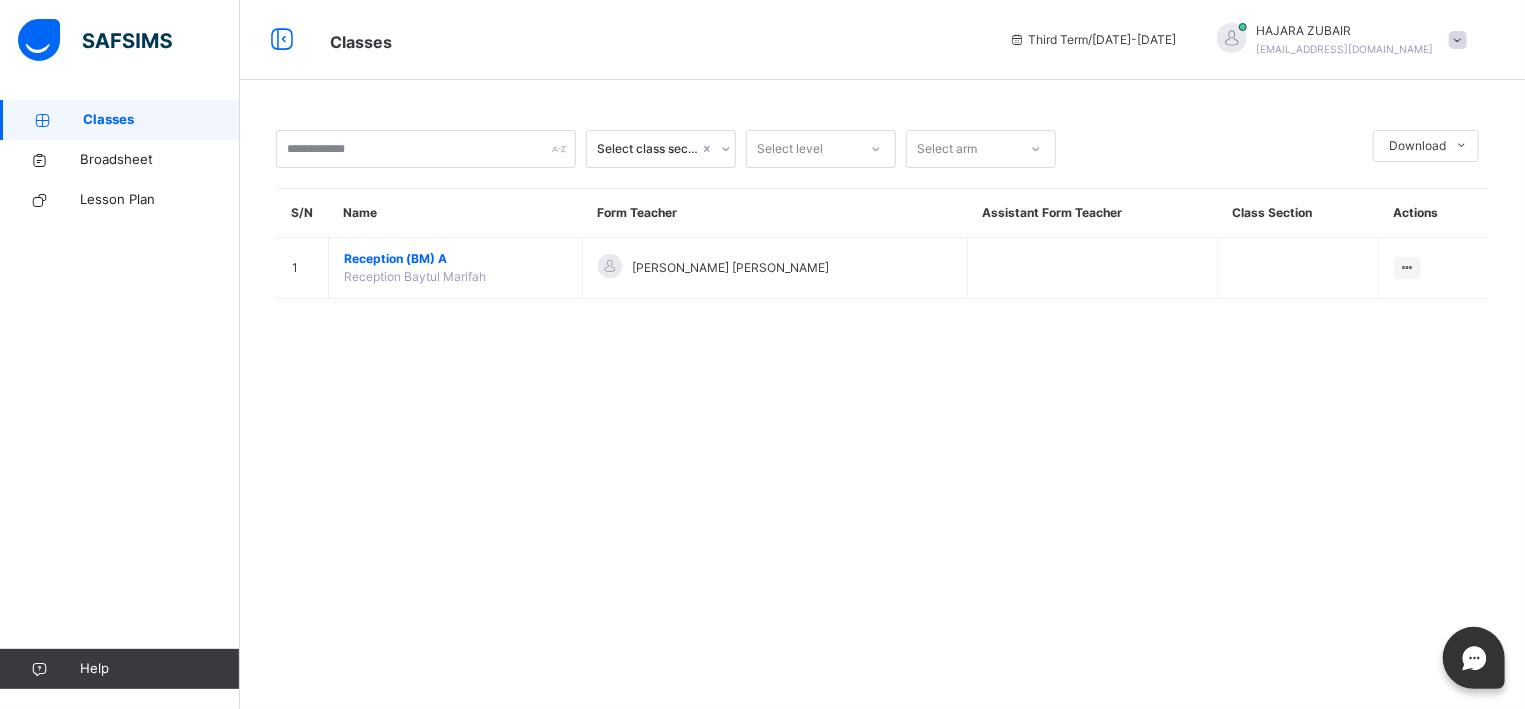 click on "Select class section Select level Select arm Download Pdf Report Excel Report S/N Name Form Teacher Assistant Form Teacher Class Section Actions 1 Reception (BM)   A   Reception Baytul Marifah [PERSON_NAME] [PERSON_NAME] View Class × Form Teacher Select Form Teacher [PERSON_NAME] [PERSON_NAME] Select Assistant Form Teacher Cancel Save ESTEEM LEARNING CENTRE NURUL-[DEMOGRAPHIC_DATA] (IBRAHIM MEMORIAL) [STREET_ADDRESS],  , Phone:   [PHONE_NUMBER] List of Classes [DATE] 1:36:49 pm Total no. of classes:  22 Term:  Third Term Session:  [DATE]-[DATE] S/N Class name Class Arms Form Teacher Supervisor Subject Teachers 1 PLAY CLASS (BM) PLAY CLASS BAYTUL MARIFAH A [PERSON_NAME]  No supervisor No class teachers 2 RECEPTION RECEPTION A [PERSON_NAME] [PERSON_NAME] No supervisor No class teachers 3 RECEPTION RECEPTION B [PERSON_NAME] No supervisor No class teachers 4 Reception (BM) Reception Baytul Marifah A [PERSON_NAME] [PERSON_NAME] No supervisor No class teachers 5 NURSERY1 NURSERY 1 A RAMAT MAHA  No supervisor No class teachers" at bounding box center [882, 354] 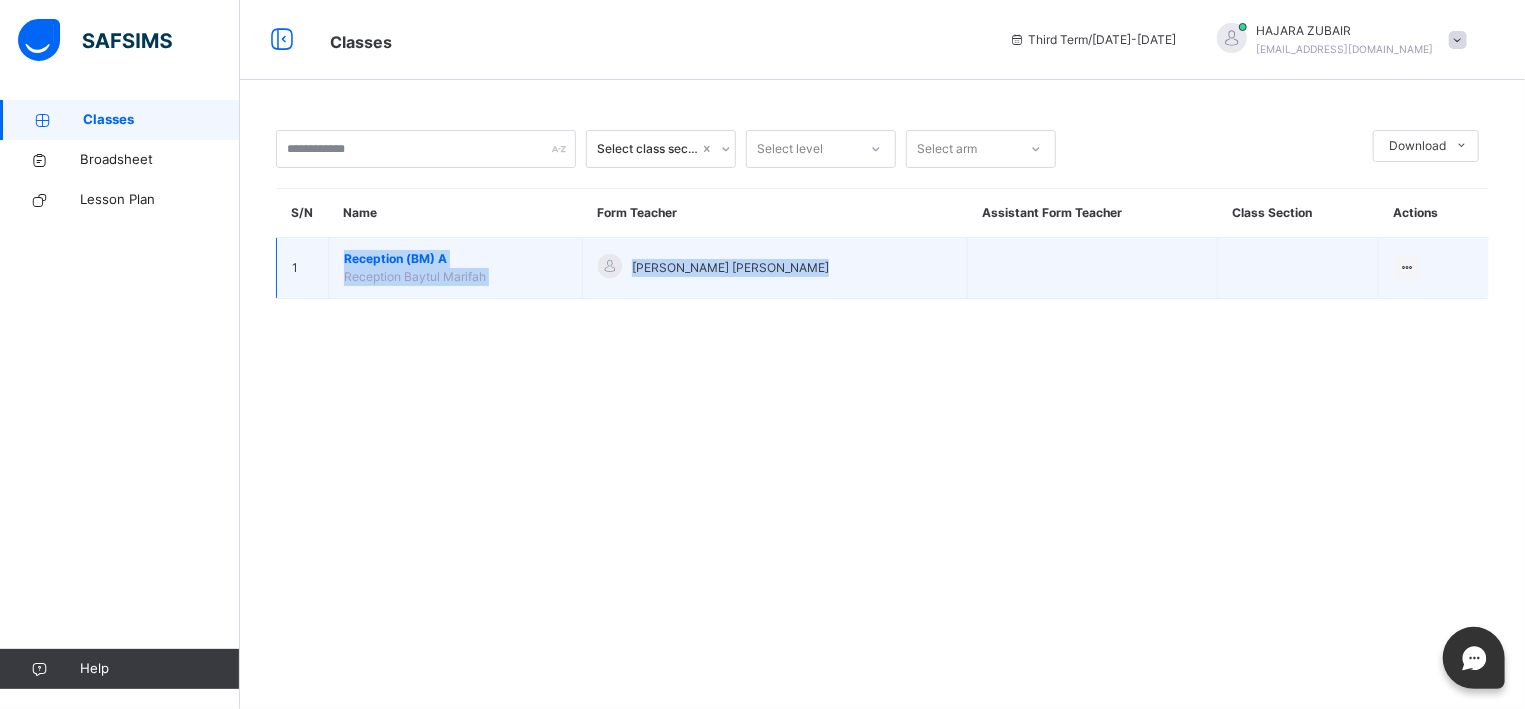 drag, startPoint x: 1524, startPoint y: 527, endPoint x: 381, endPoint y: 307, distance: 1163.9799 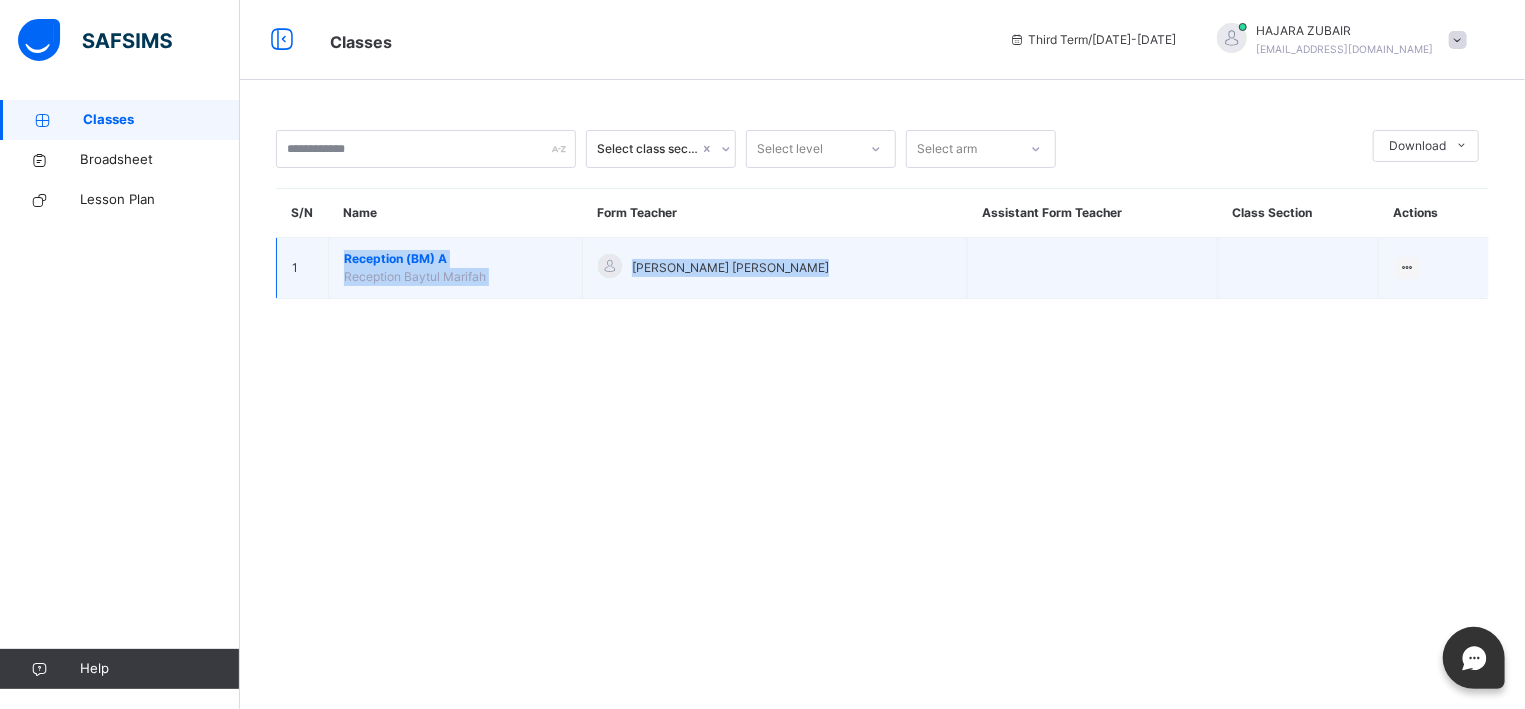 click on "Reception (BM)   A   Reception Baytul Marifah" at bounding box center (456, 268) 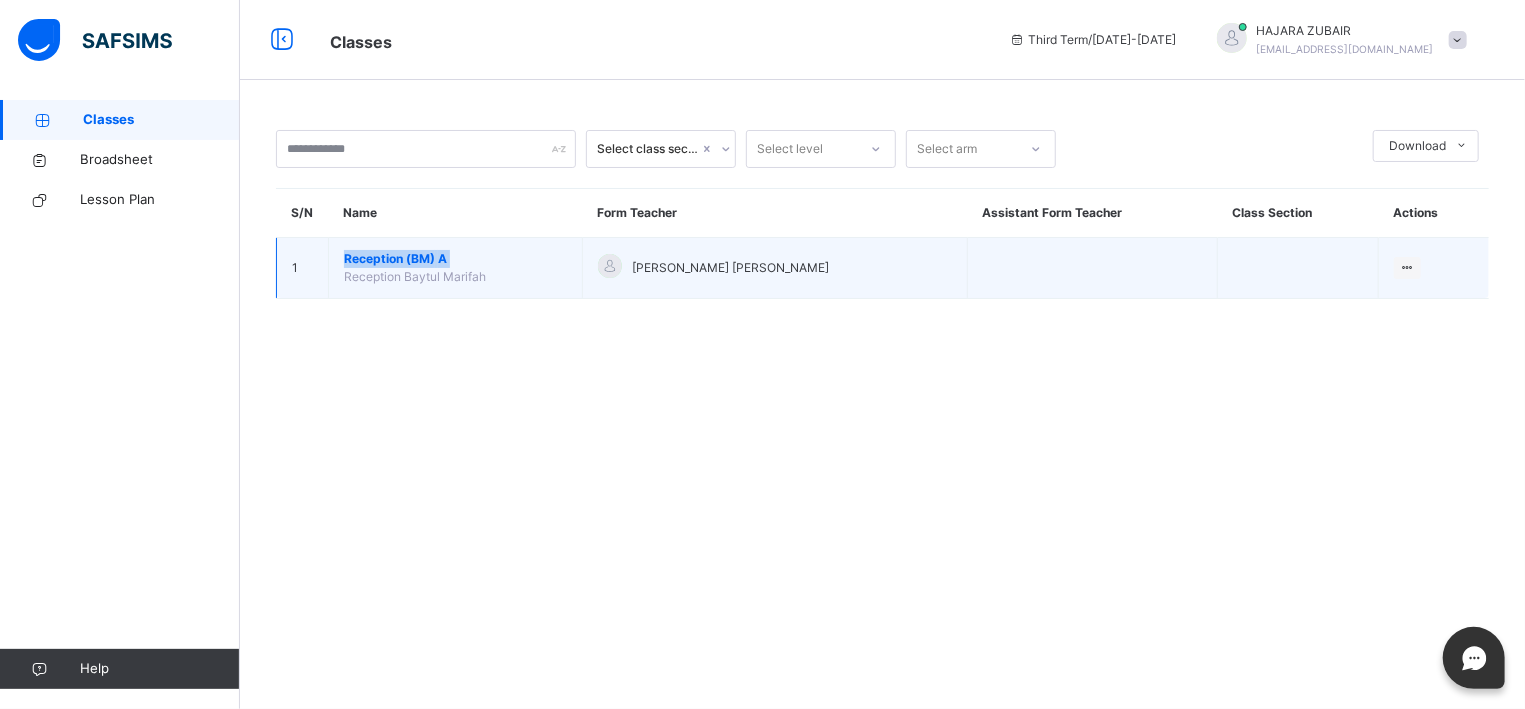 click on "Reception (BM)   A   Reception Baytul Marifah" at bounding box center (456, 268) 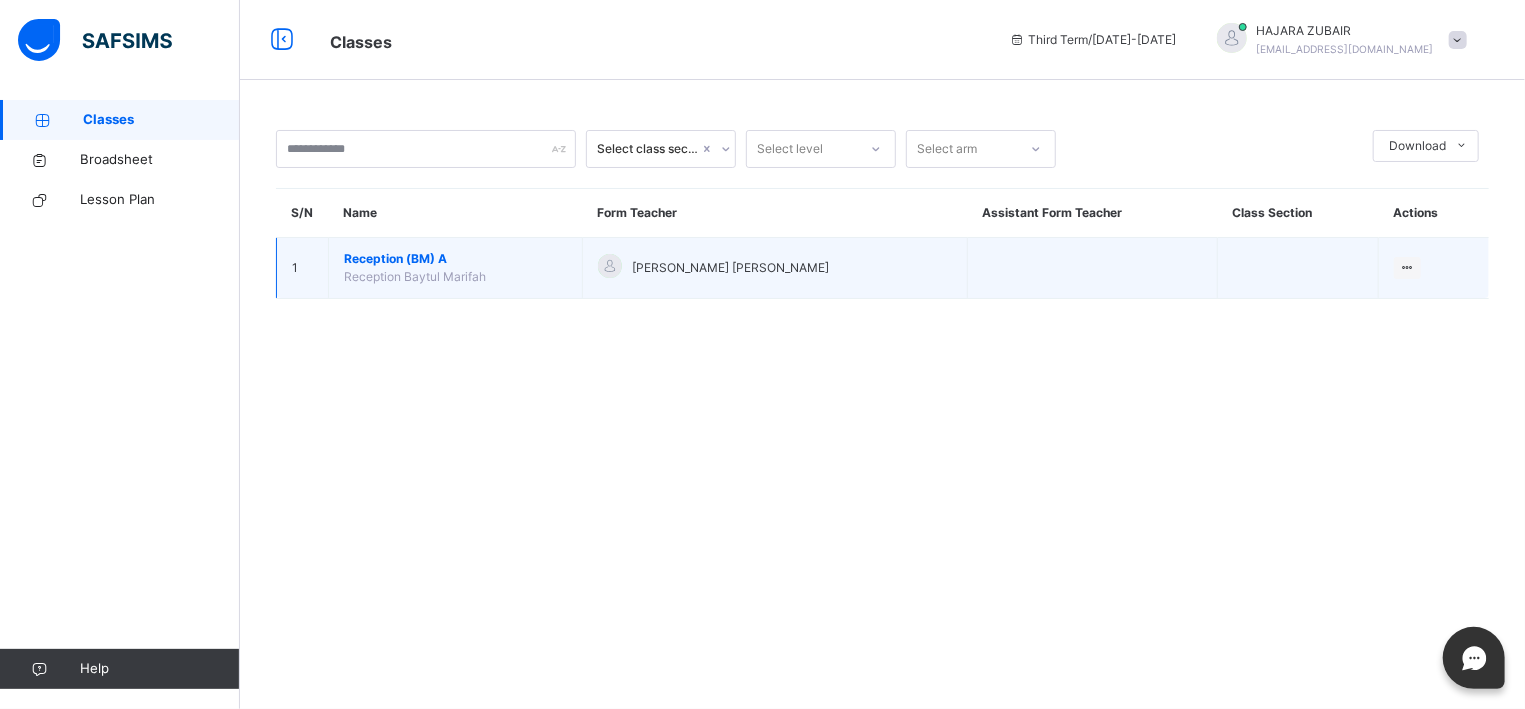 click on "Reception Baytul Marifah" at bounding box center [415, 276] 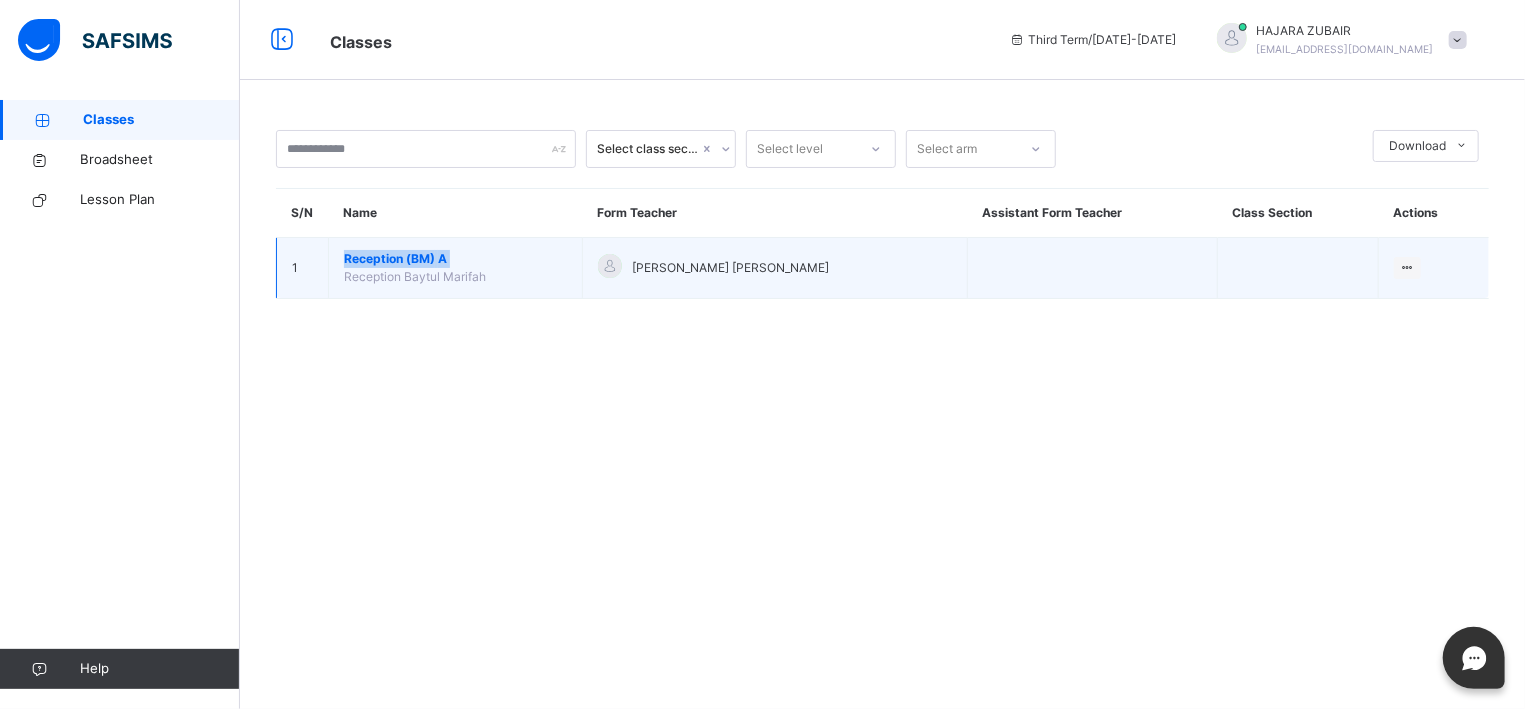 click on "Reception Baytul Marifah" at bounding box center (415, 276) 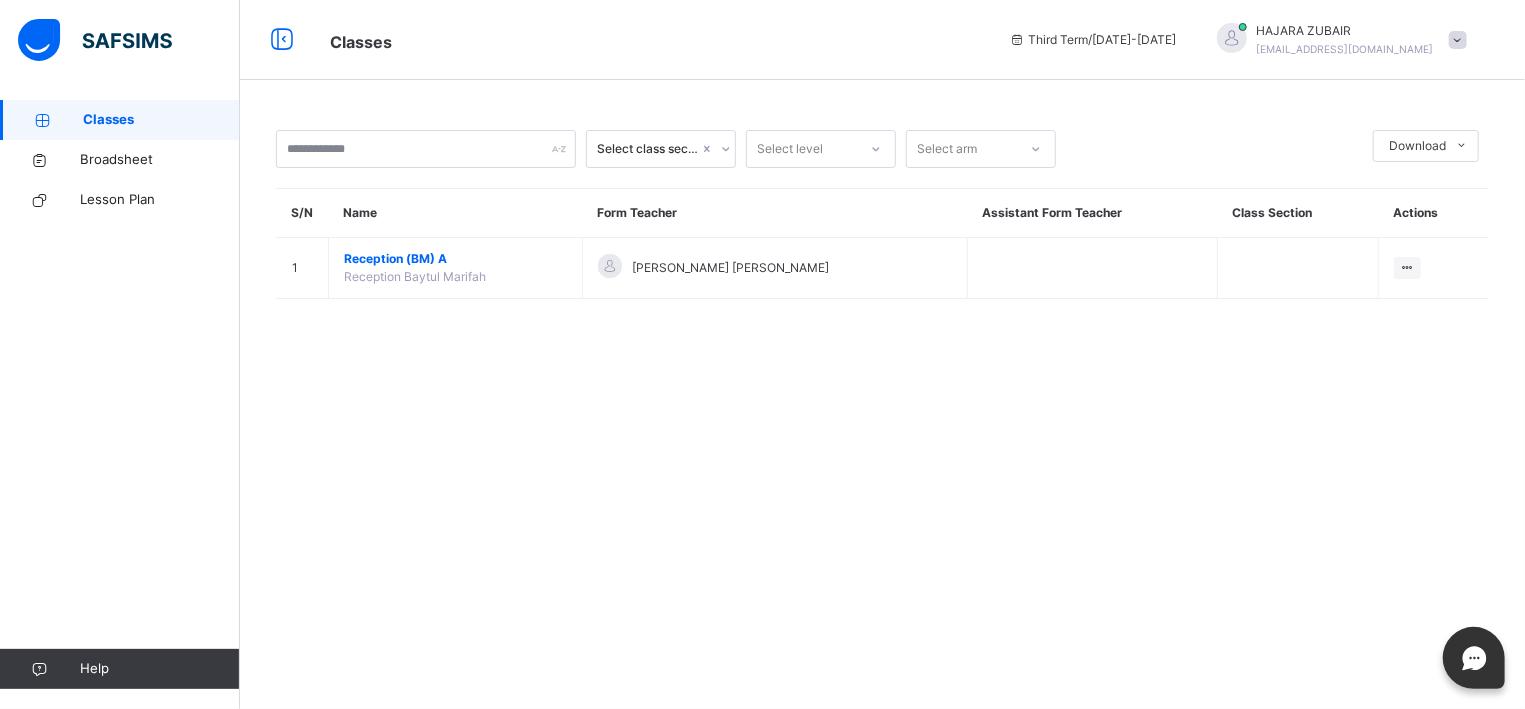 click on "Select class section Select level Select arm Download Pdf Report Excel Report S/N Name Form Teacher Assistant Form Teacher Class Section Actions 1 Reception (BM)   A   Reception Baytul Marifah [PERSON_NAME] [PERSON_NAME] View Class × Form Teacher Select Form Teacher [PERSON_NAME] [PERSON_NAME] Select Assistant Form Teacher Cancel Save ESTEEM LEARNING CENTRE NURUL-[DEMOGRAPHIC_DATA] (IBRAHIM MEMORIAL) [STREET_ADDRESS],  , Phone:   [PHONE_NUMBER] List of Classes [DATE] 1:36:49 pm Total no. of classes:  22 Term:  Third Term Session:  [DATE]-[DATE] S/N Class name Class Arms Form Teacher Supervisor Subject Teachers 1 PLAY CLASS (BM) PLAY CLASS BAYTUL MARIFAH A [PERSON_NAME]  No supervisor No class teachers 2 RECEPTION RECEPTION A [PERSON_NAME] [PERSON_NAME] No supervisor No class teachers 3 RECEPTION RECEPTION B [PERSON_NAME] No supervisor No class teachers 4 Reception (BM) Reception Baytul Marifah A [PERSON_NAME] [PERSON_NAME] No supervisor No class teachers 5 NURSERY1 NURSERY 1 A RAMAT MAHA  No supervisor No class teachers" at bounding box center [882, 354] 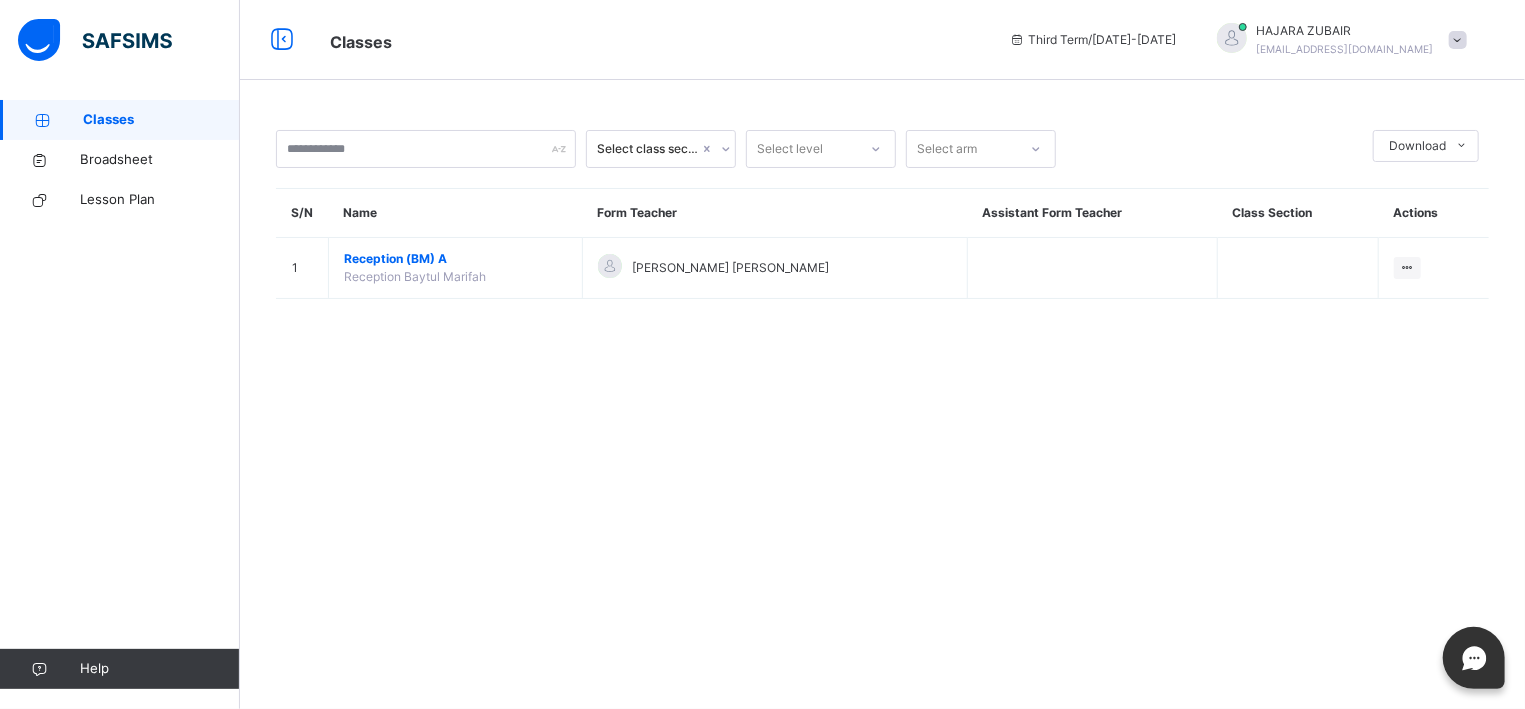 click on "Select class section Select level Select arm Download Pdf Report Excel Report S/N Name Form Teacher Assistant Form Teacher Class Section Actions 1 Reception (BM)   A   Reception Baytul Marifah [PERSON_NAME] [PERSON_NAME] View Class × Form Teacher Select Form Teacher [PERSON_NAME] [PERSON_NAME] Select Assistant Form Teacher Cancel Save ESTEEM LEARNING CENTRE NURUL-[DEMOGRAPHIC_DATA] (IBRAHIM MEMORIAL) [STREET_ADDRESS],  , Phone:   [PHONE_NUMBER] List of Classes [DATE] 1:36:49 pm Total no. of classes:  22 Term:  Third Term Session:  [DATE]-[DATE] S/N Class name Class Arms Form Teacher Supervisor Subject Teachers 1 PLAY CLASS (BM) PLAY CLASS BAYTUL MARIFAH A [PERSON_NAME]  No supervisor No class teachers 2 RECEPTION RECEPTION A [PERSON_NAME] [PERSON_NAME] No supervisor No class teachers 3 RECEPTION RECEPTION B [PERSON_NAME] No supervisor No class teachers 4 Reception (BM) Reception Baytul Marifah A [PERSON_NAME] [PERSON_NAME] No supervisor No class teachers 5 NURSERY1 NURSERY 1 A RAMAT MAHA  No supervisor No class teachers" at bounding box center (882, 354) 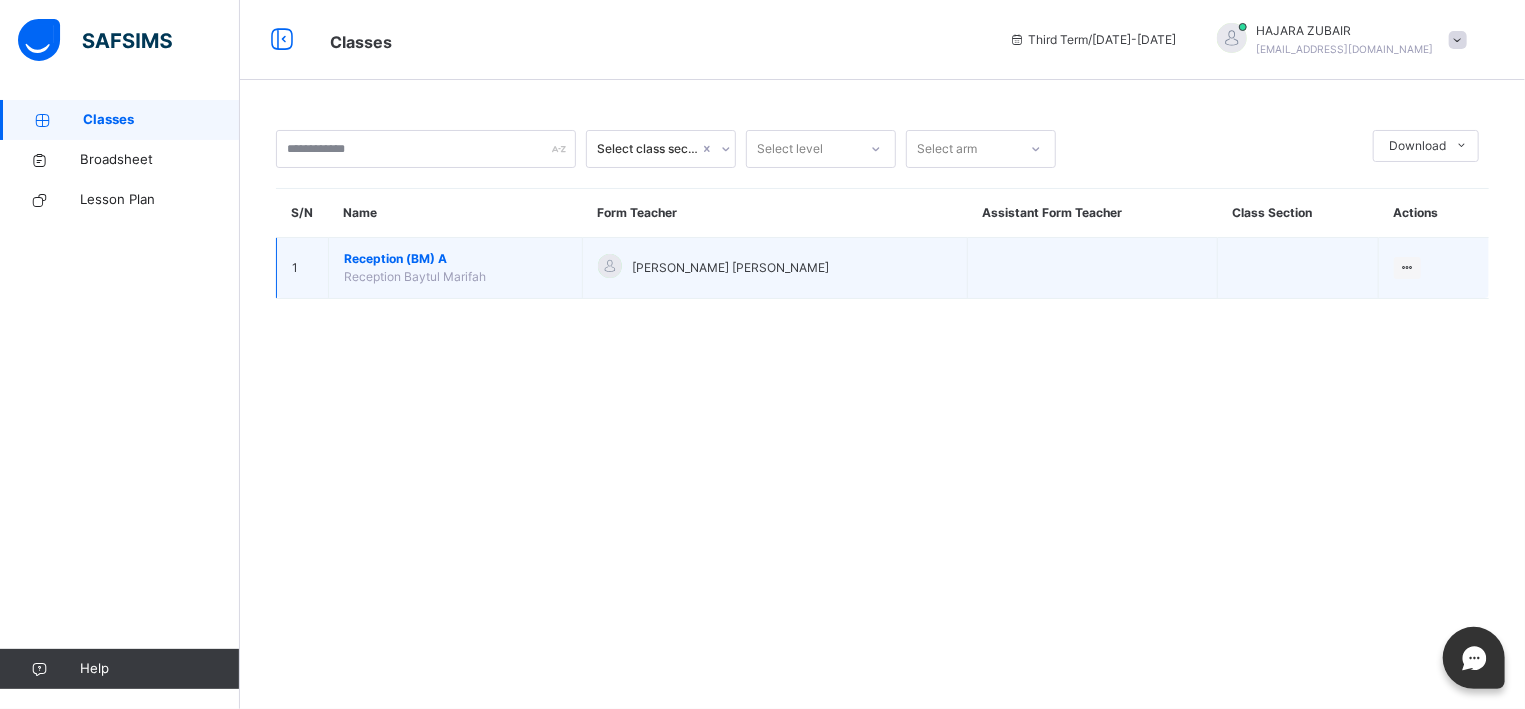 click on "Reception (BM)   A   Reception Baytul Marifah" at bounding box center [456, 268] 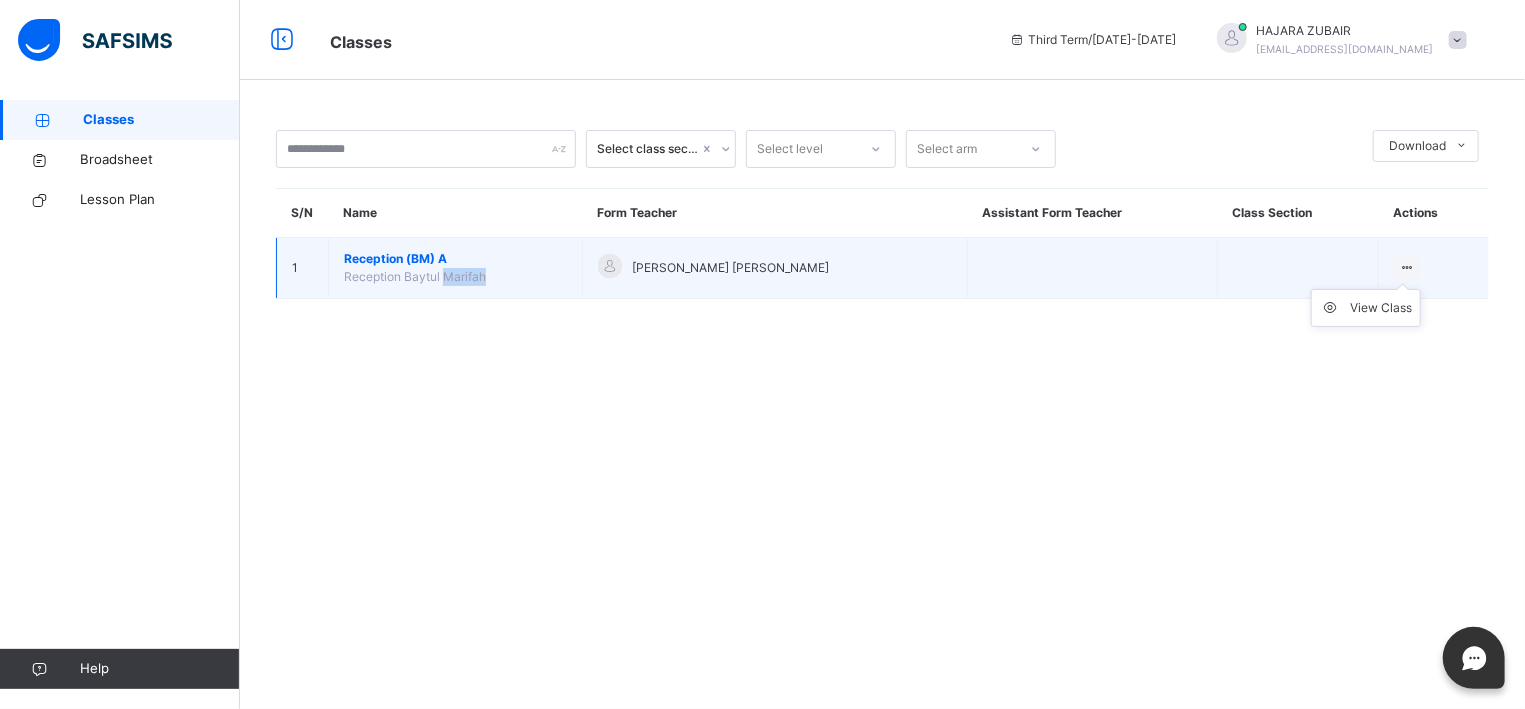 click at bounding box center (1407, 267) 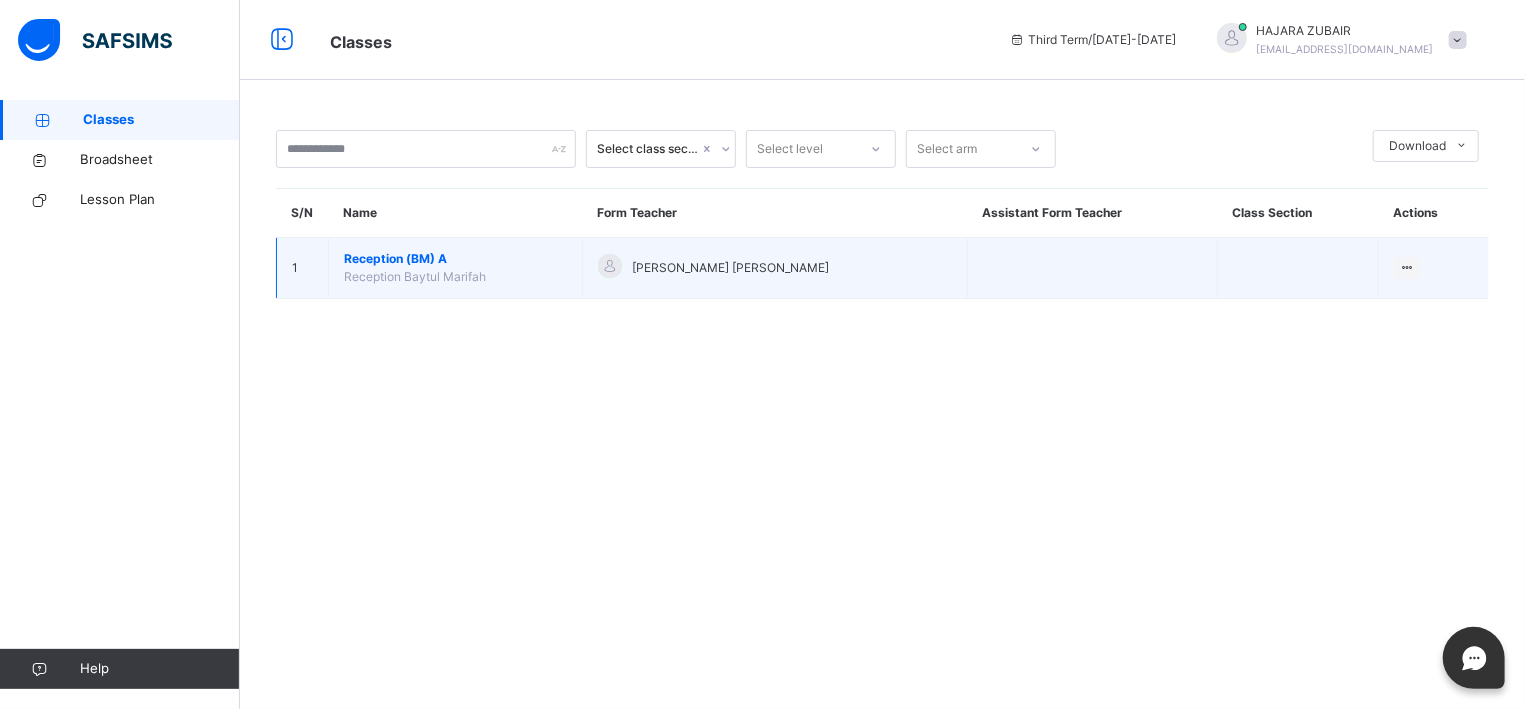 click on "Reception (BM)   A   Reception Baytul Marifah" at bounding box center [456, 268] 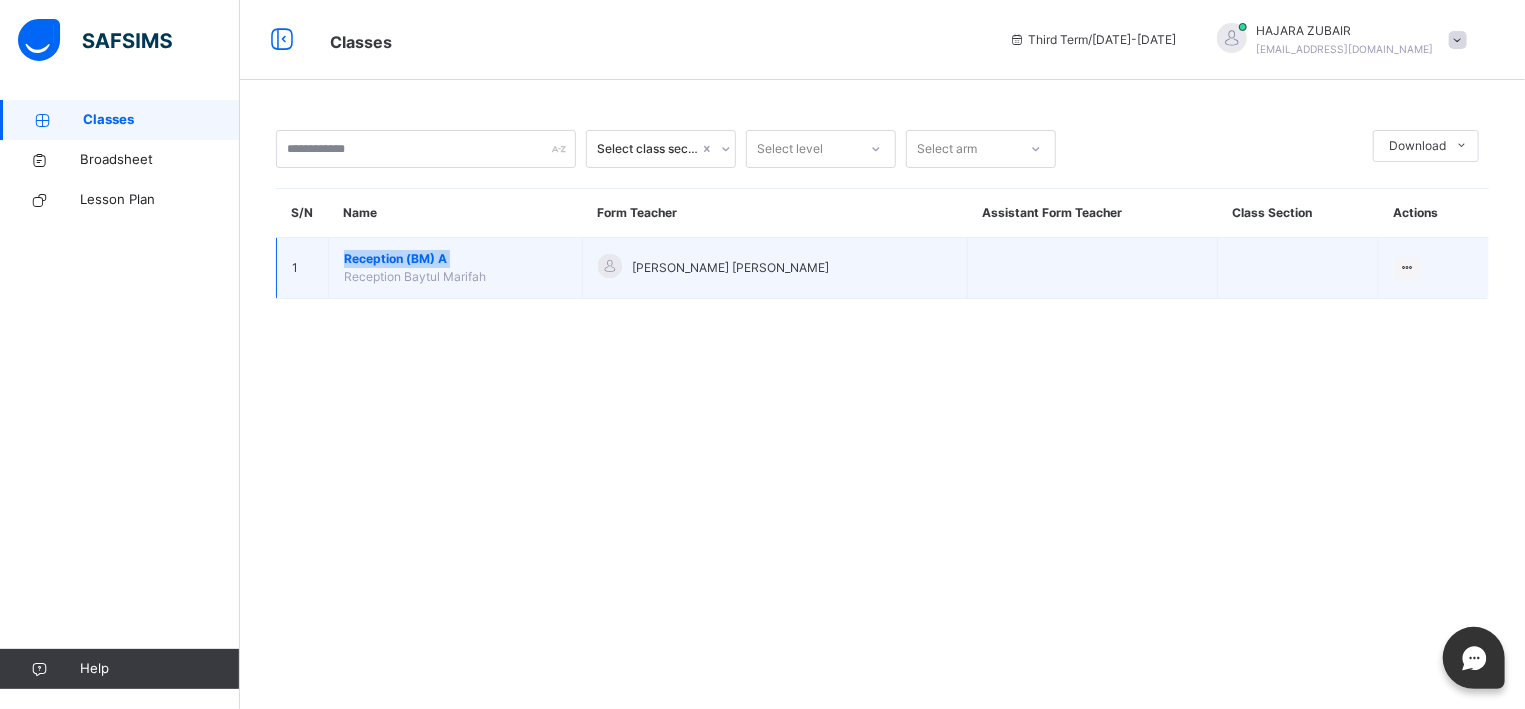 click on "Reception (BM)   A   Reception Baytul Marifah" at bounding box center (456, 268) 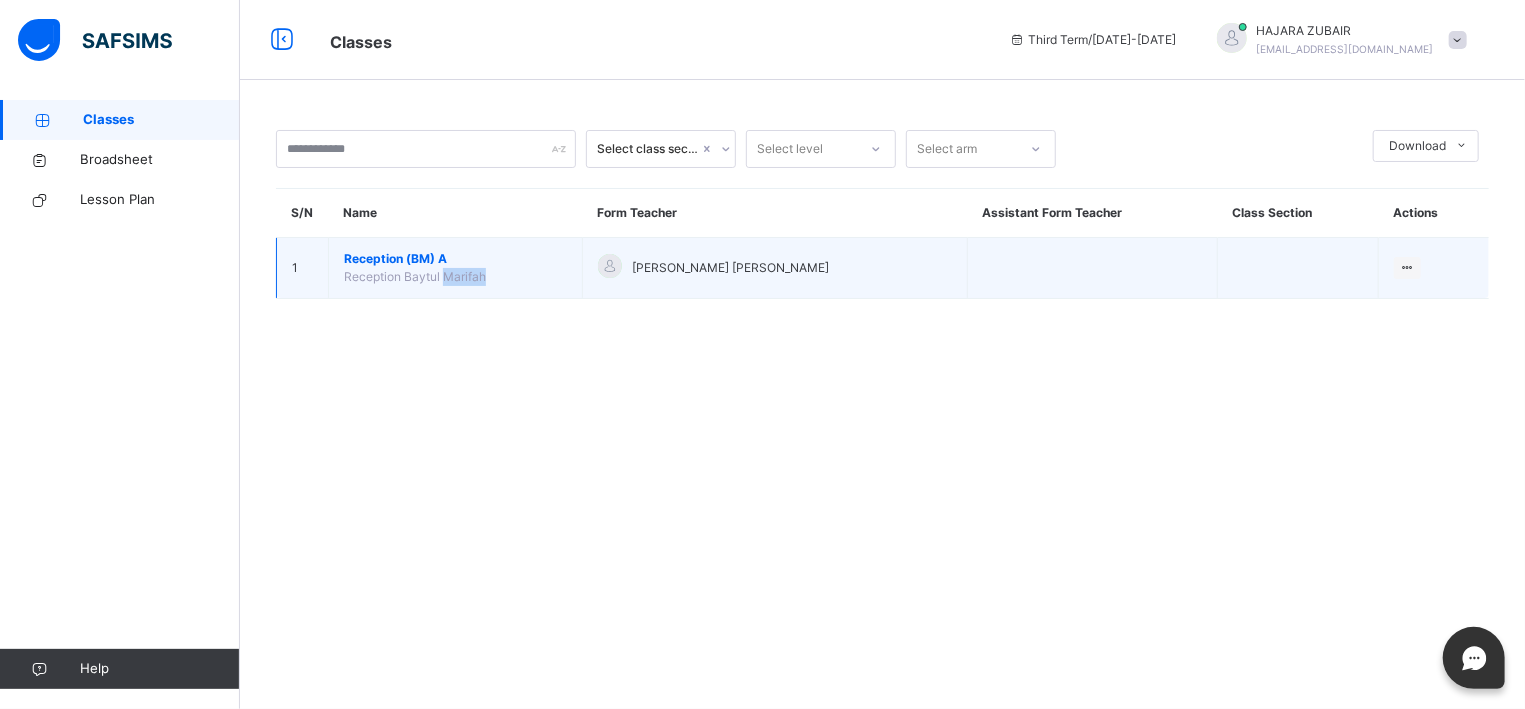 click on "Reception (BM)   A   Reception Baytul Marifah" at bounding box center (456, 268) 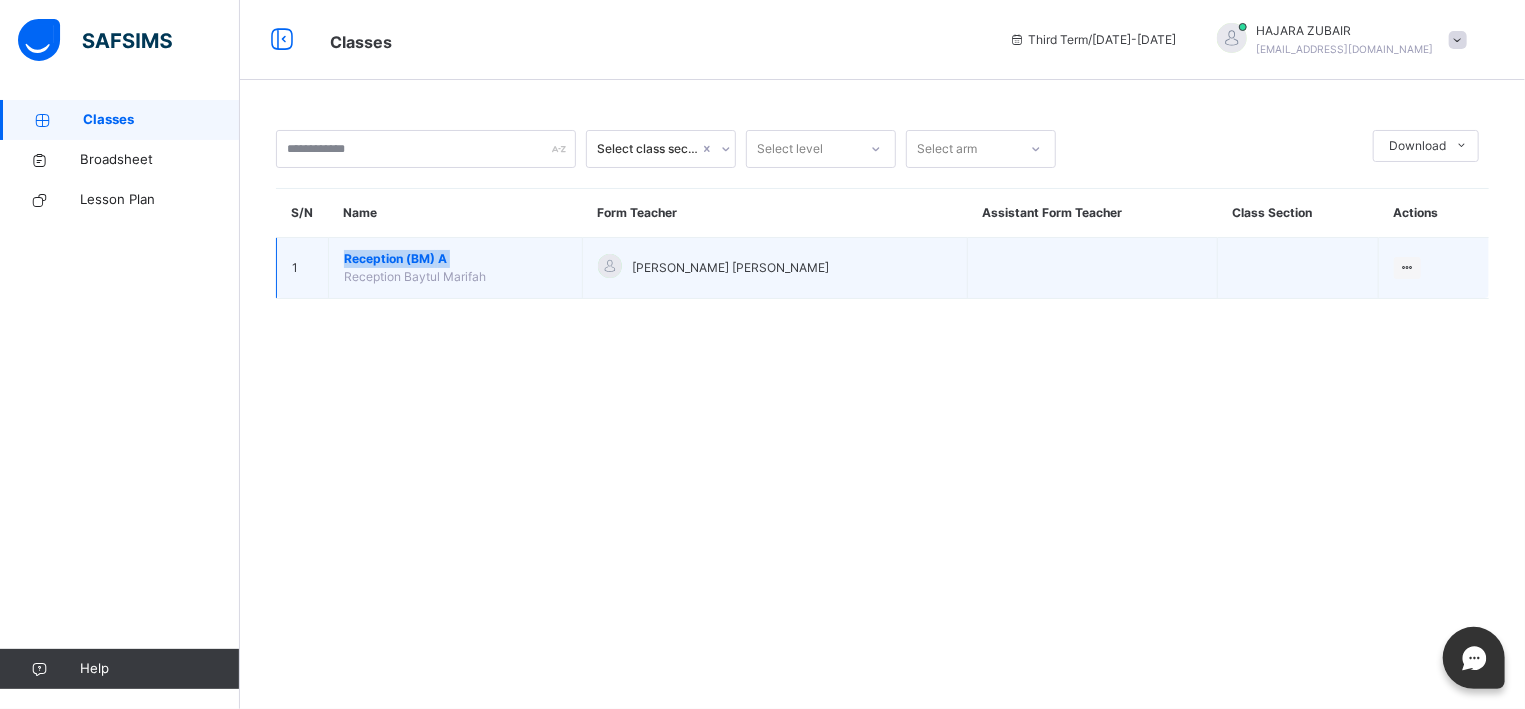 click on "Reception (BM)   A   Reception Baytul Marifah" at bounding box center [456, 268] 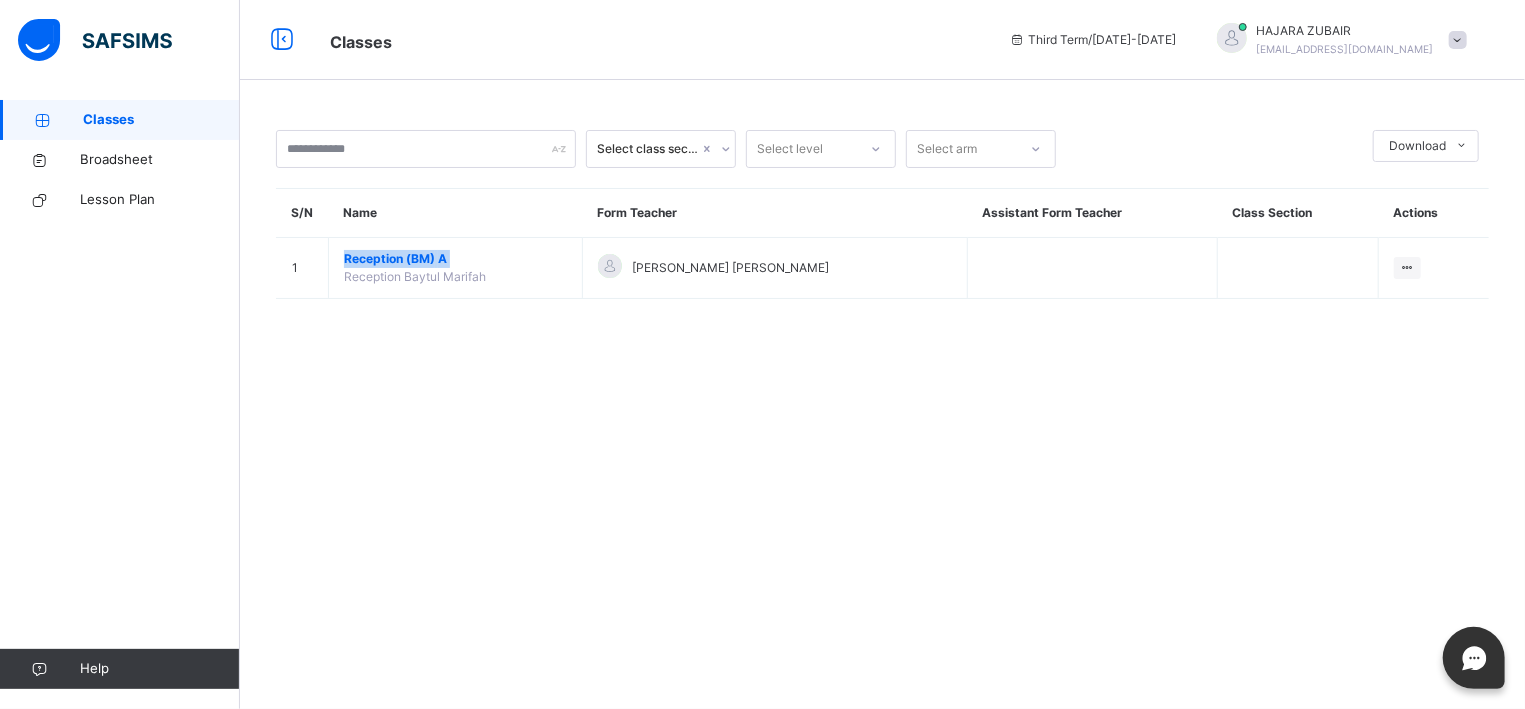 click on "Classes" at bounding box center (161, 120) 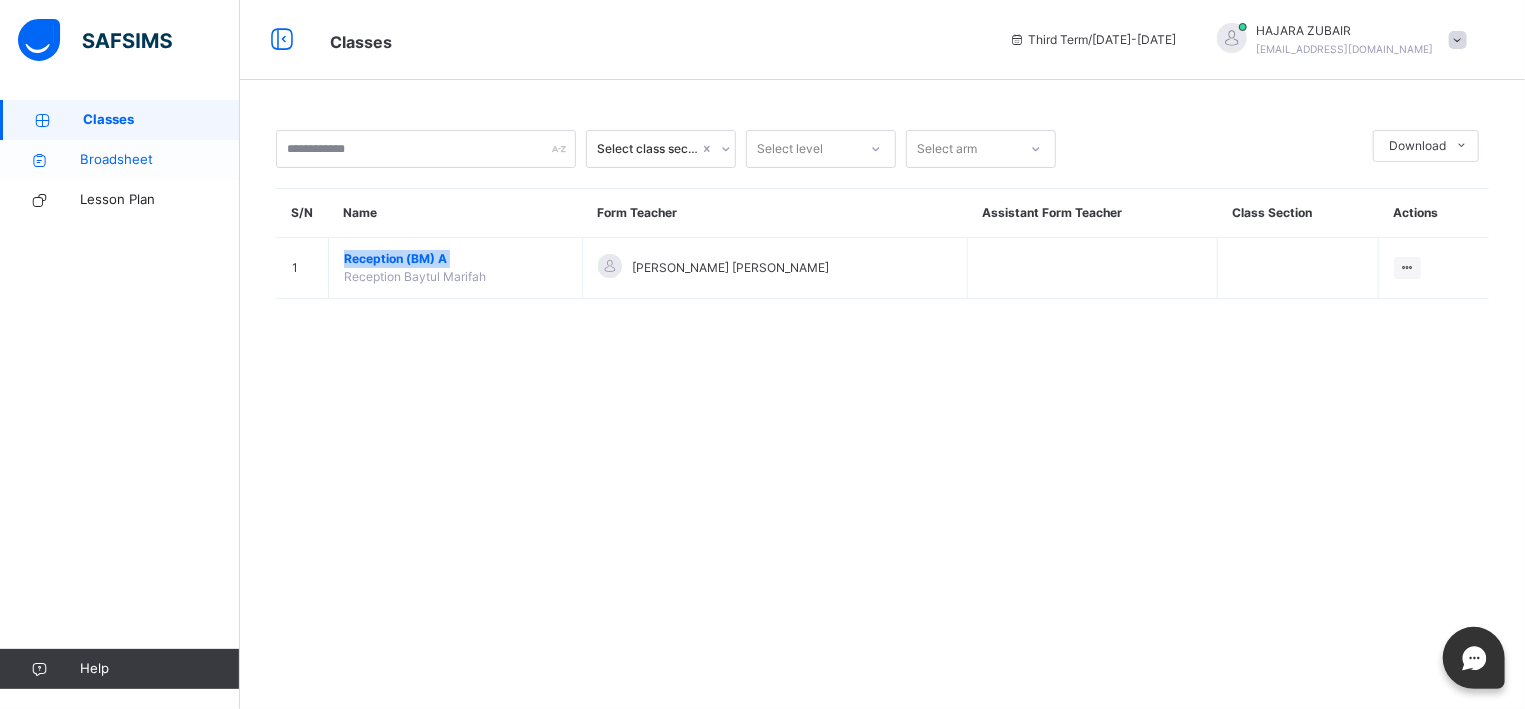 click on "Broadsheet" at bounding box center (160, 160) 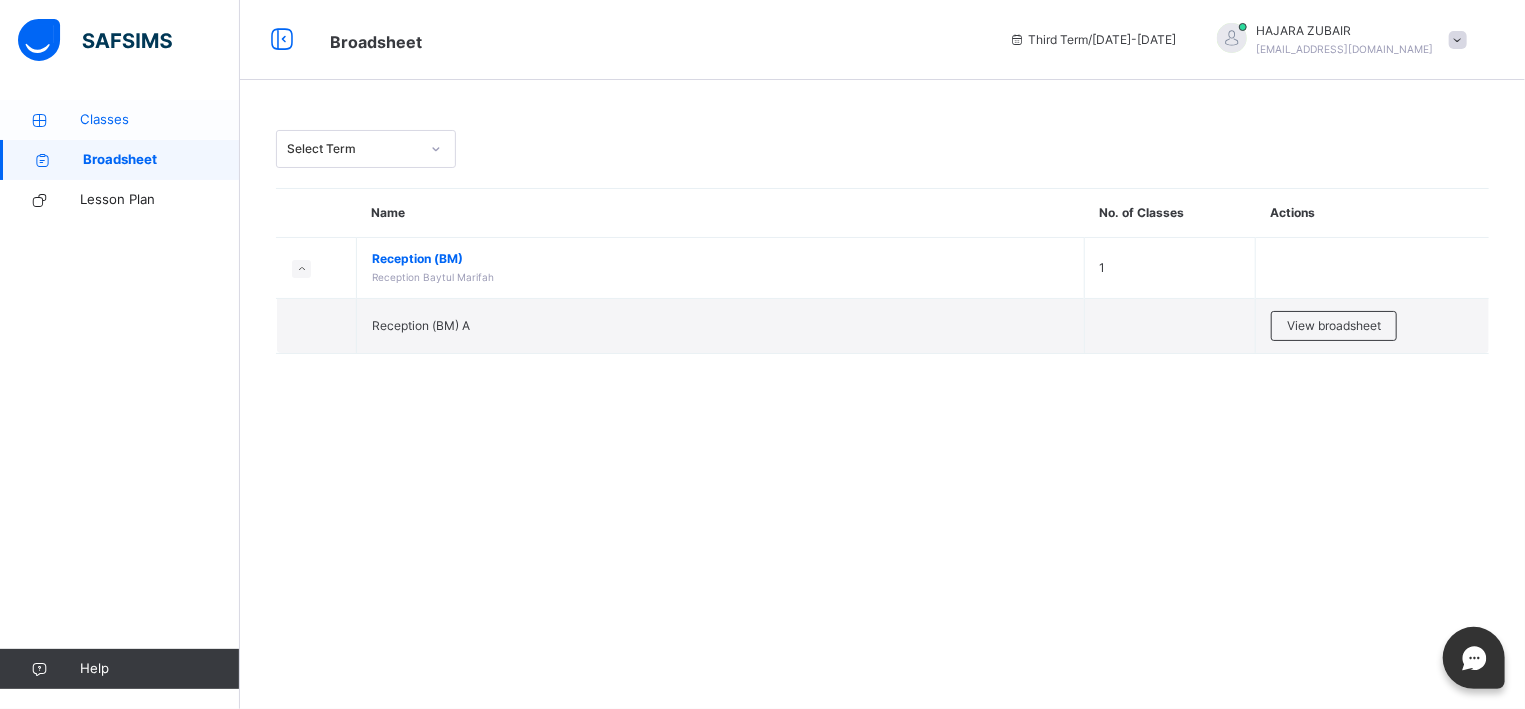 click on "Classes" at bounding box center [160, 120] 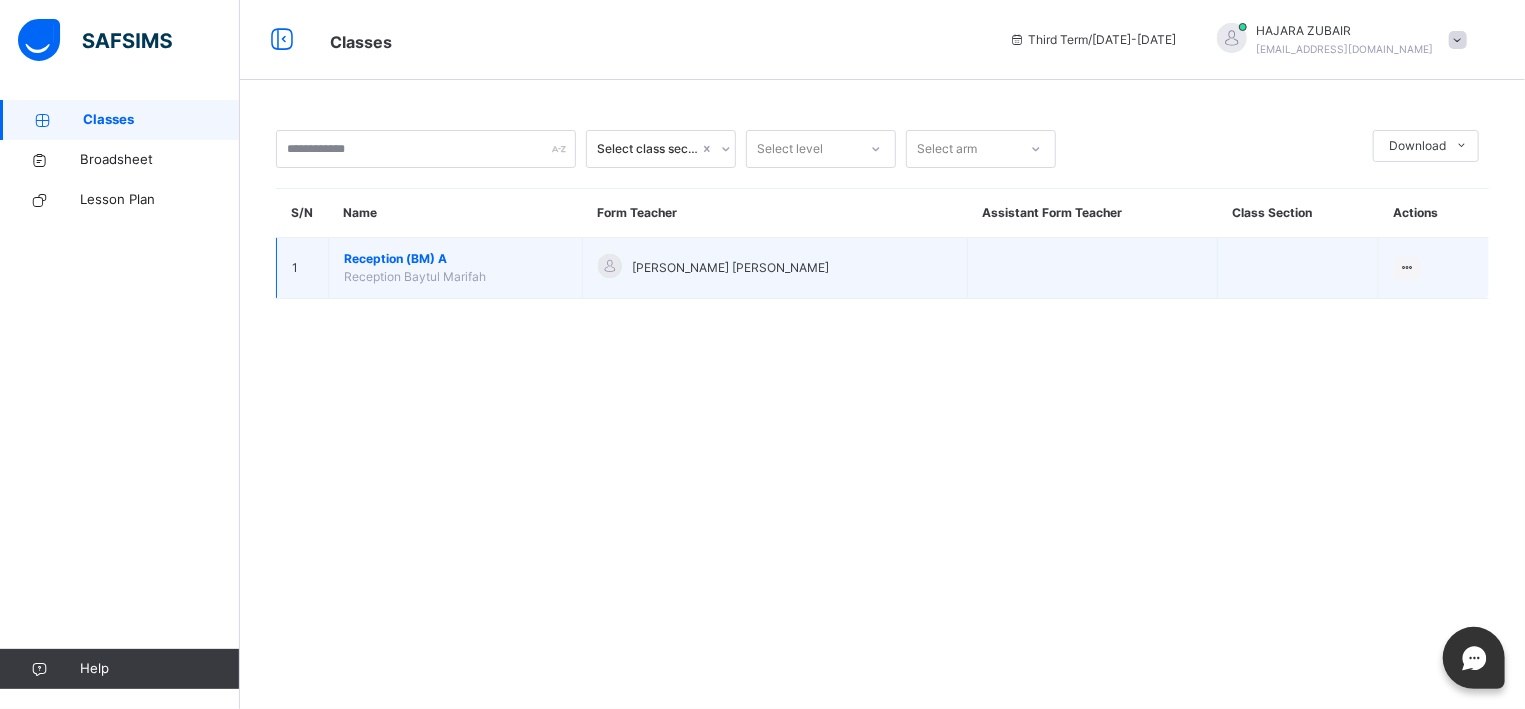 click on "Reception (BM)   A" at bounding box center [455, 259] 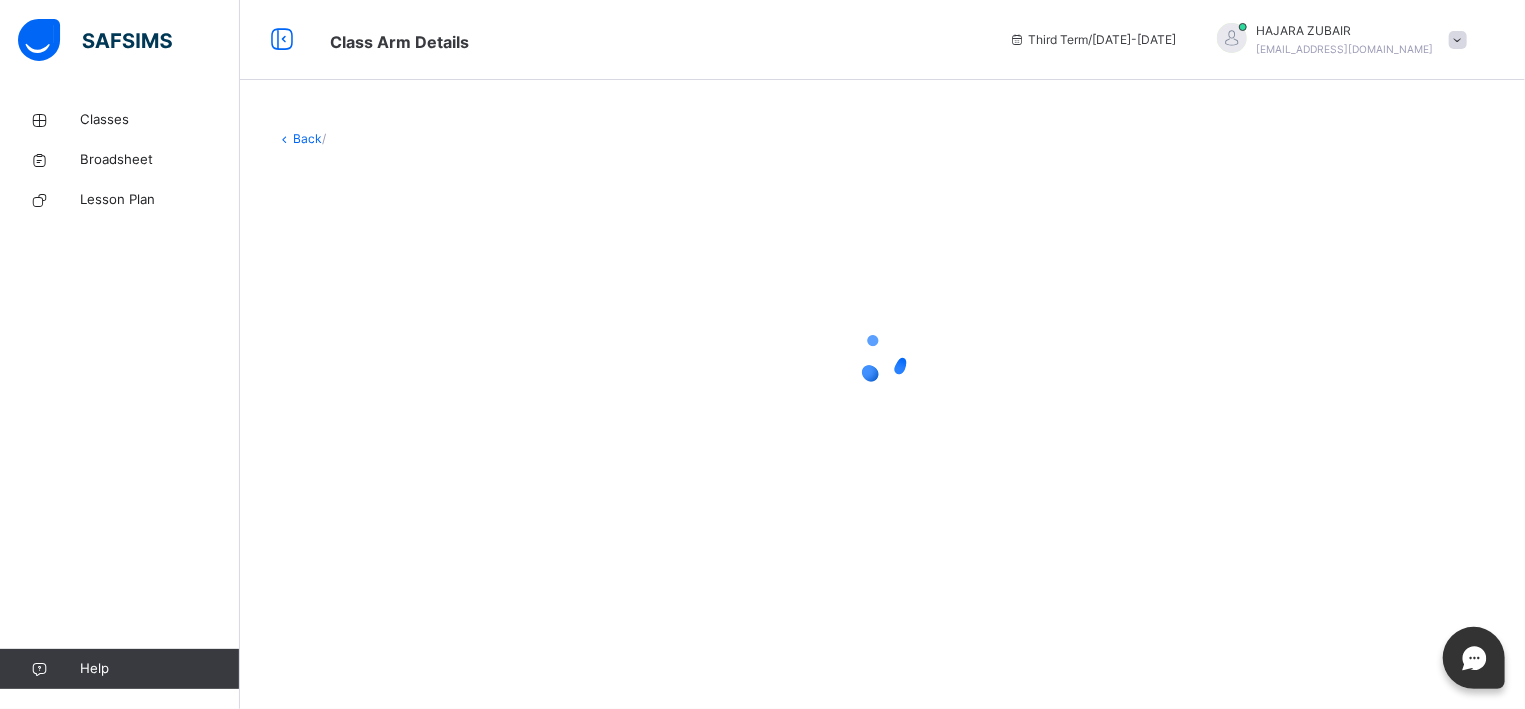 click at bounding box center (882, 358) 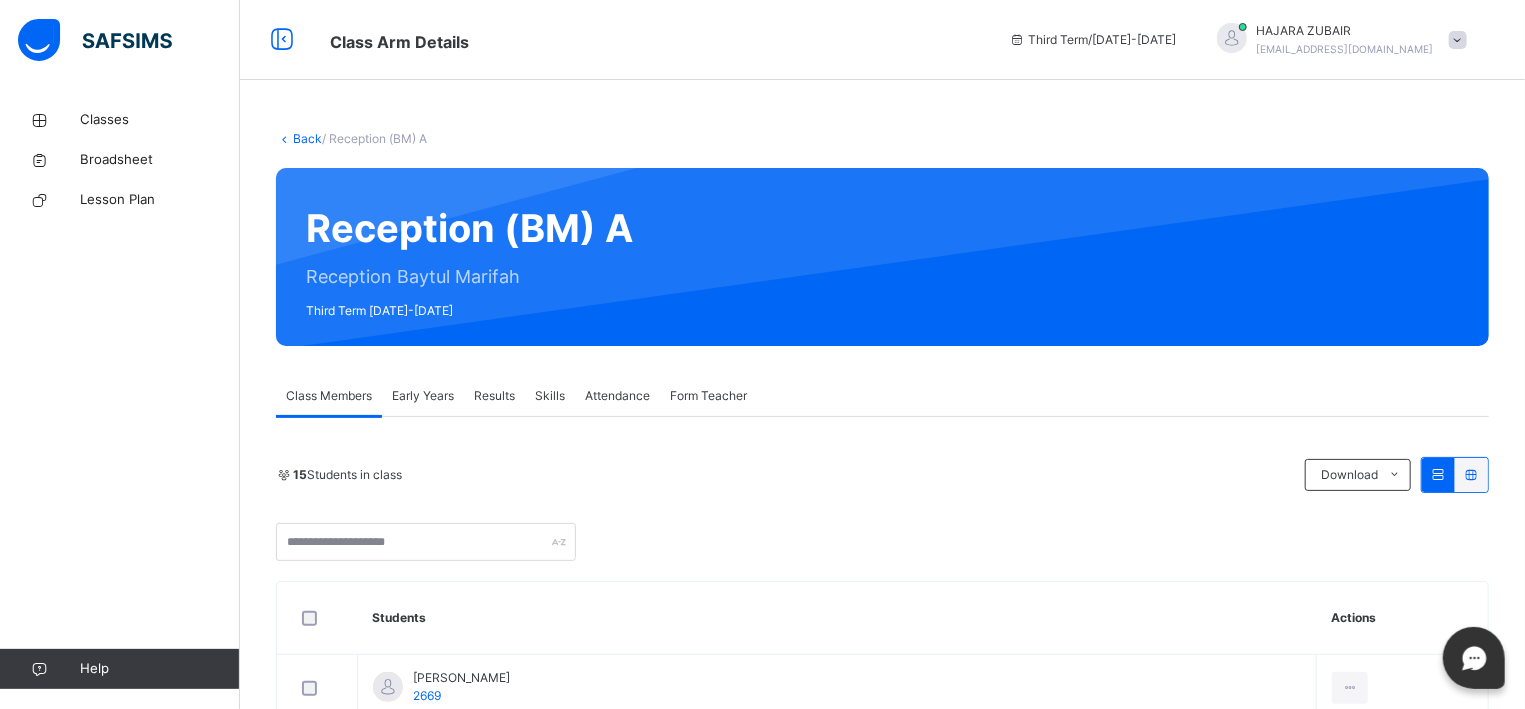 click on "Early Years" at bounding box center [423, 396] 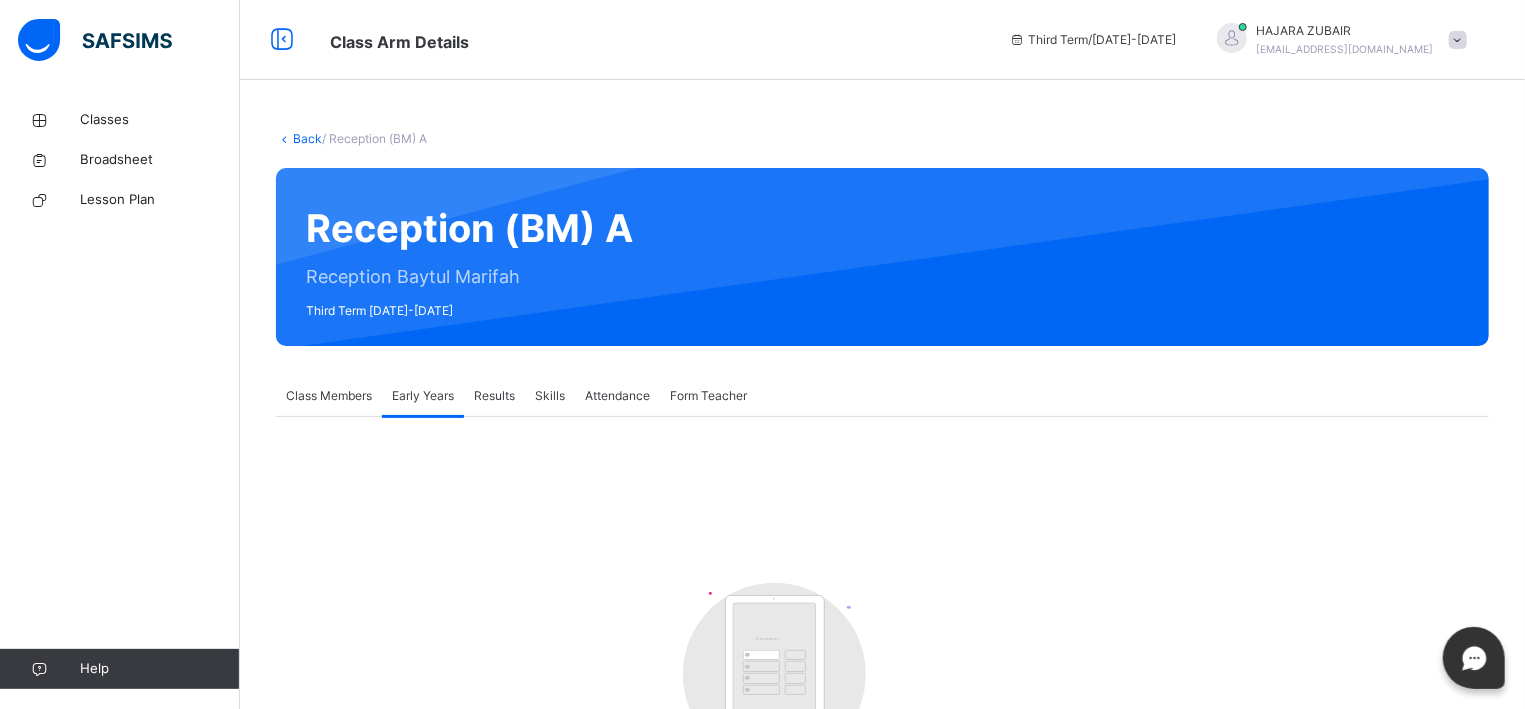 click on "Early Years" at bounding box center (423, 396) 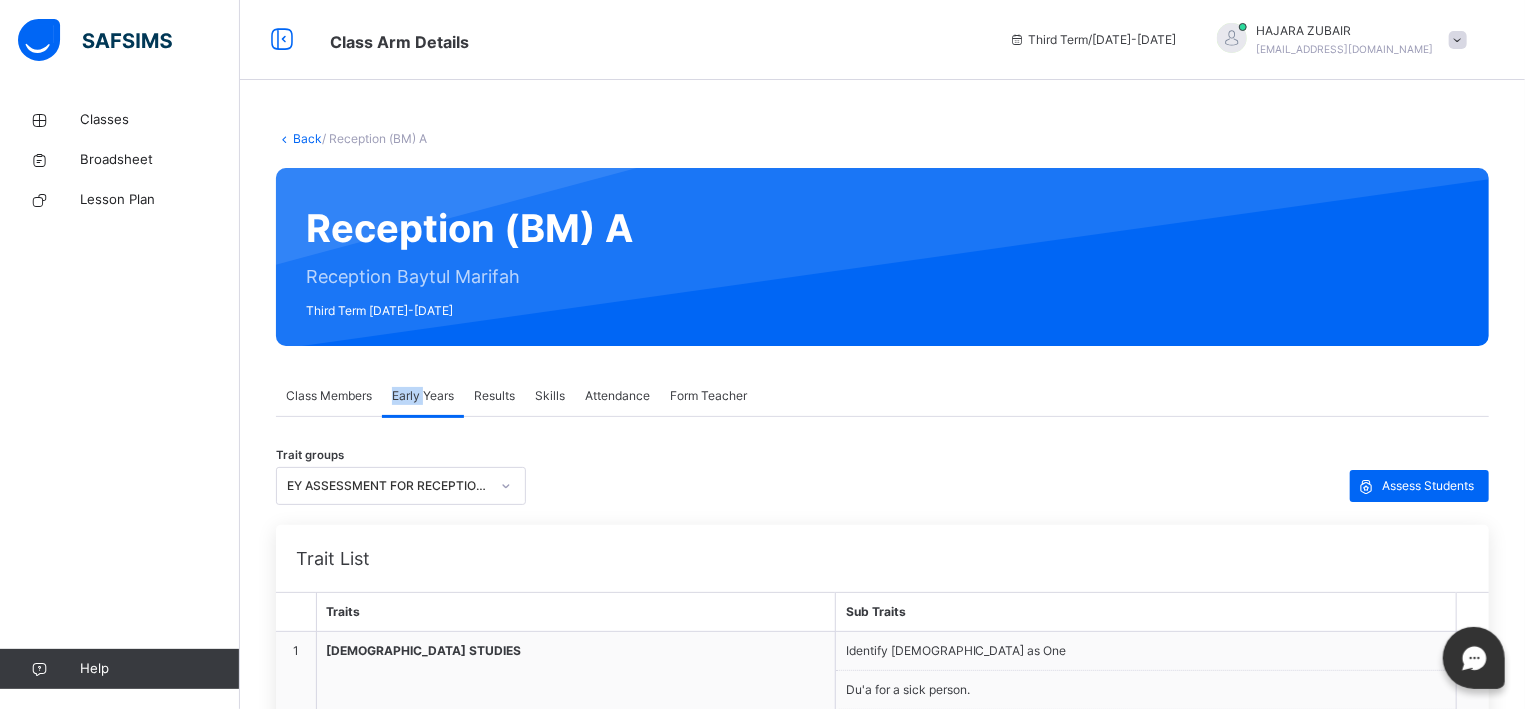 click on "Early Years" at bounding box center [423, 396] 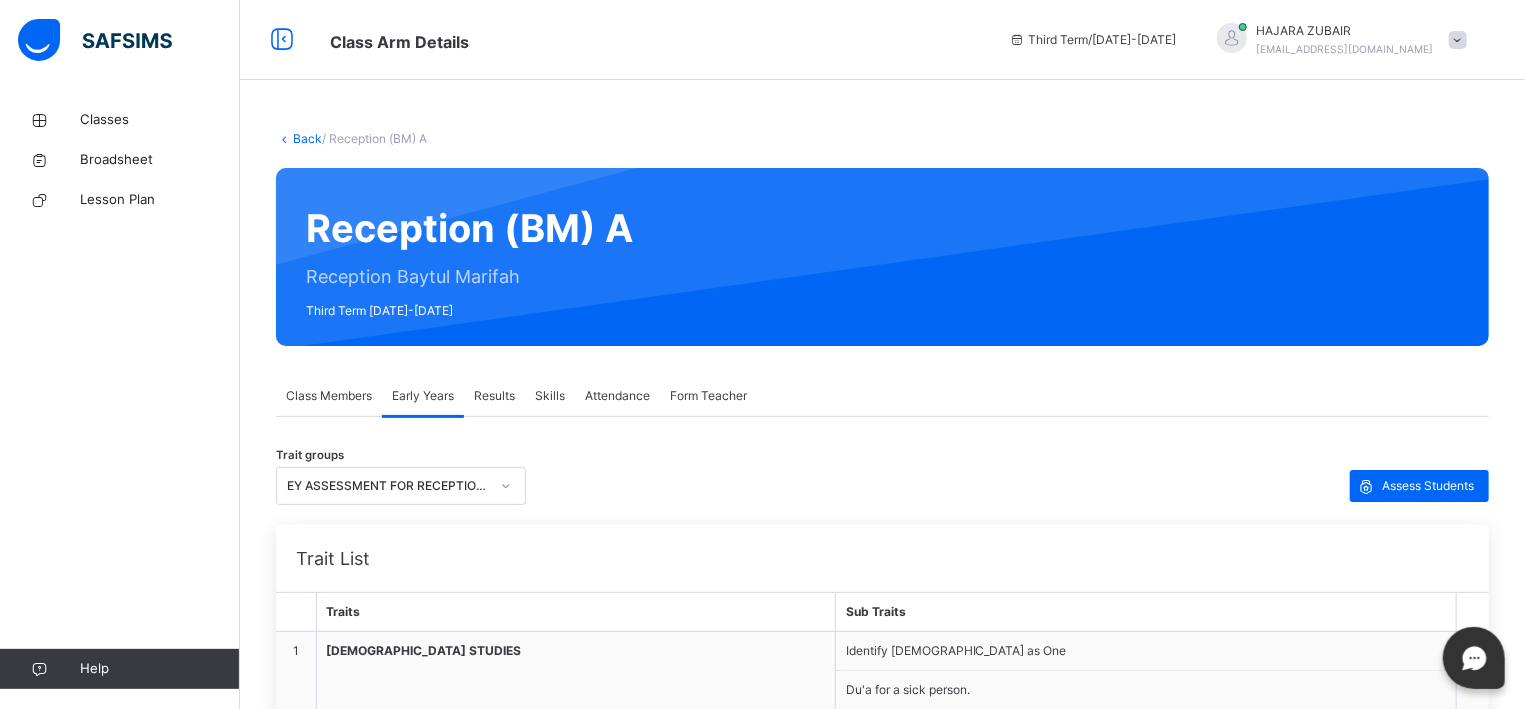 click on "Early Years" at bounding box center [423, 396] 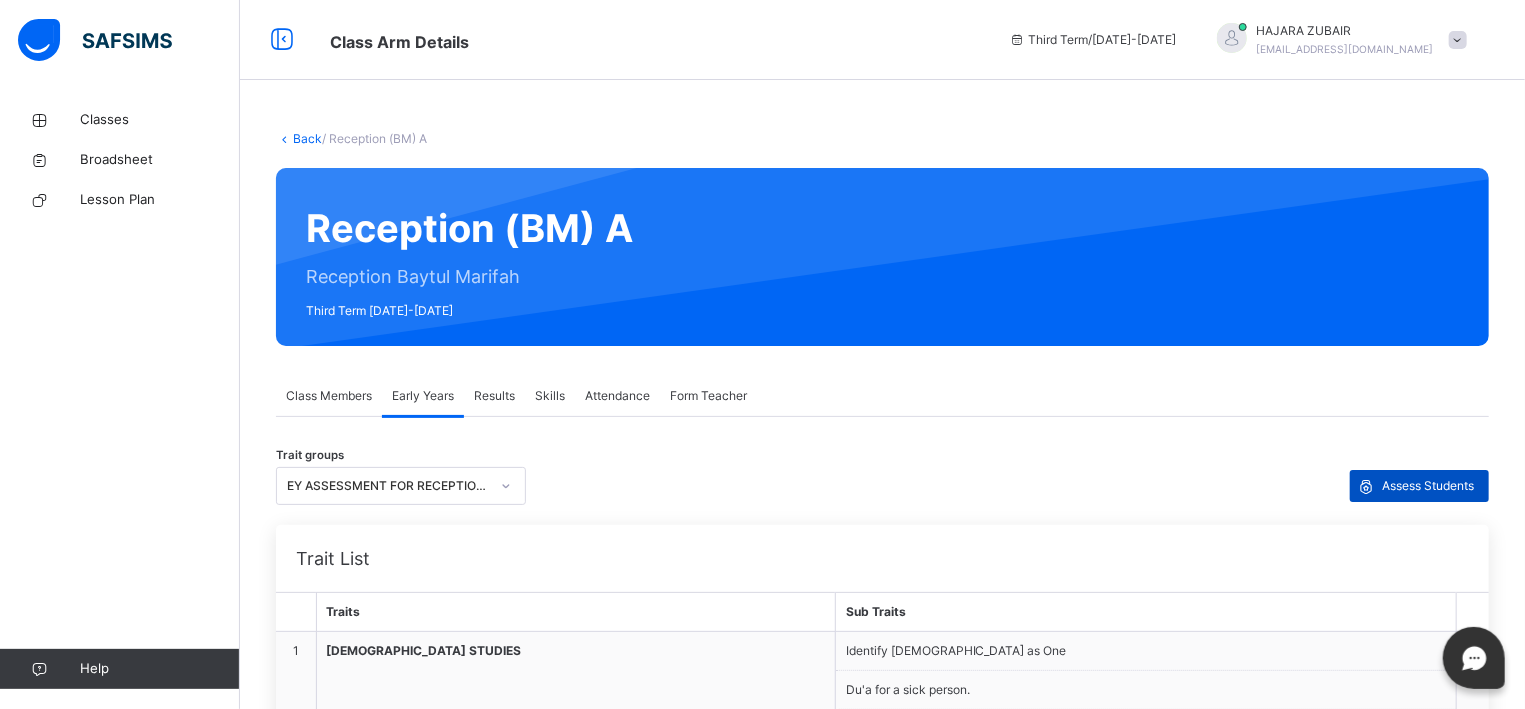 click on "Assess Students" at bounding box center (1428, 486) 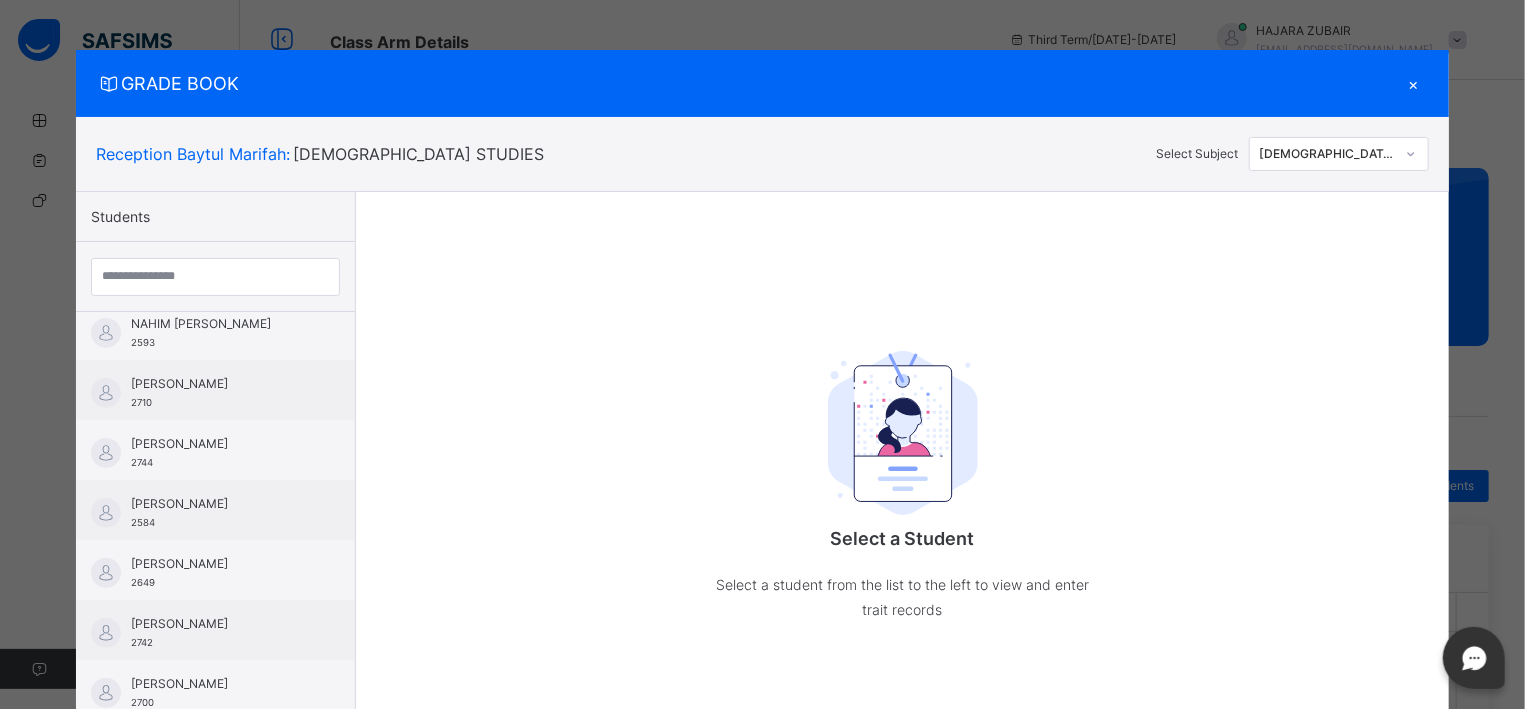 scroll, scrollTop: 0, scrollLeft: 0, axis: both 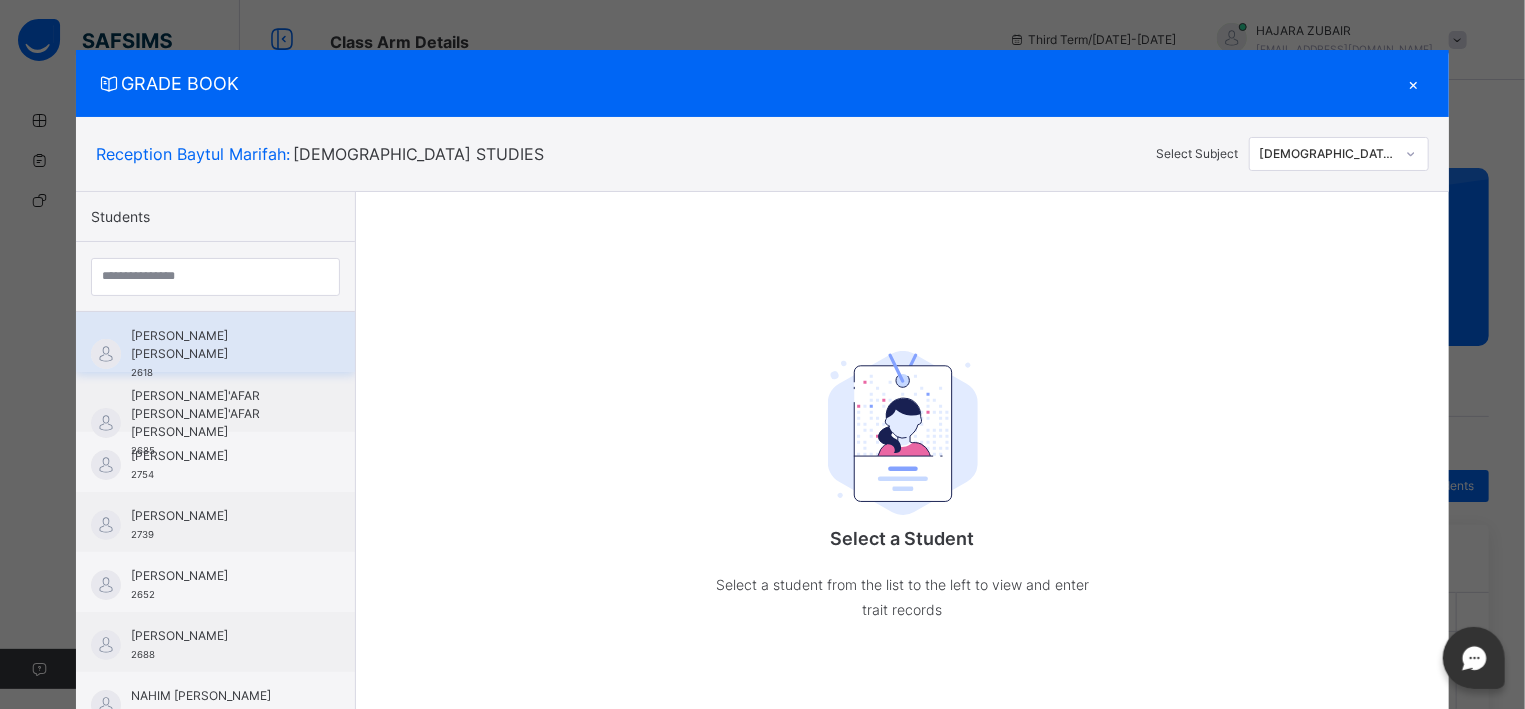 click on "[PERSON_NAME] [PERSON_NAME]" at bounding box center (220, 345) 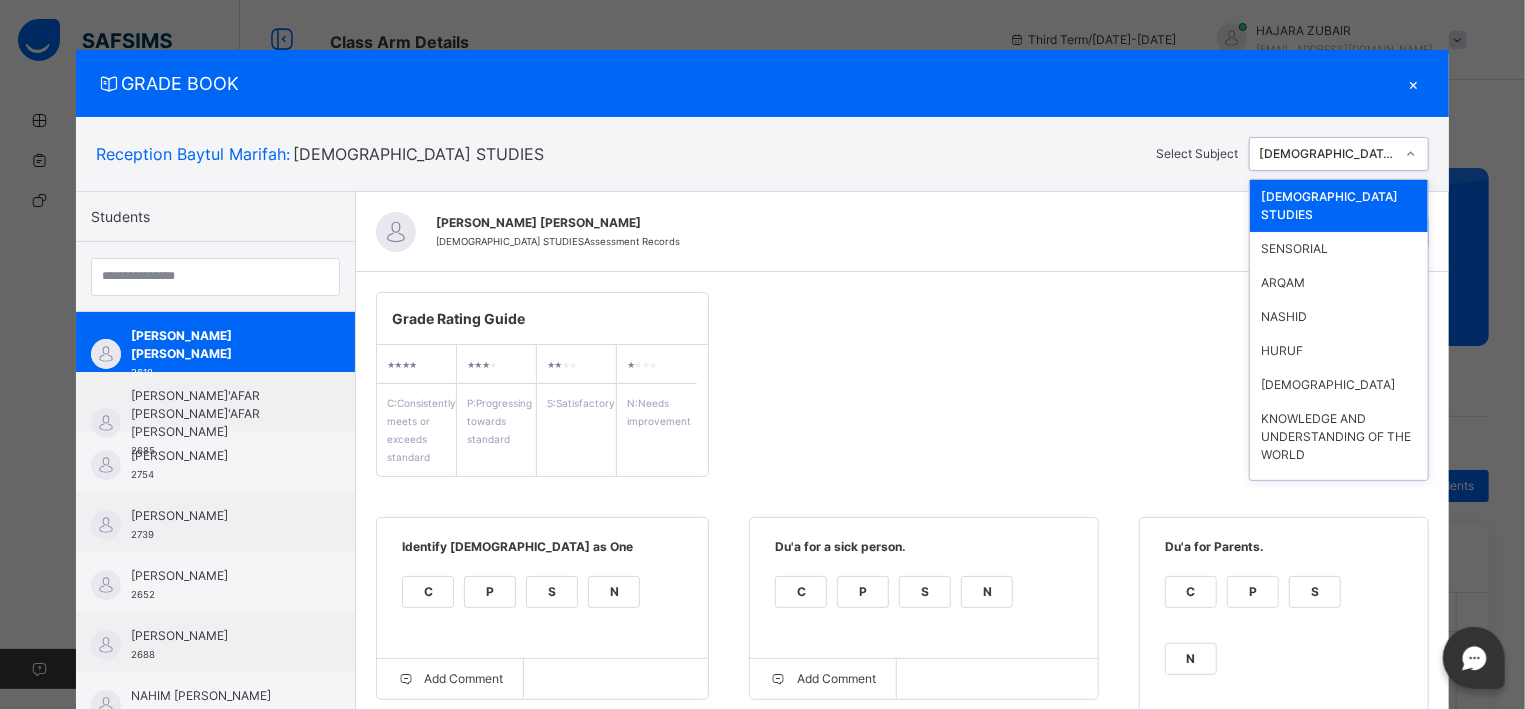 click 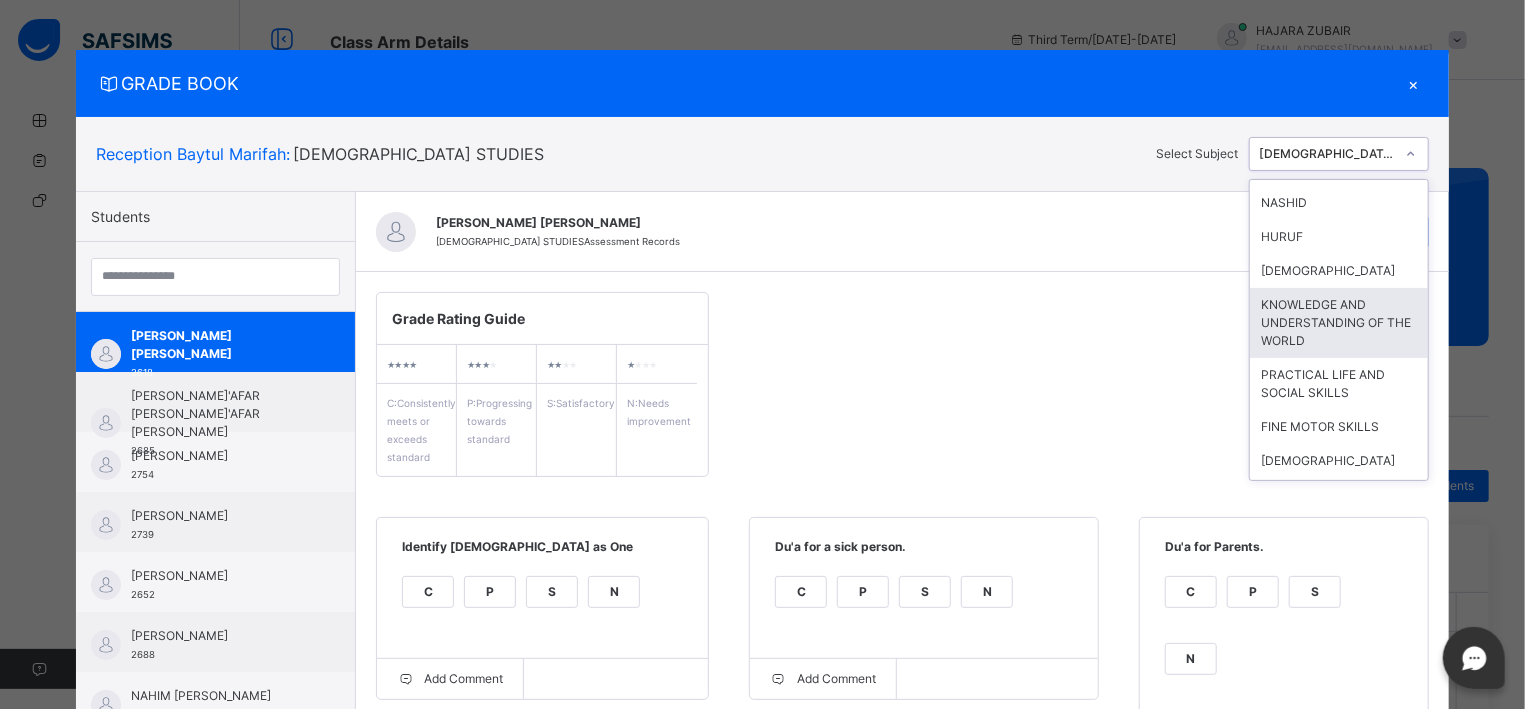 scroll, scrollTop: 128, scrollLeft: 0, axis: vertical 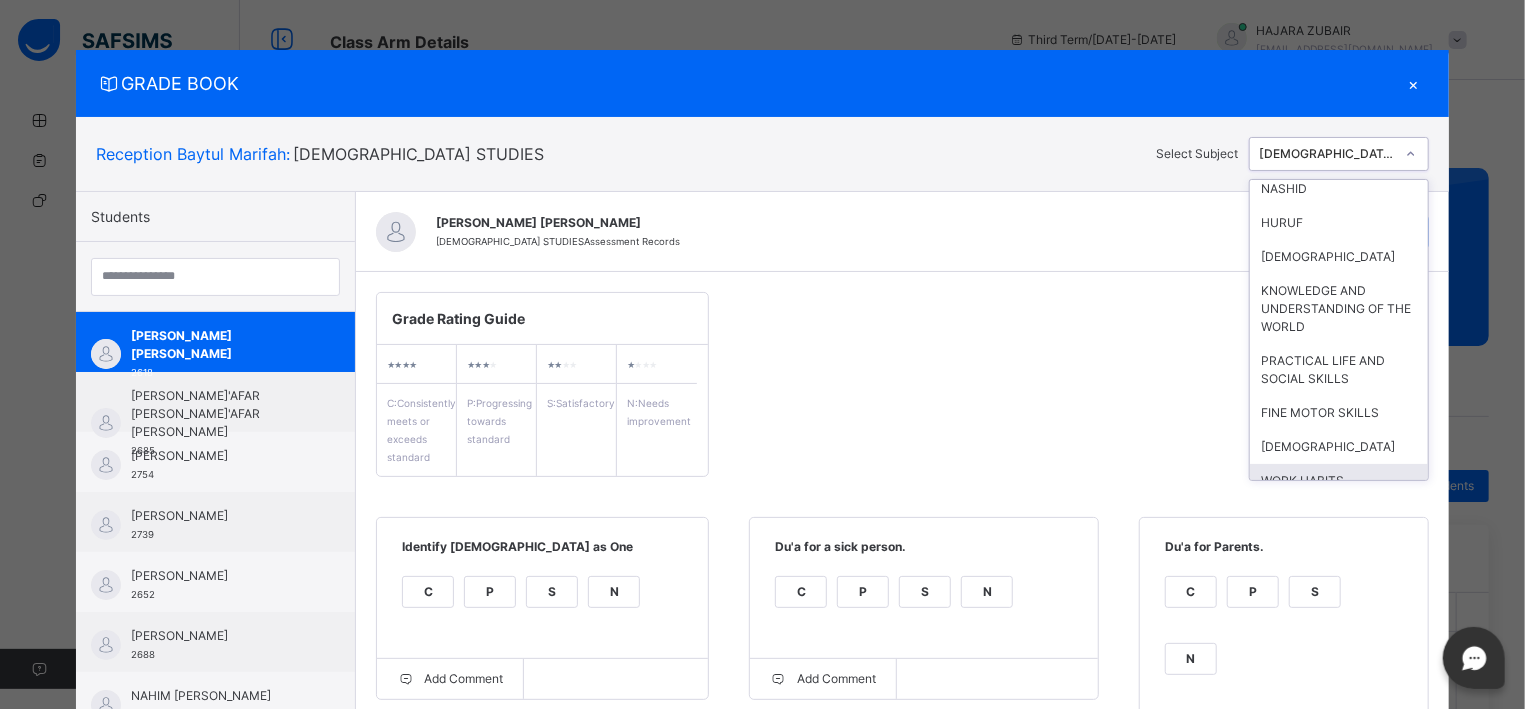 click on "WORK HABITS" at bounding box center (1339, 481) 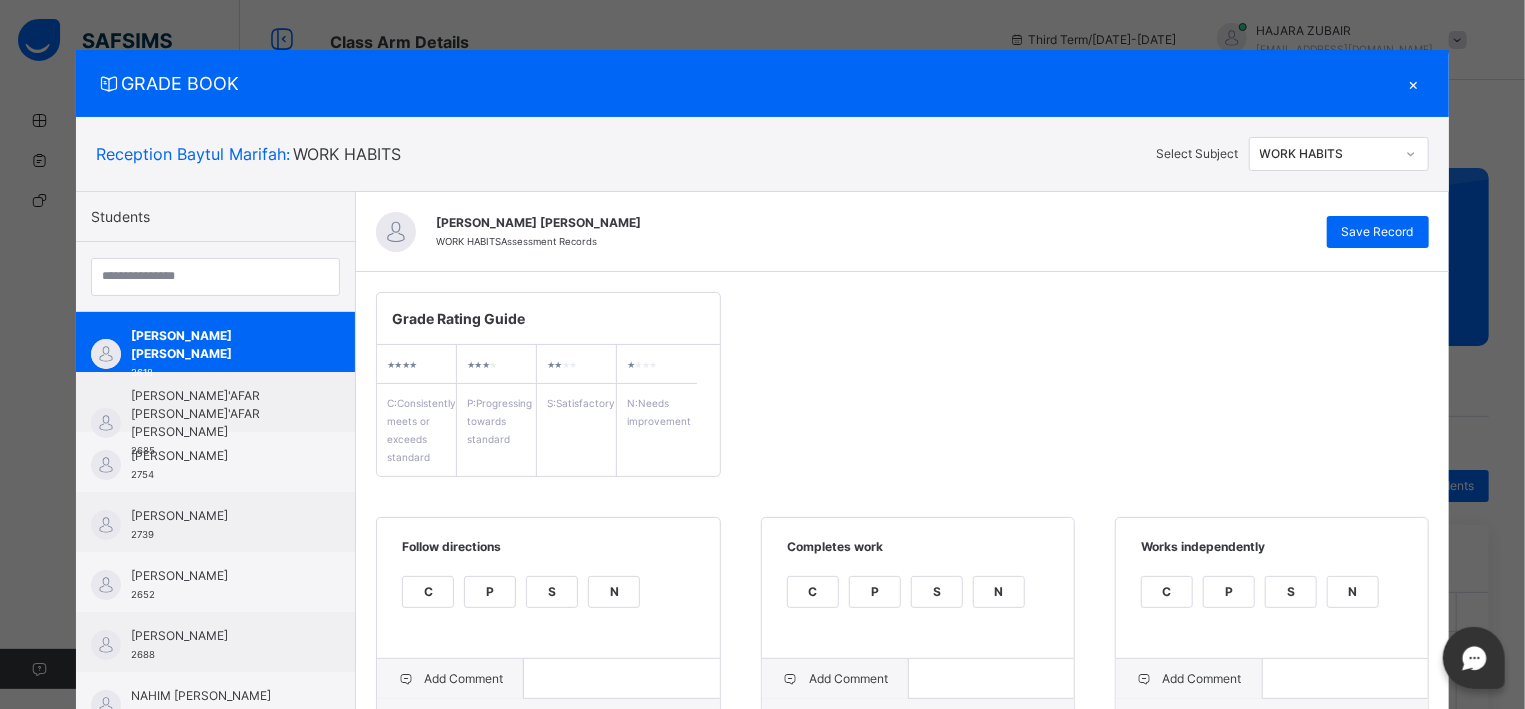 click on "Grade Rating Guide   ★ ★ ★ ★ C  :  Consistently meets or exceeds standard ★ ★ ★ ★ P  :  Progressing towards standard ★ ★ ★ ★ S  :  Satisfactory	 ★ ★ ★ ★ N  :  Needs improvement	  Follow directions   C P S N  Add Comment *** Completes work    C P S N  Add Comment *** Works independently   C P S N  Add Comment *** Shows consistent effort    C P S N  Add Comment Work presented neatly    C P S N  Add Comment Controls talking    C P S N  Add Comment *** Has adequate attention span   C P S N  Add Comment *** Work affected by frequent absences   C P S N  Add Comment **" at bounding box center (902, 874) 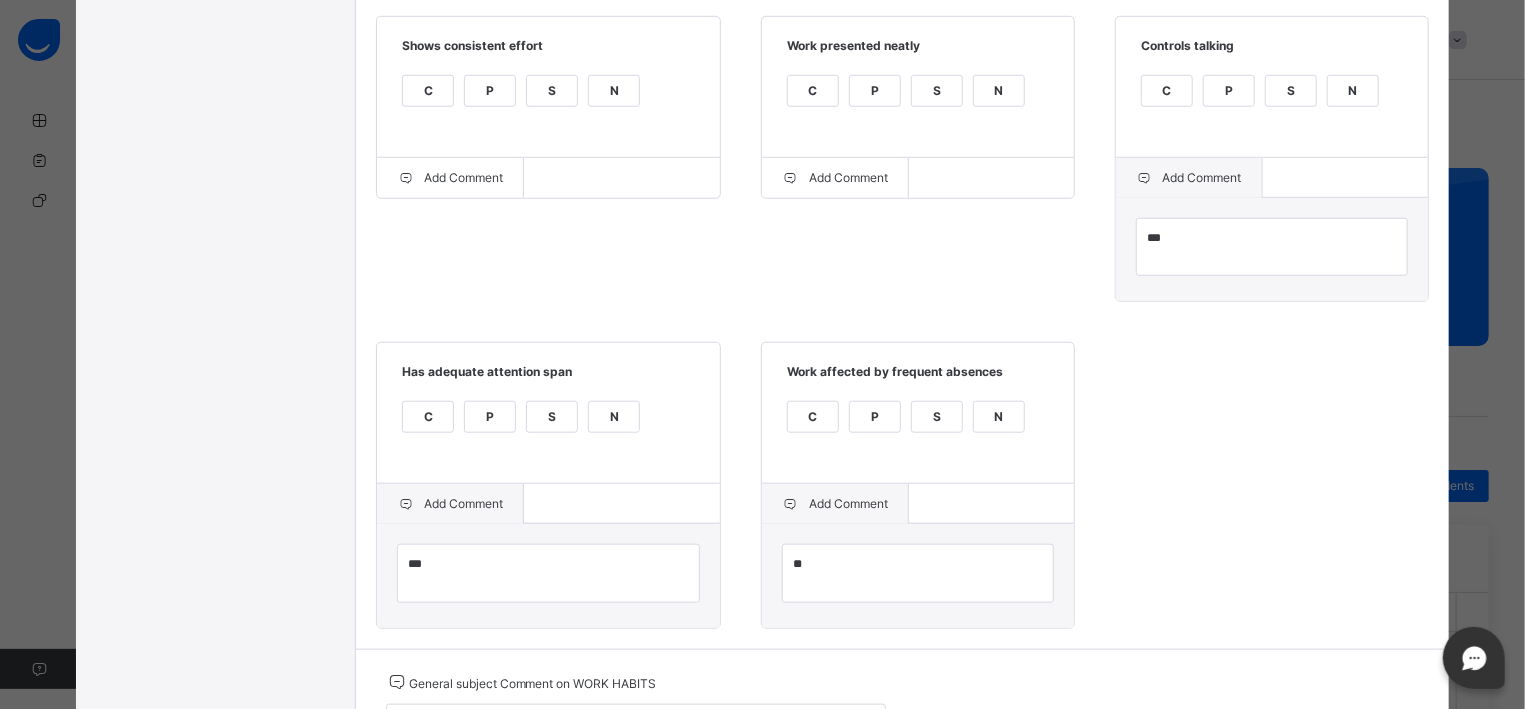 scroll, scrollTop: 784, scrollLeft: 0, axis: vertical 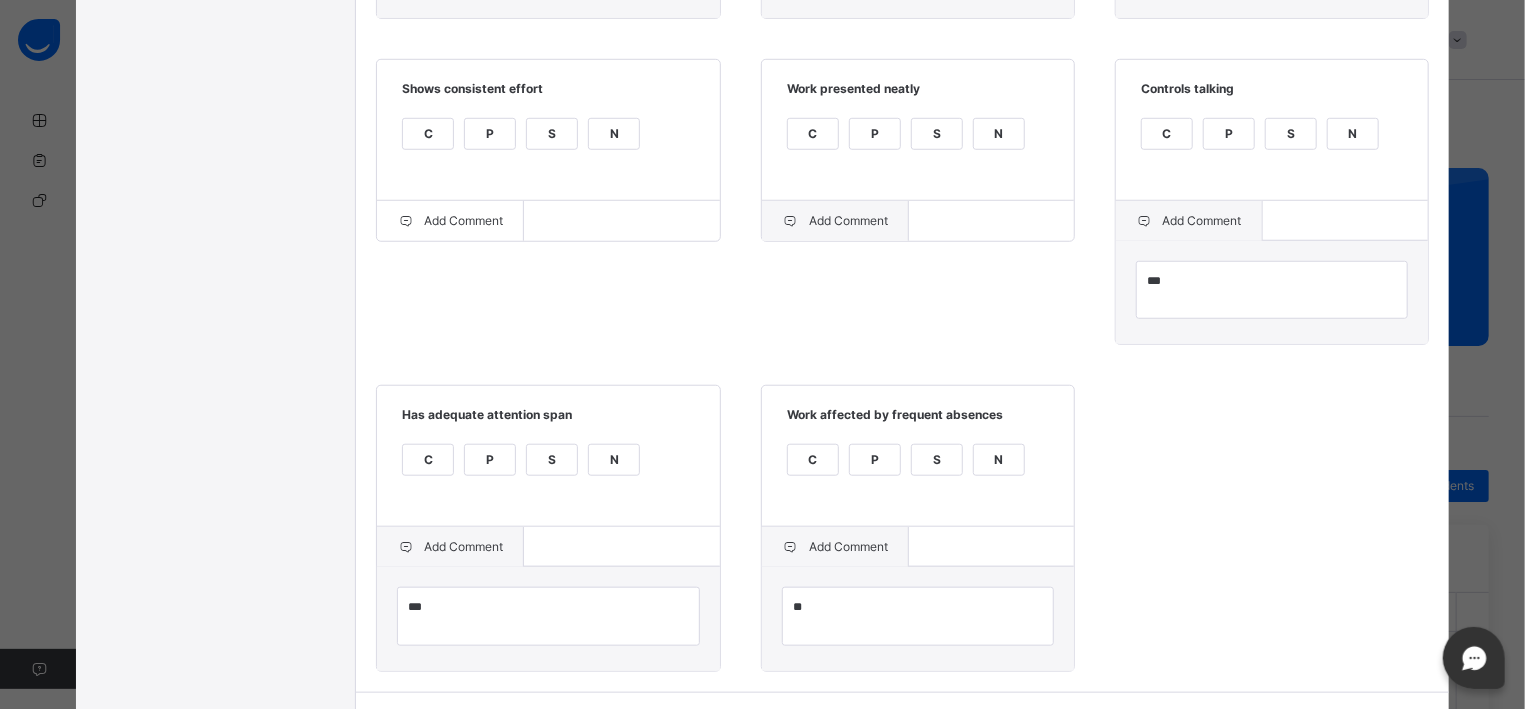 click at bounding box center (790, 221) 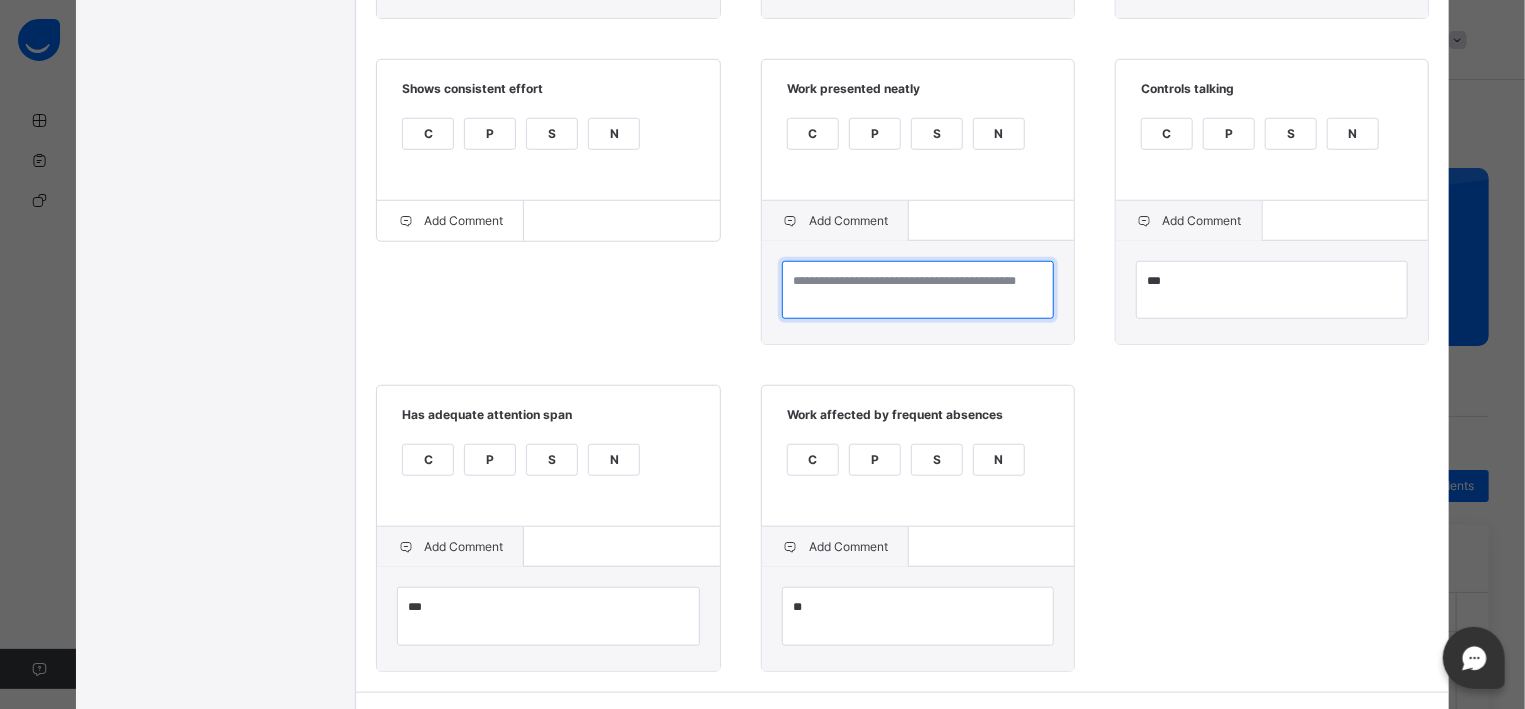 click at bounding box center (918, 290) 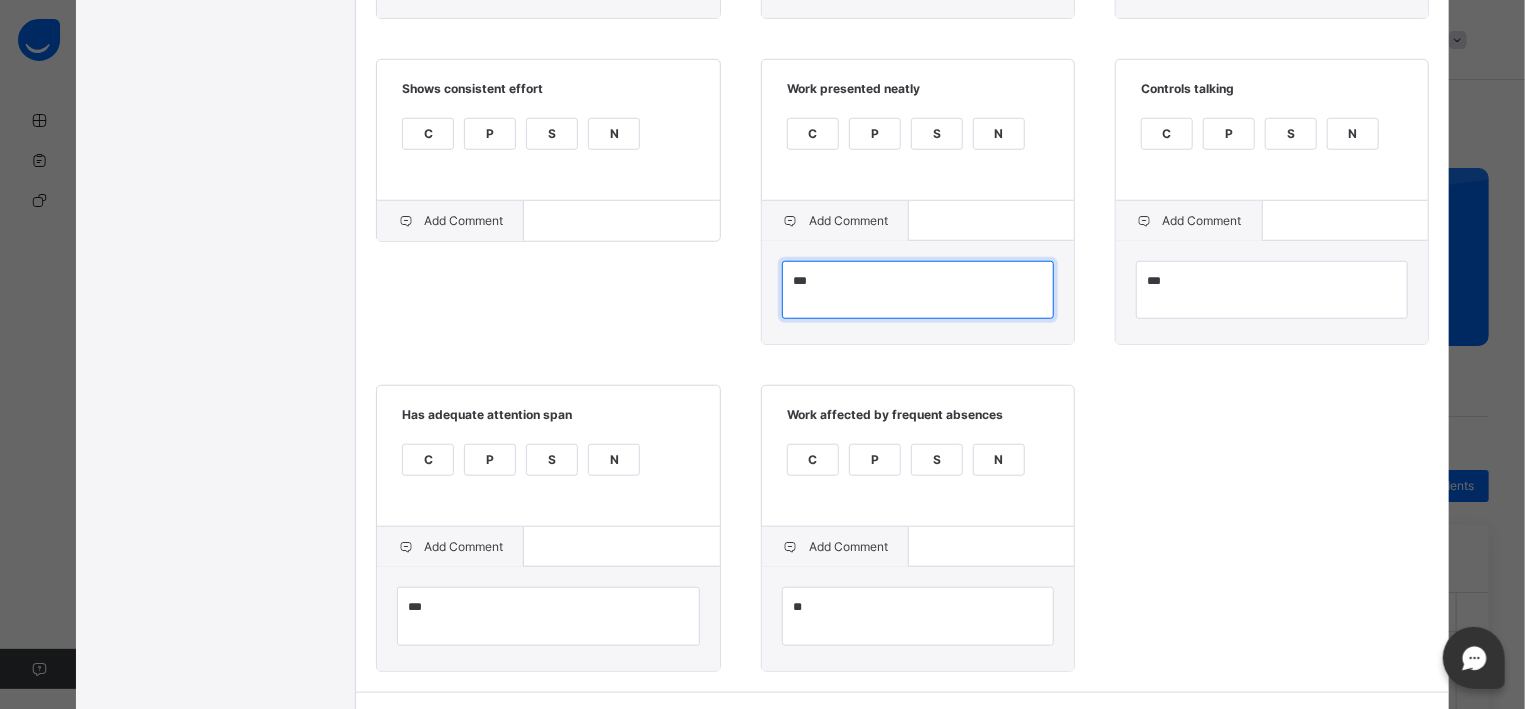 type on "***" 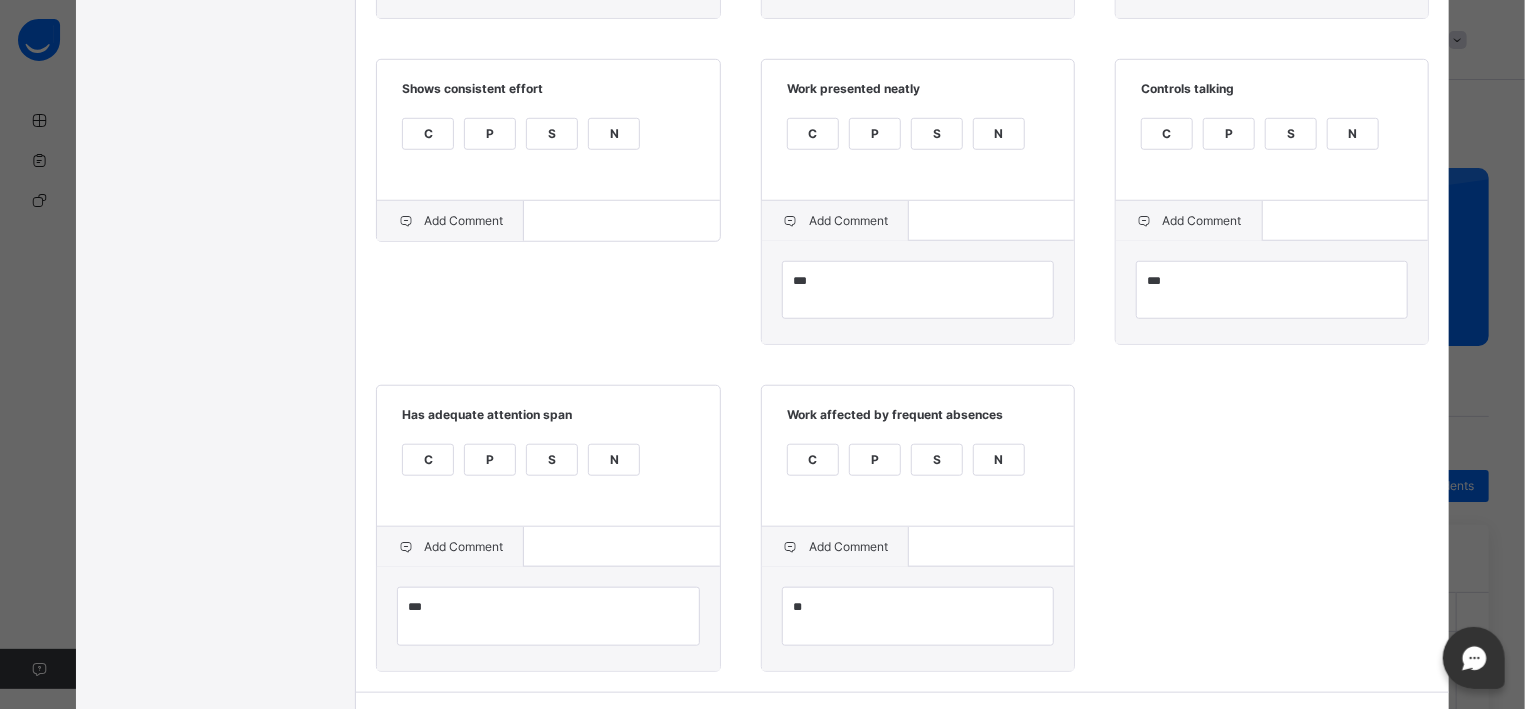 click on "Add Comment" at bounding box center (450, 221) 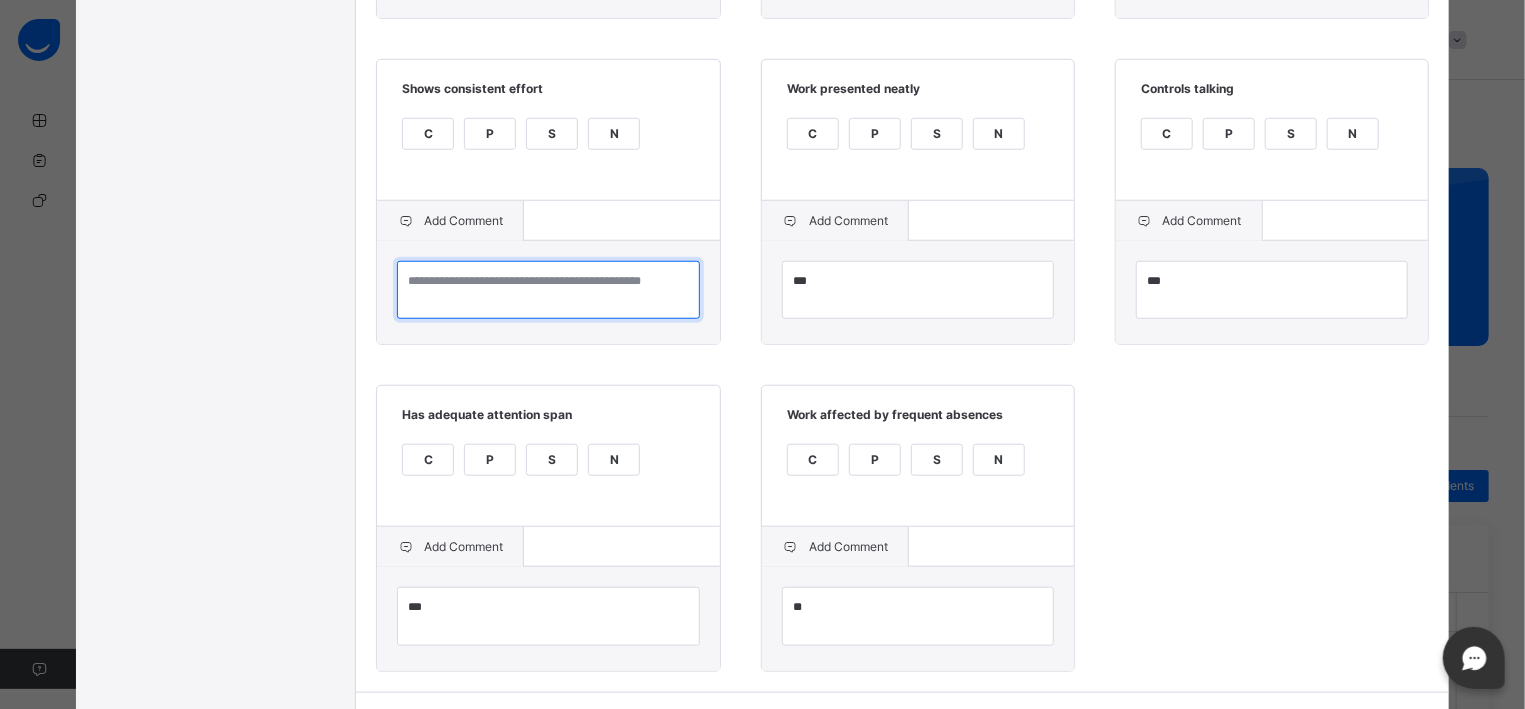 click at bounding box center [548, 290] 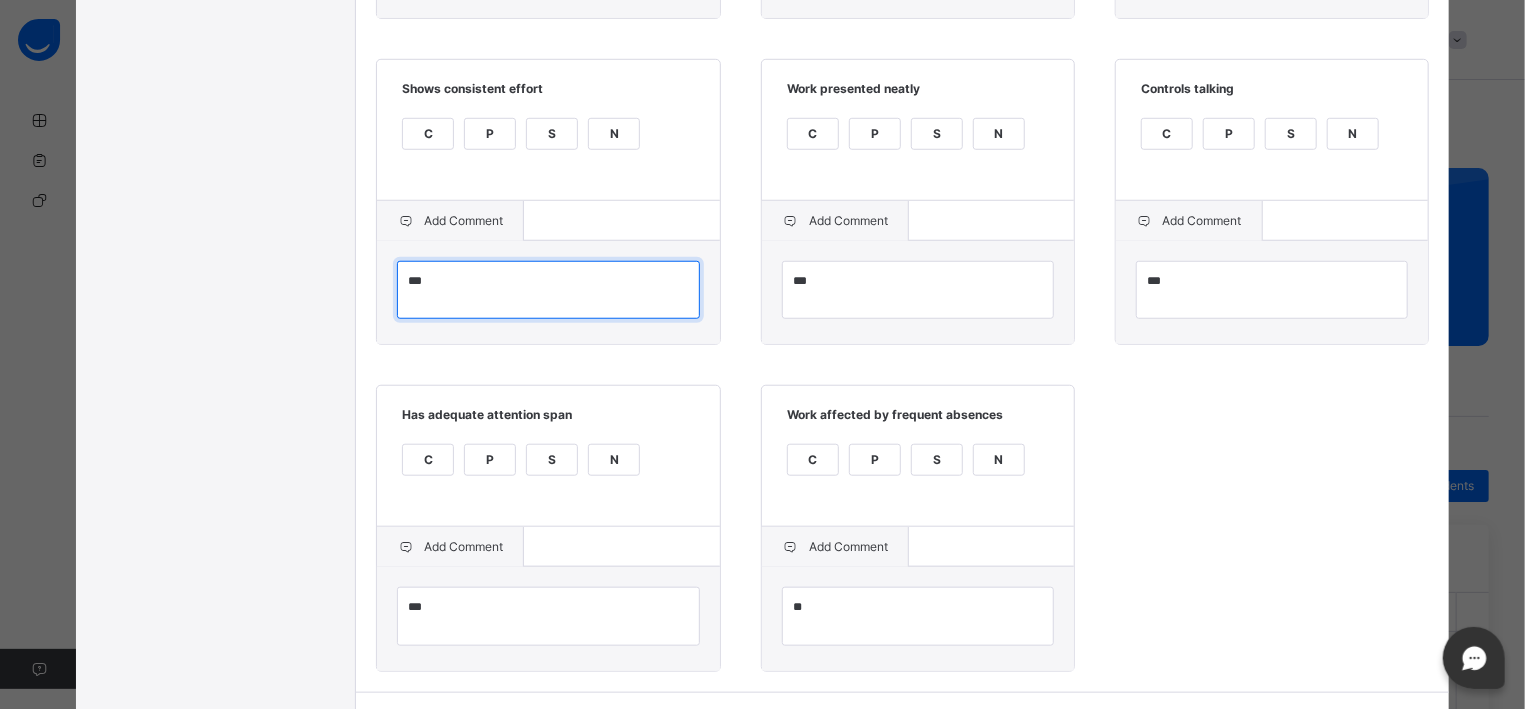type on "***" 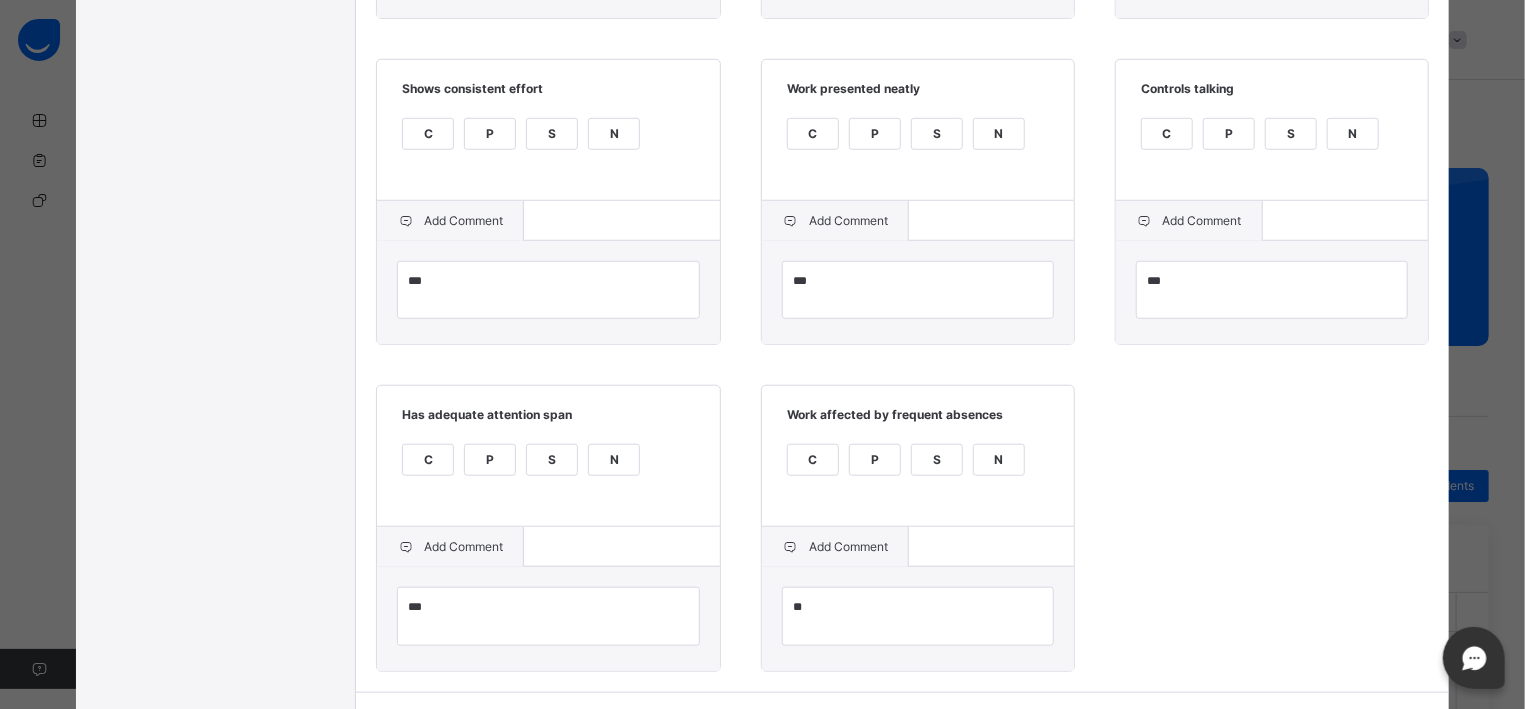 click on "Grade Rating Guide   ★ ★ ★ ★ C  :  Consistently meets or exceeds standard ★ ★ ★ ★ P  :  Progressing towards standard ★ ★ ★ ★ S  :  Satisfactory	 ★ ★ ★ ★ N  :  Needs improvement	  Follow directions   C P S N  Add Comment *** Completes work    C P S N  Add Comment *** Works independently   C P S N  Add Comment *** Shows consistent effort    C P S N  Add Comment *** Work presented neatly    C P S N  Add Comment *** Controls talking    C P S N  Add Comment *** Has adequate attention span   C P S N  Add Comment *** Work affected by frequent absences   C P S N  Add Comment **" at bounding box center (902, 90) 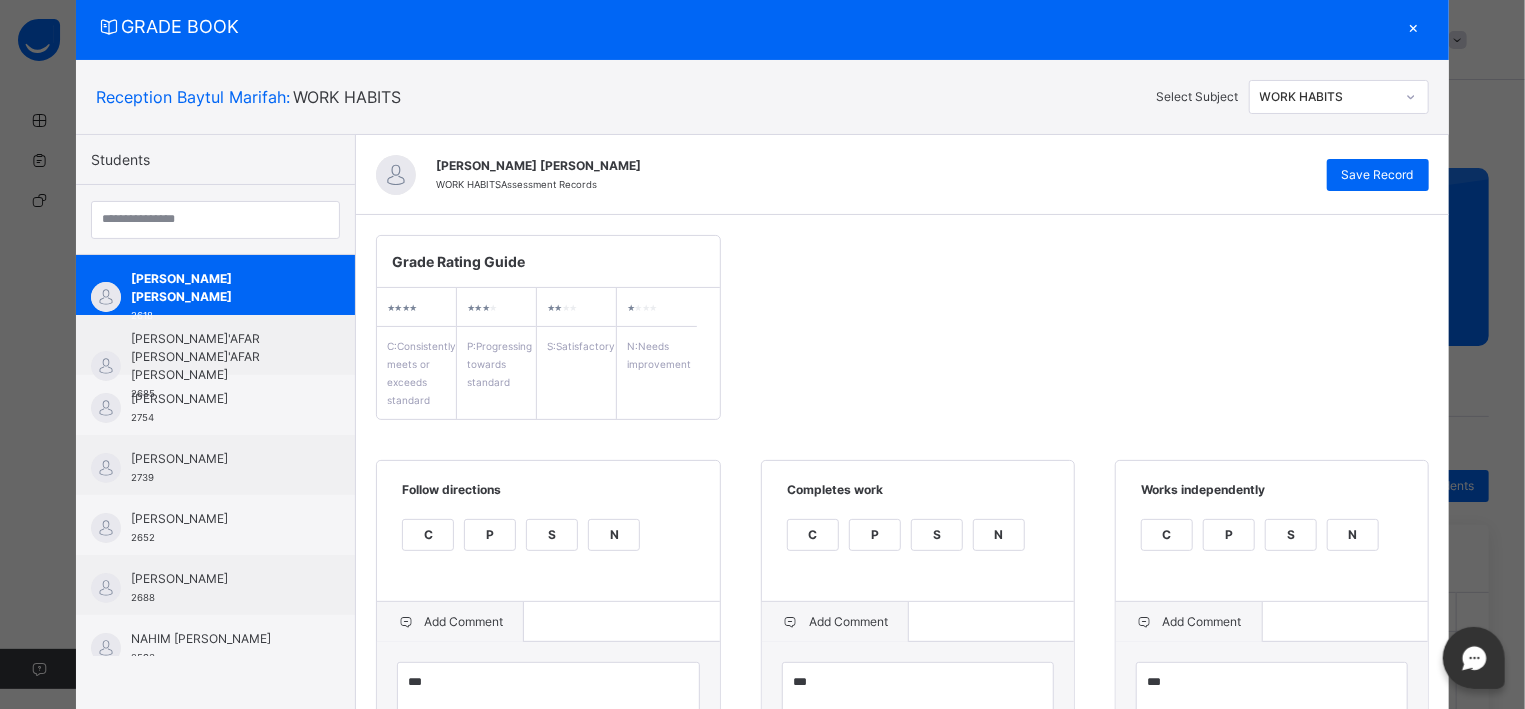 scroll, scrollTop: 13, scrollLeft: 0, axis: vertical 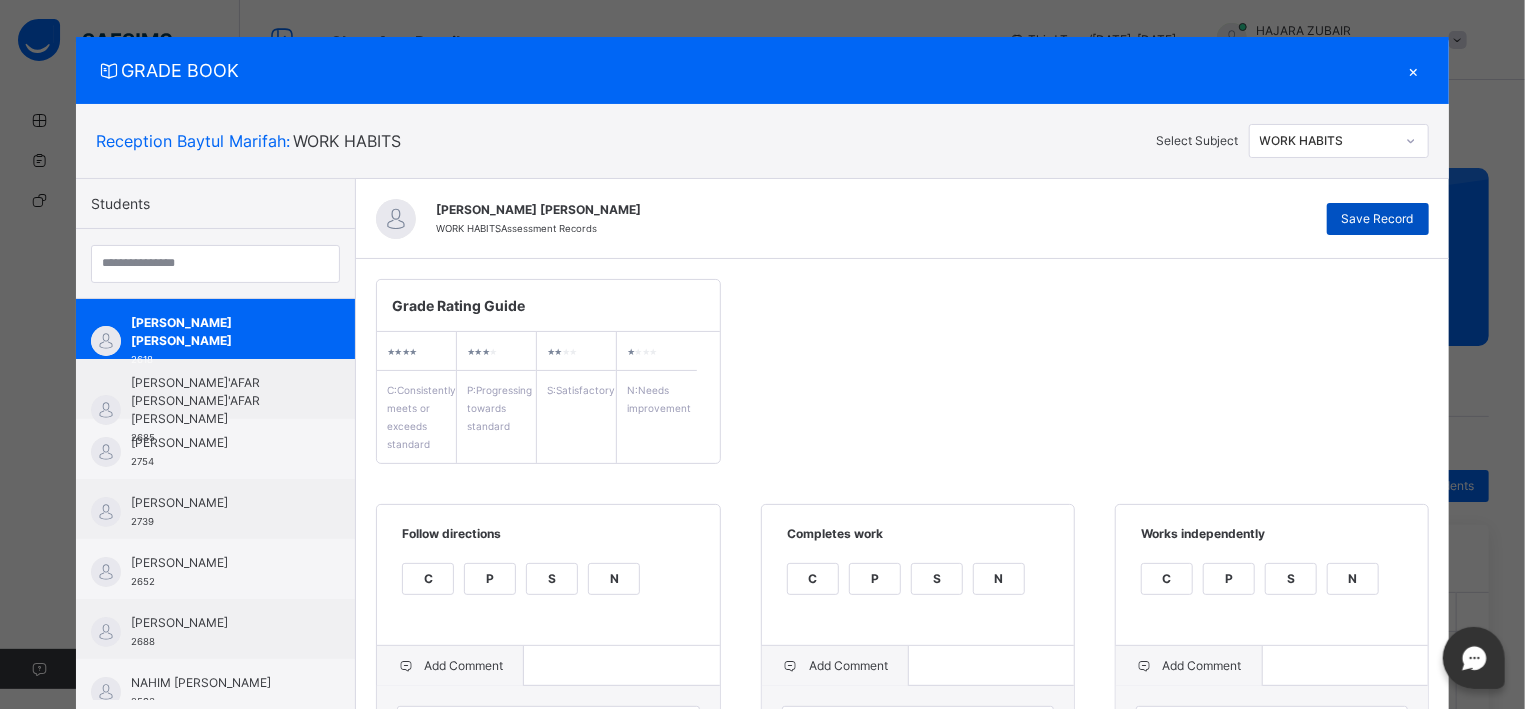 click on "Save Record" at bounding box center (1378, 219) 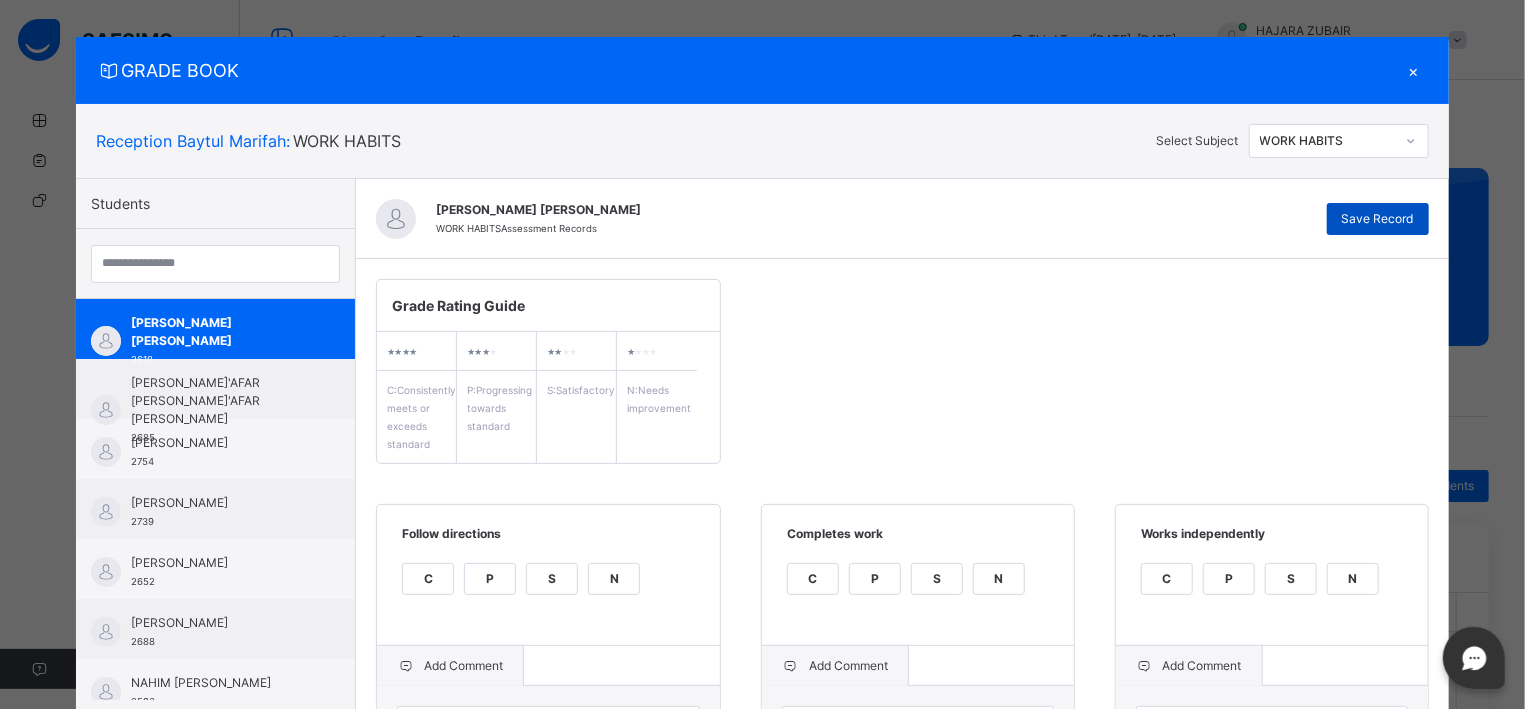 click on "Save Record" at bounding box center [1378, 219] 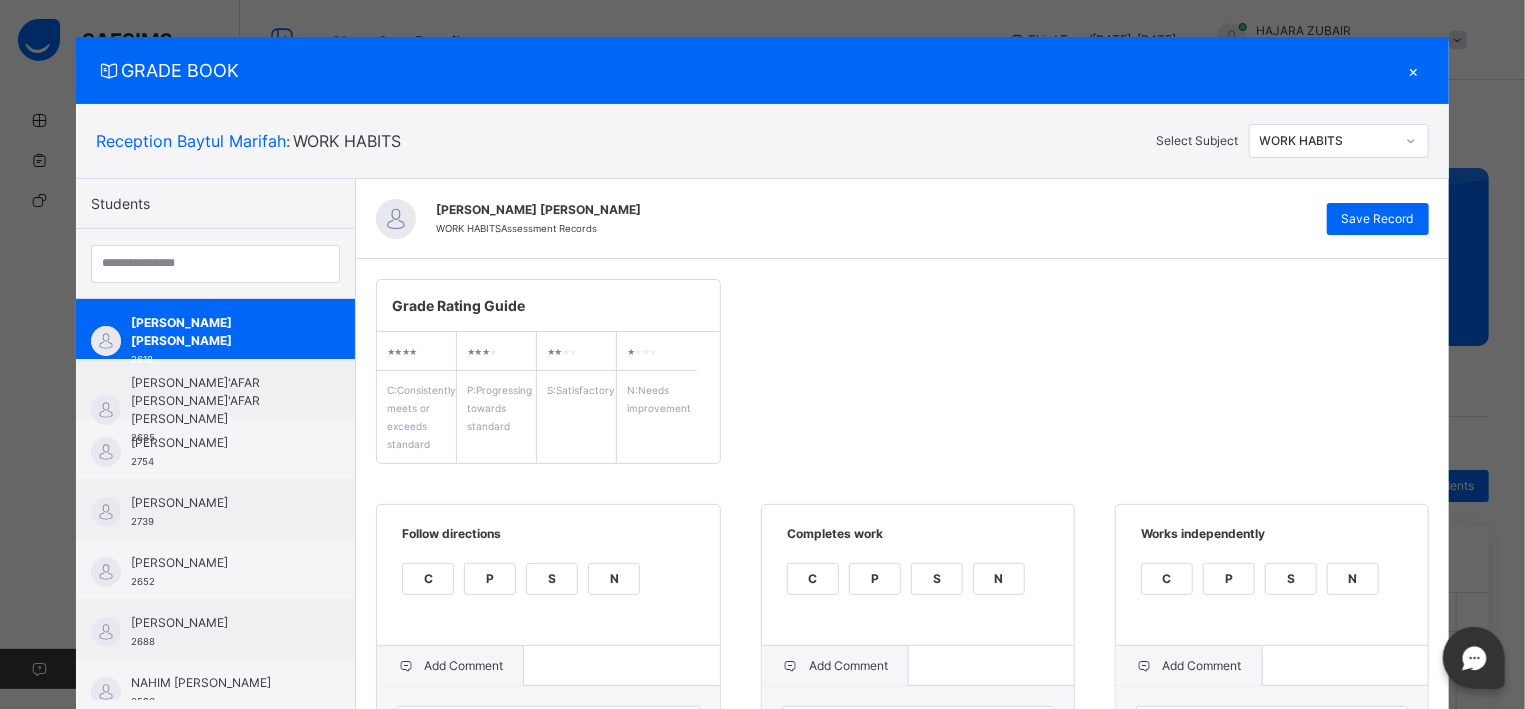 click on "Grade Rating Guide   ★ ★ ★ ★ C  :  Consistently meets or exceeds standard ★ ★ ★ ★ P  :  Progressing towards standard ★ ★ ★ ★ S  :  Satisfactory	 ★ ★ ★ ★ N  :  Needs improvement	  Follow directions   C P S N  Add Comment *** Completes work    C P S N  Add Comment *** Works independently   C P S N  Add Comment *** Shows consistent effort    C P S N  Add Comment *** Work presented neatly    C P S N  Add Comment *** Controls talking    C P S N  Add Comment *** Has adequate attention span   C P S N  Add Comment *** Work affected by frequent absences   C P S N  Add Comment **" at bounding box center (902, 861) 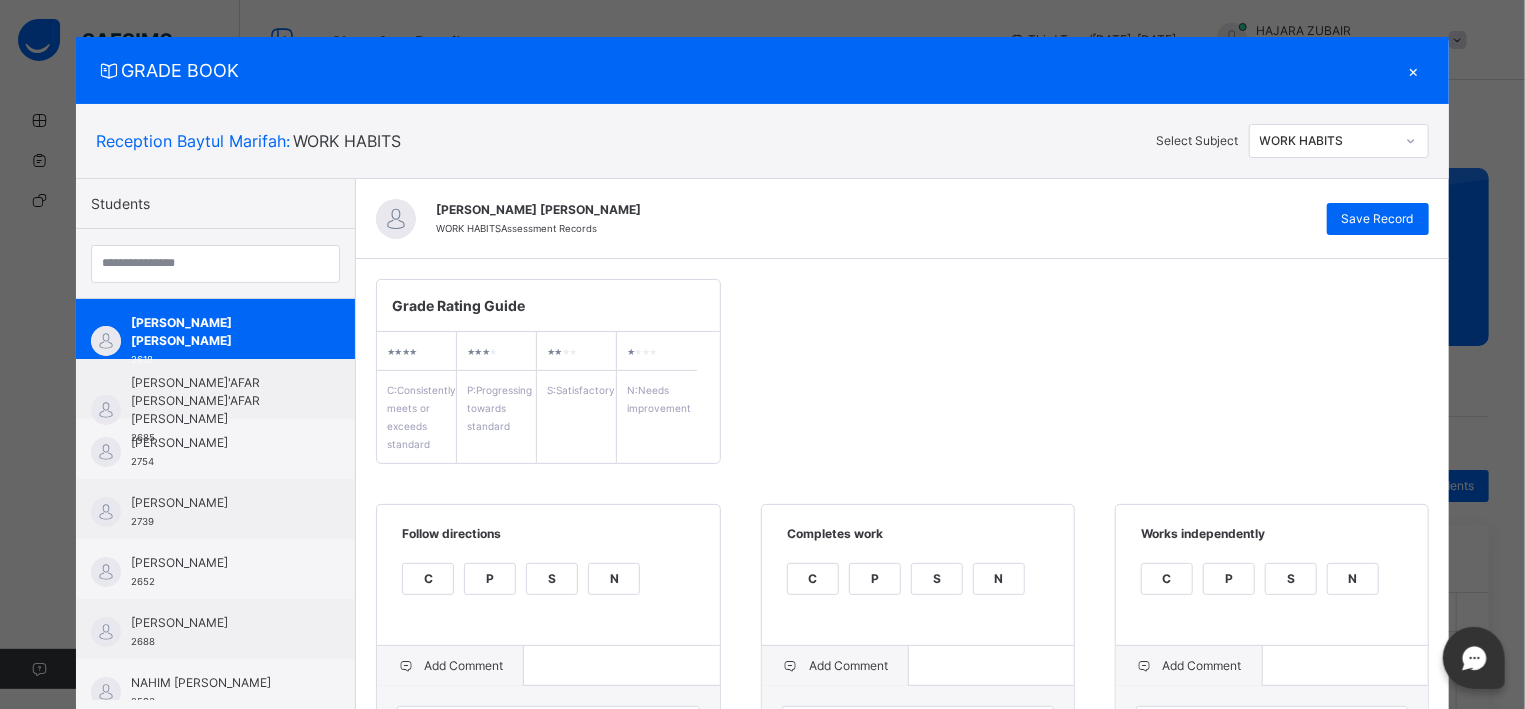 click 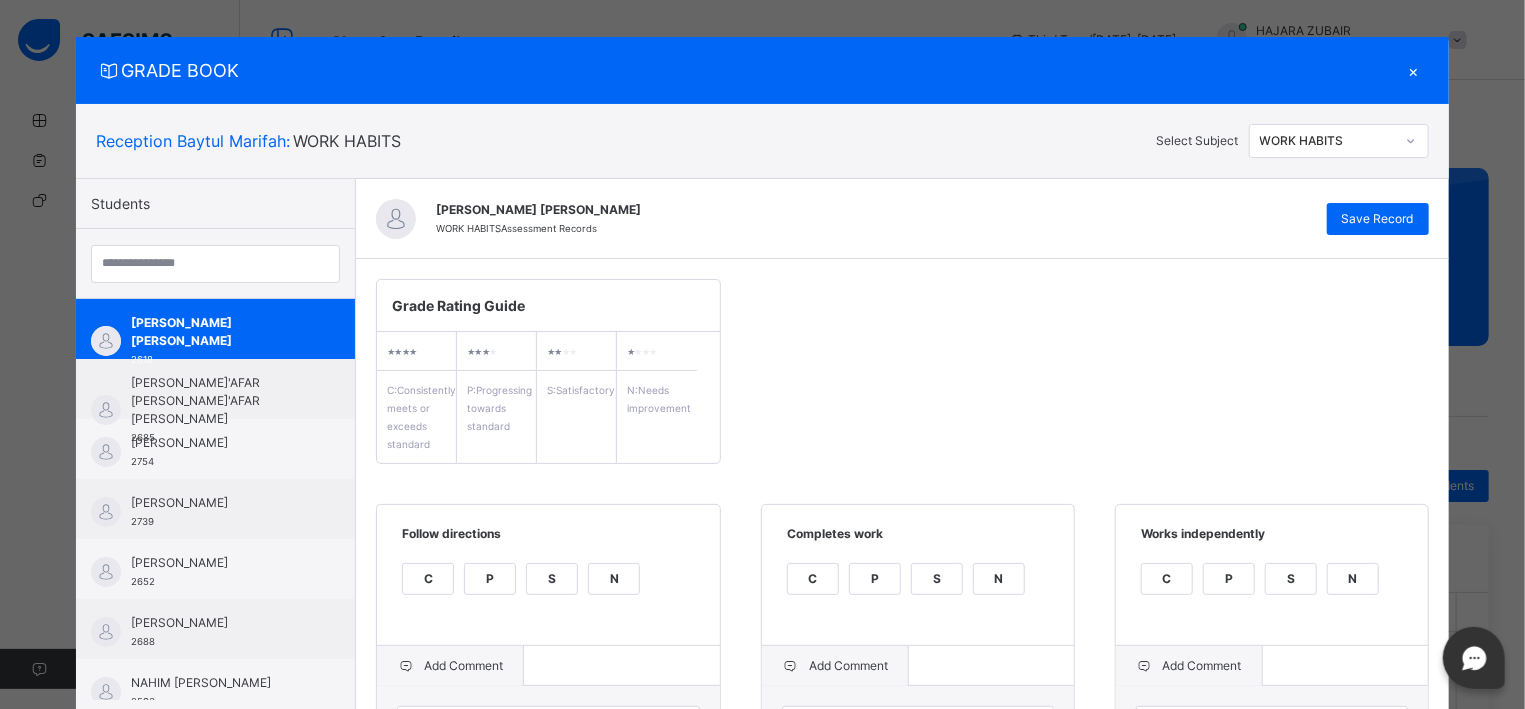 click on "×" at bounding box center (1414, 70) 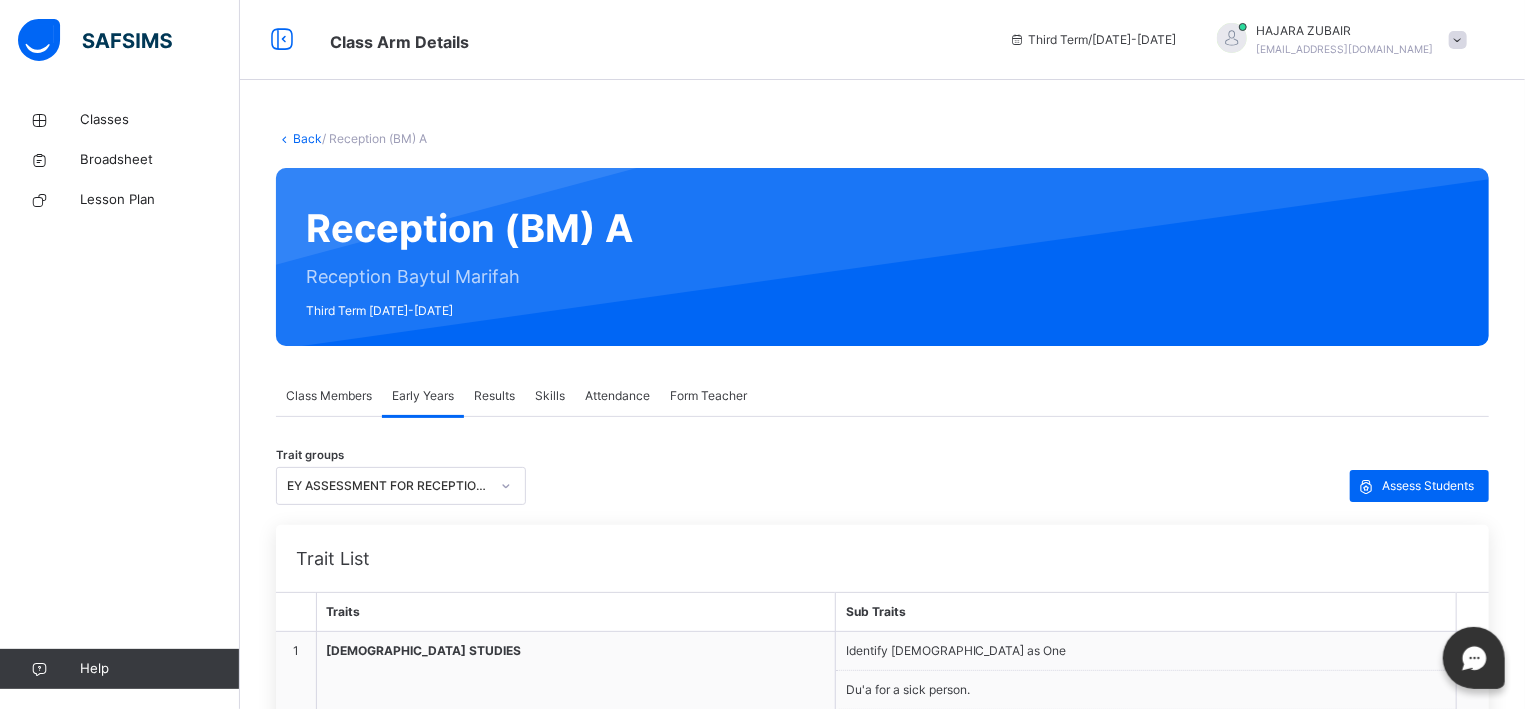 click at bounding box center [1458, 40] 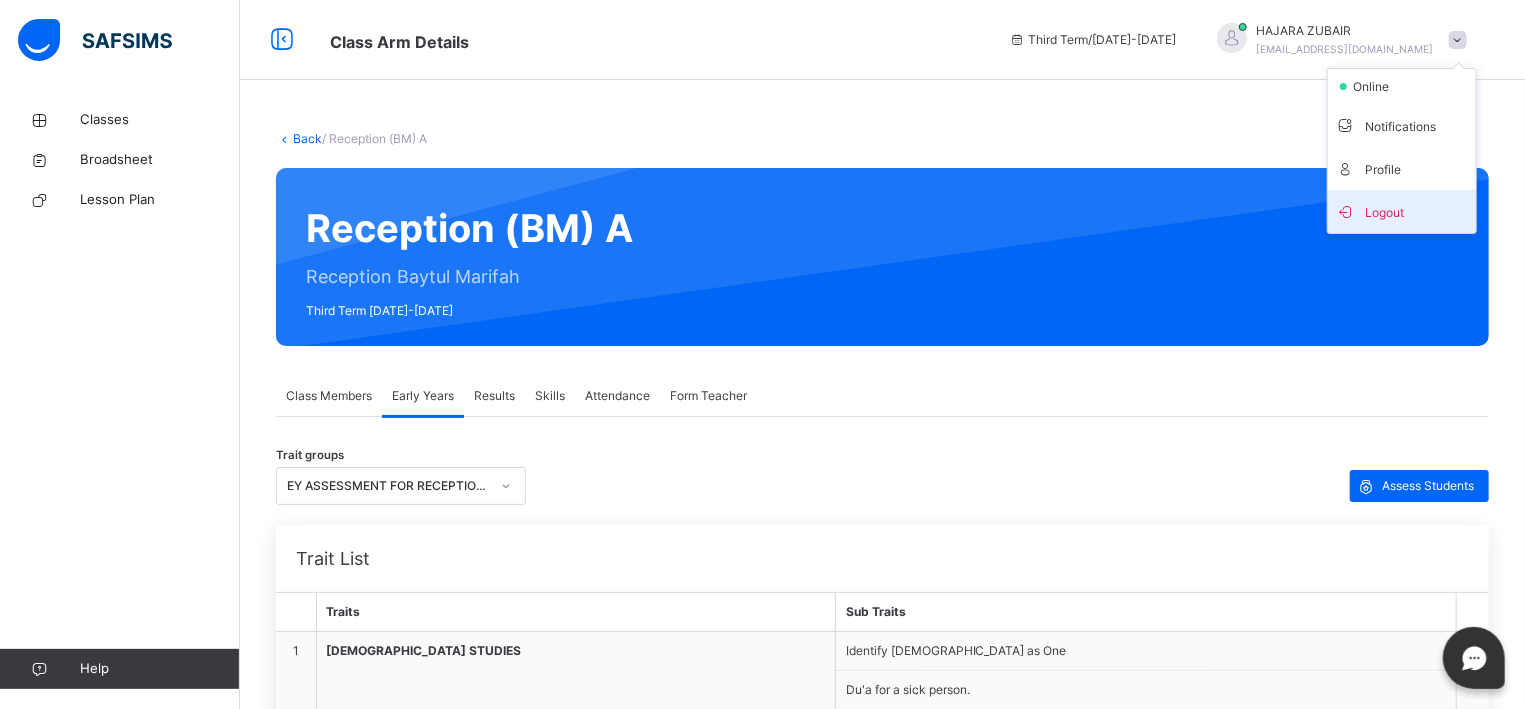 click on "Logout" at bounding box center (1402, 211) 